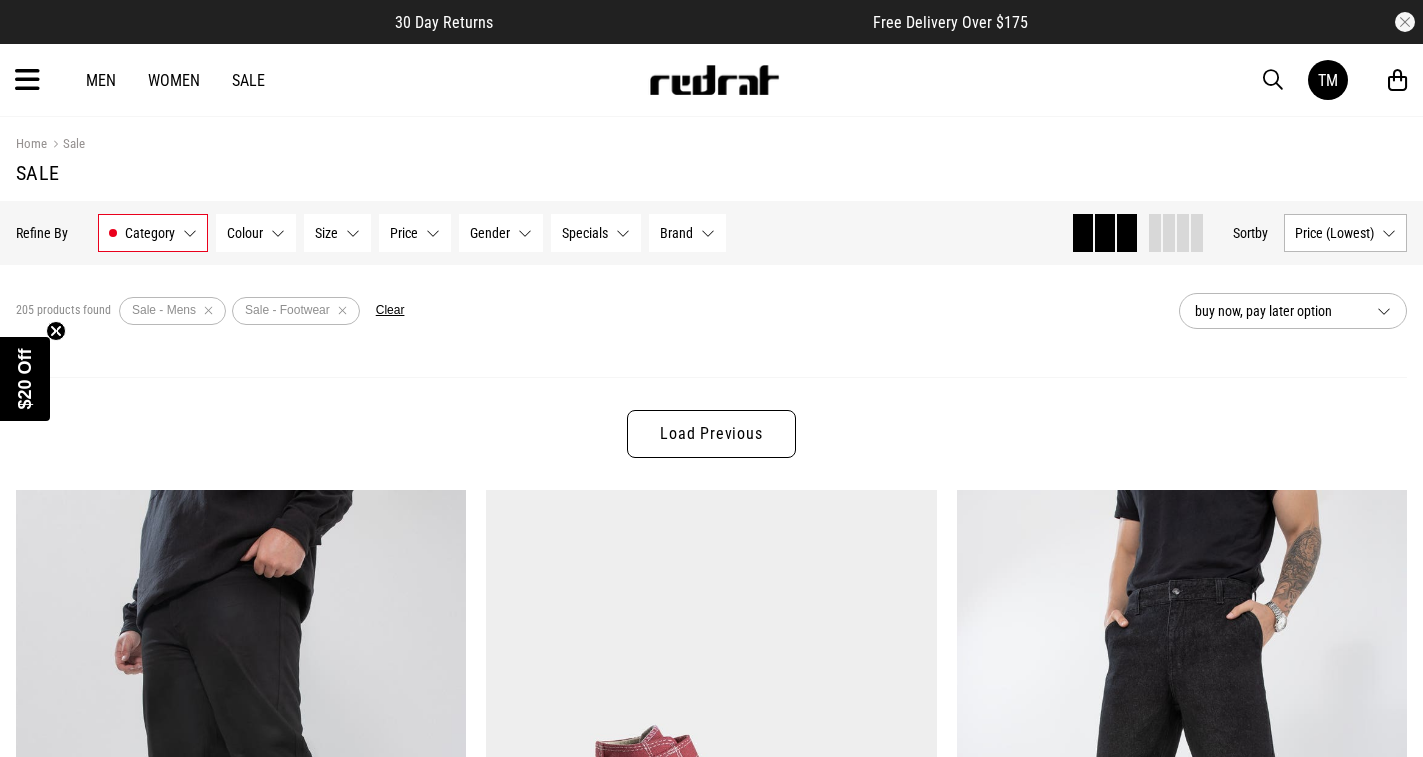 scroll, scrollTop: 0, scrollLeft: 0, axis: both 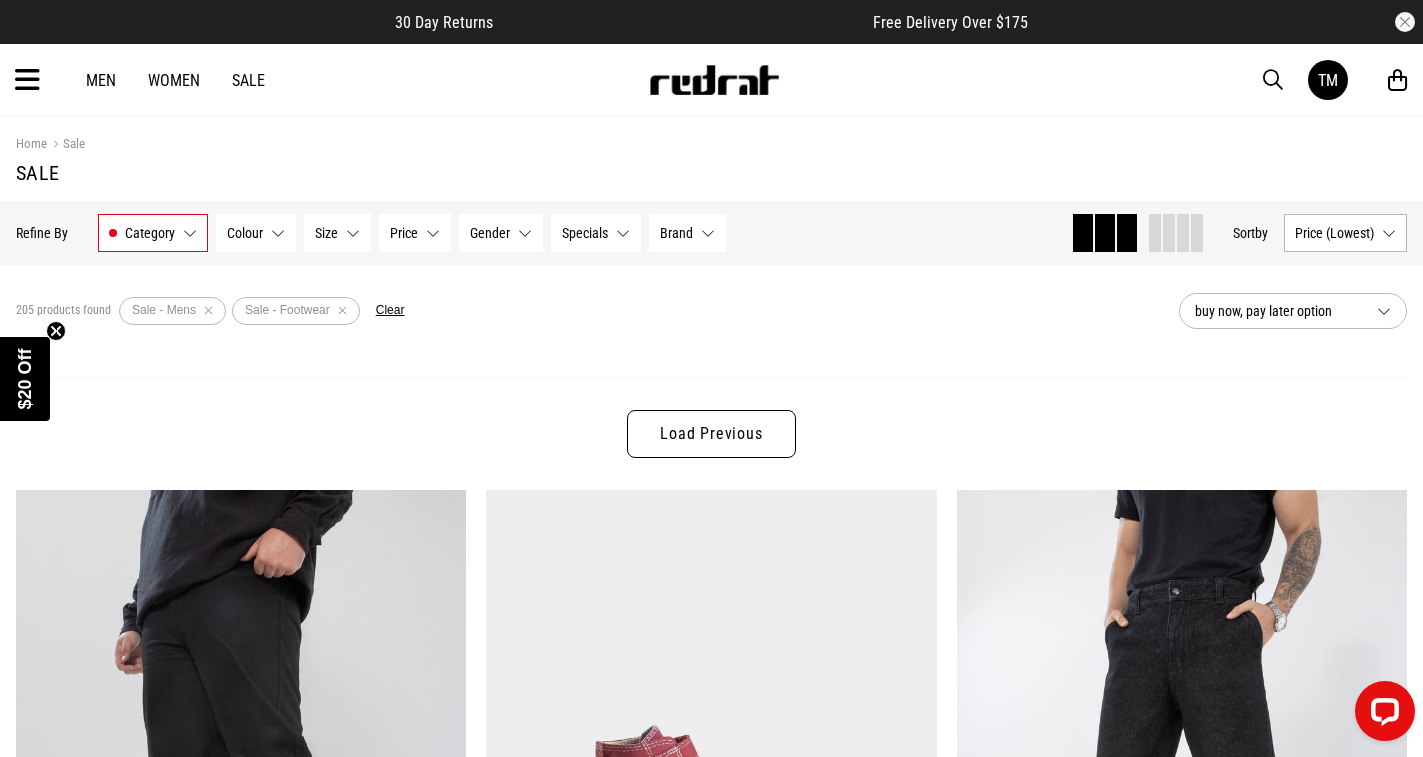 click at bounding box center (342, 311) 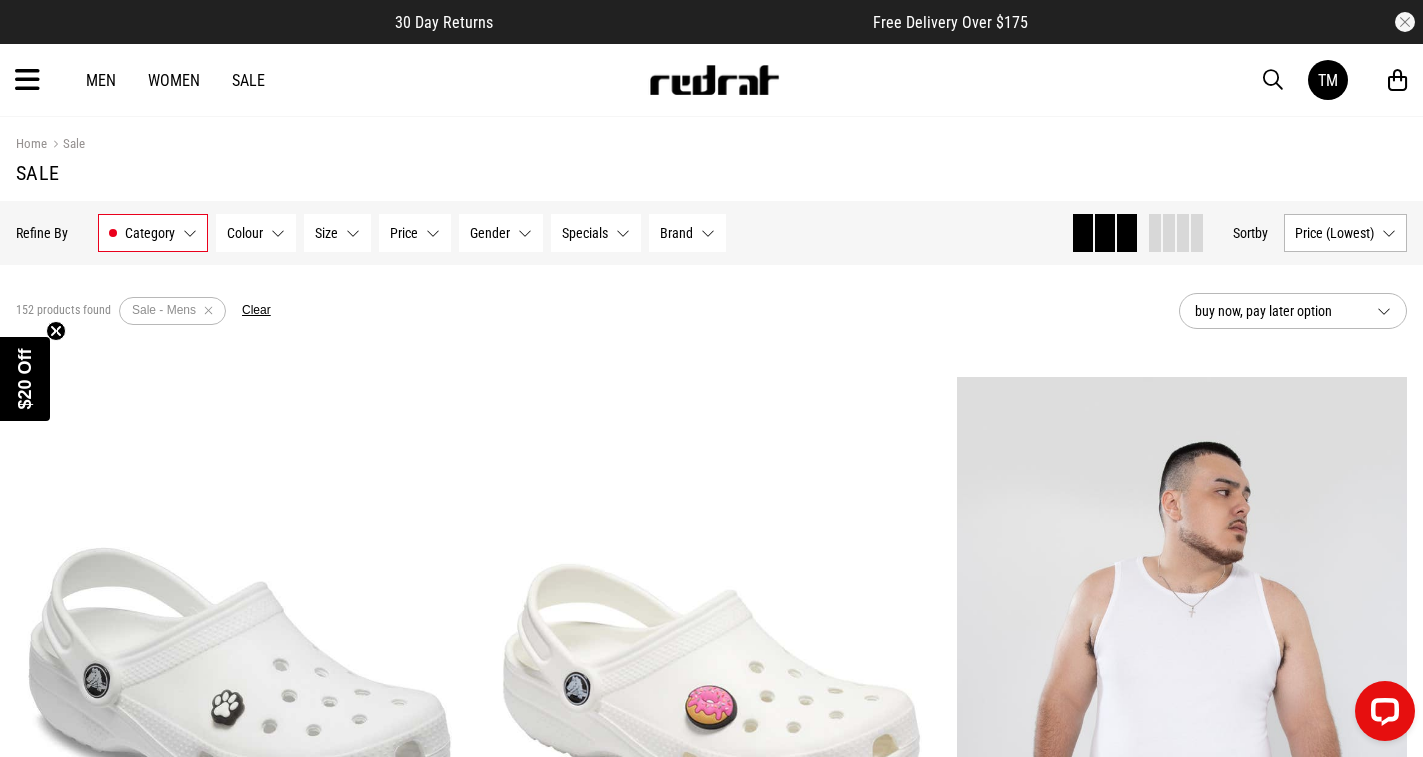 click at bounding box center (208, 311) 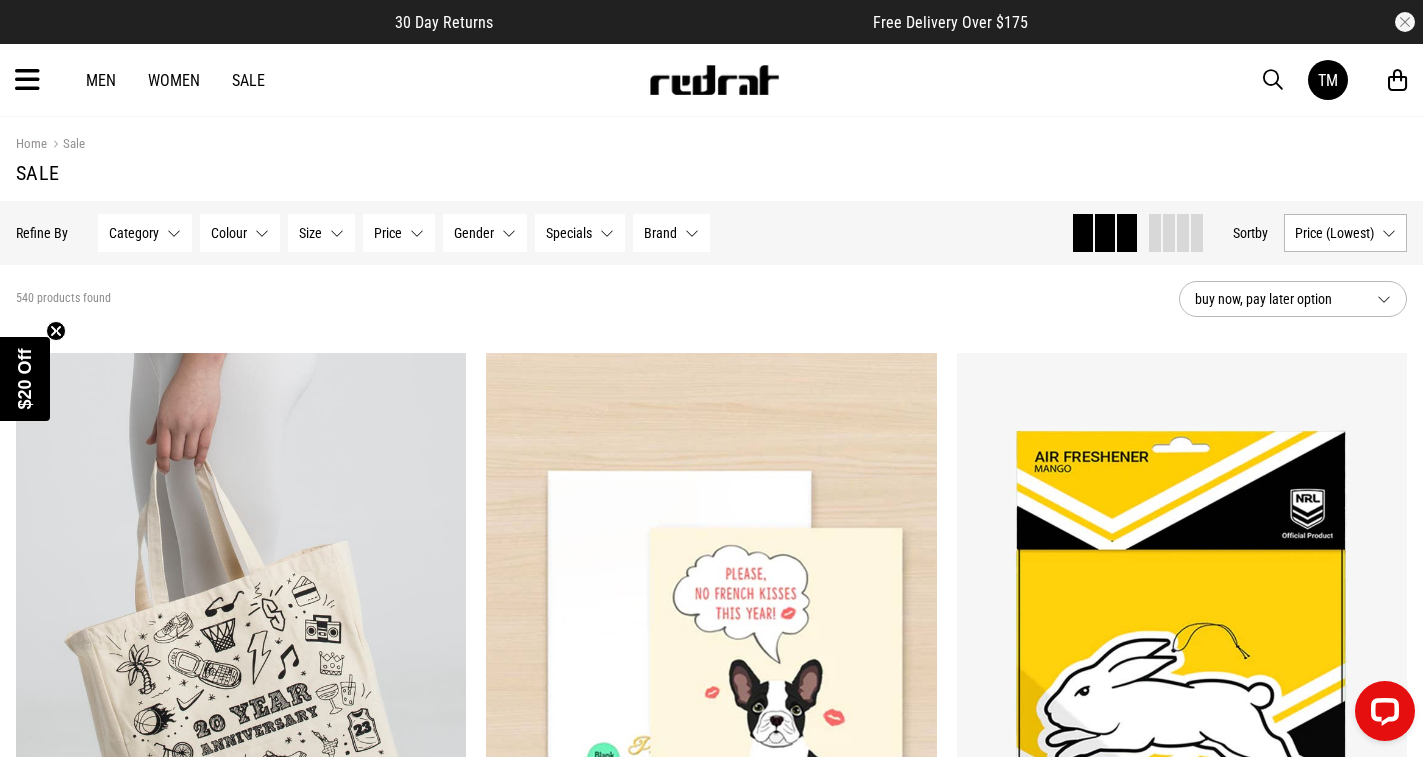 click on "Category  None selected" at bounding box center (145, 233) 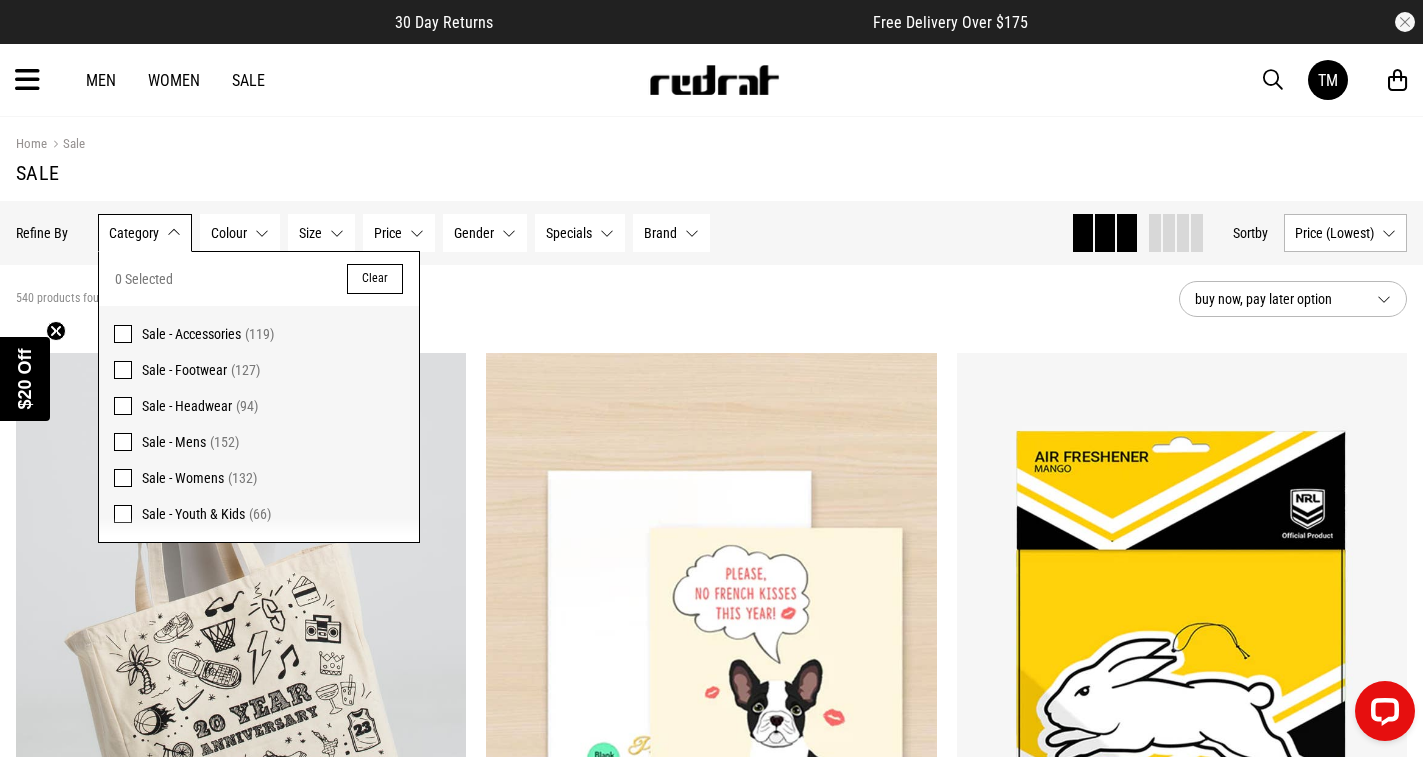 click on "Sale - Mens" at bounding box center [174, 442] 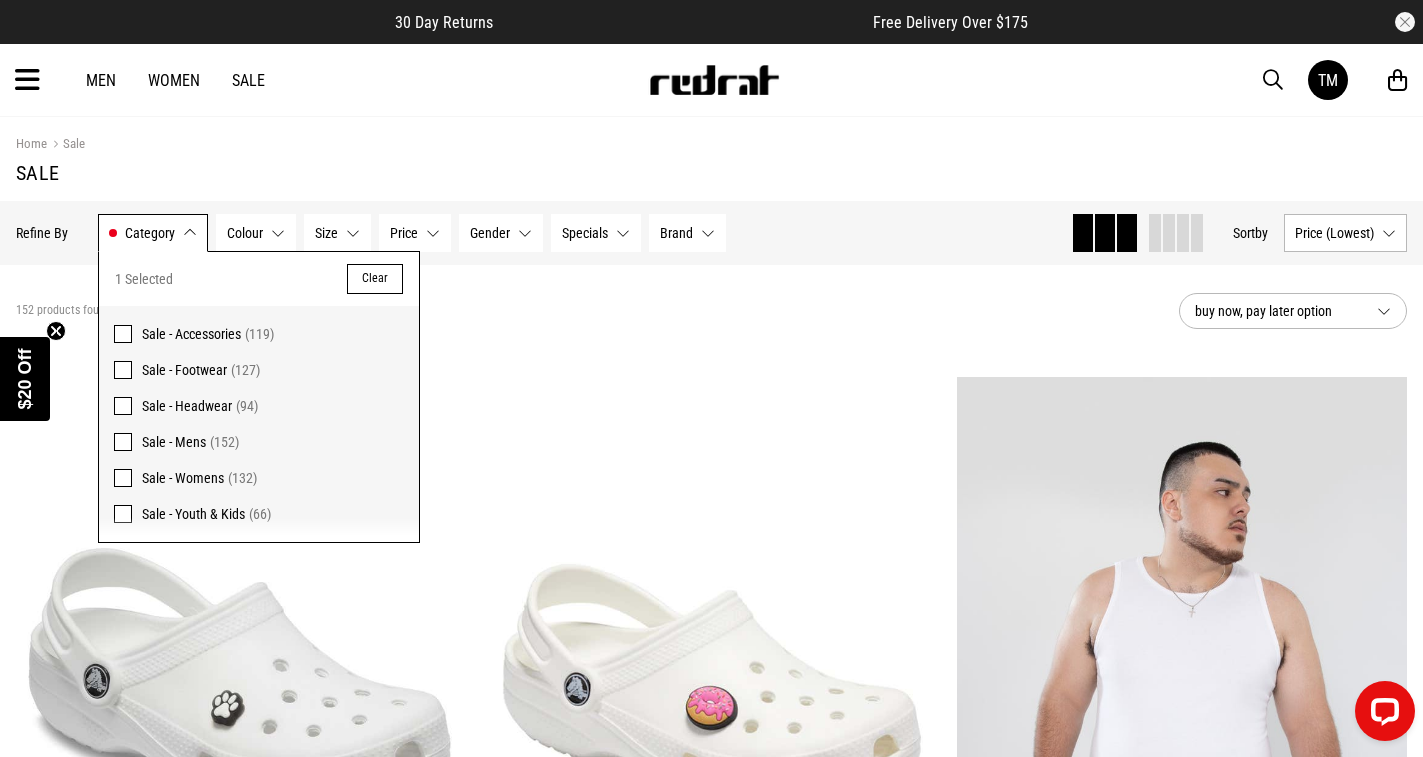 click on "Sale" at bounding box center [711, 173] 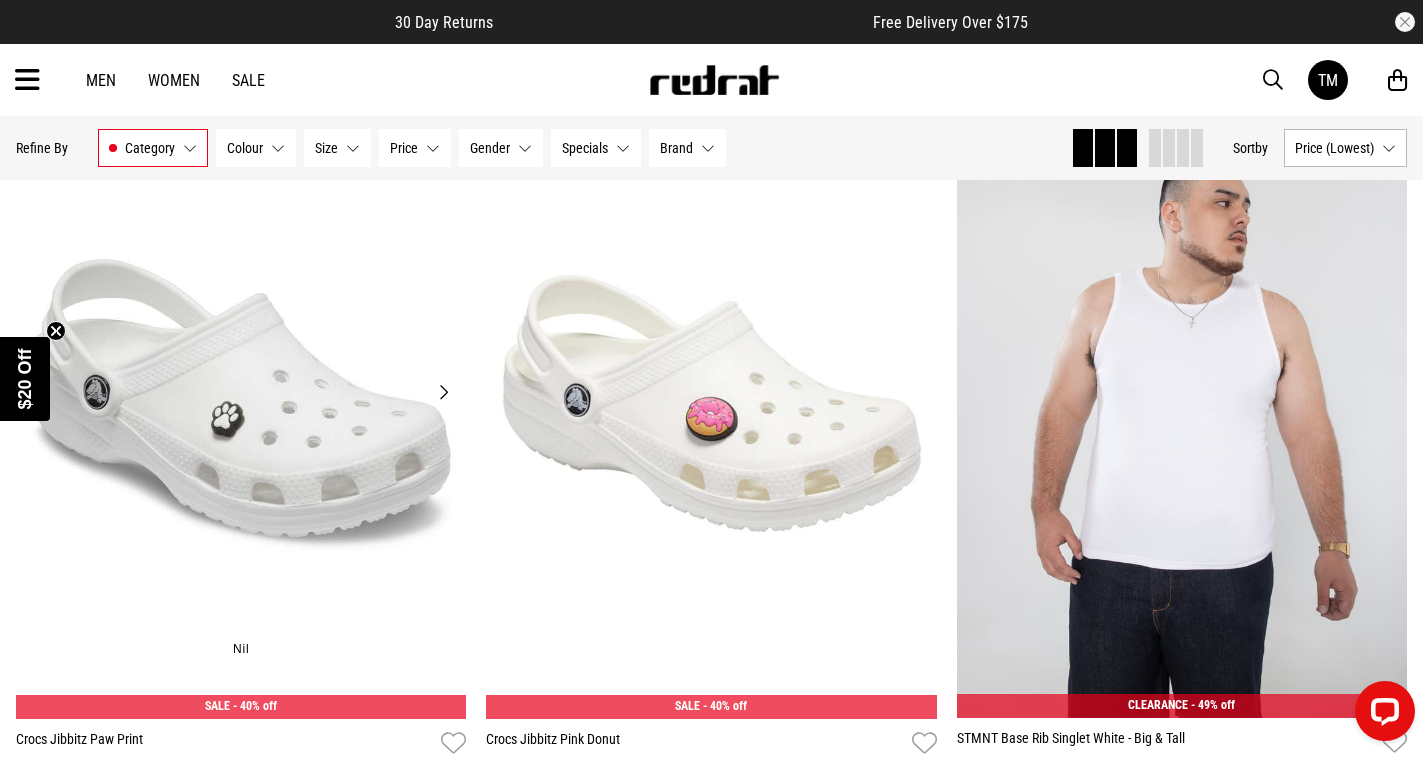 scroll, scrollTop: 300, scrollLeft: 0, axis: vertical 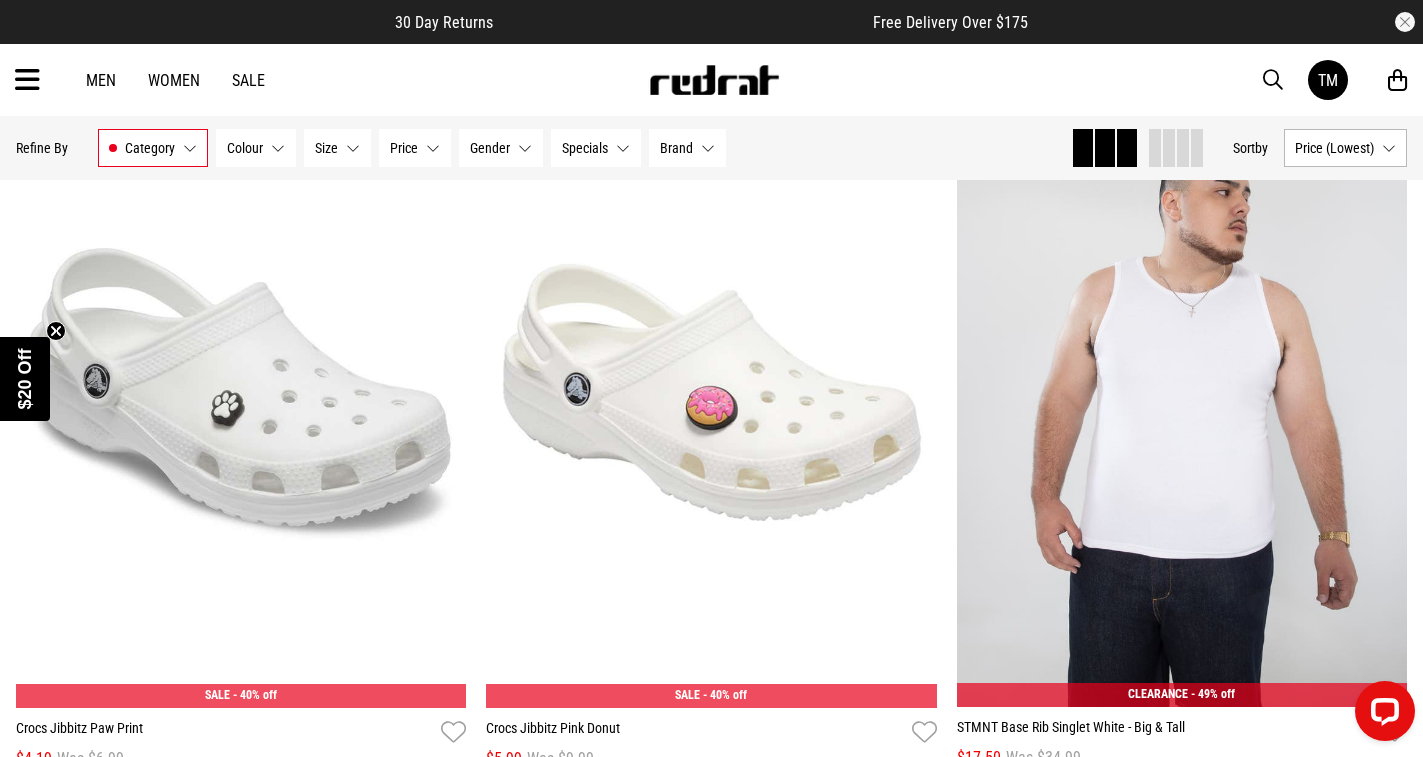 click on "$20 Off" at bounding box center [25, 378] 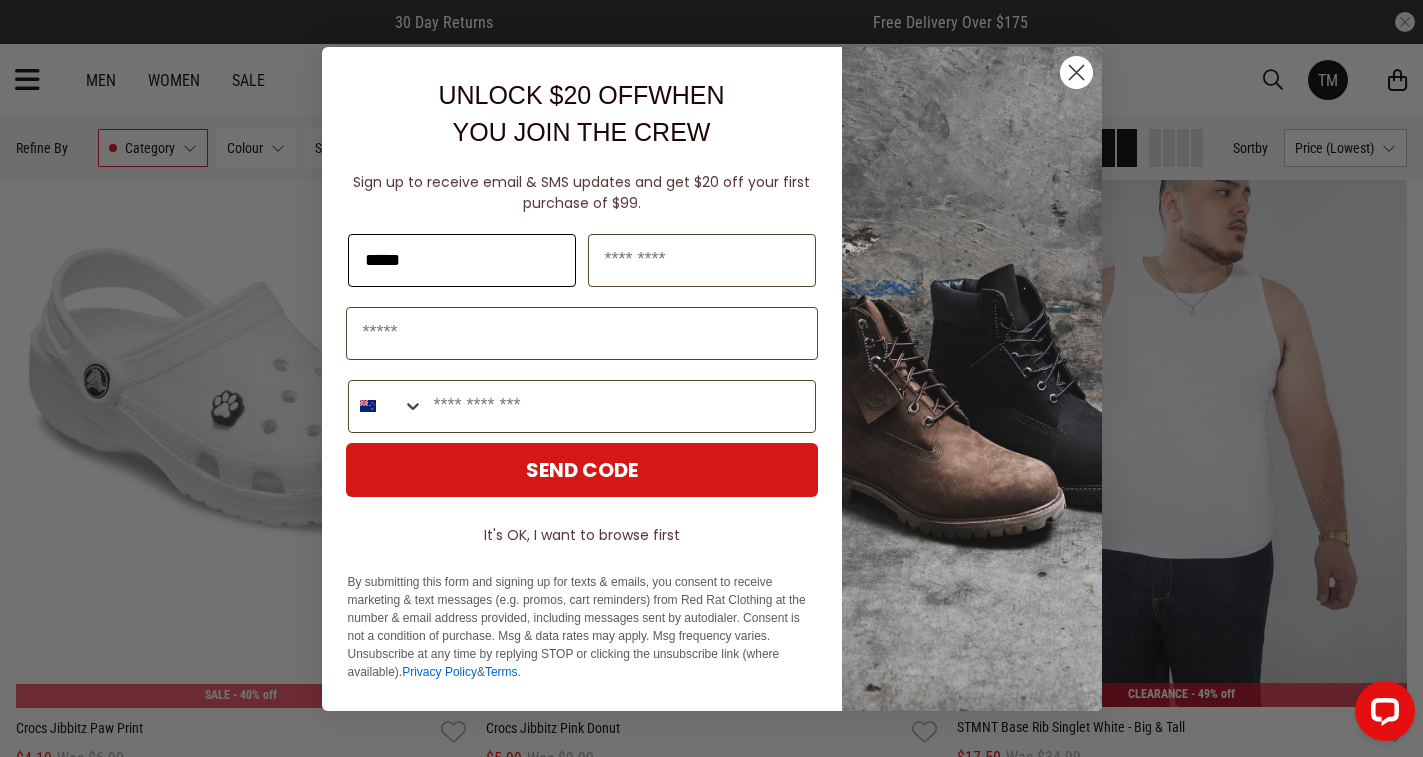 type on "******" 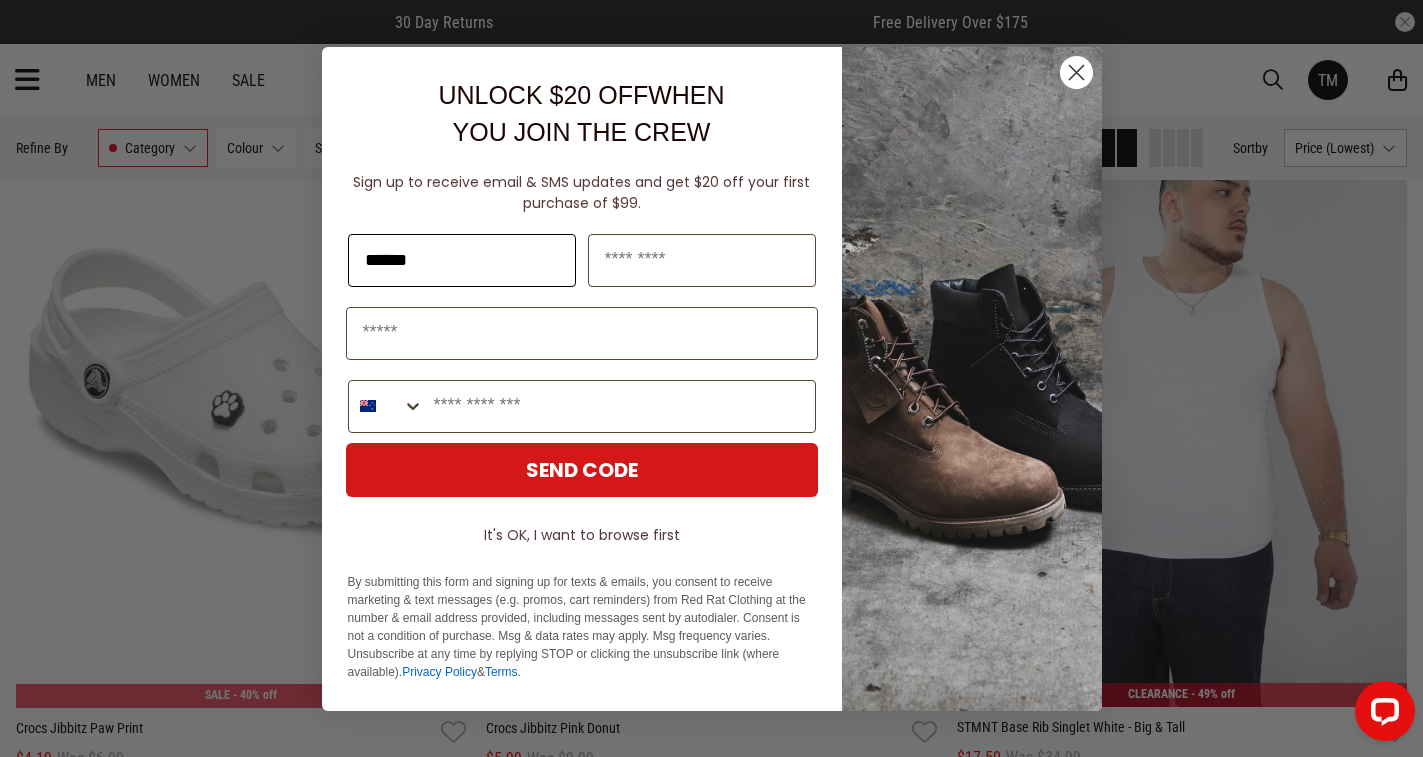 type on "******" 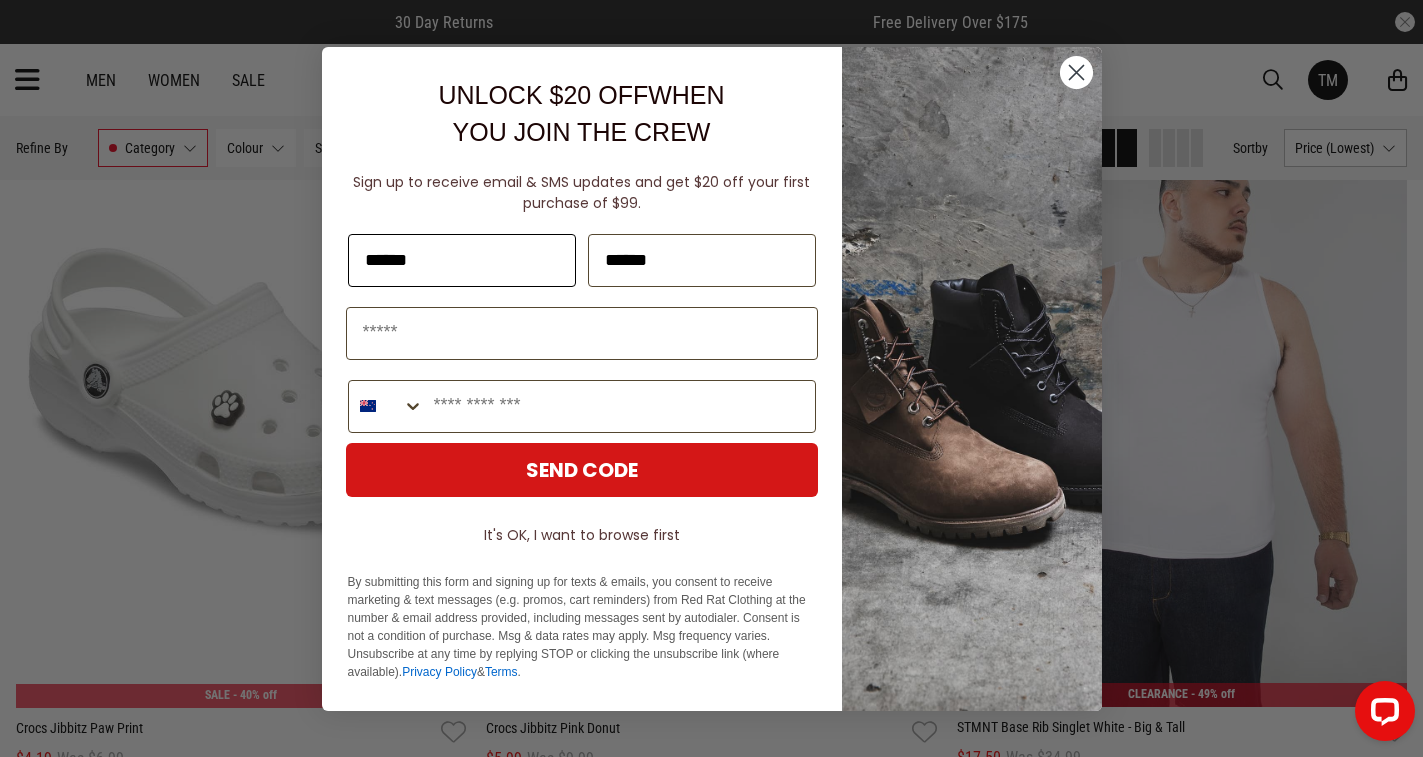 type on "**********" 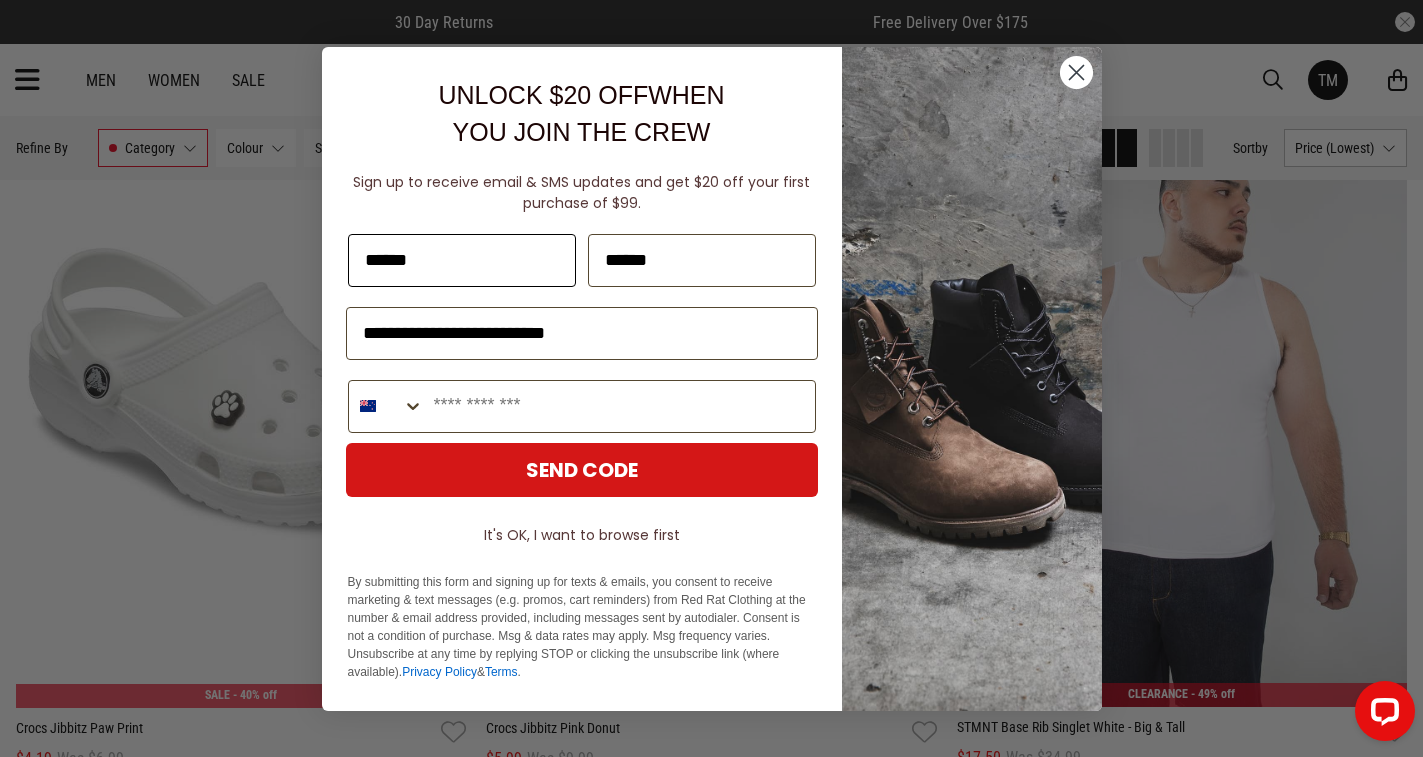 type on "**********" 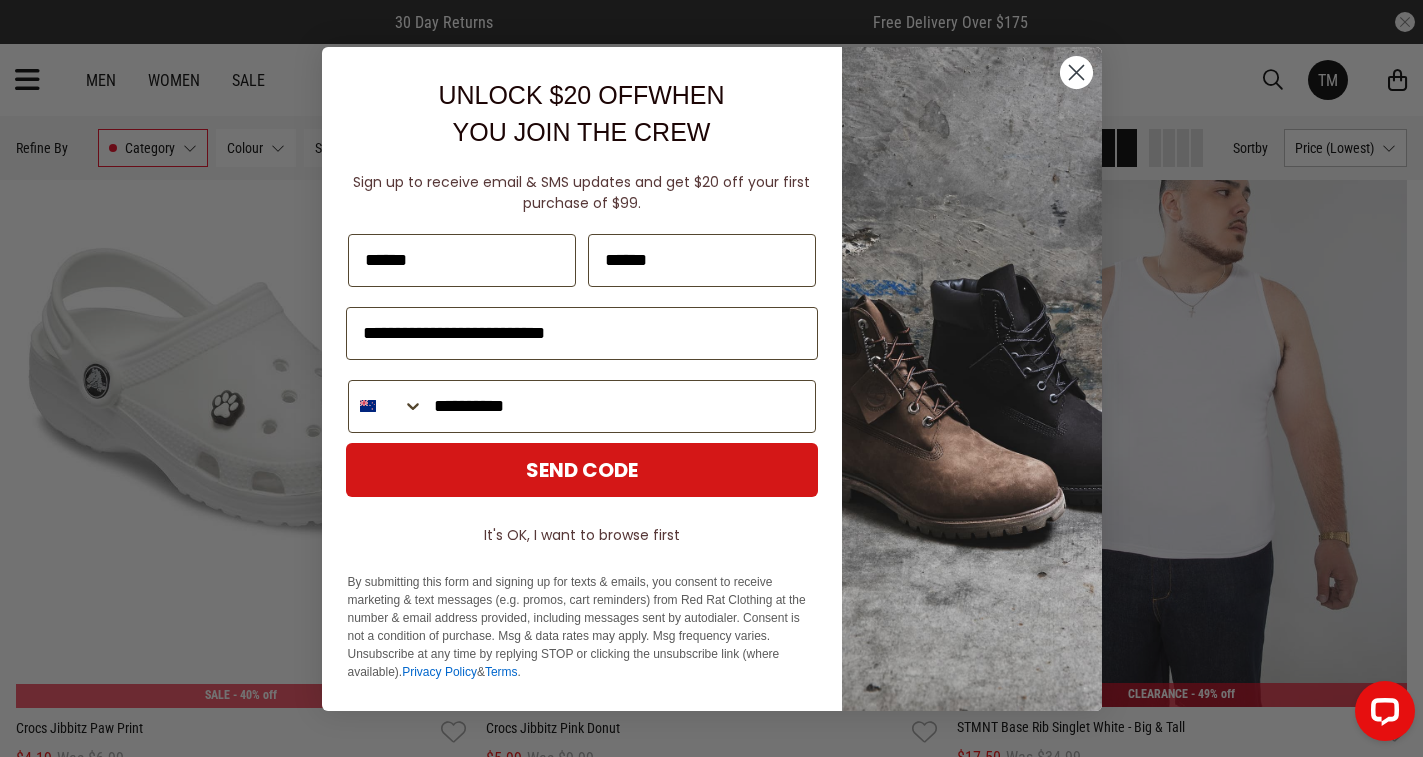 type on "******" 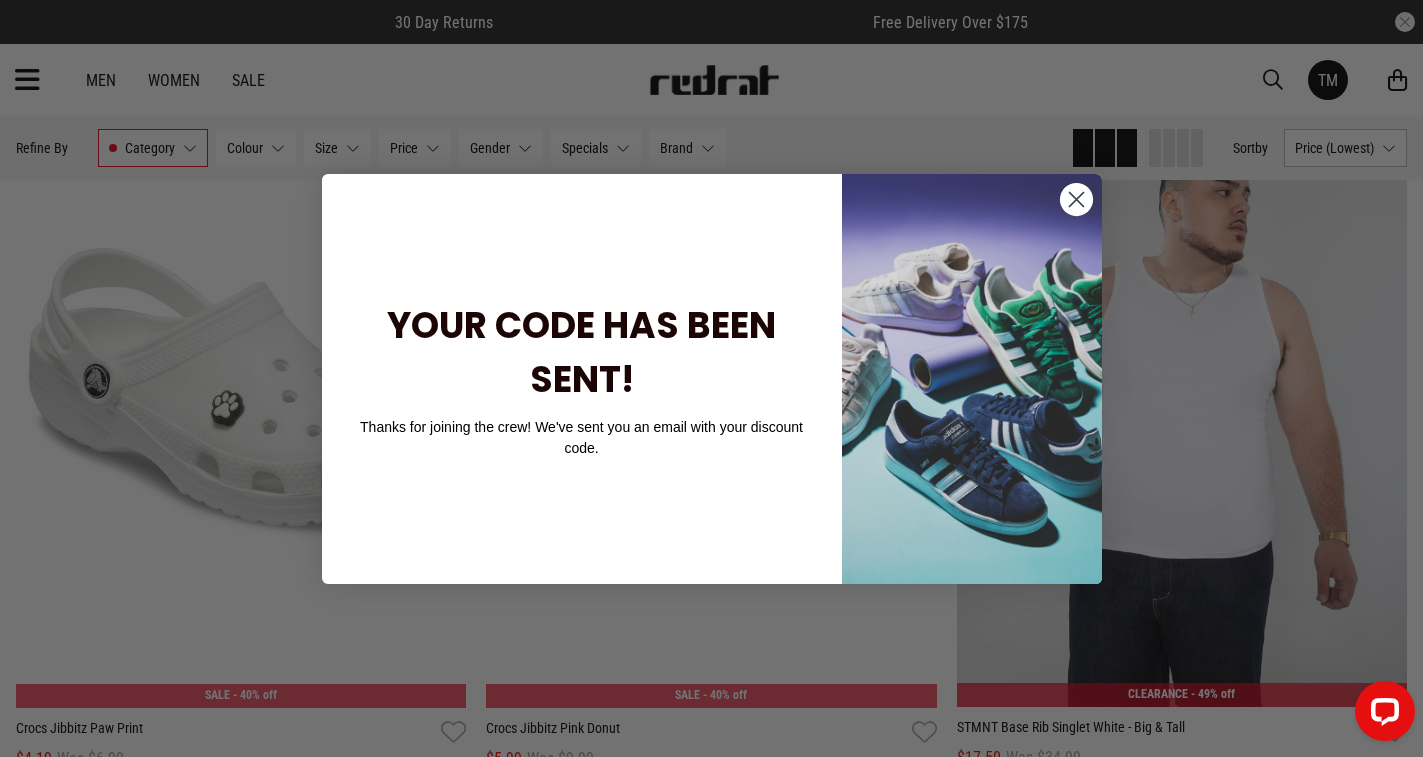 click 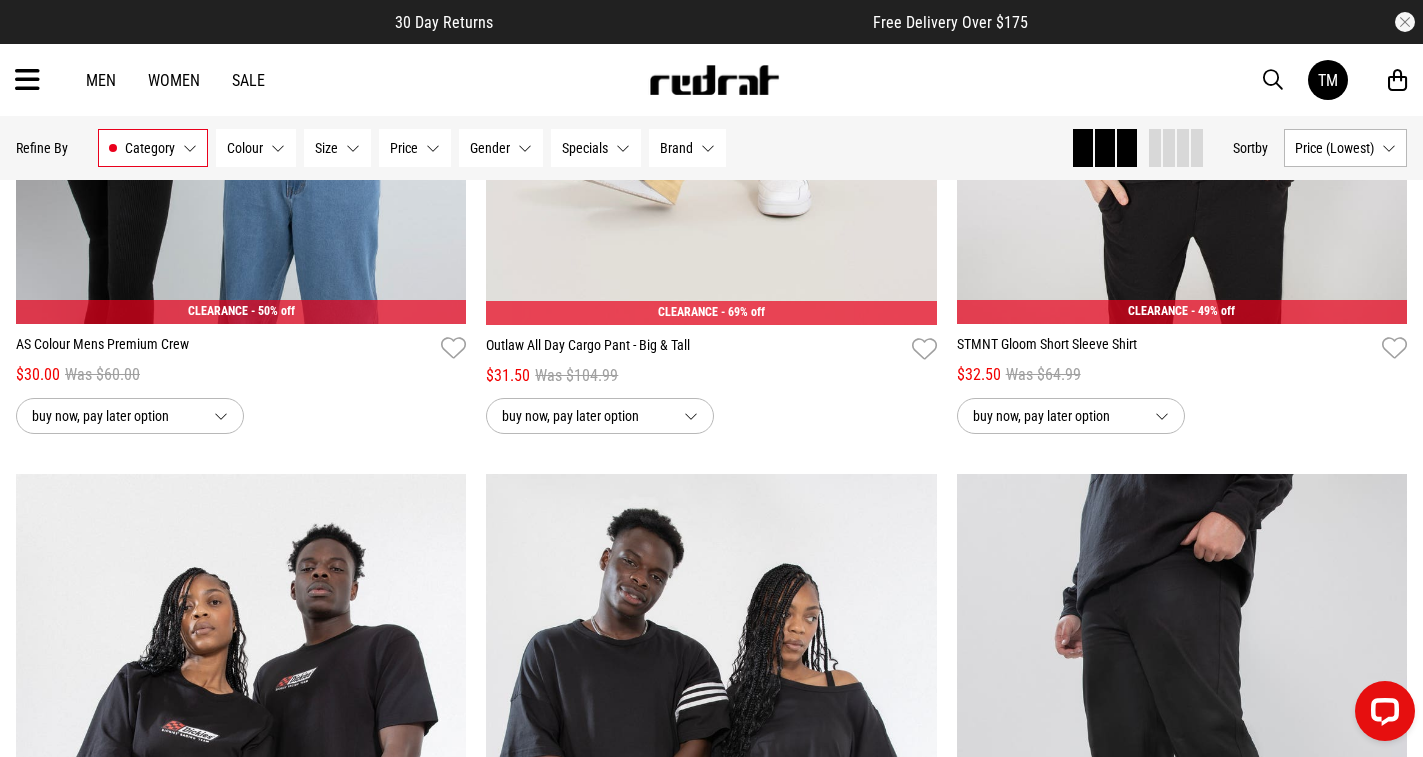 scroll, scrollTop: 3800, scrollLeft: 0, axis: vertical 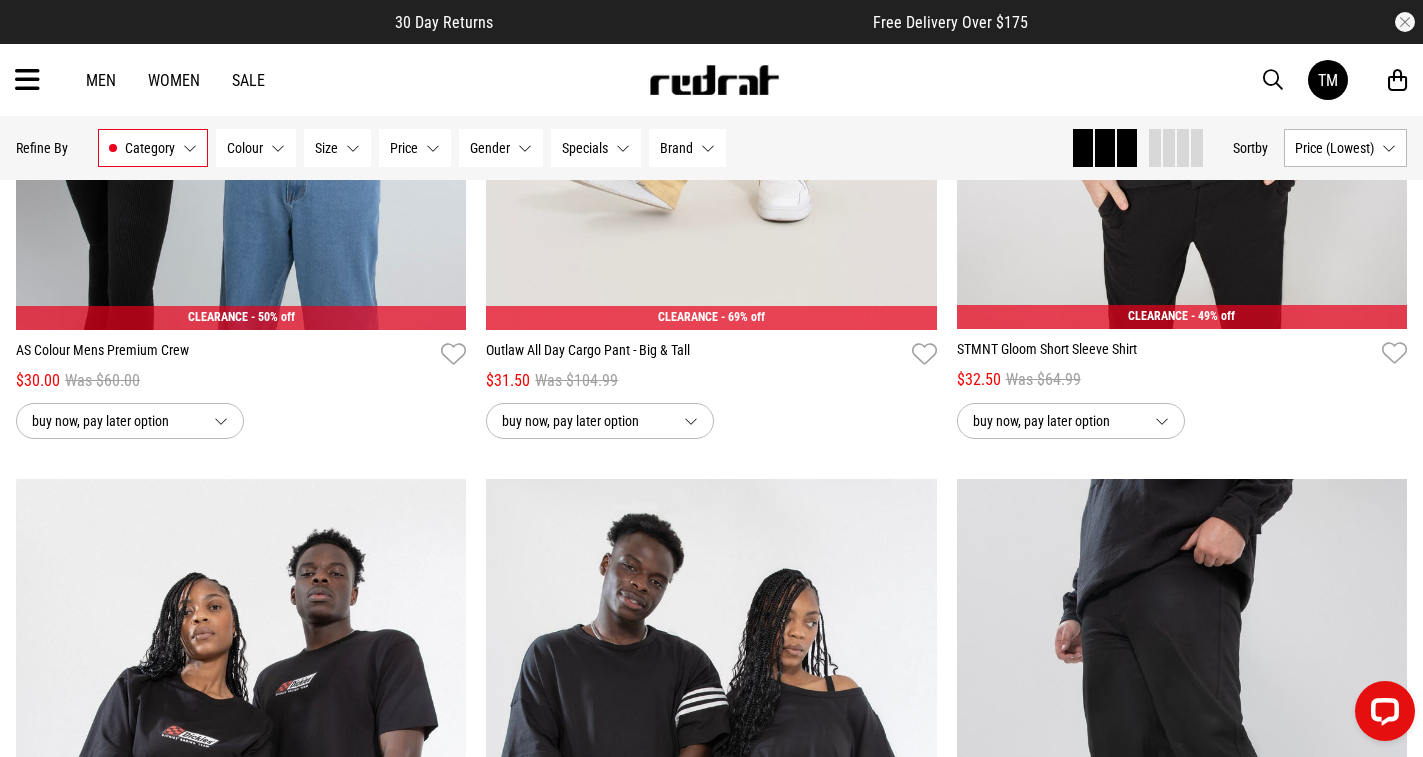 click on "Size  None selected" at bounding box center [337, 148] 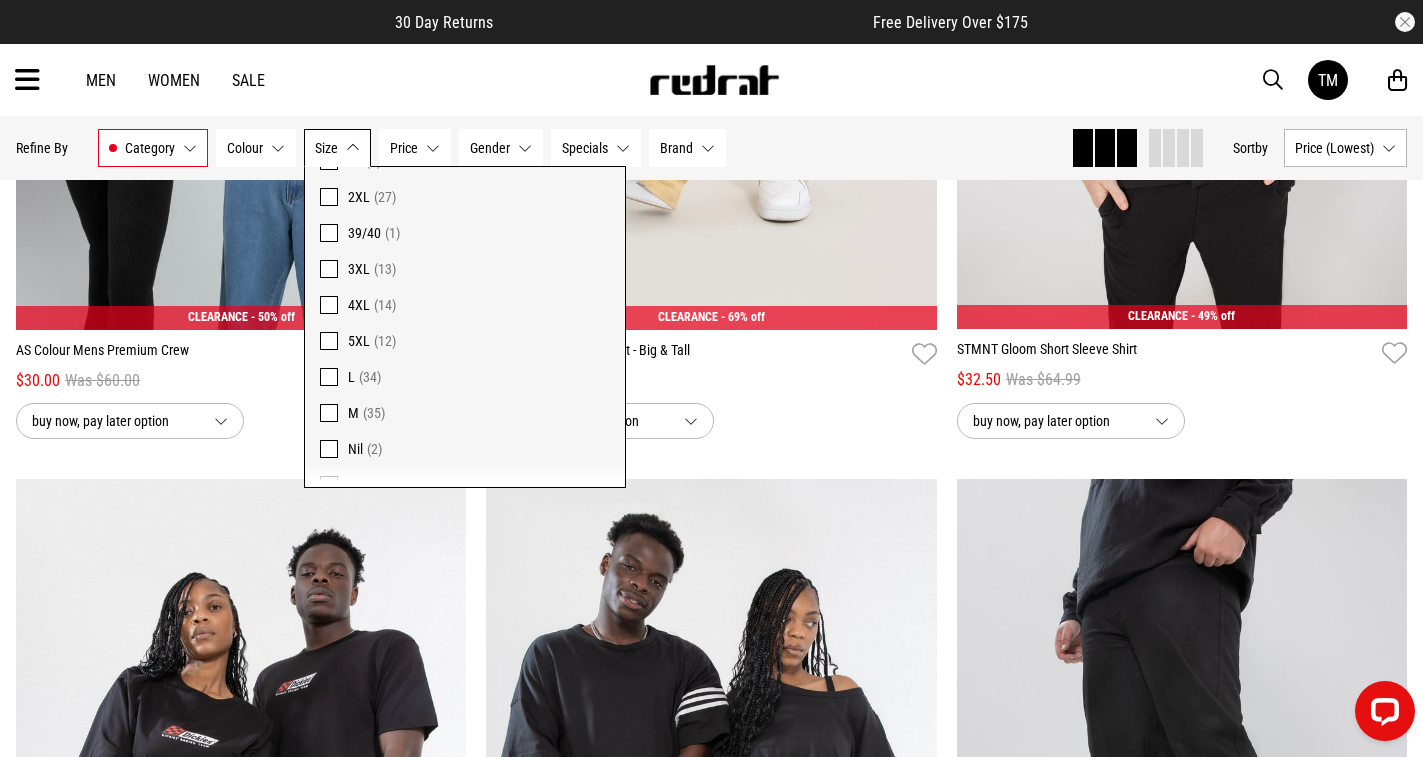 scroll, scrollTop: 762, scrollLeft: 0, axis: vertical 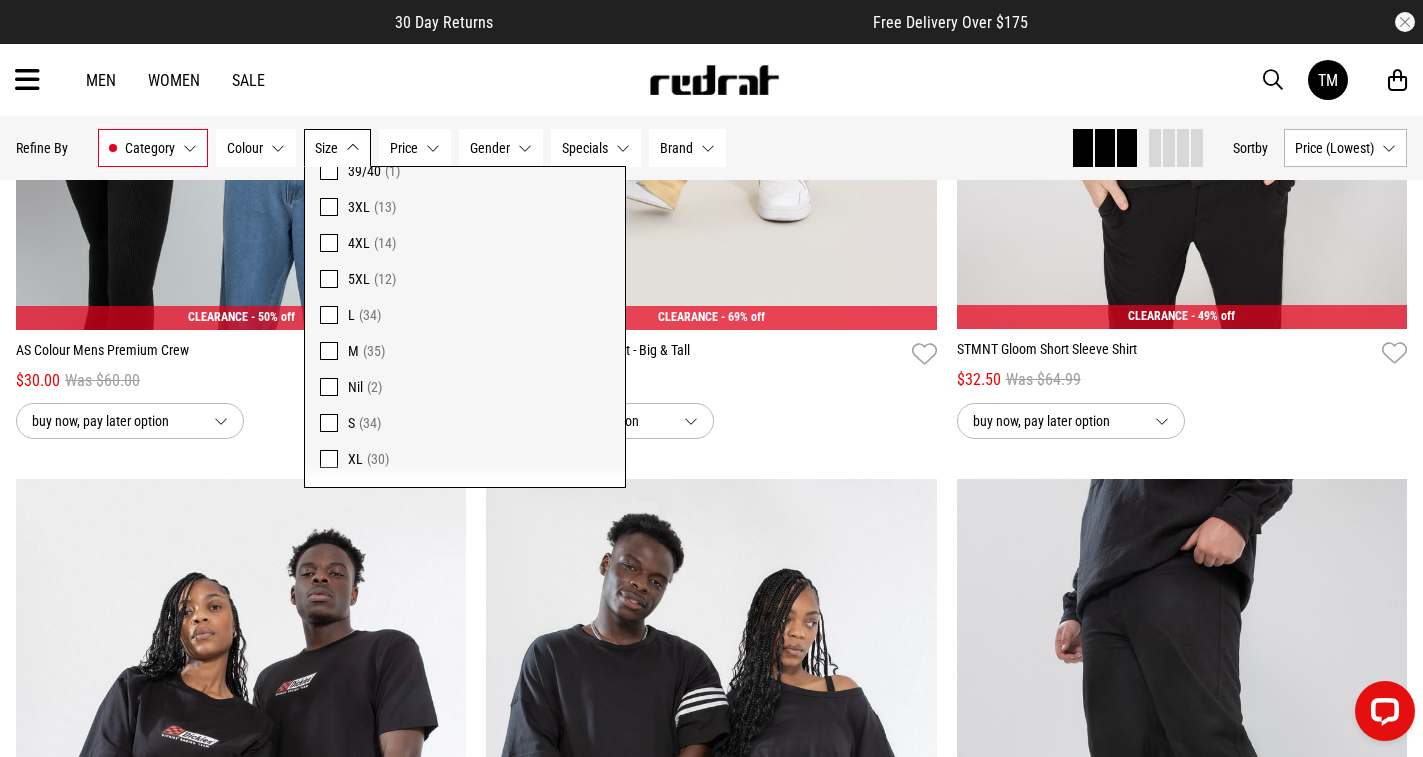 click at bounding box center [329, 279] 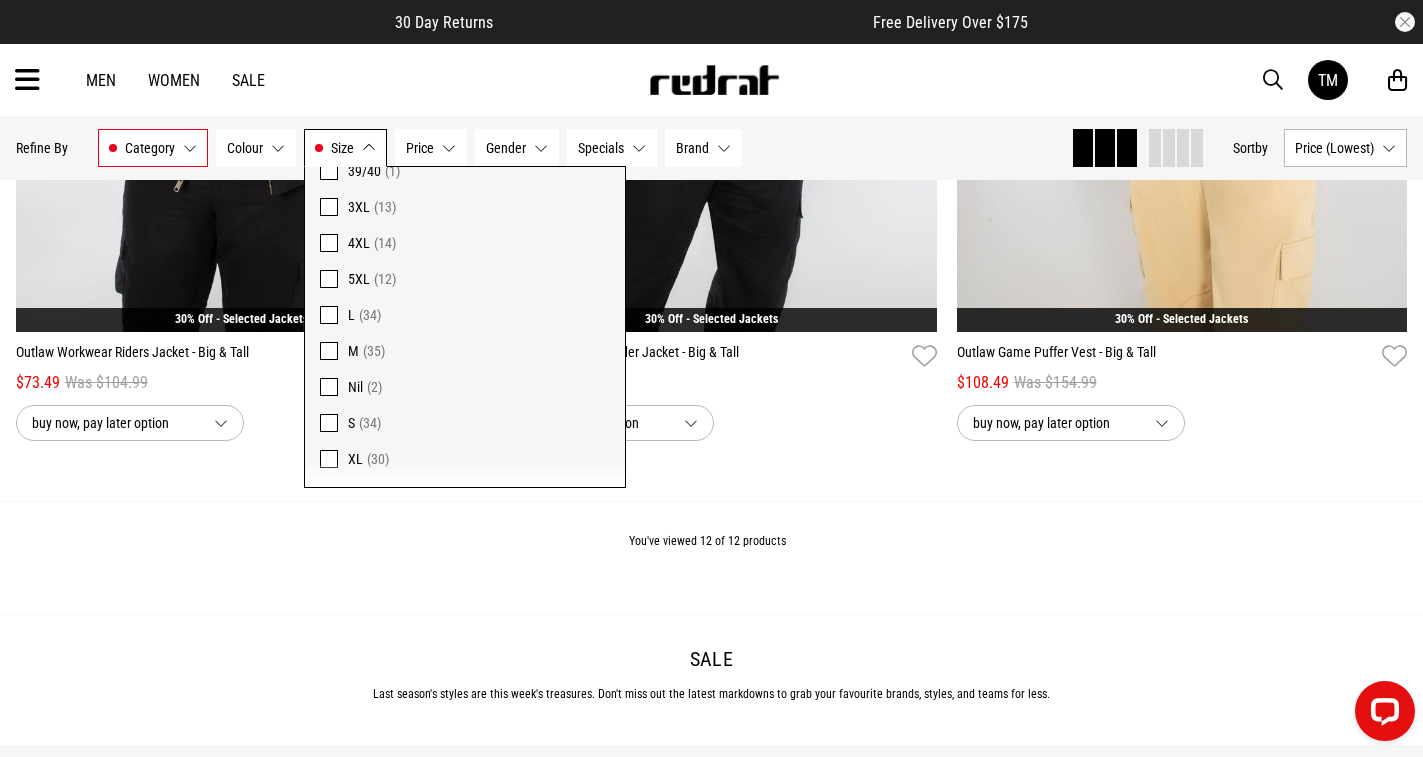 scroll, scrollTop: 2979, scrollLeft: 0, axis: vertical 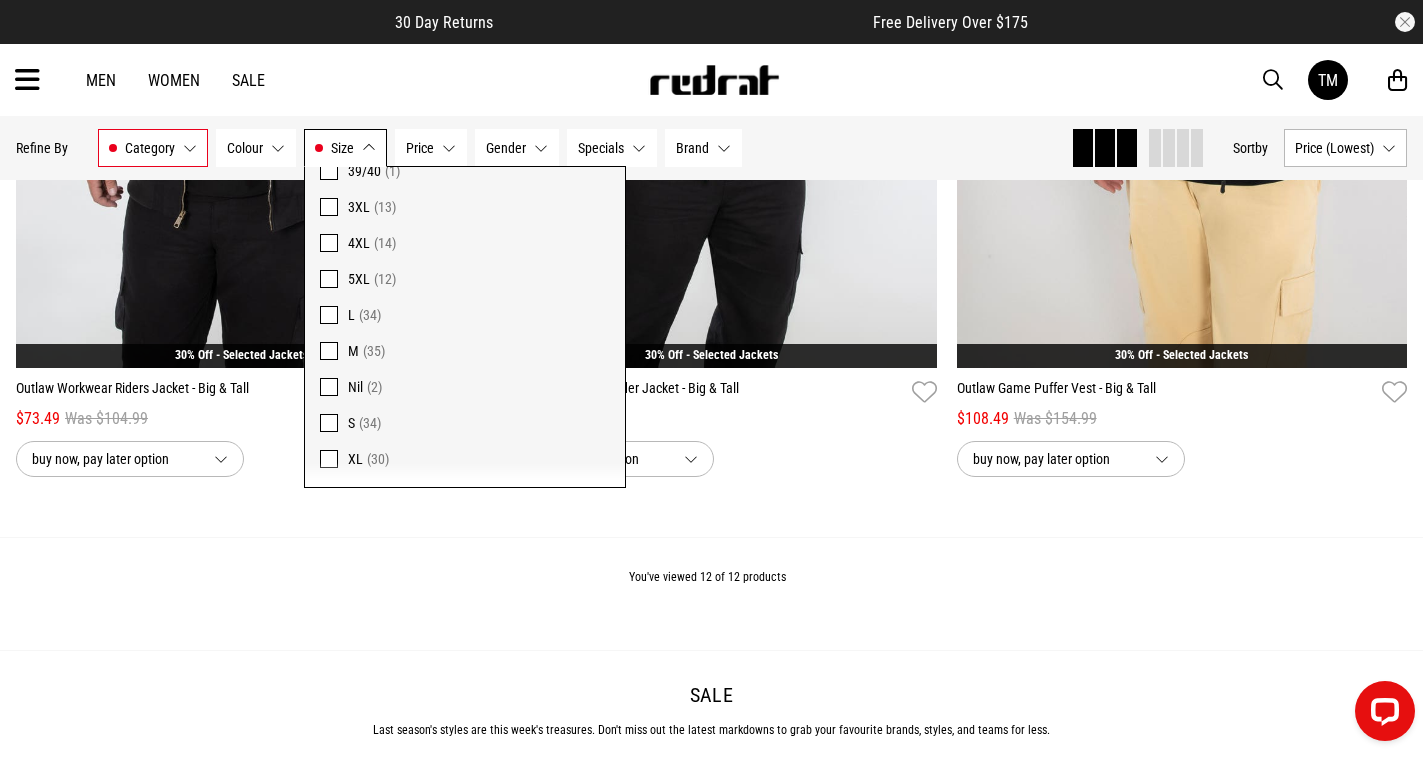 click on "You've viewed 12 of 12 products" at bounding box center [711, 593] 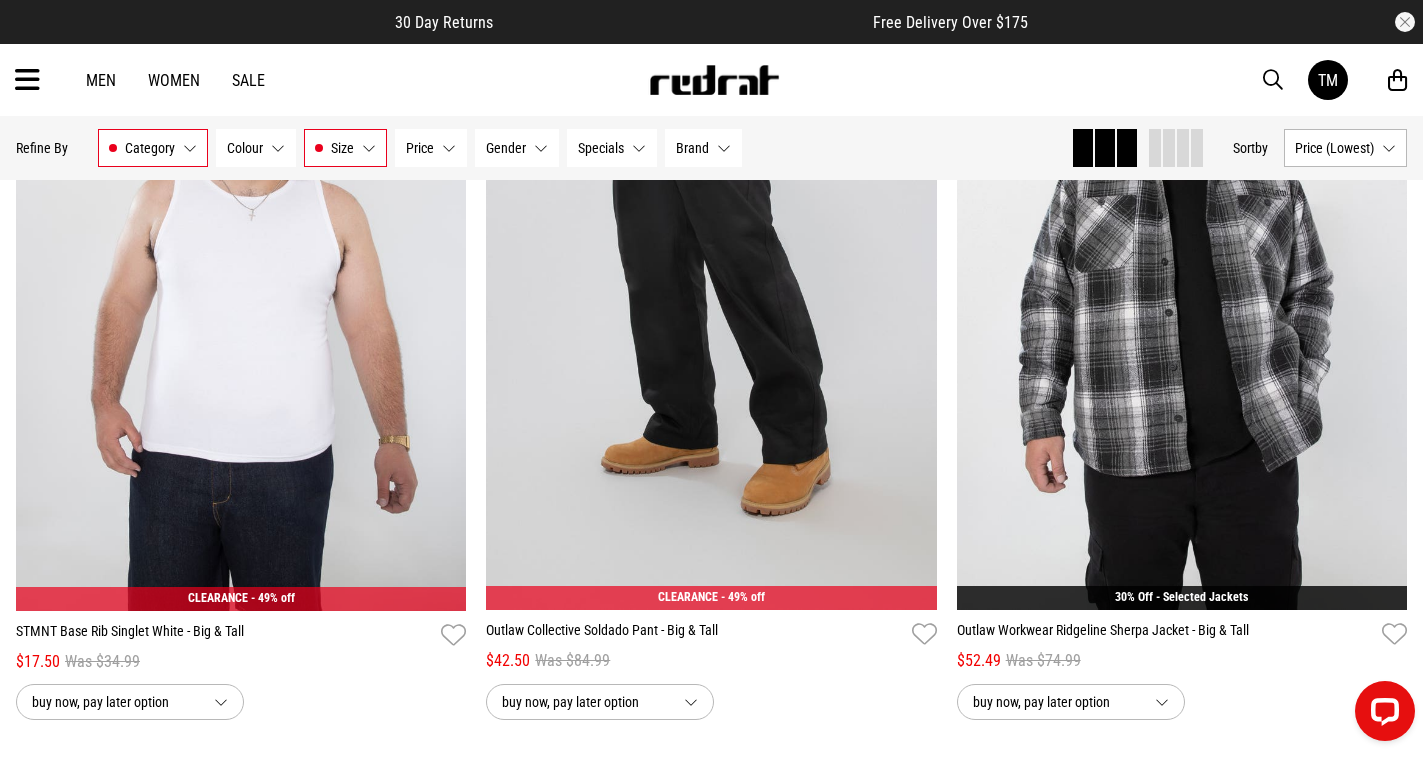 scroll, scrollTop: 400, scrollLeft: 0, axis: vertical 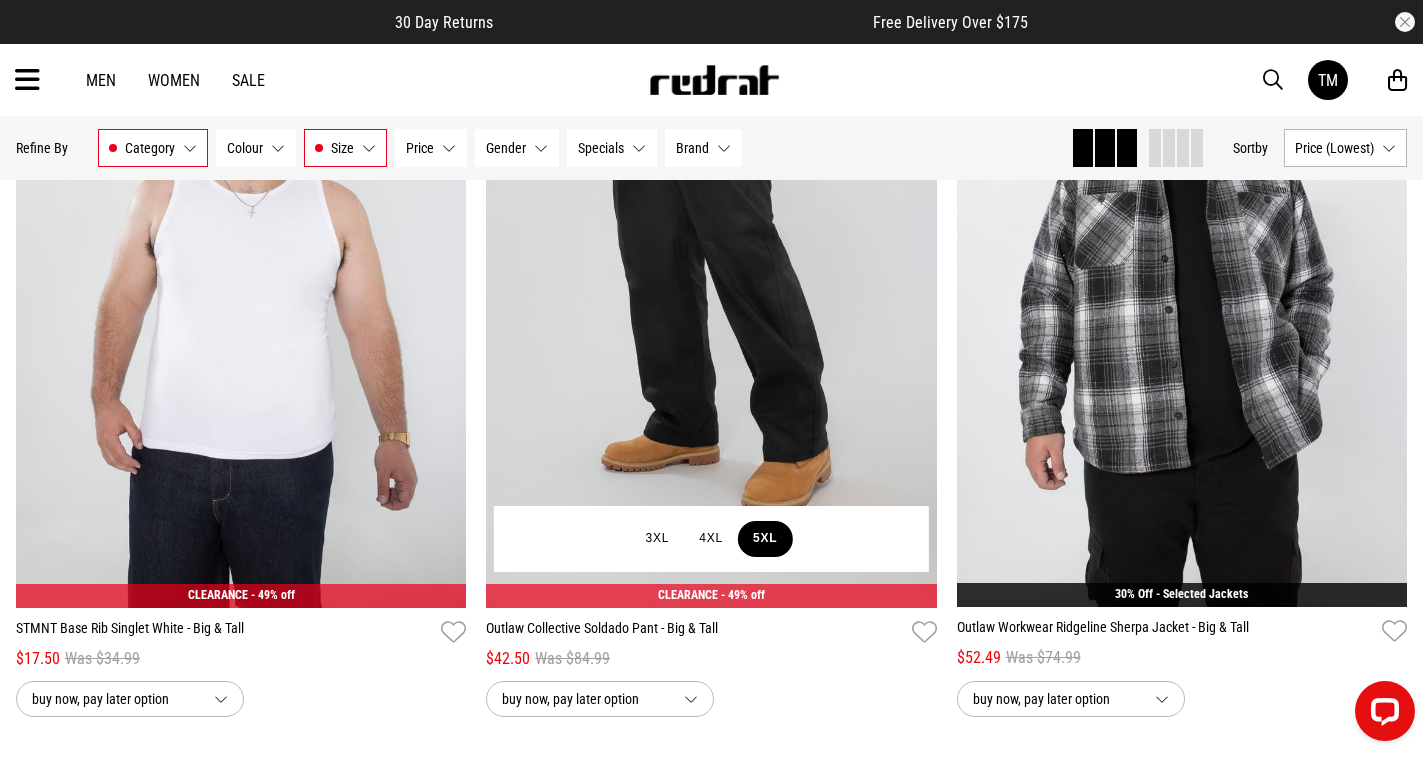 click on "5XL" at bounding box center (765, 539) 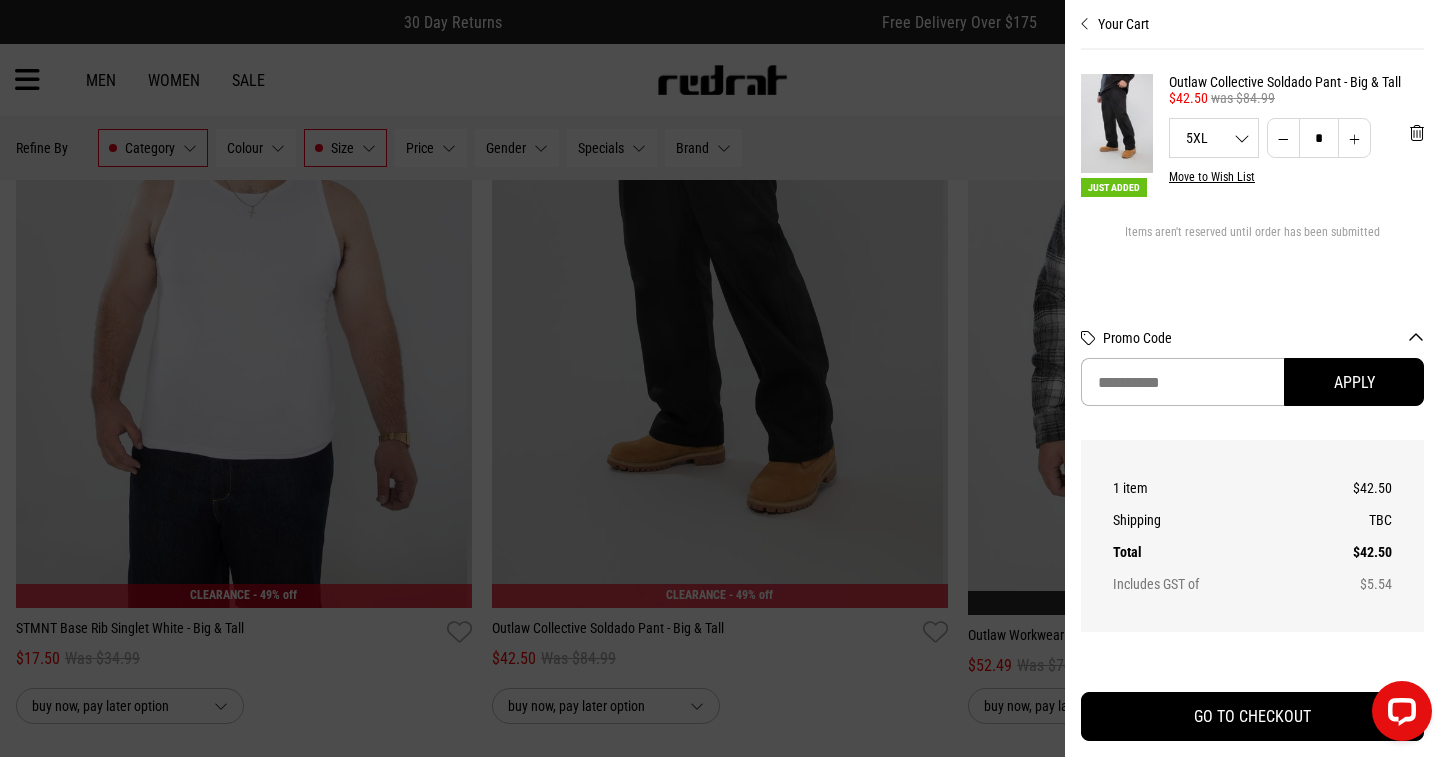 click at bounding box center (1085, 24) 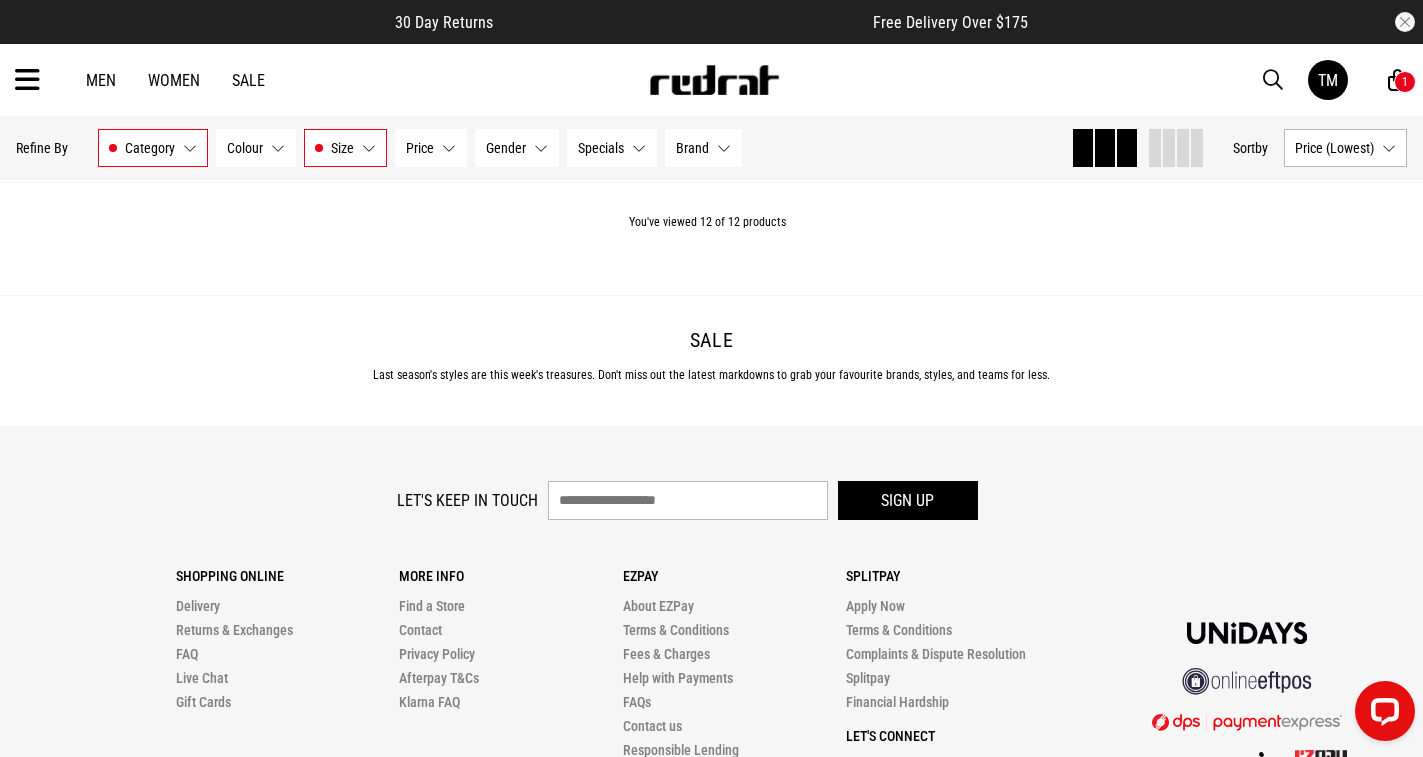 scroll, scrollTop: 3300, scrollLeft: 0, axis: vertical 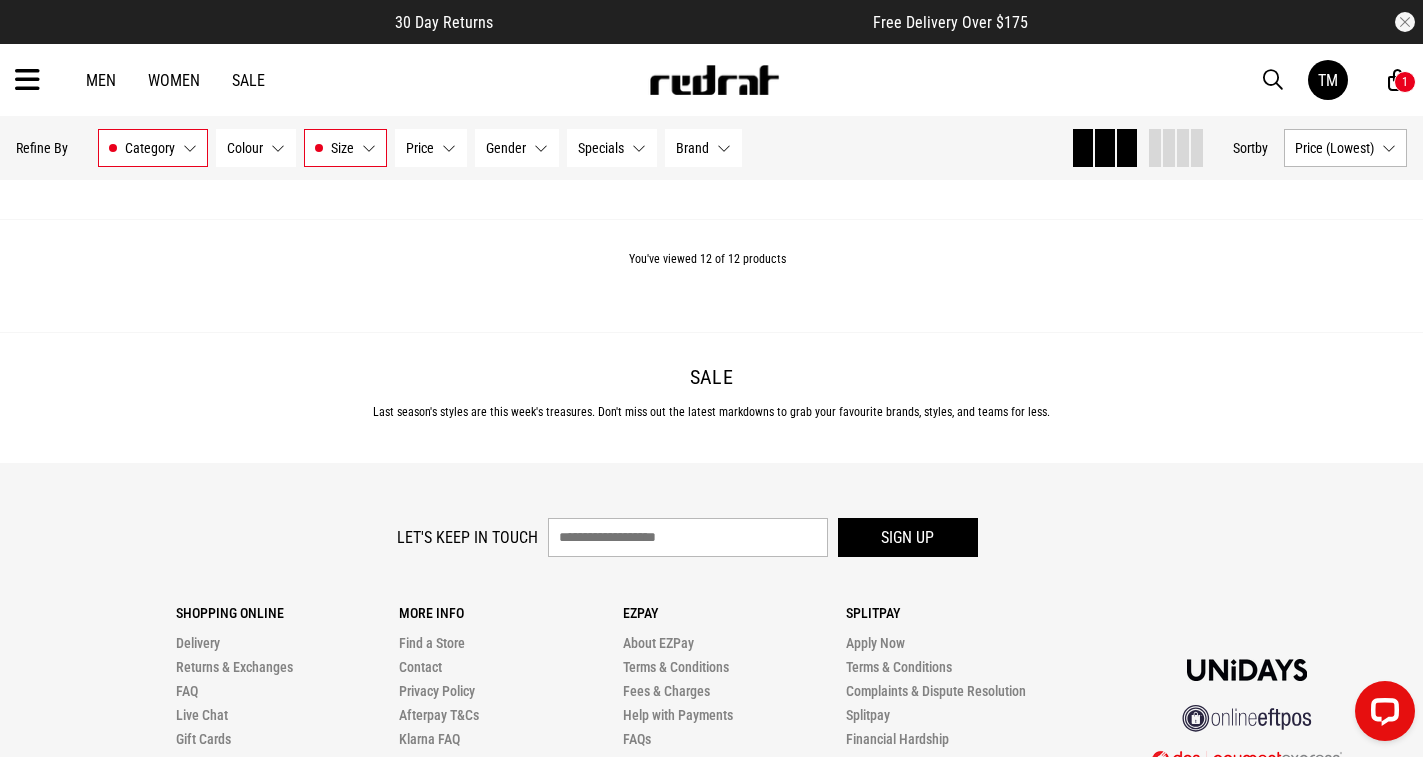 click on "Category  Sale - Mens" at bounding box center (153, 148) 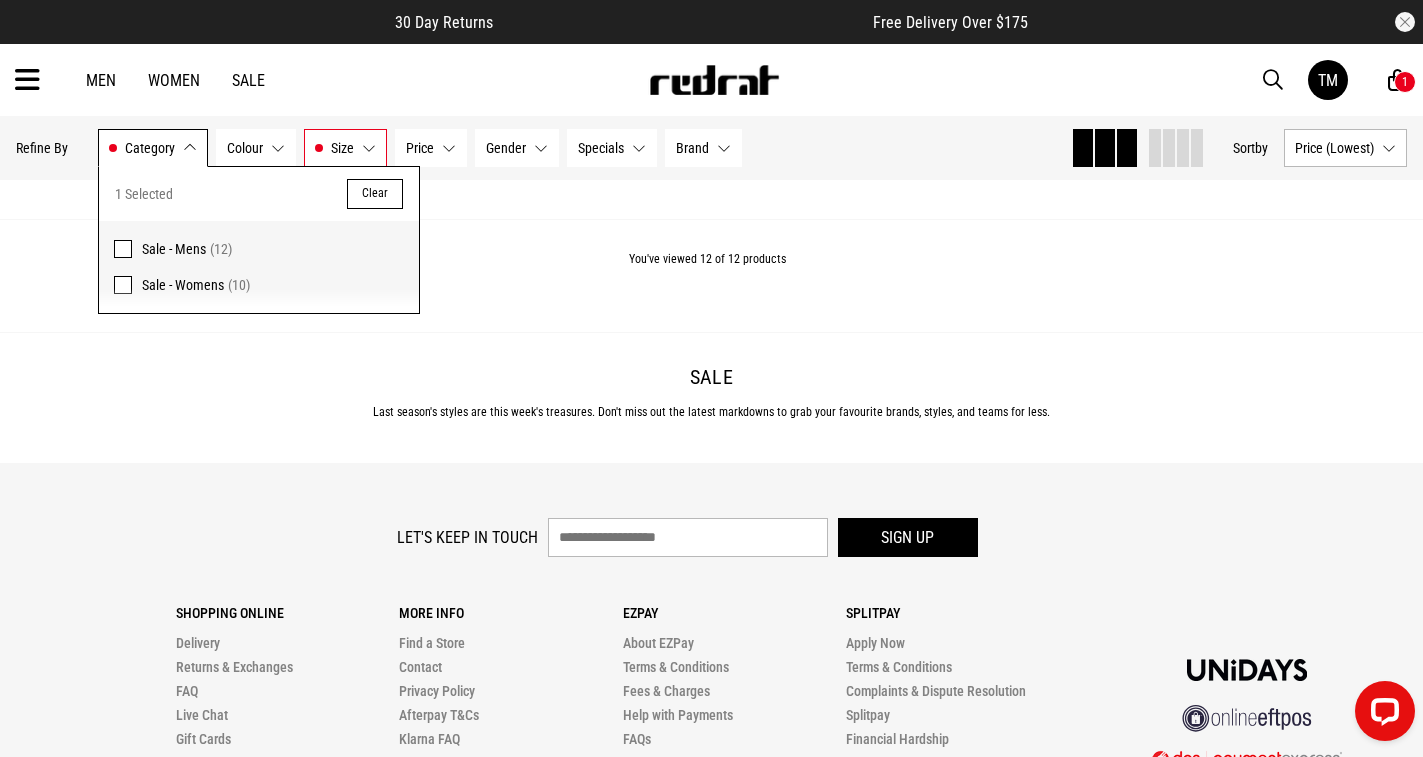 click on "Category  Sale - Mens" at bounding box center [153, 148] 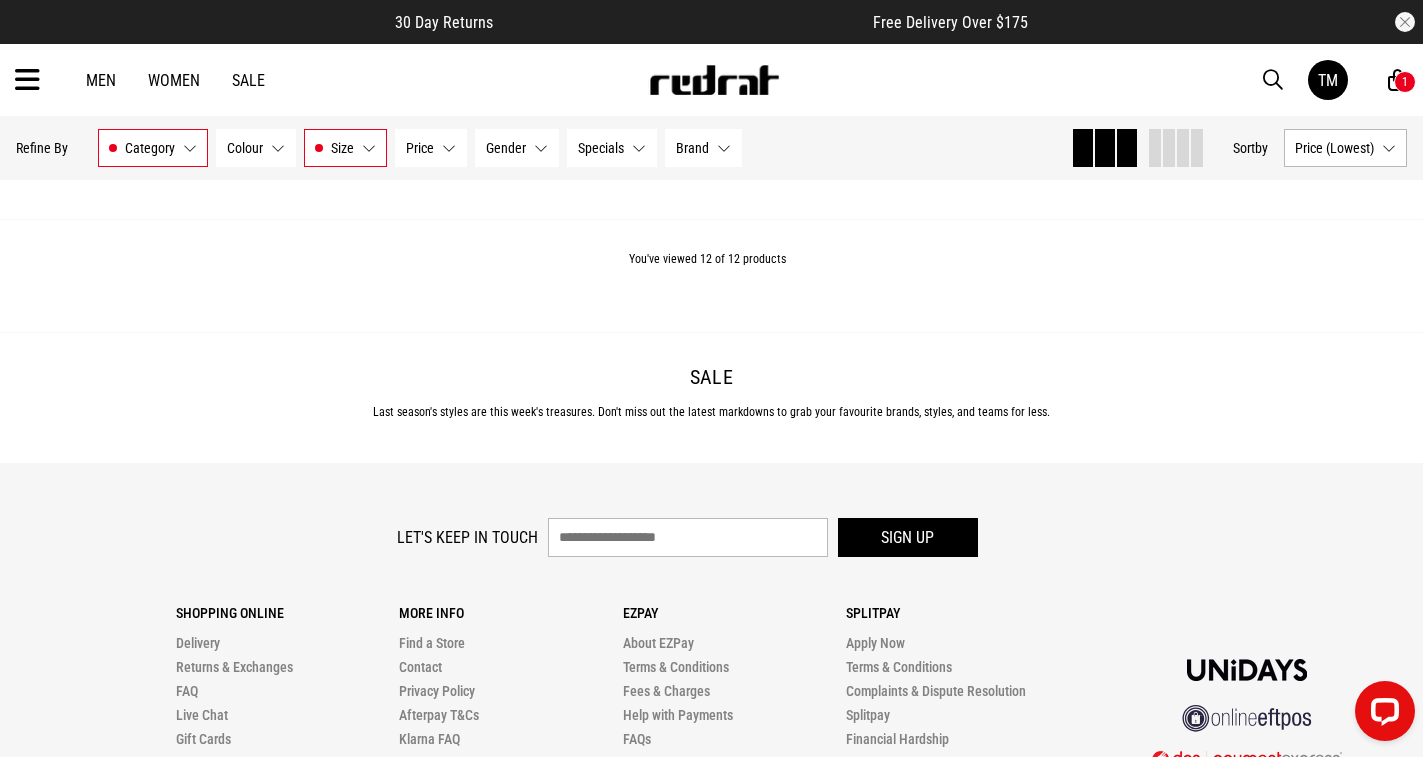 click on "Specials  None selected" at bounding box center [612, 148] 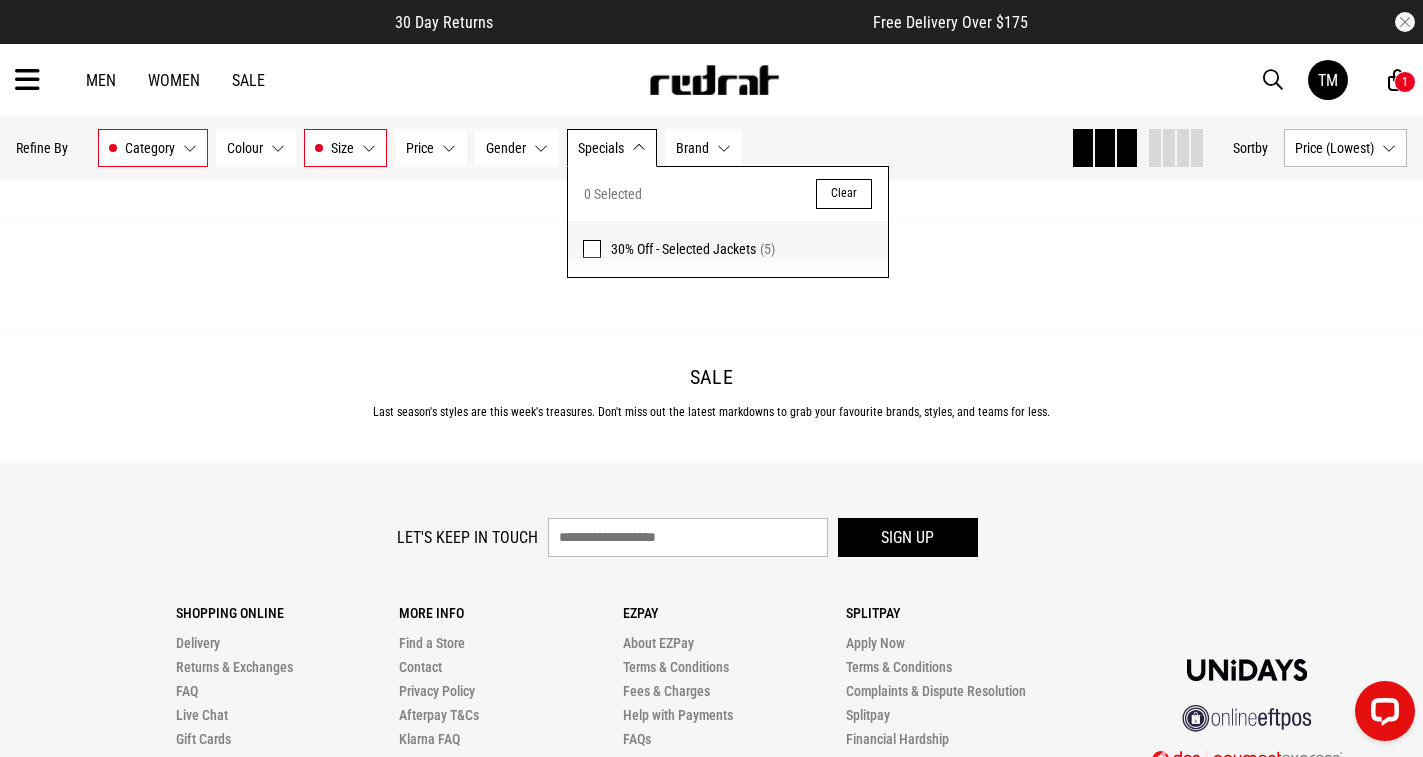 click on "Specials  None selected" at bounding box center [612, 148] 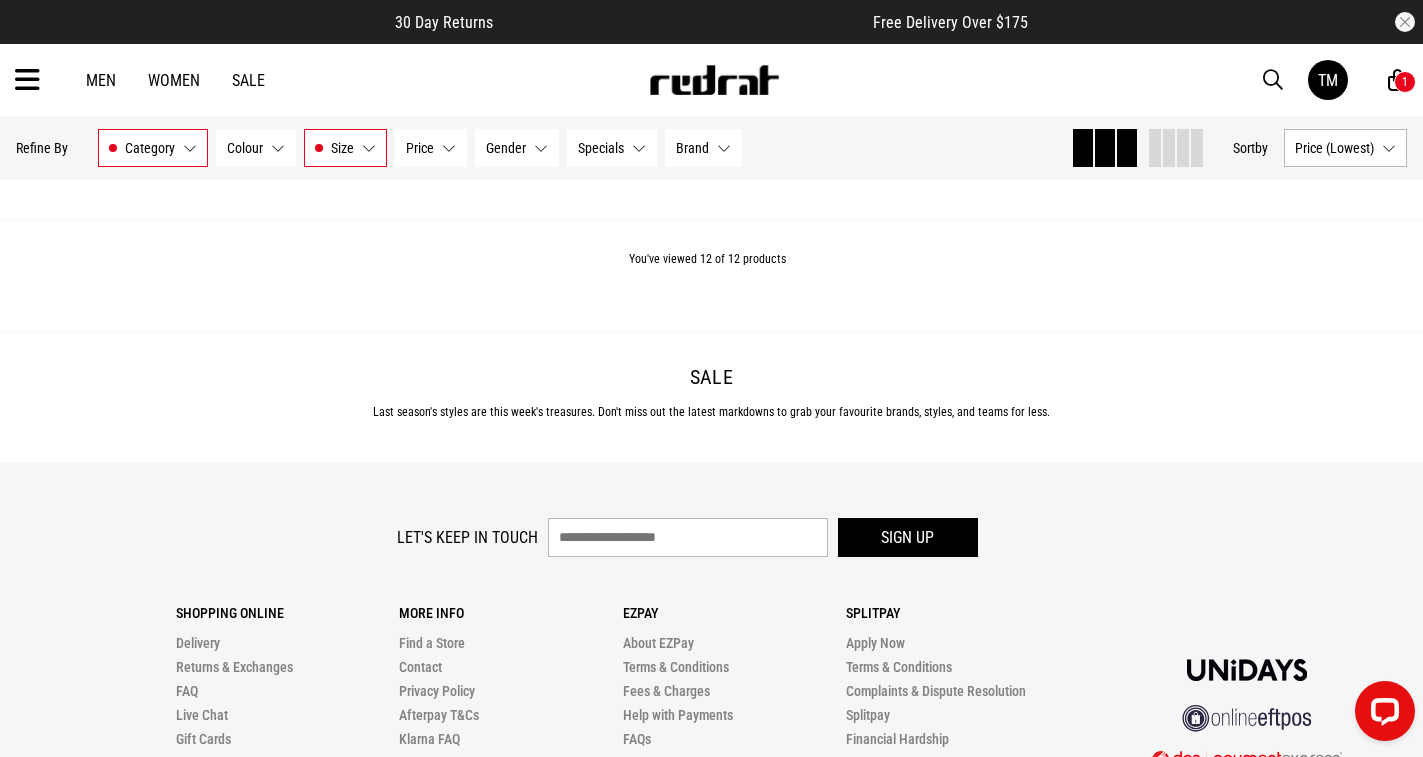 click on "Gender  None selected" at bounding box center (517, 148) 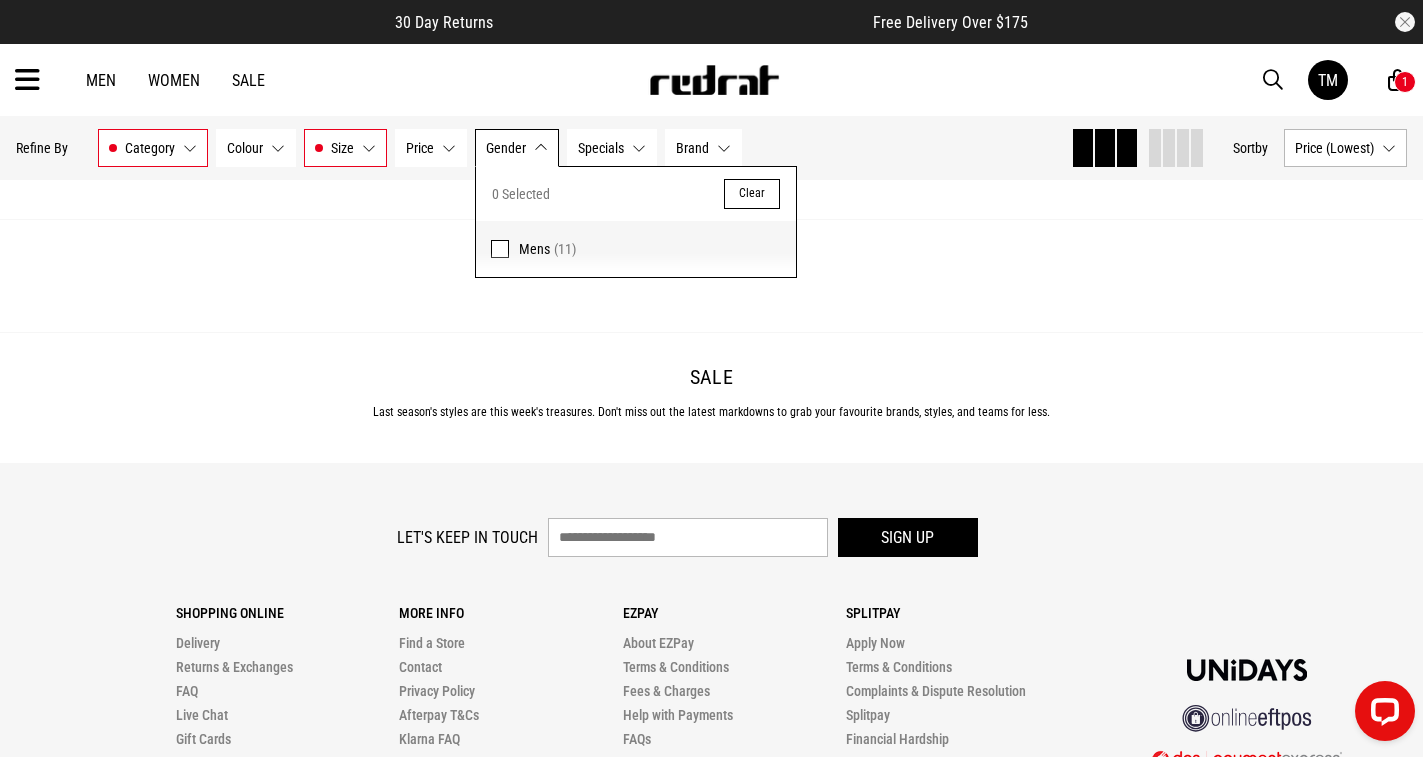 click on "Gender  None selected" at bounding box center (517, 148) 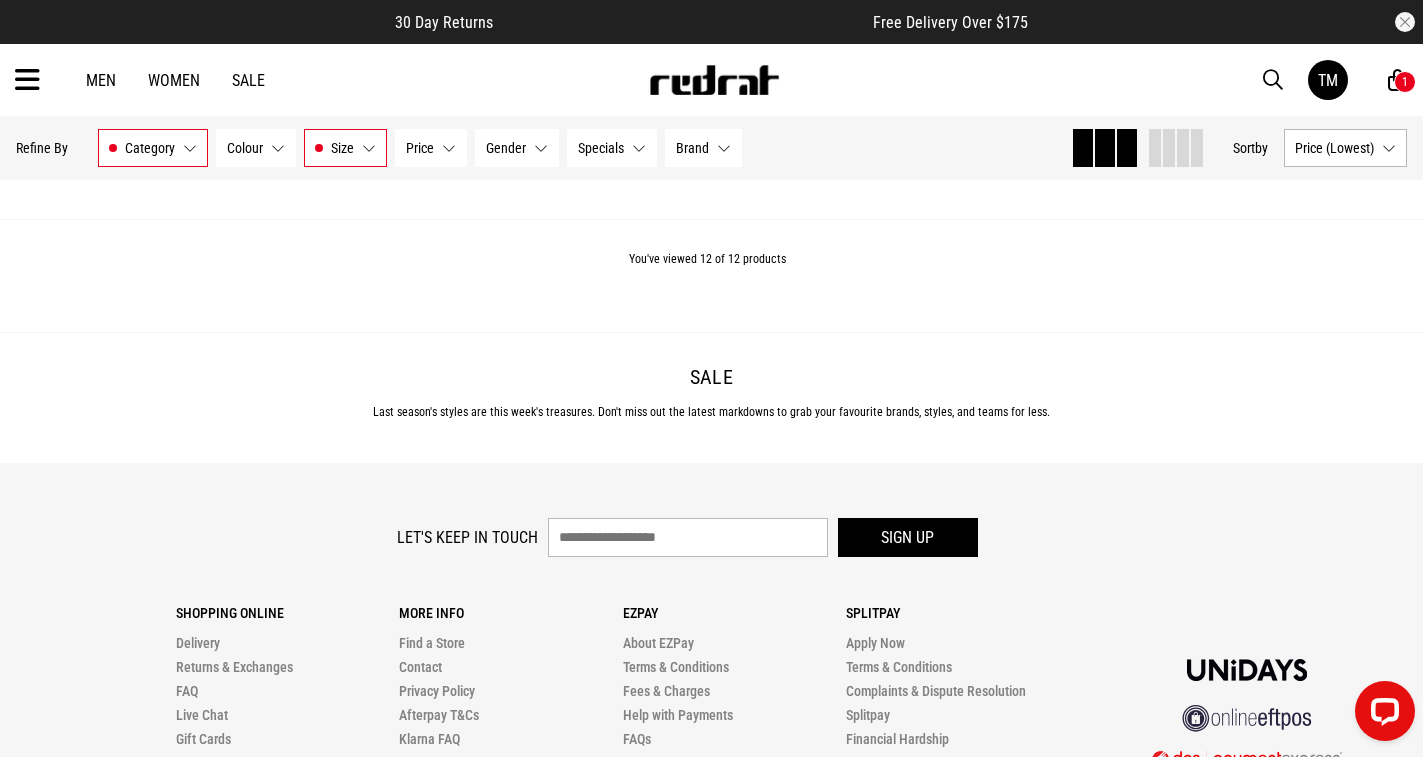 click on "Brand" at bounding box center [692, 148] 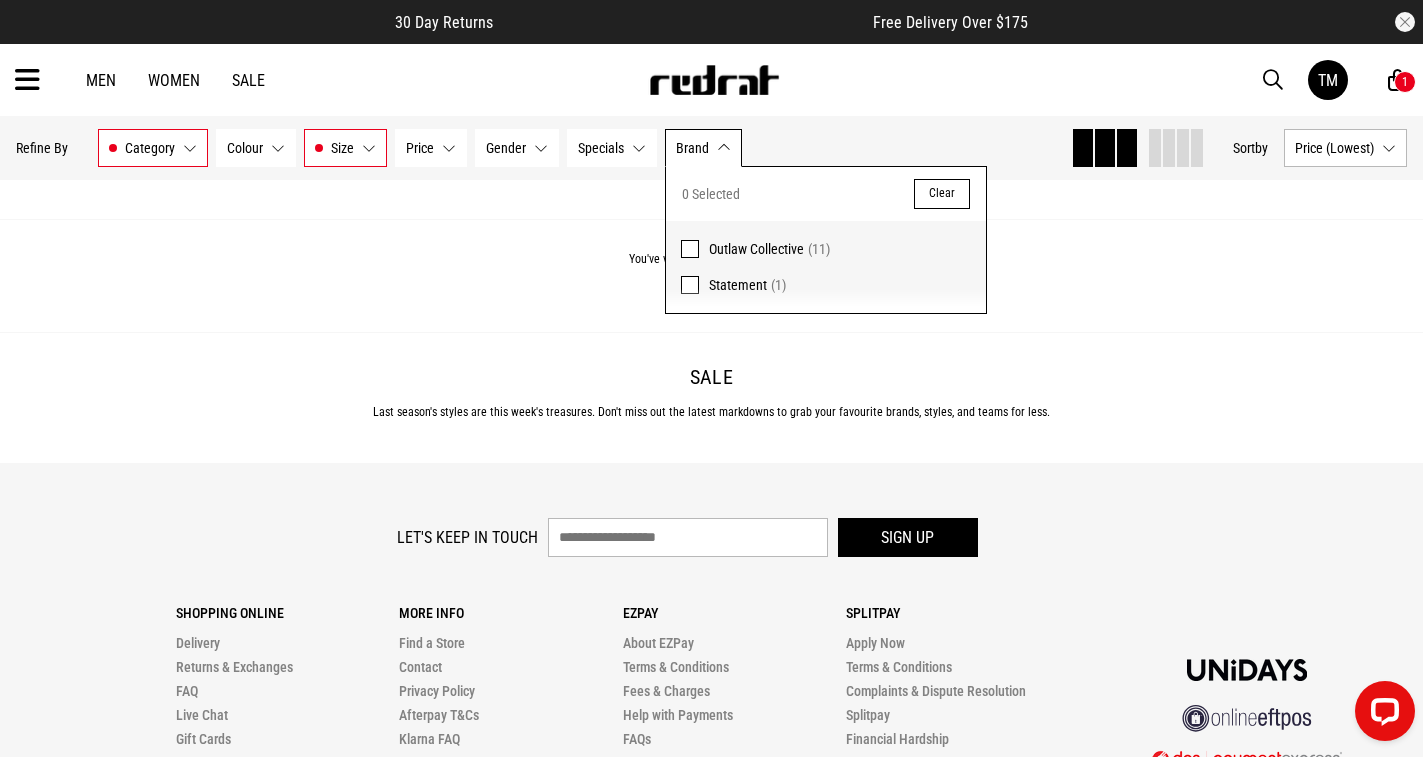 click on "You've viewed 12 of 12 products" at bounding box center (711, 275) 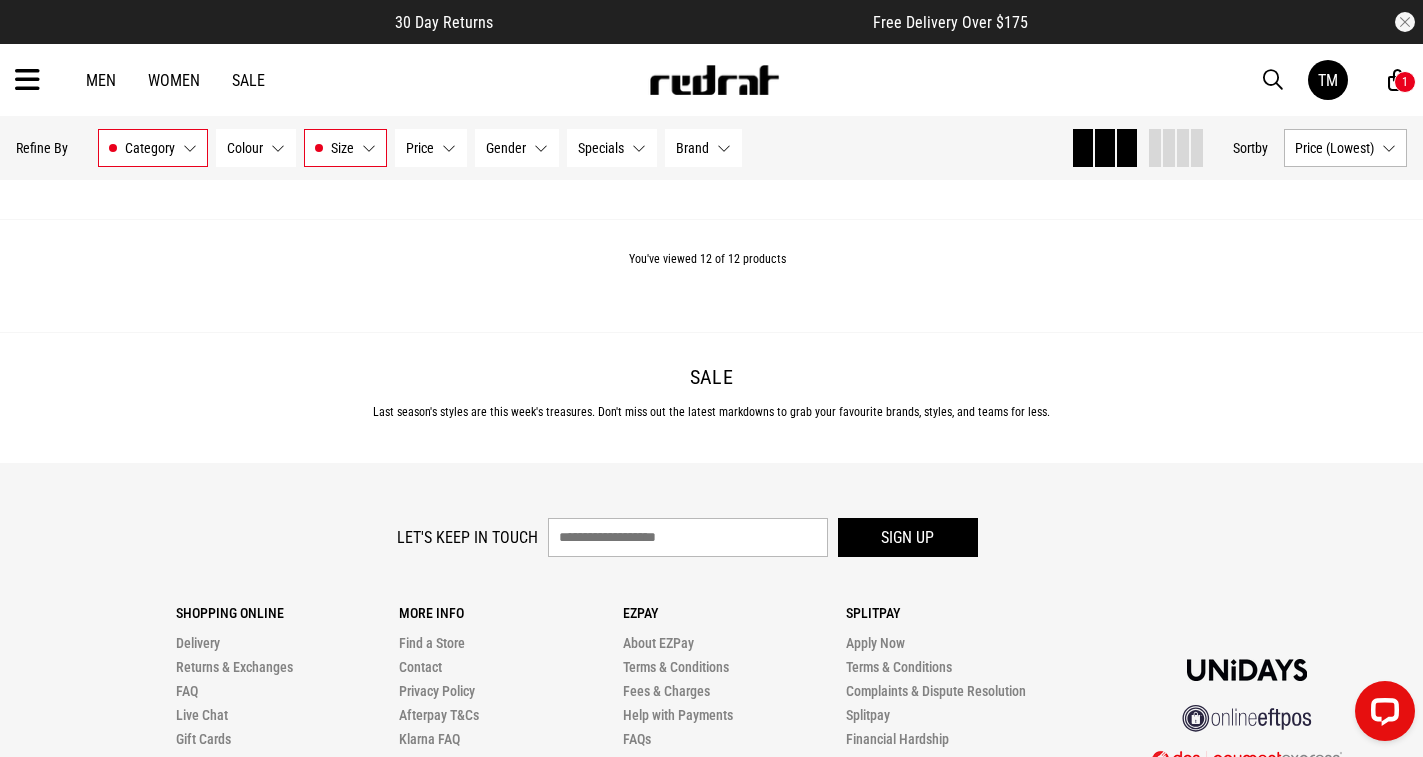 click on "Category  Sale - Mens" at bounding box center [153, 148] 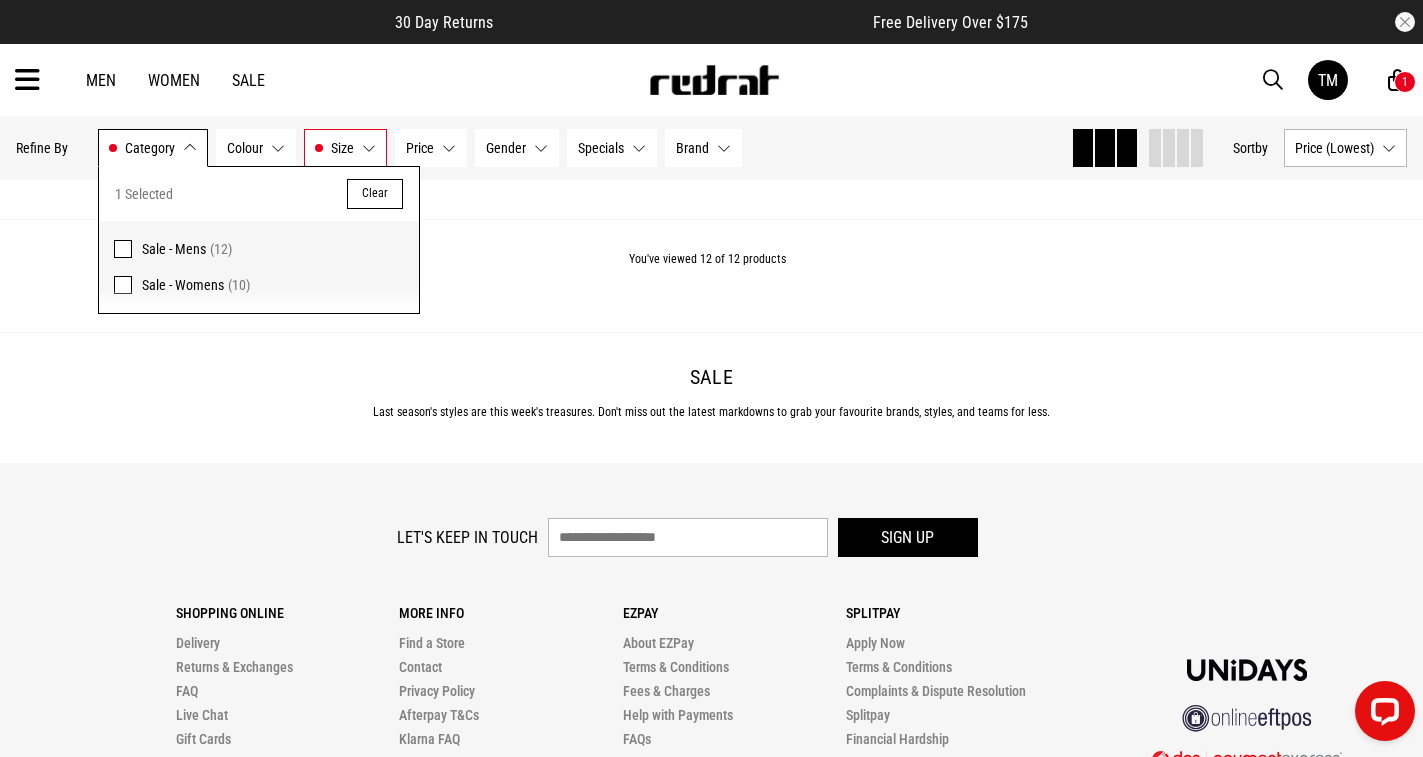 click on "Category  Sale - Mens" at bounding box center (153, 148) 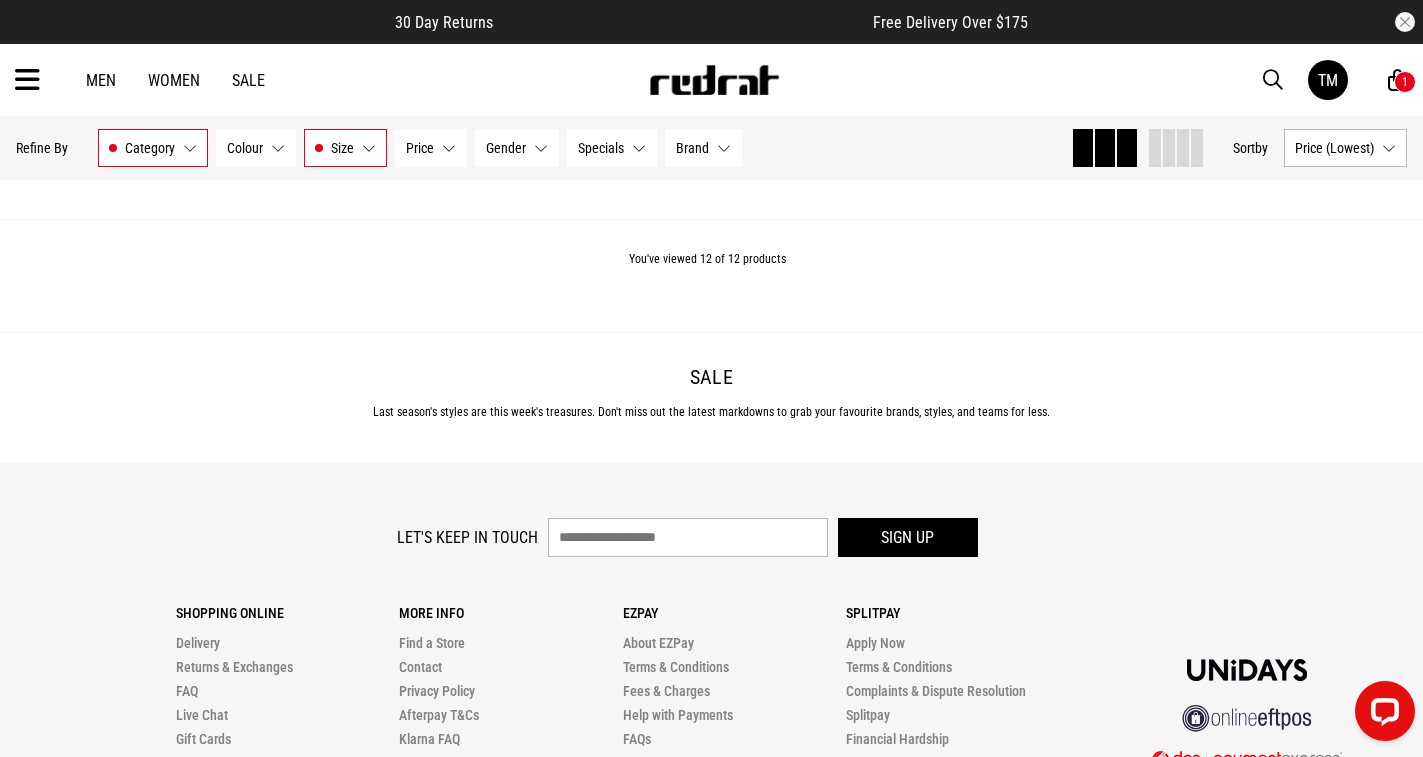 click on "Size  5XL" at bounding box center (345, 148) 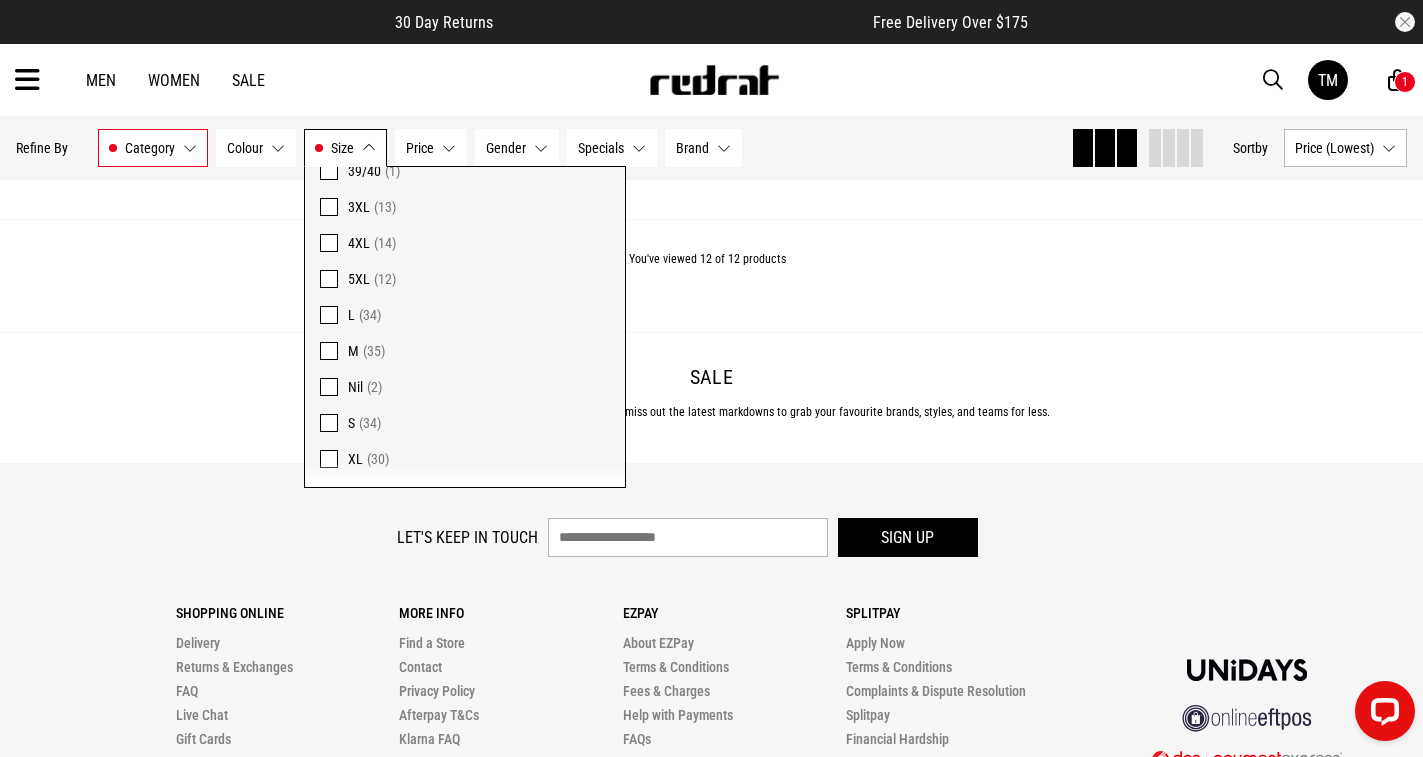 click at bounding box center [329, 279] 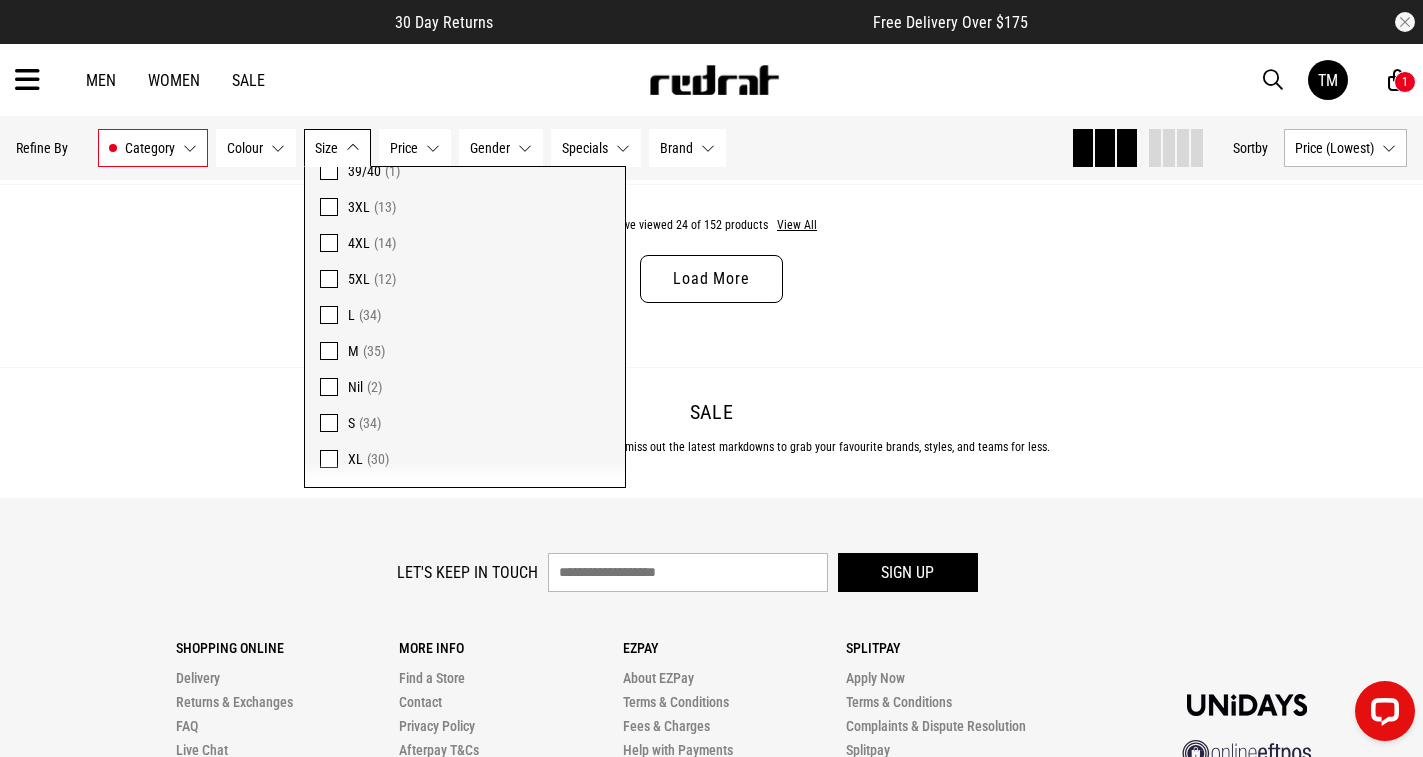 scroll, scrollTop: 6297, scrollLeft: 0, axis: vertical 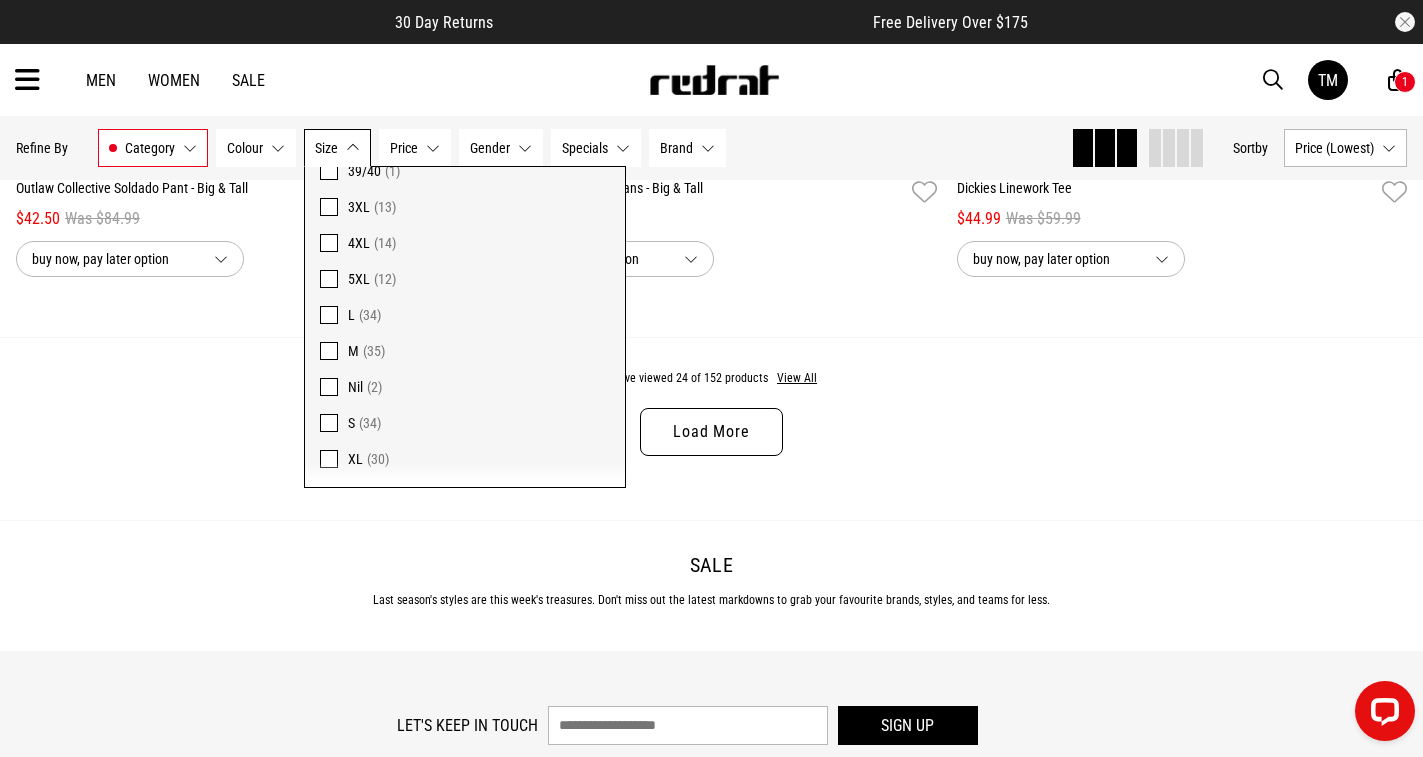 click on "Category  Sale - Mens" at bounding box center (153, 148) 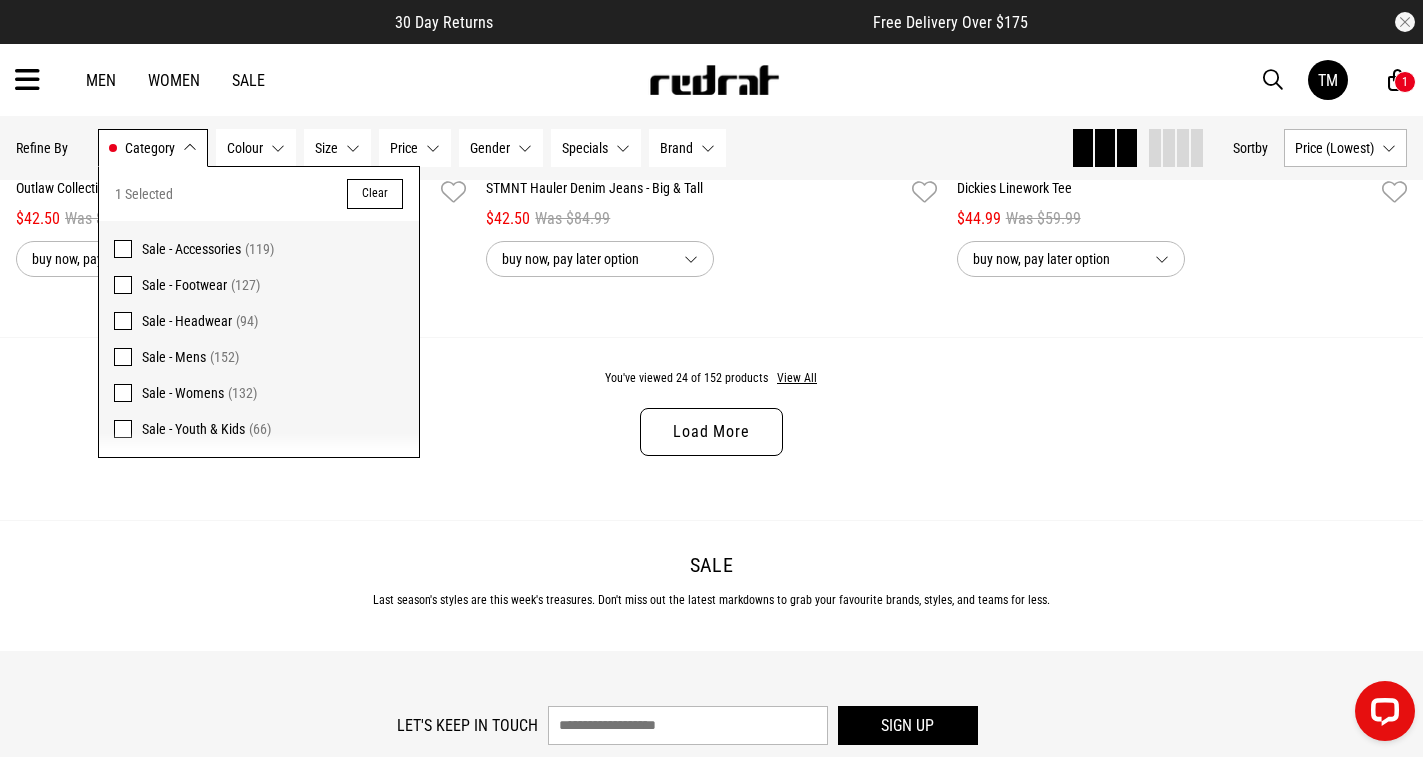 click at bounding box center (123, 357) 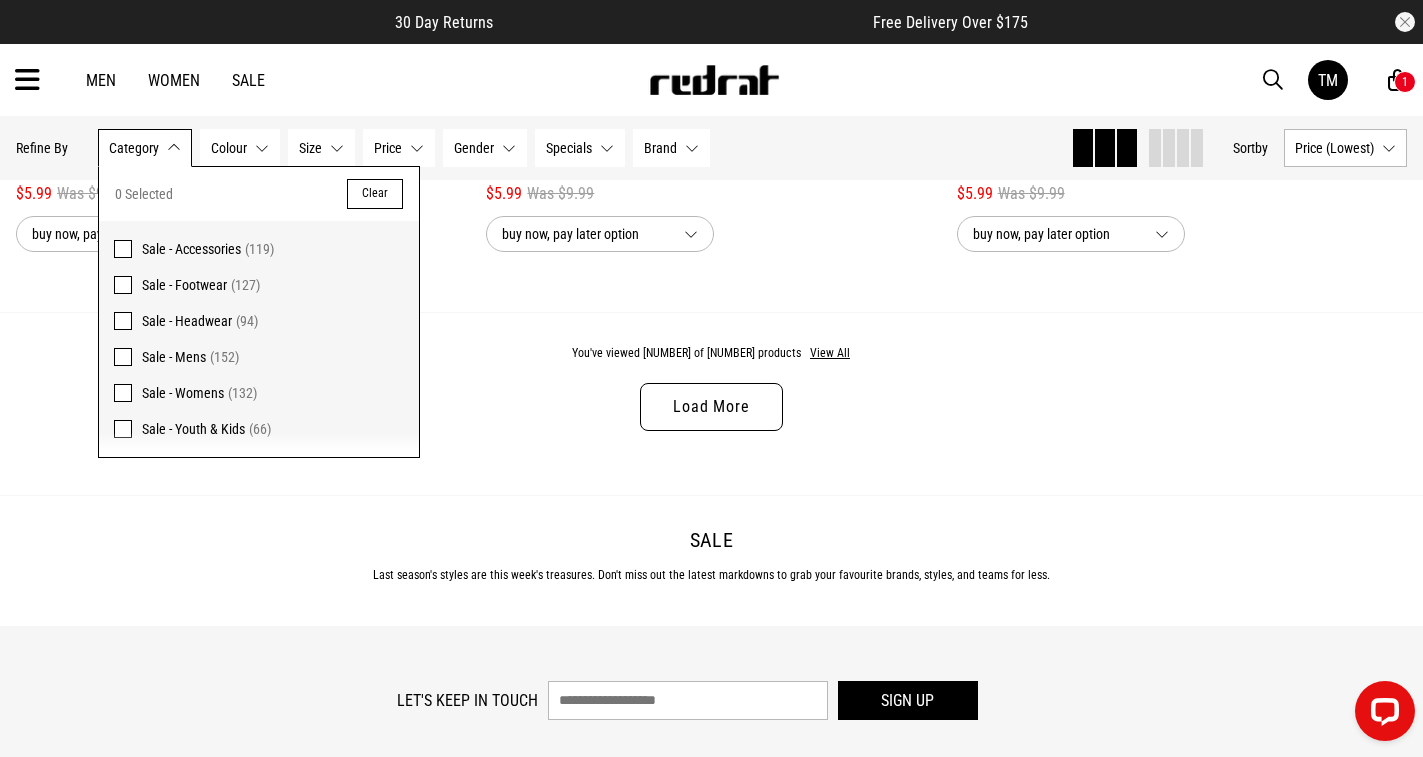 scroll, scrollTop: 6273, scrollLeft: 0, axis: vertical 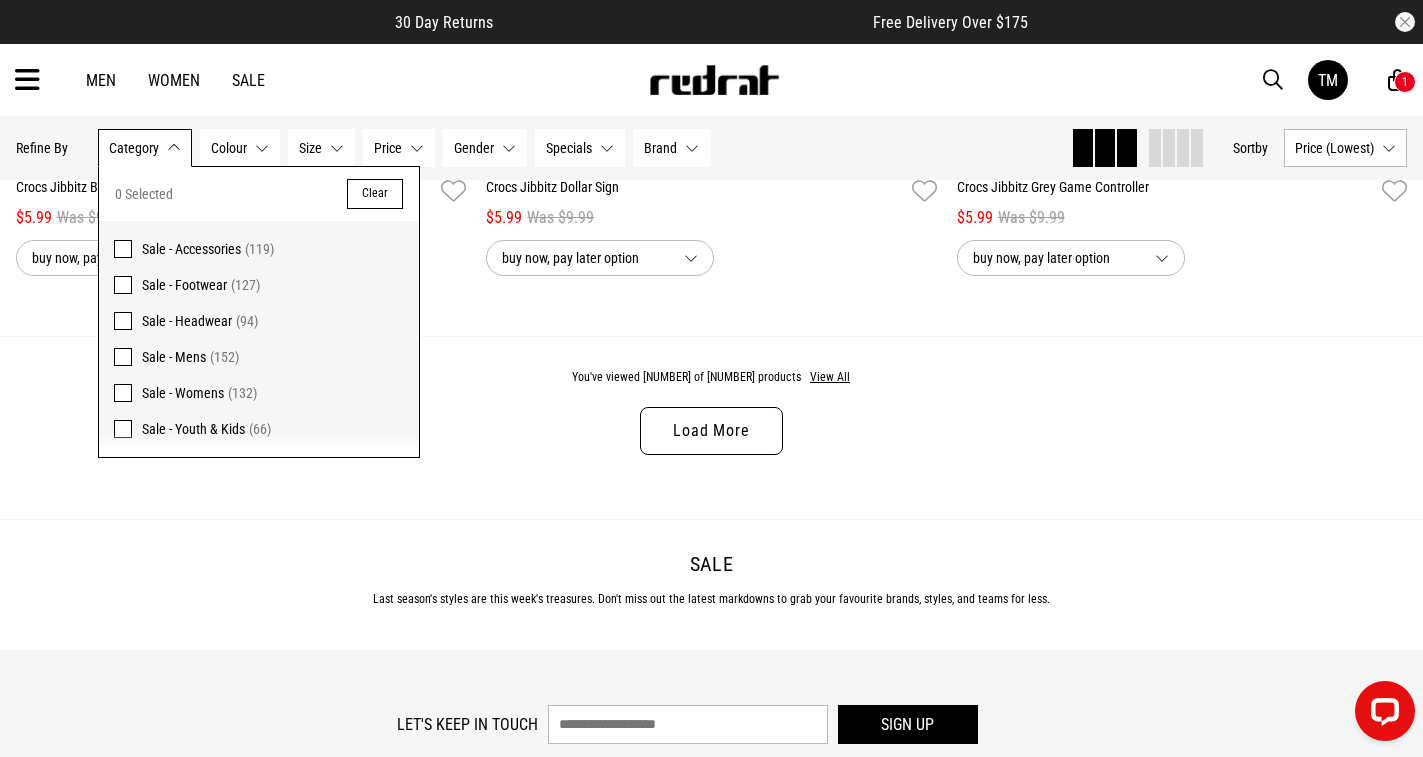 click on "Sale
Last season's styles are this week's treasures. Don't miss out the latest markdowns to grab your favourite brands, styles, and teams for less." at bounding box center (711, 584) 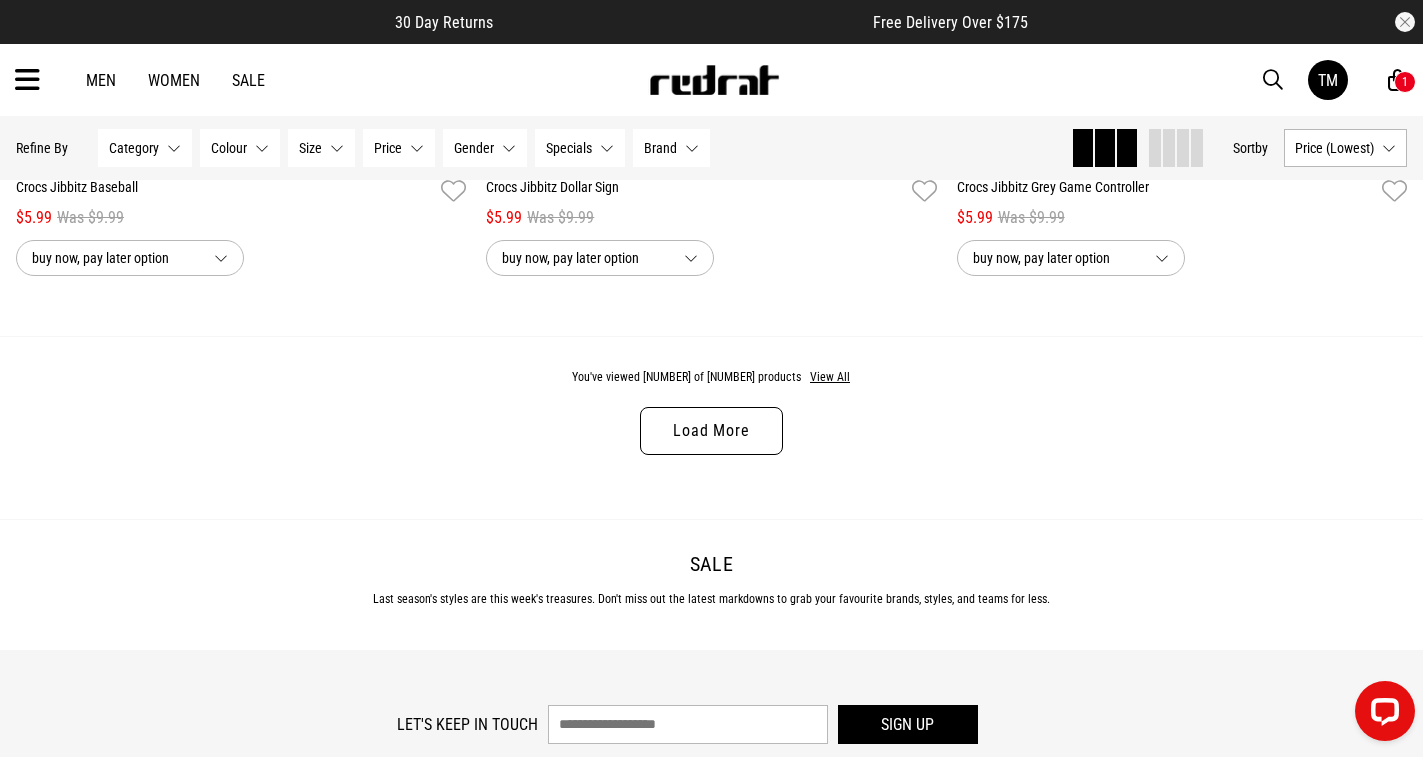 click on "Size  None selected" at bounding box center [321, 148] 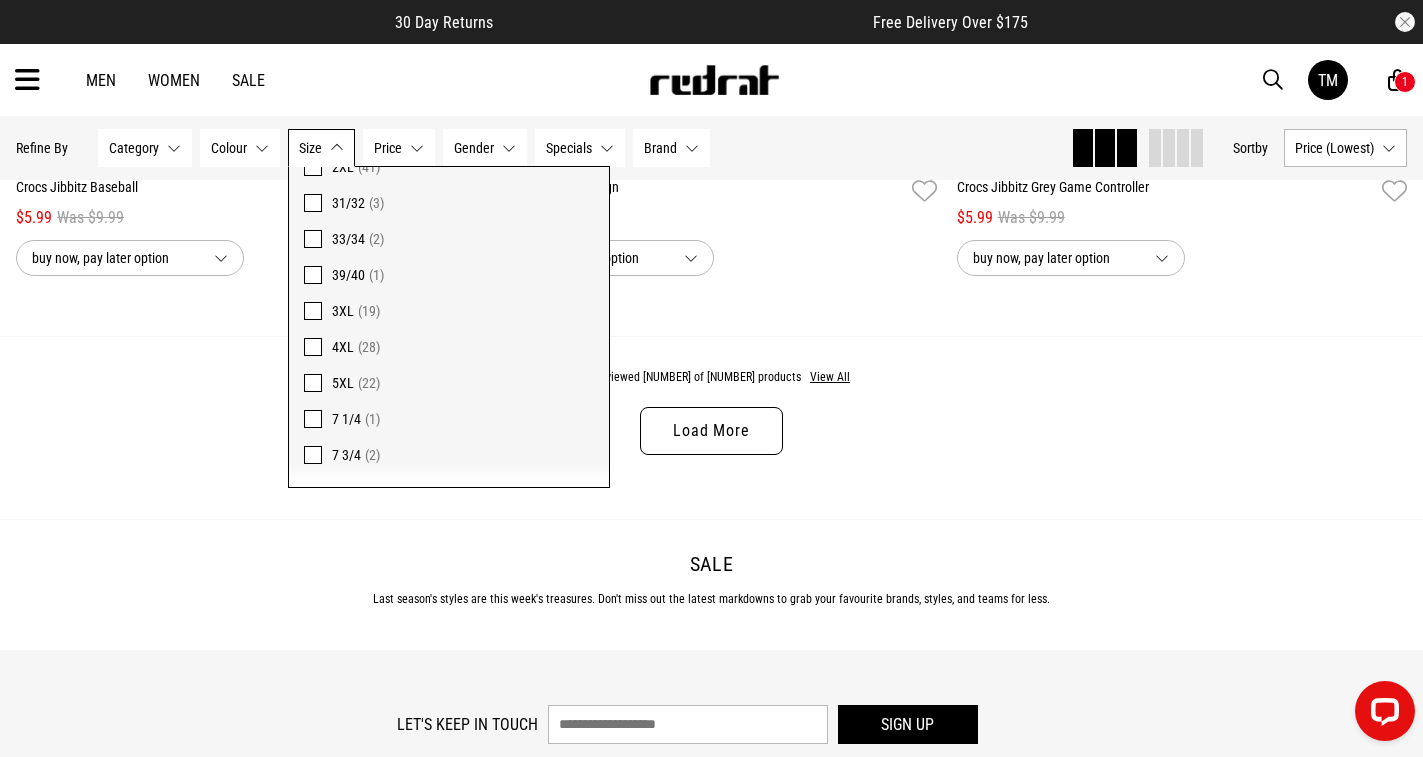 scroll, scrollTop: 1262, scrollLeft: 0, axis: vertical 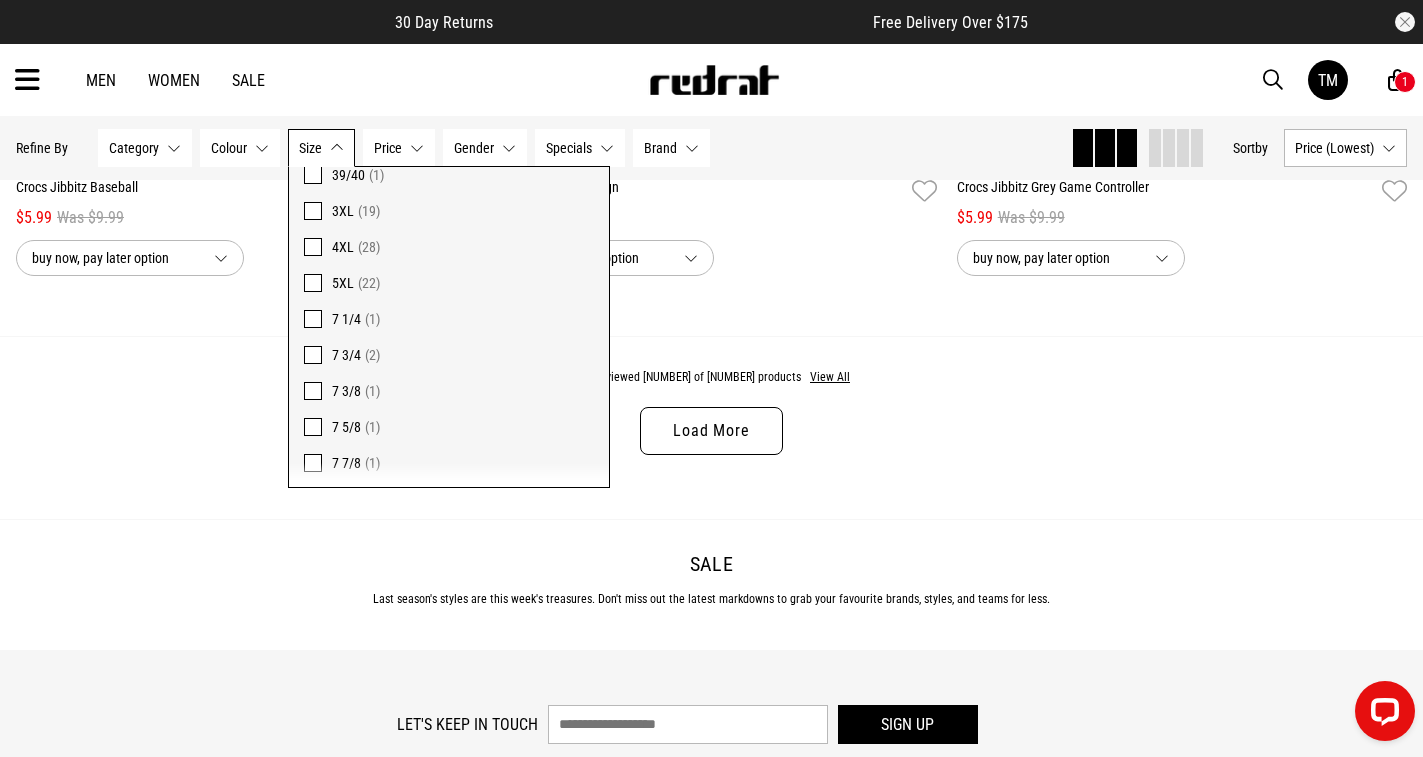 click at bounding box center [313, 283] 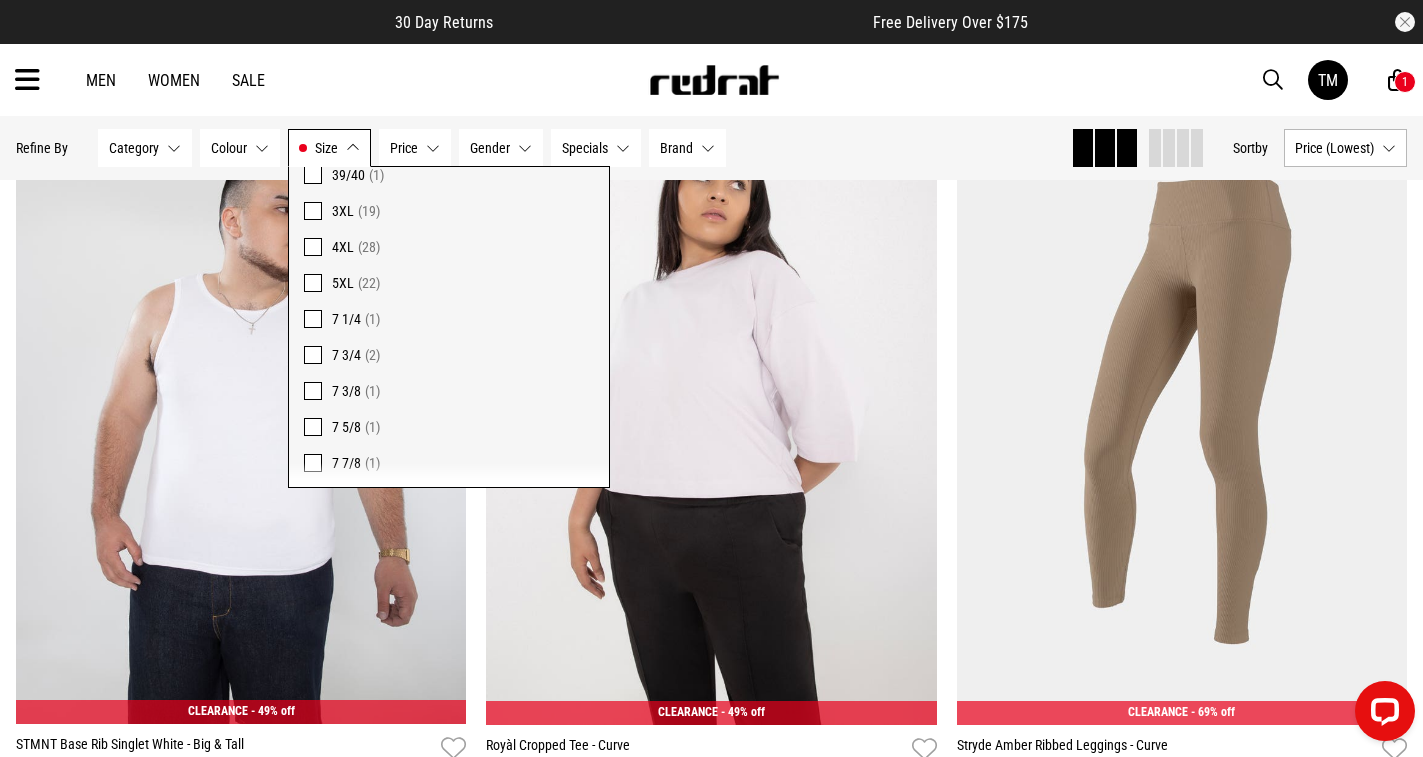 scroll, scrollTop: 309, scrollLeft: 0, axis: vertical 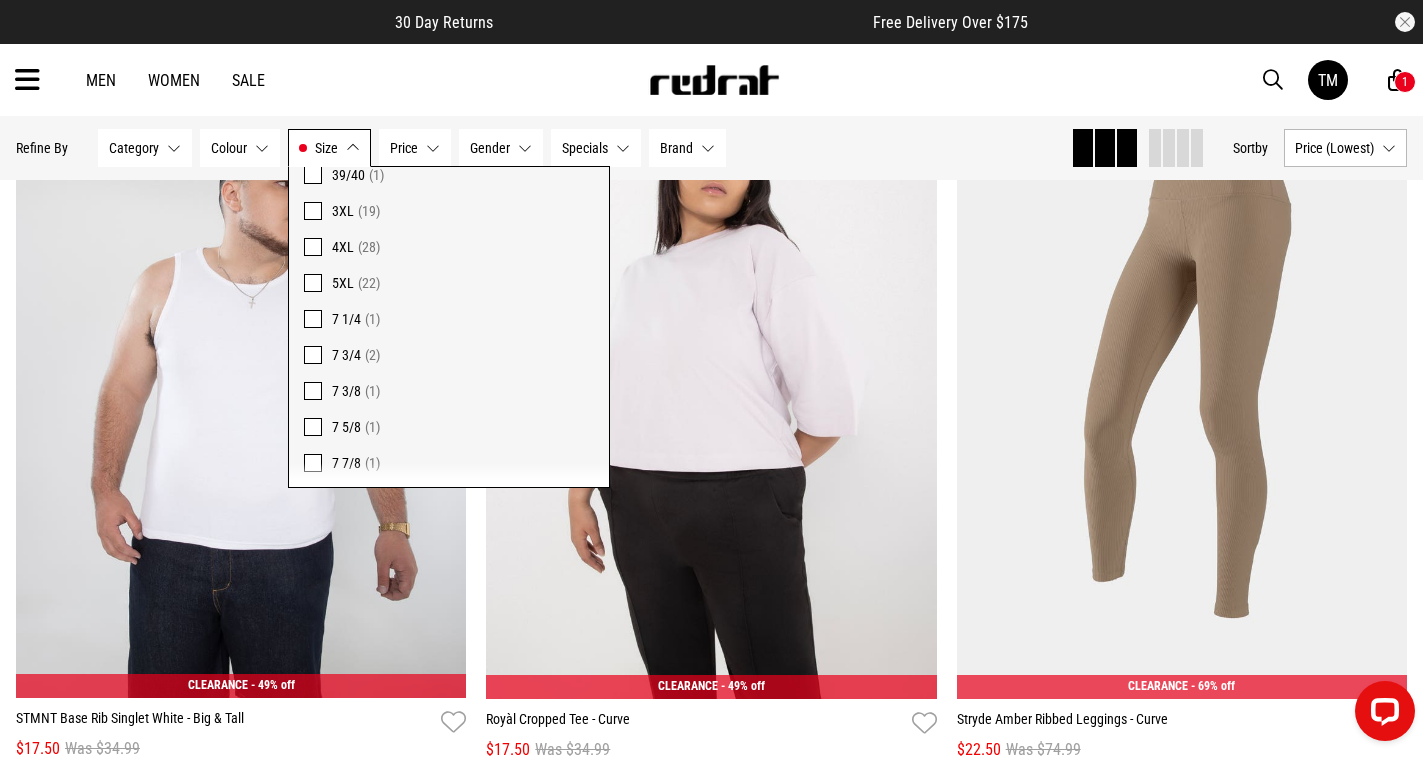 click on "Size  5XL" at bounding box center [329, 148] 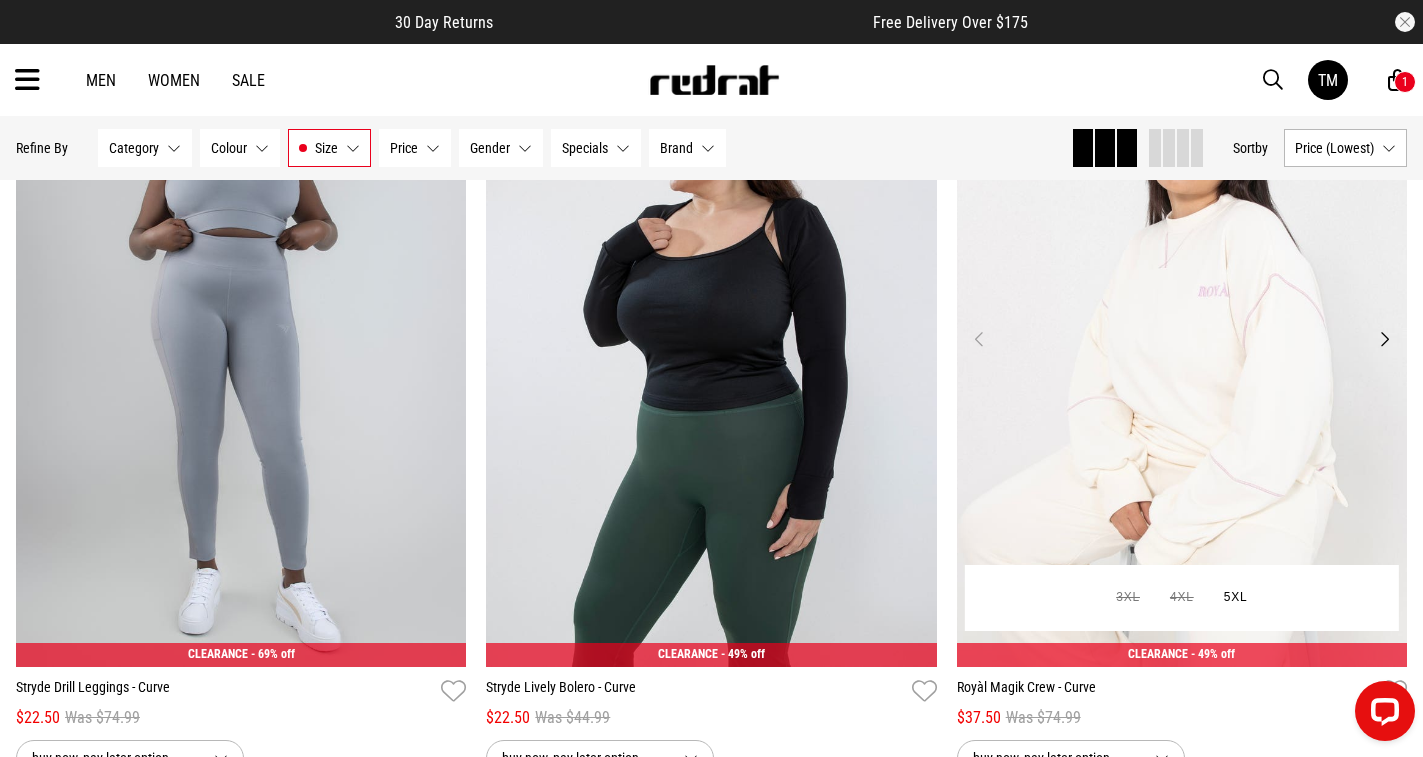 scroll, scrollTop: 1109, scrollLeft: 0, axis: vertical 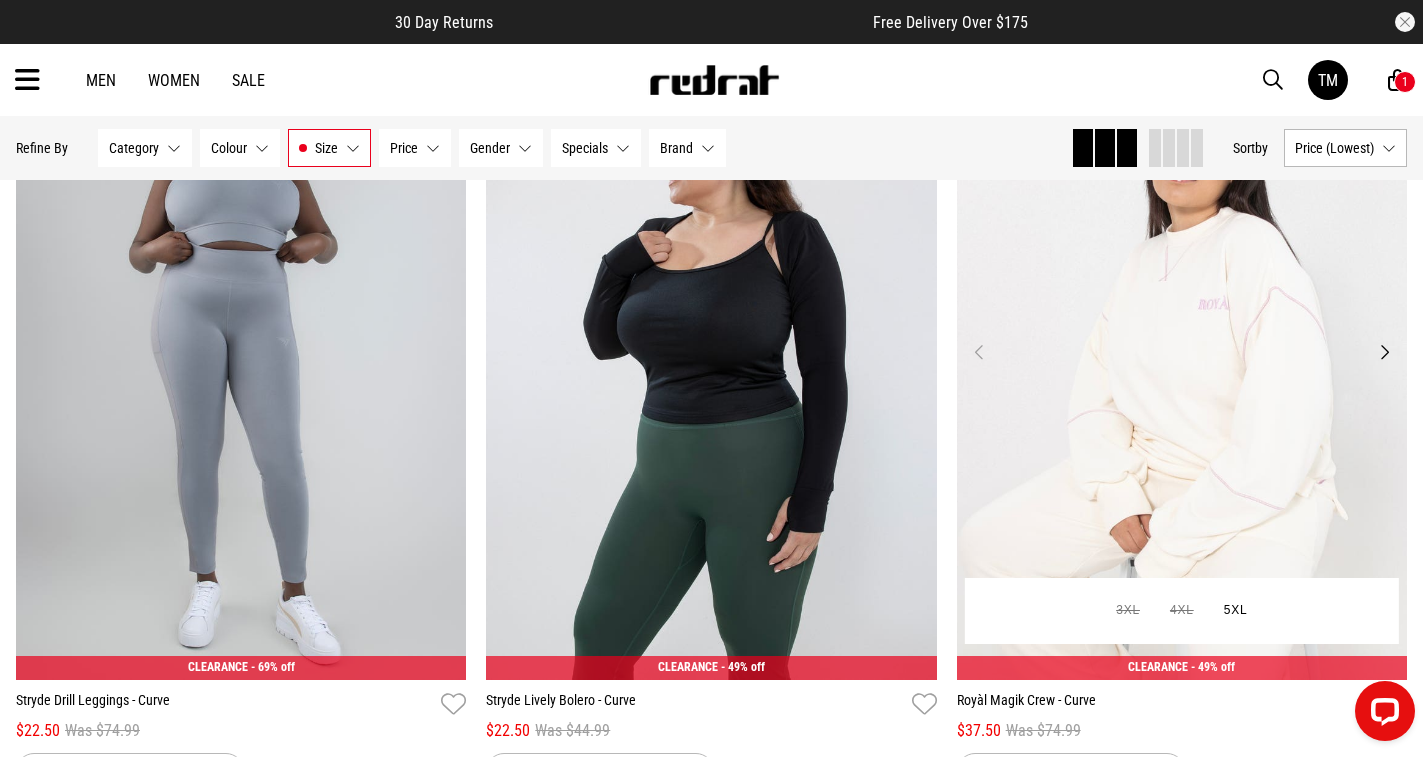 click at bounding box center (1182, 363) 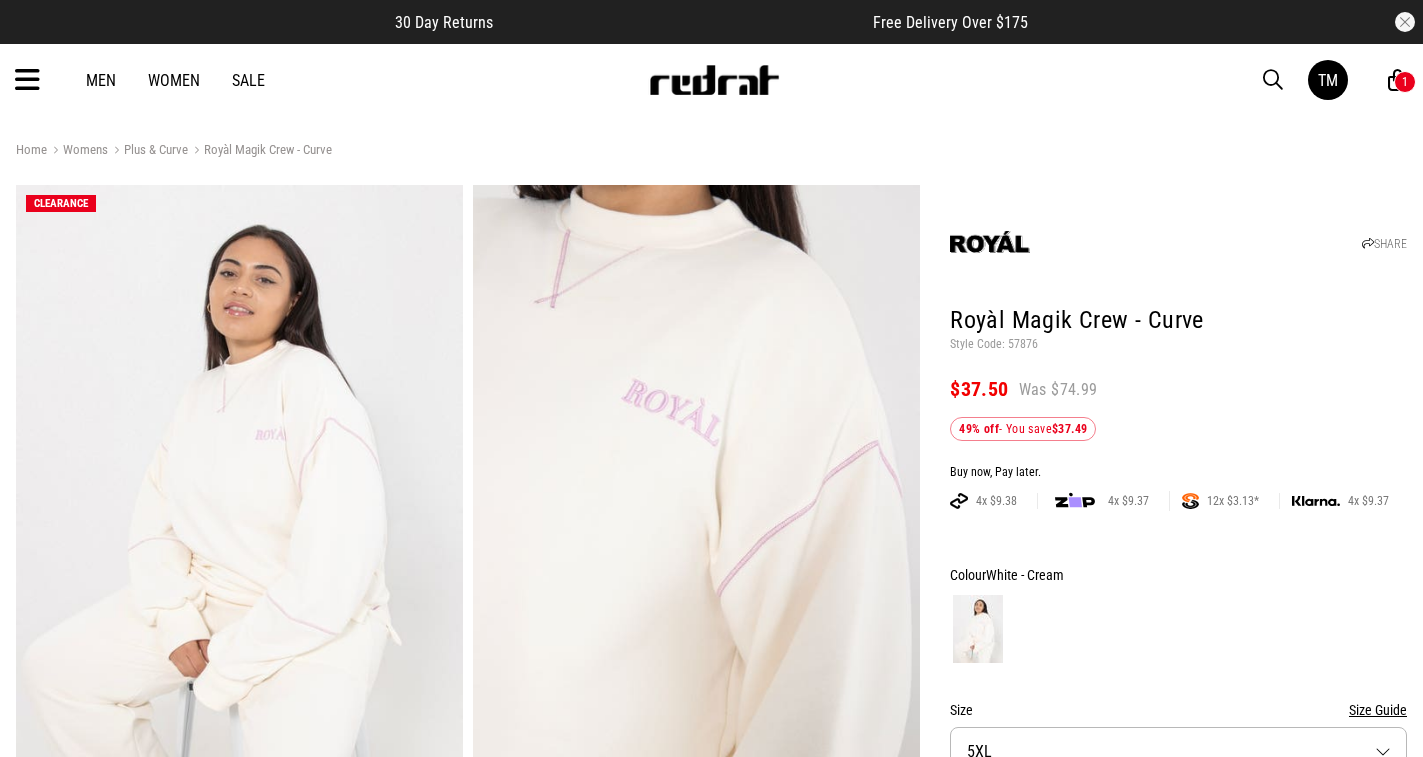 scroll, scrollTop: 0, scrollLeft: 0, axis: both 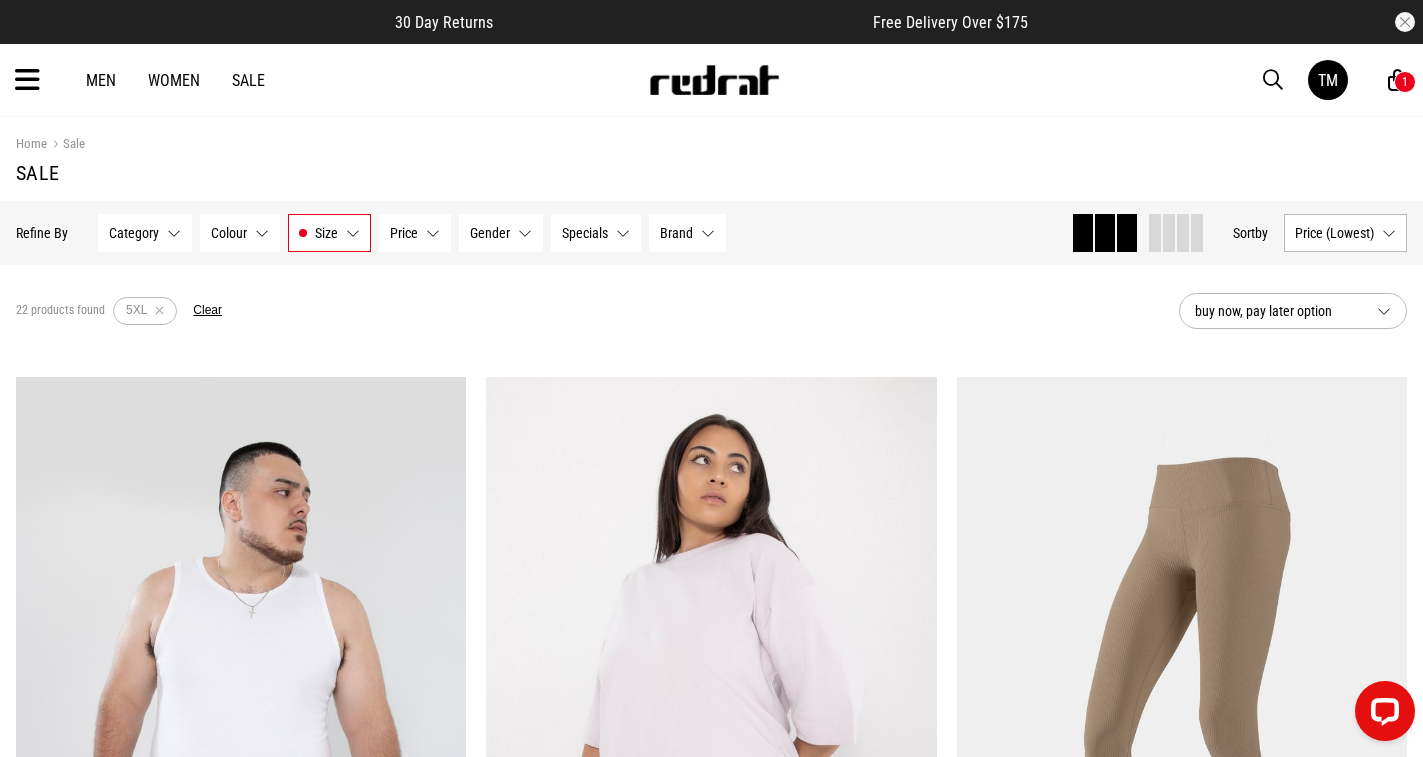 click on "Sale" at bounding box center [248, 80] 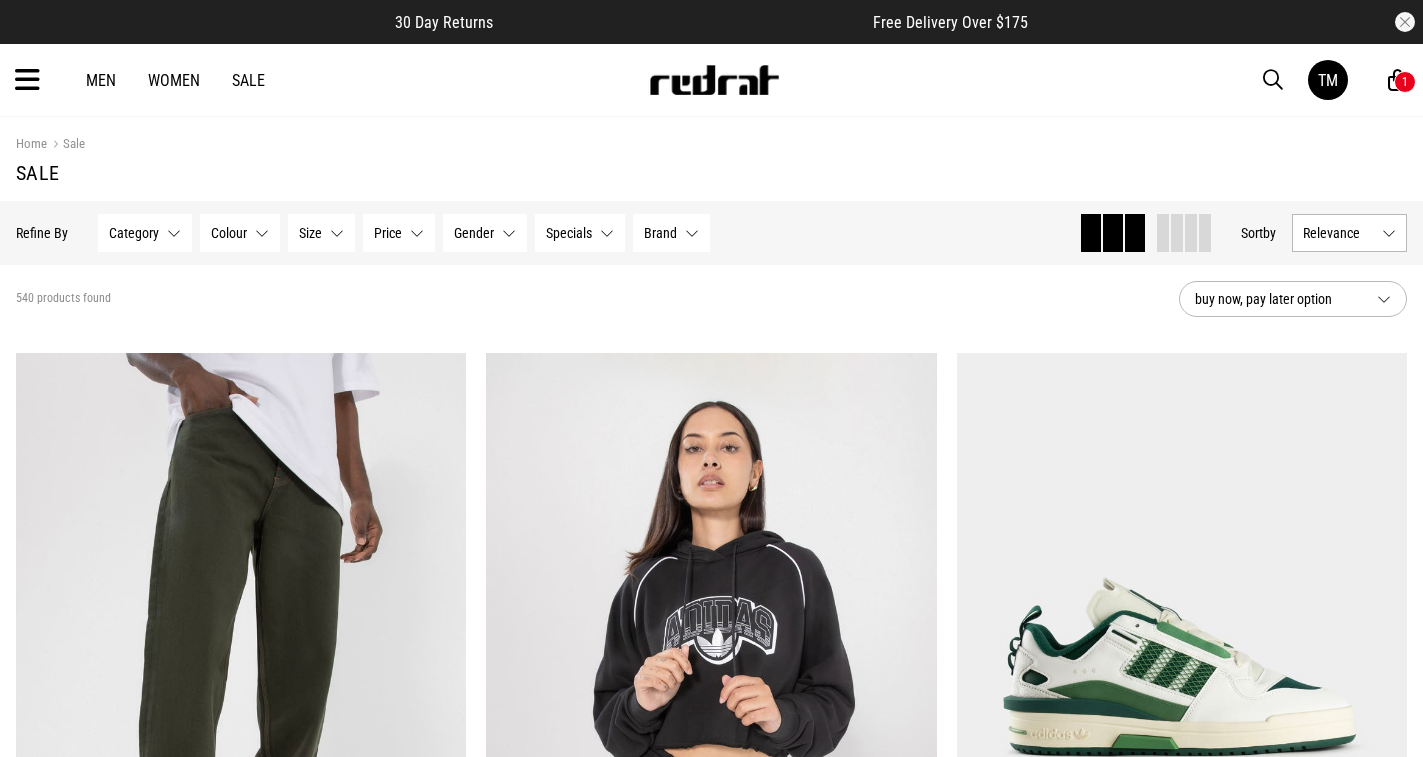 scroll, scrollTop: 0, scrollLeft: 0, axis: both 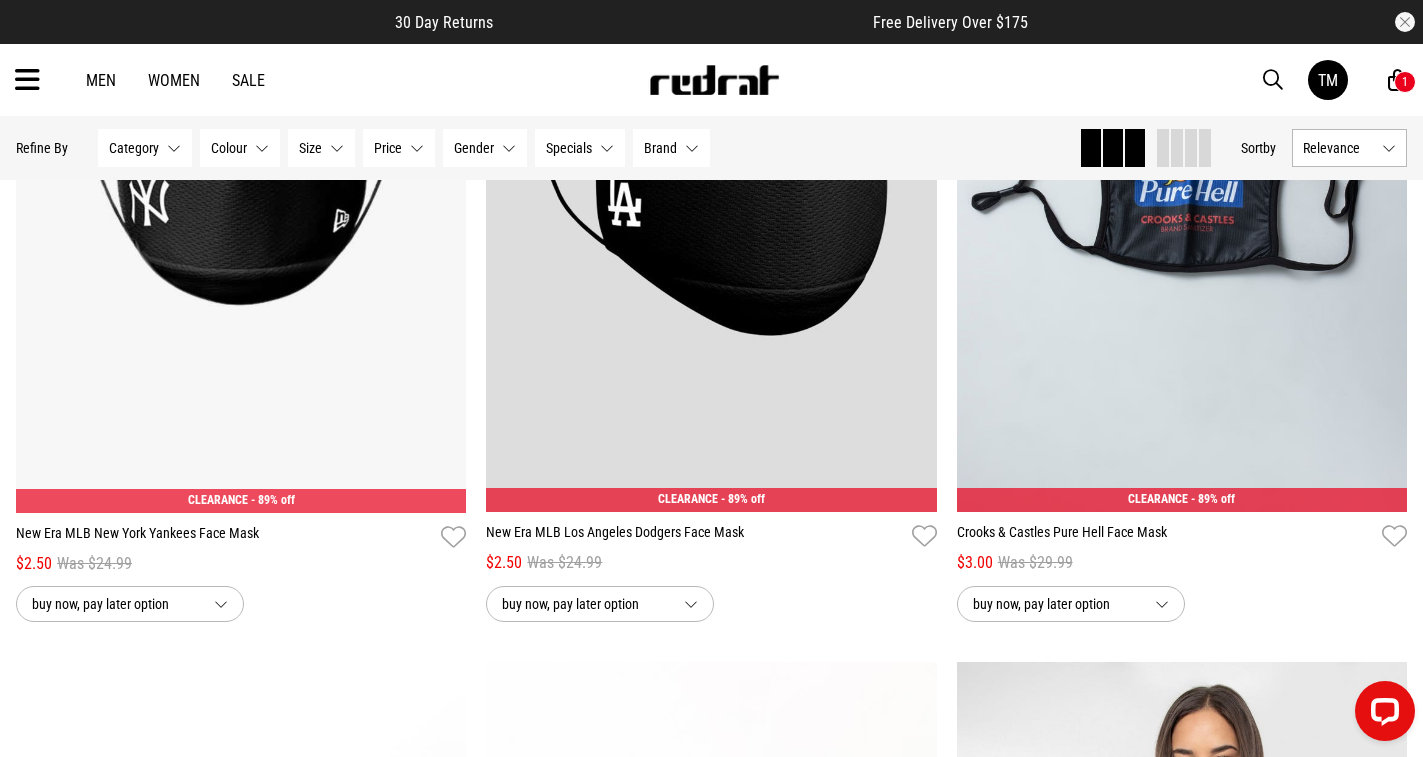 click on "Women" at bounding box center [174, 80] 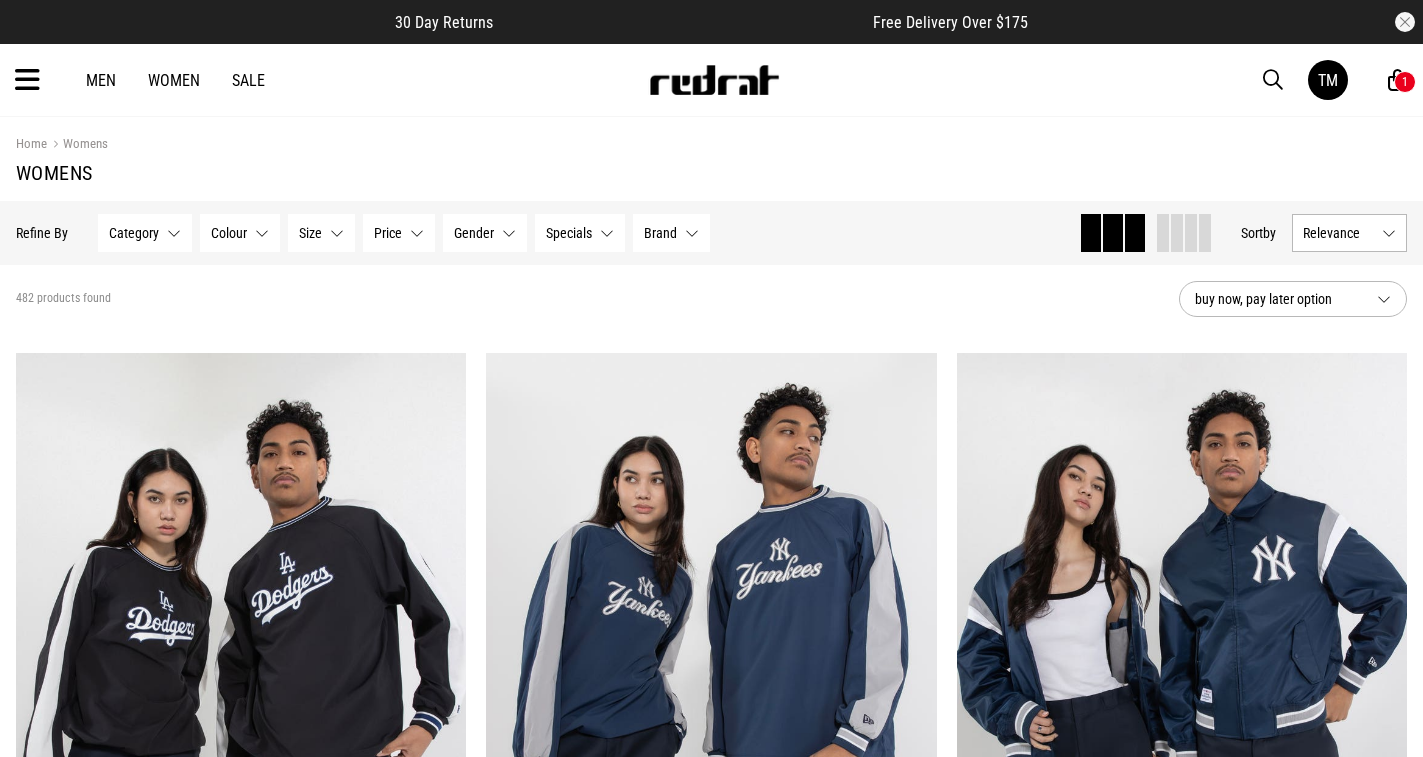 scroll, scrollTop: 0, scrollLeft: 0, axis: both 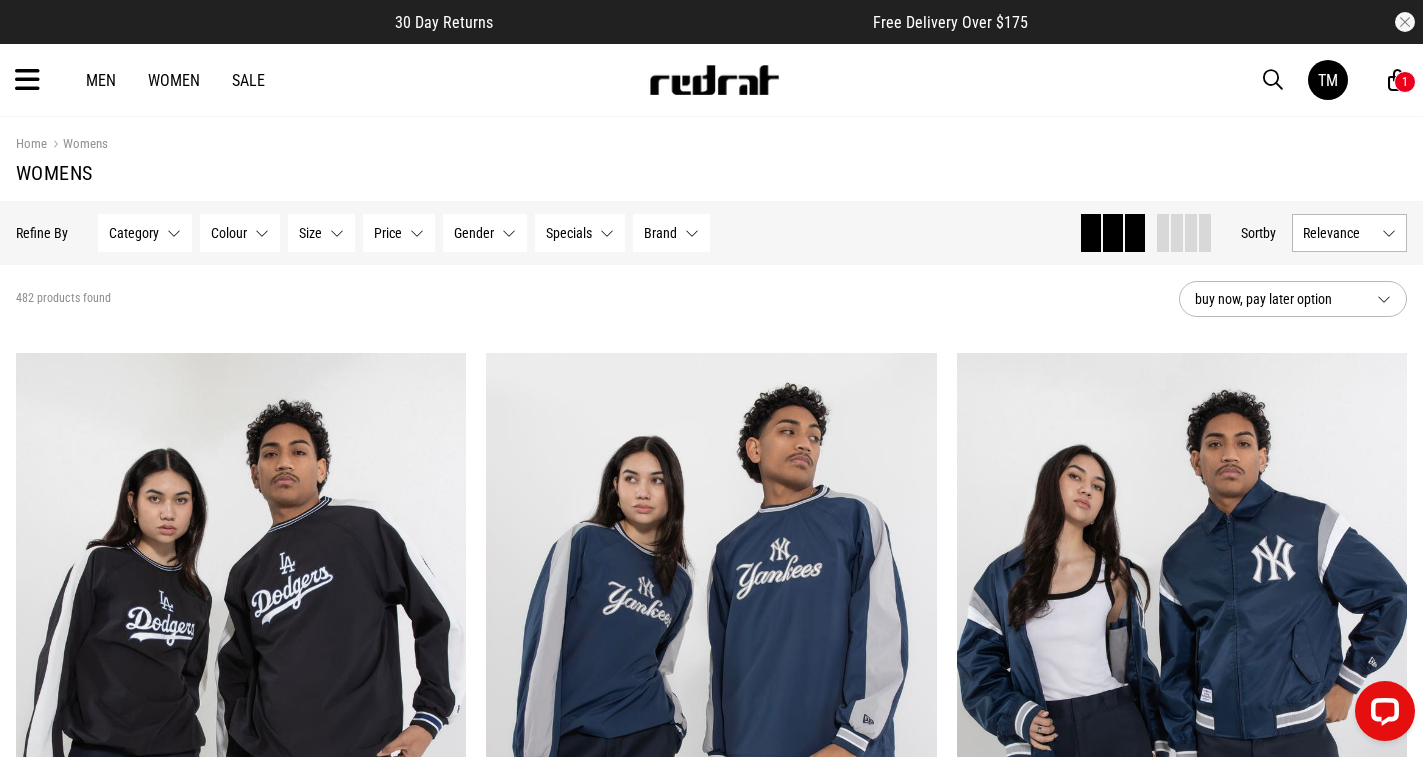 click on "Category  None selected" at bounding box center (145, 233) 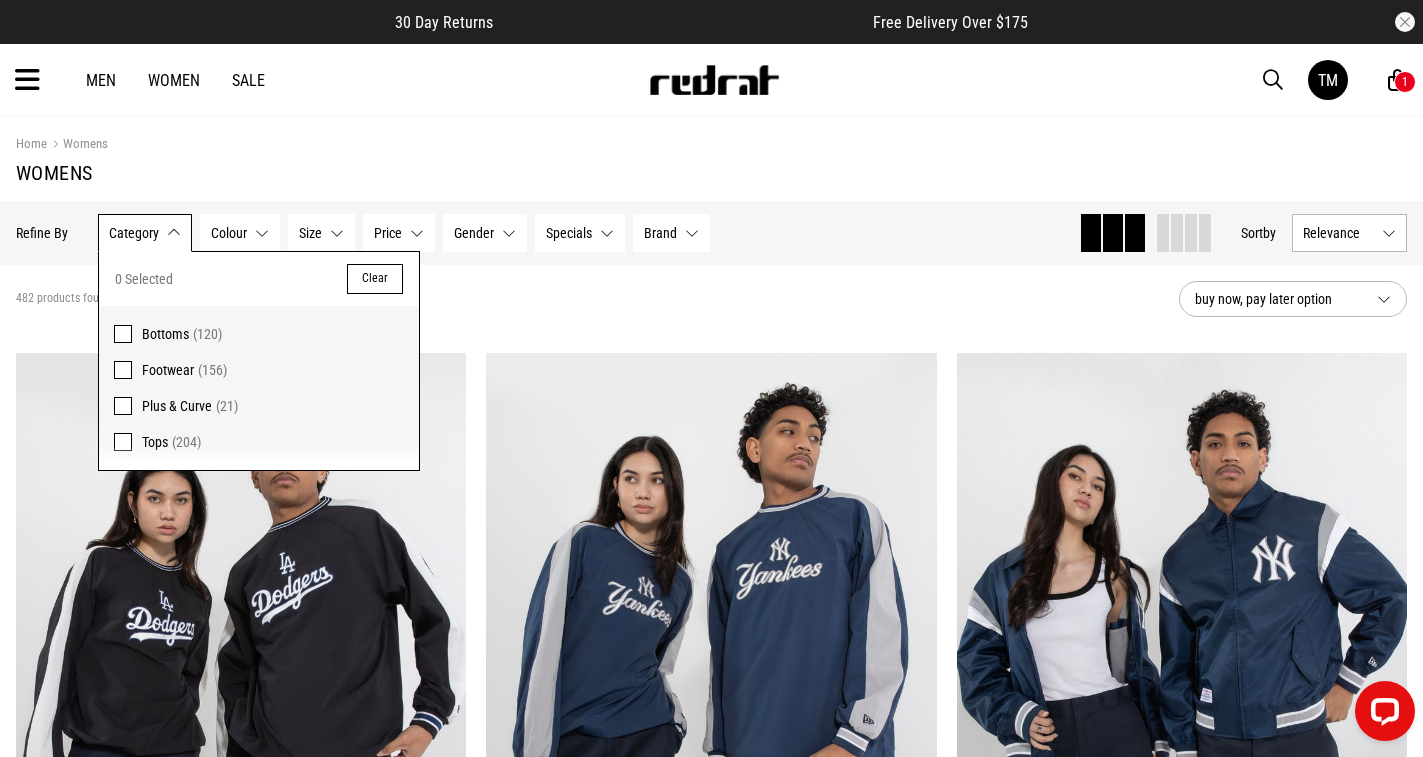 click at bounding box center [123, 406] 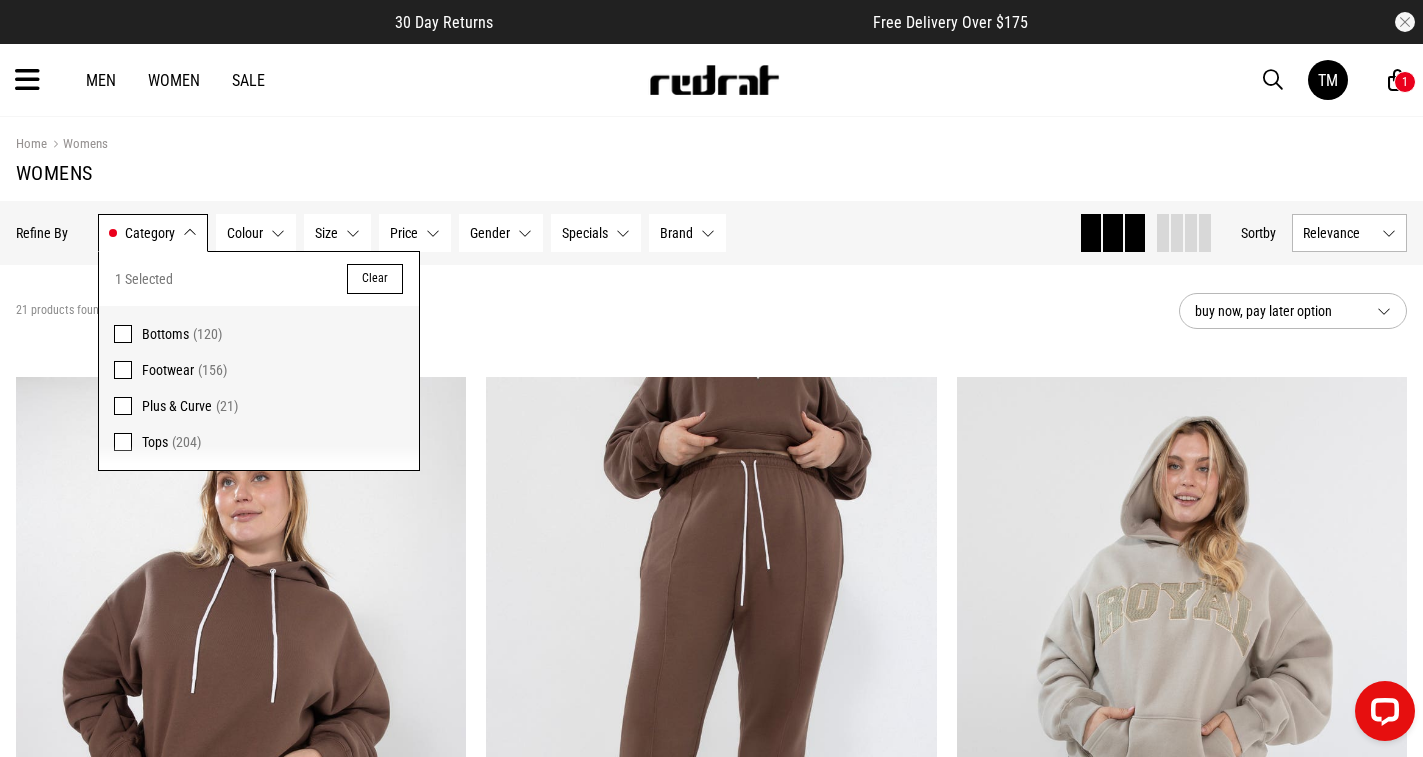 click on "21 products found   Active Filters Plus & Curve Clear" at bounding box center [589, 311] 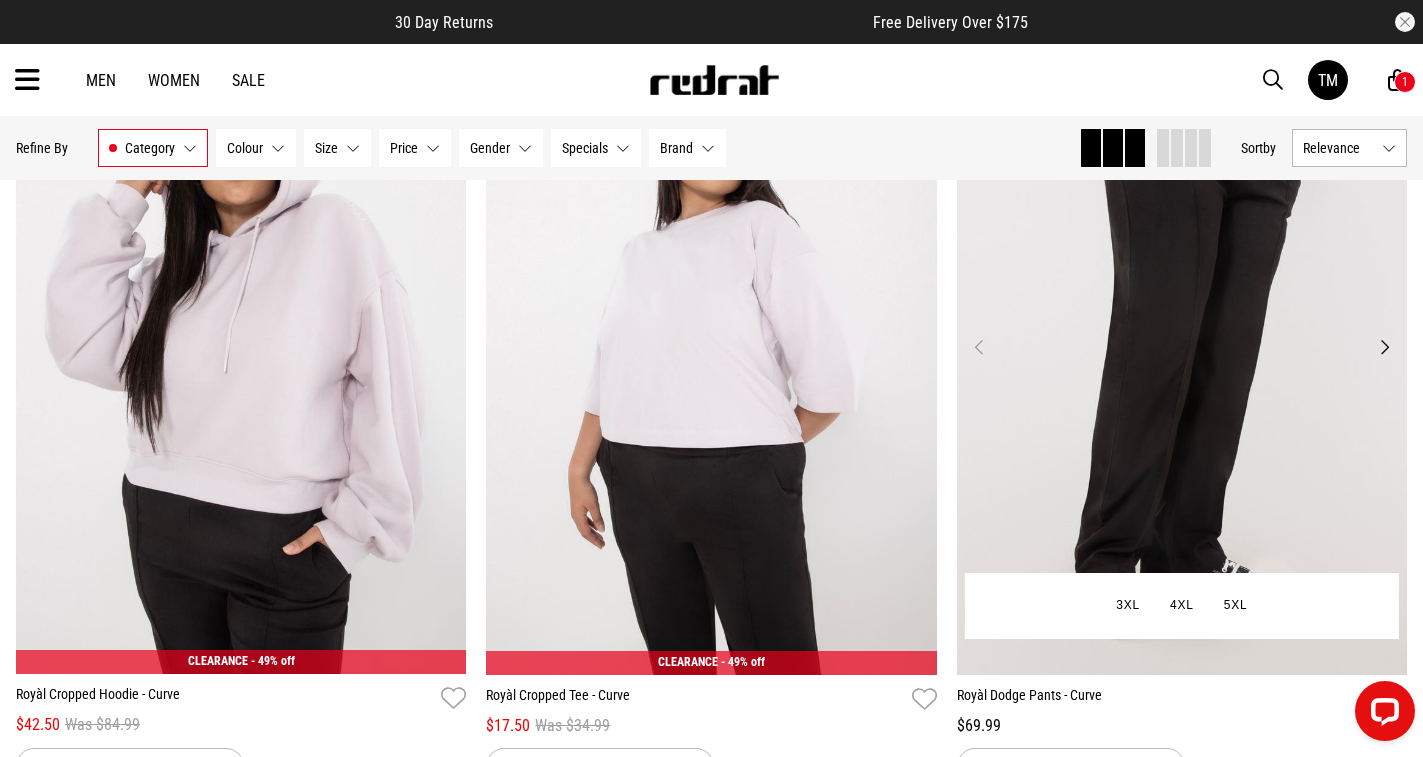 scroll, scrollTop: 3500, scrollLeft: 0, axis: vertical 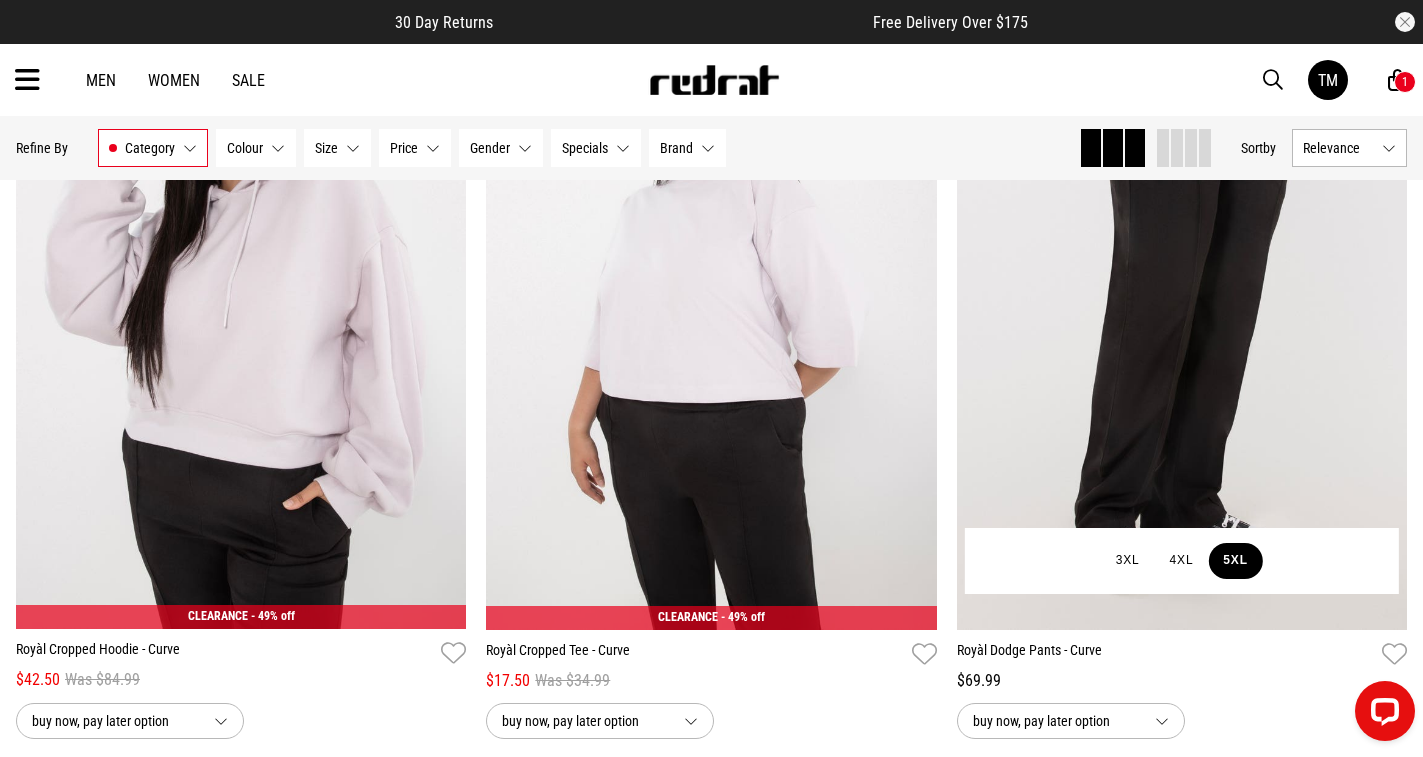 click on "5XL" at bounding box center [1235, 561] 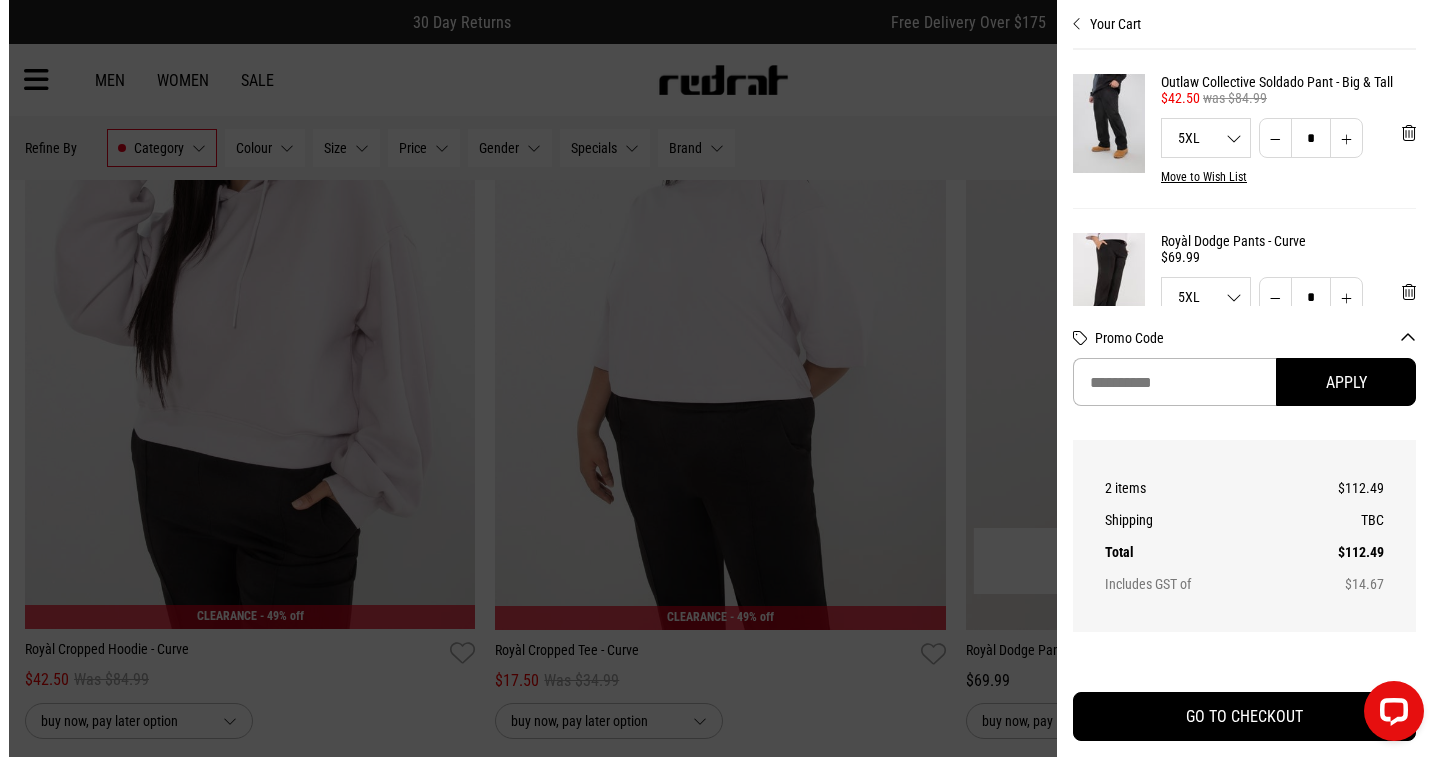 scroll, scrollTop: 3529, scrollLeft: 0, axis: vertical 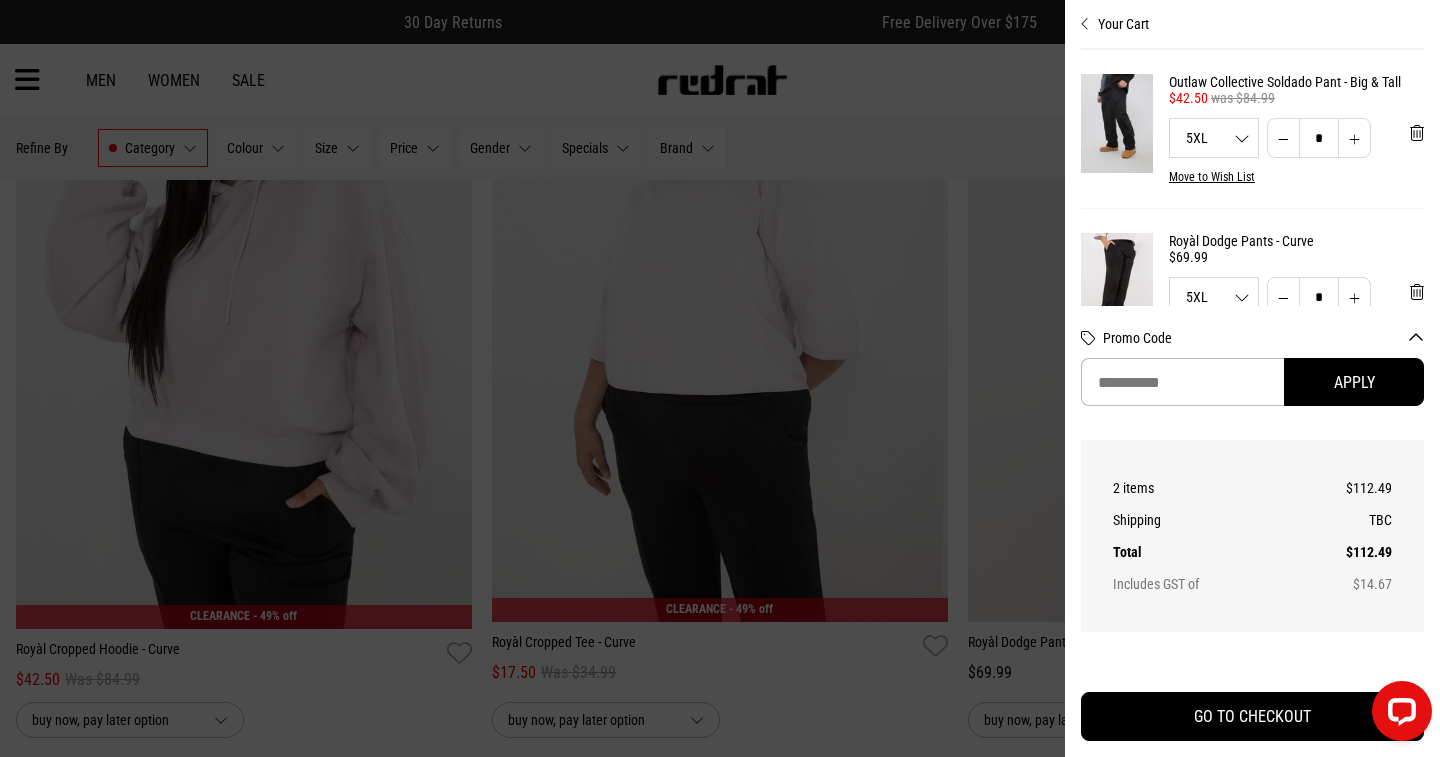 click at bounding box center [1085, 24] 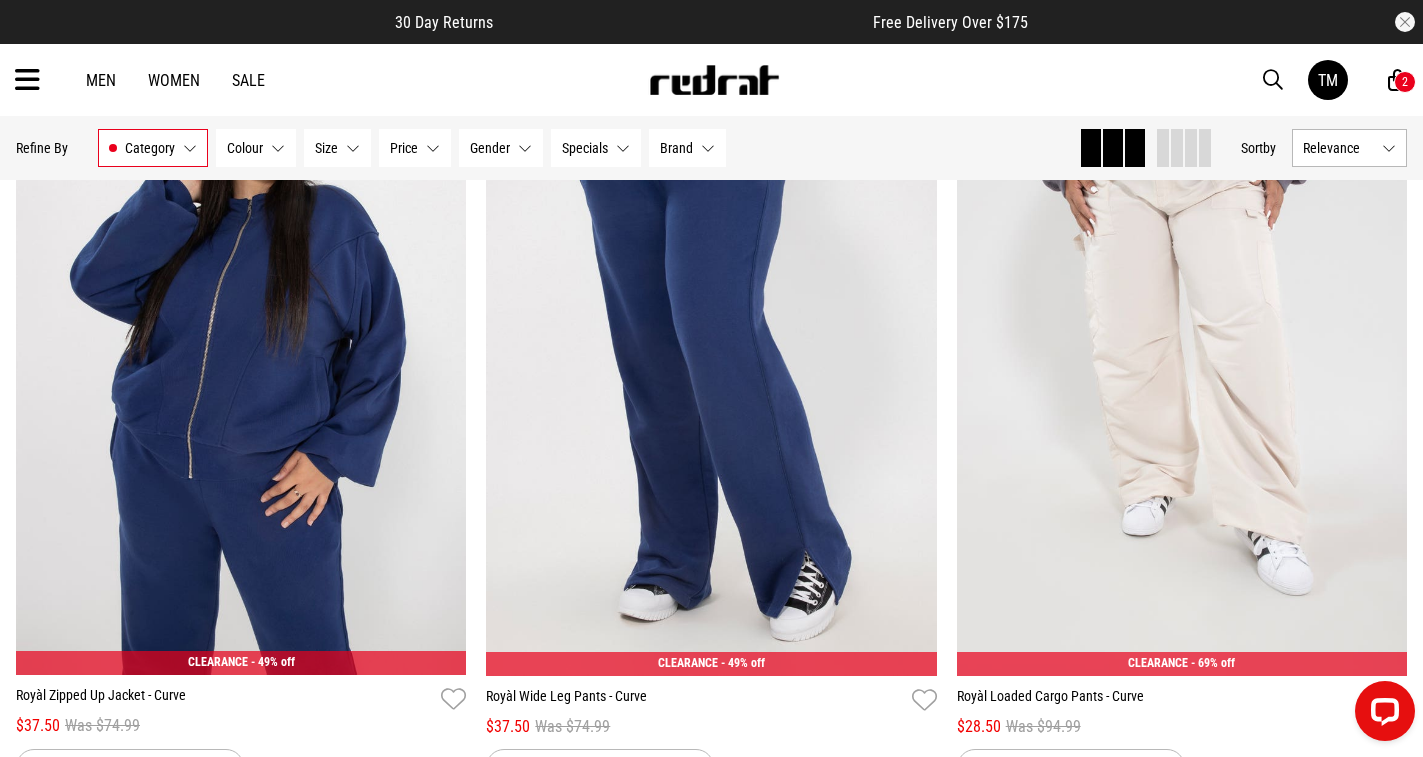 scroll, scrollTop: 4300, scrollLeft: 0, axis: vertical 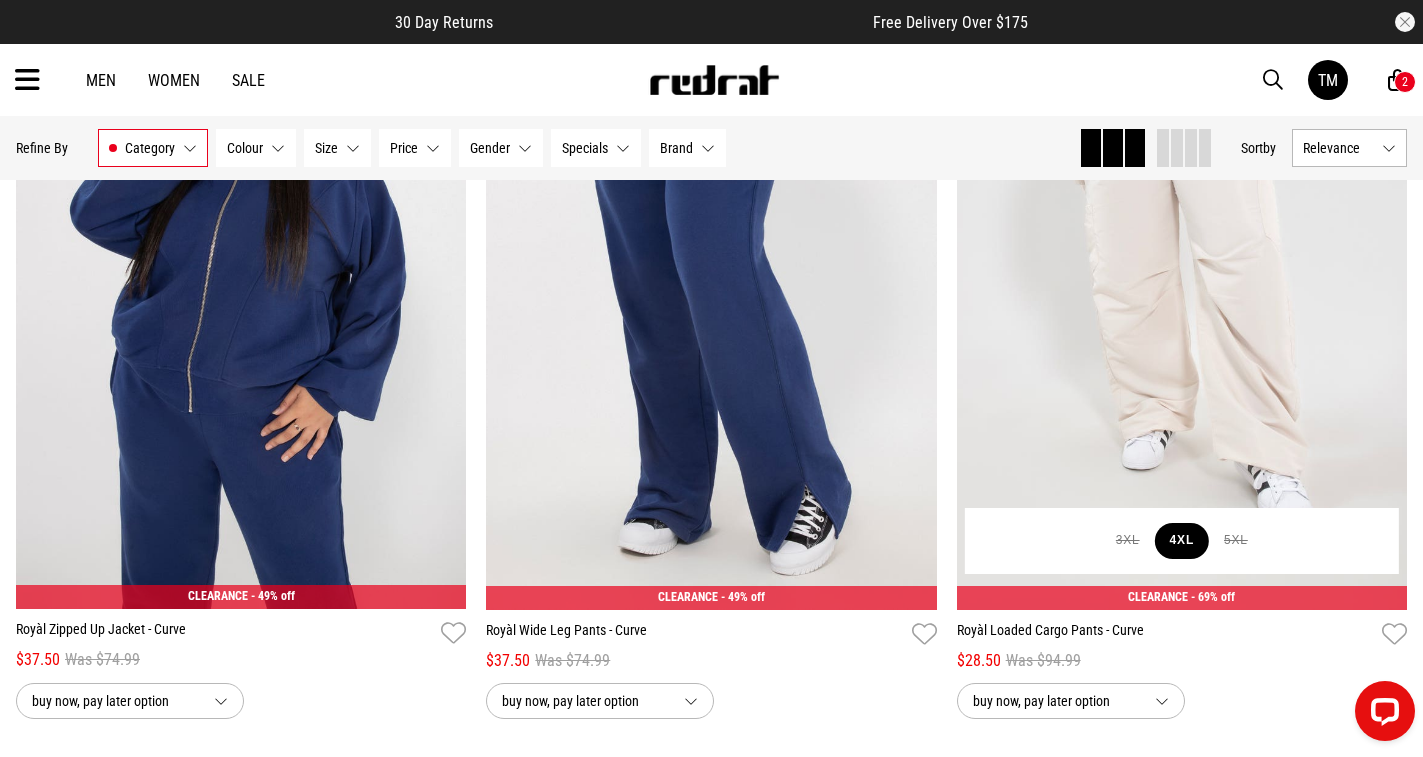 click on "4XL" at bounding box center (1182, 541) 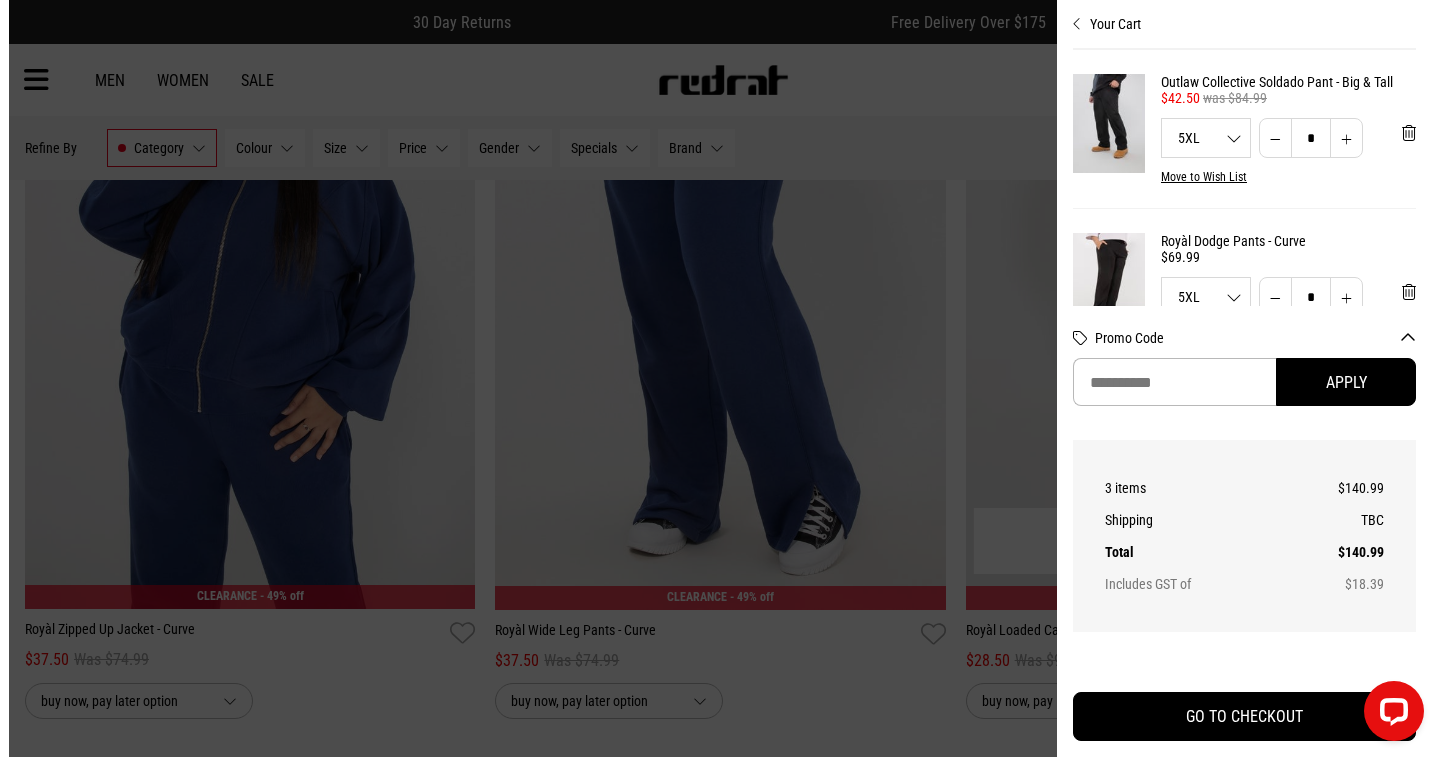 scroll, scrollTop: 4336, scrollLeft: 0, axis: vertical 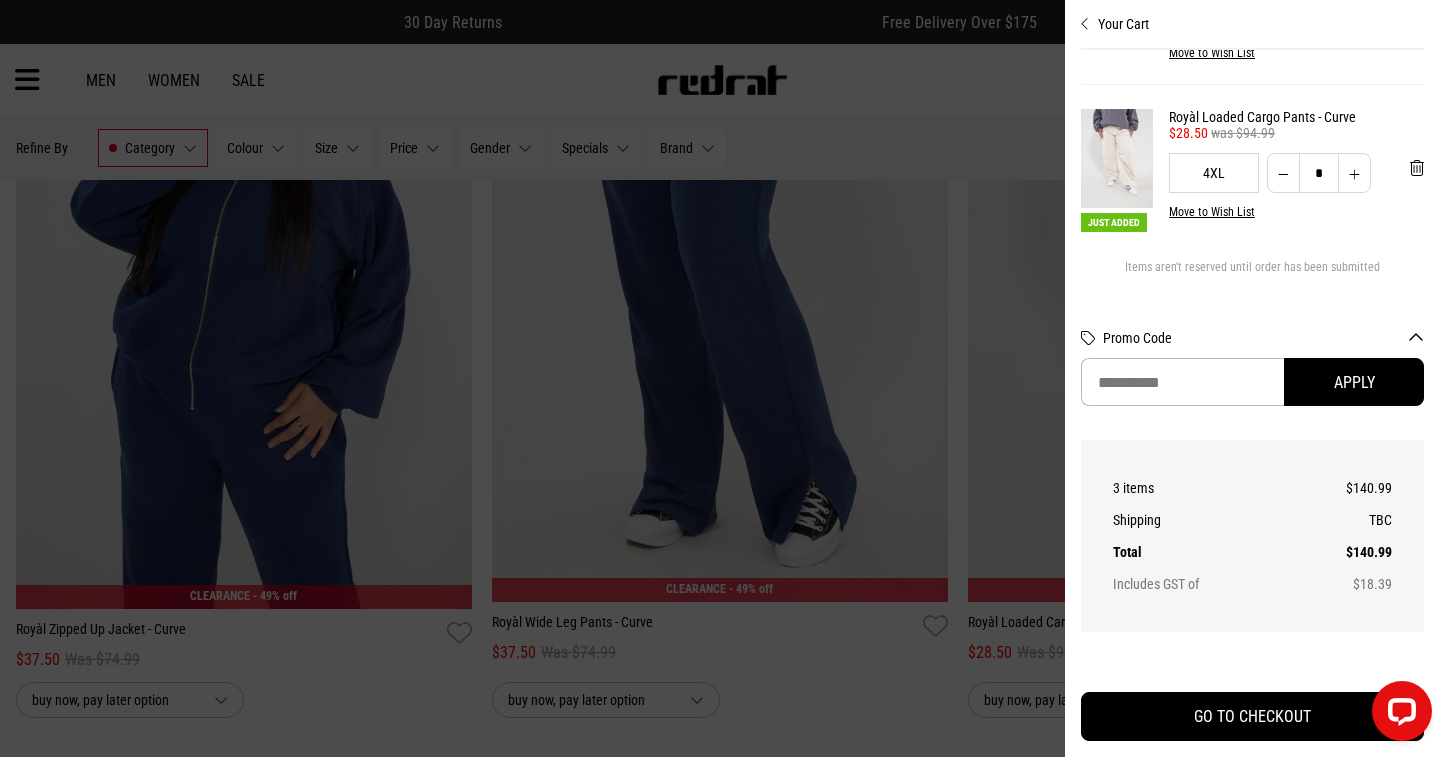 click at bounding box center [720, 378] 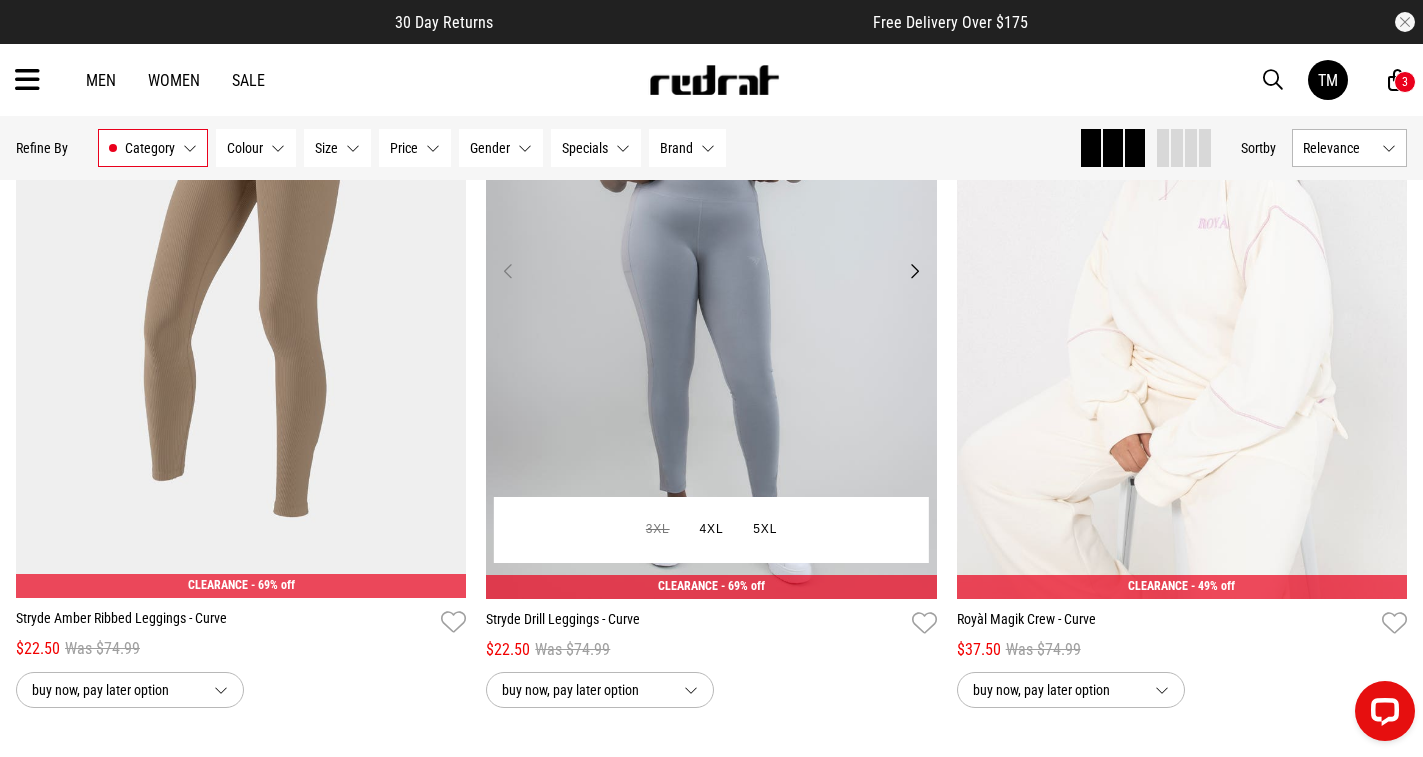 scroll, scrollTop: 5100, scrollLeft: 0, axis: vertical 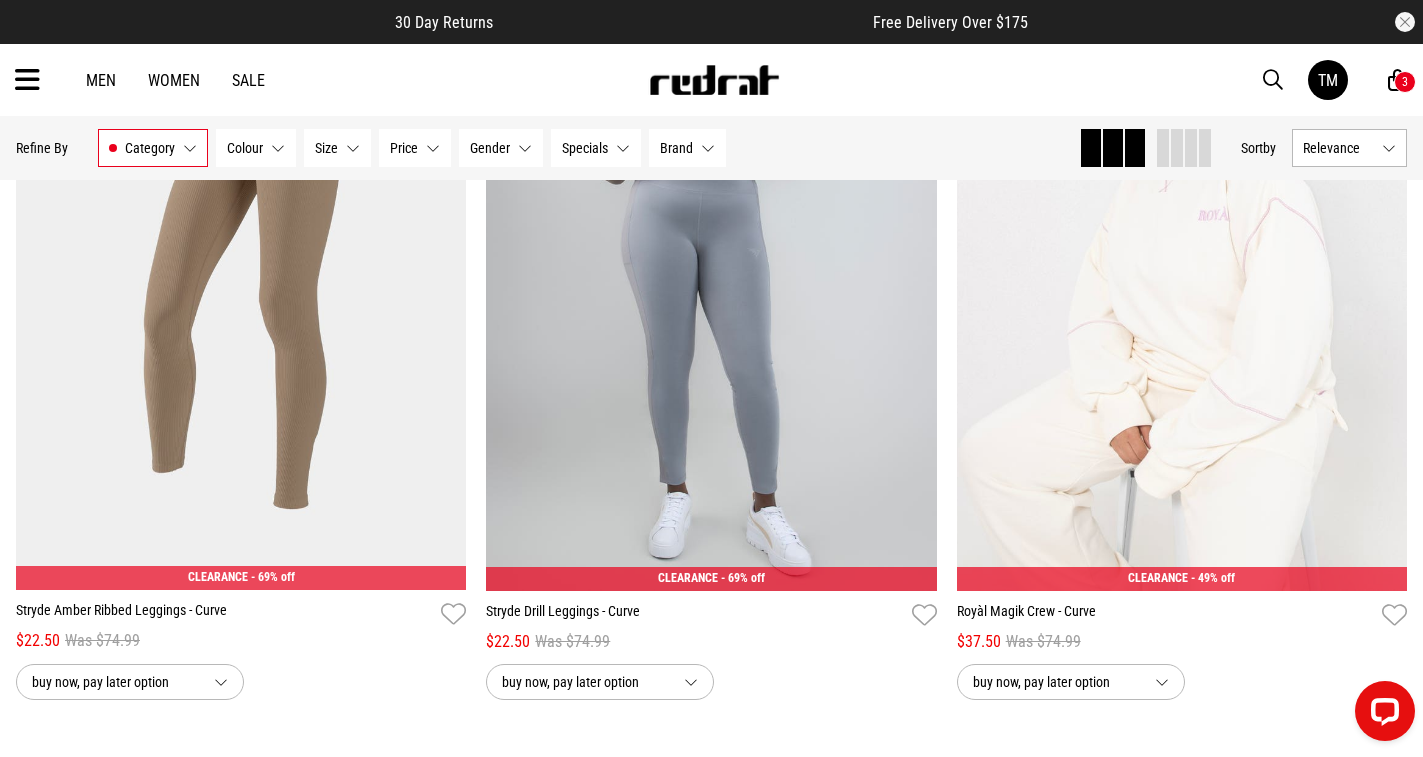 click on "3" at bounding box center (1405, 82) 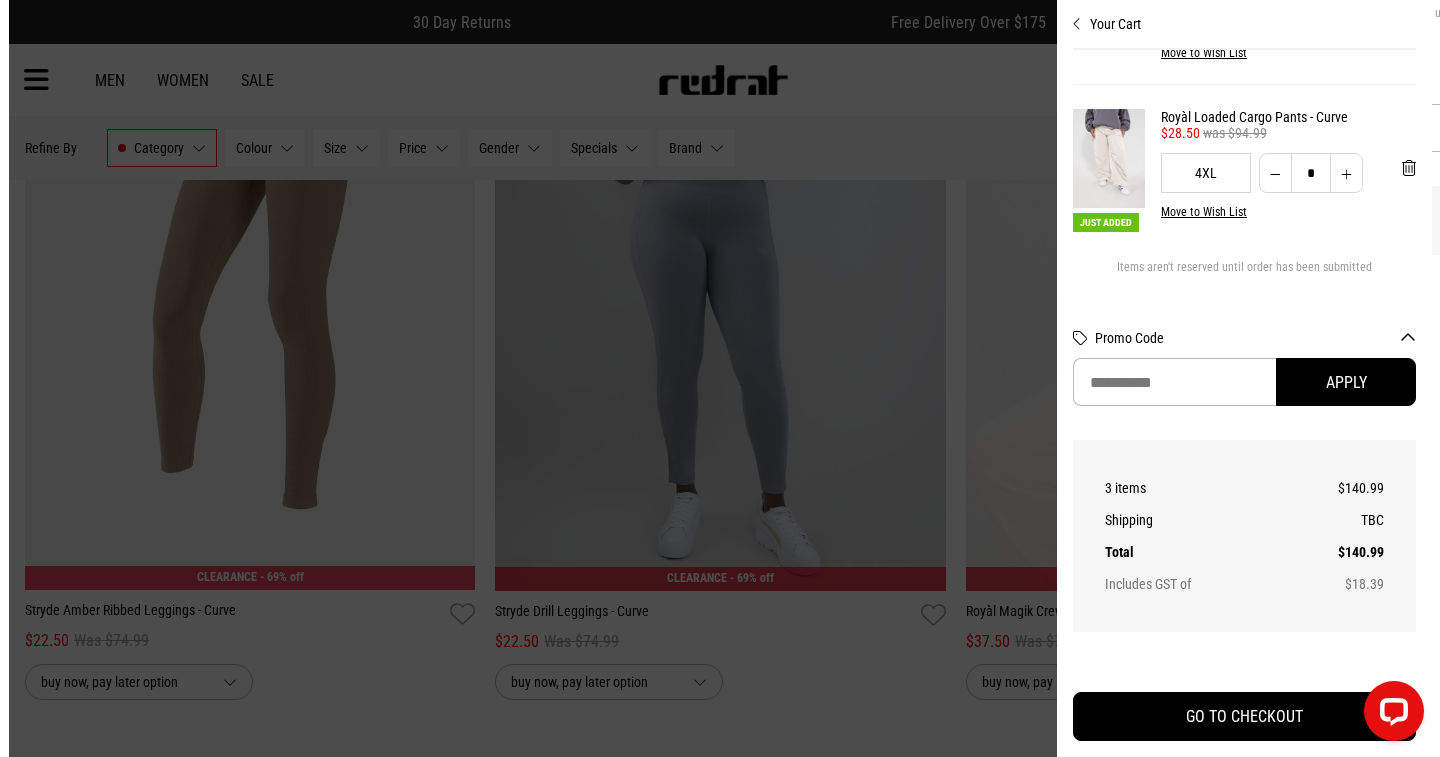 scroll, scrollTop: 5143, scrollLeft: 0, axis: vertical 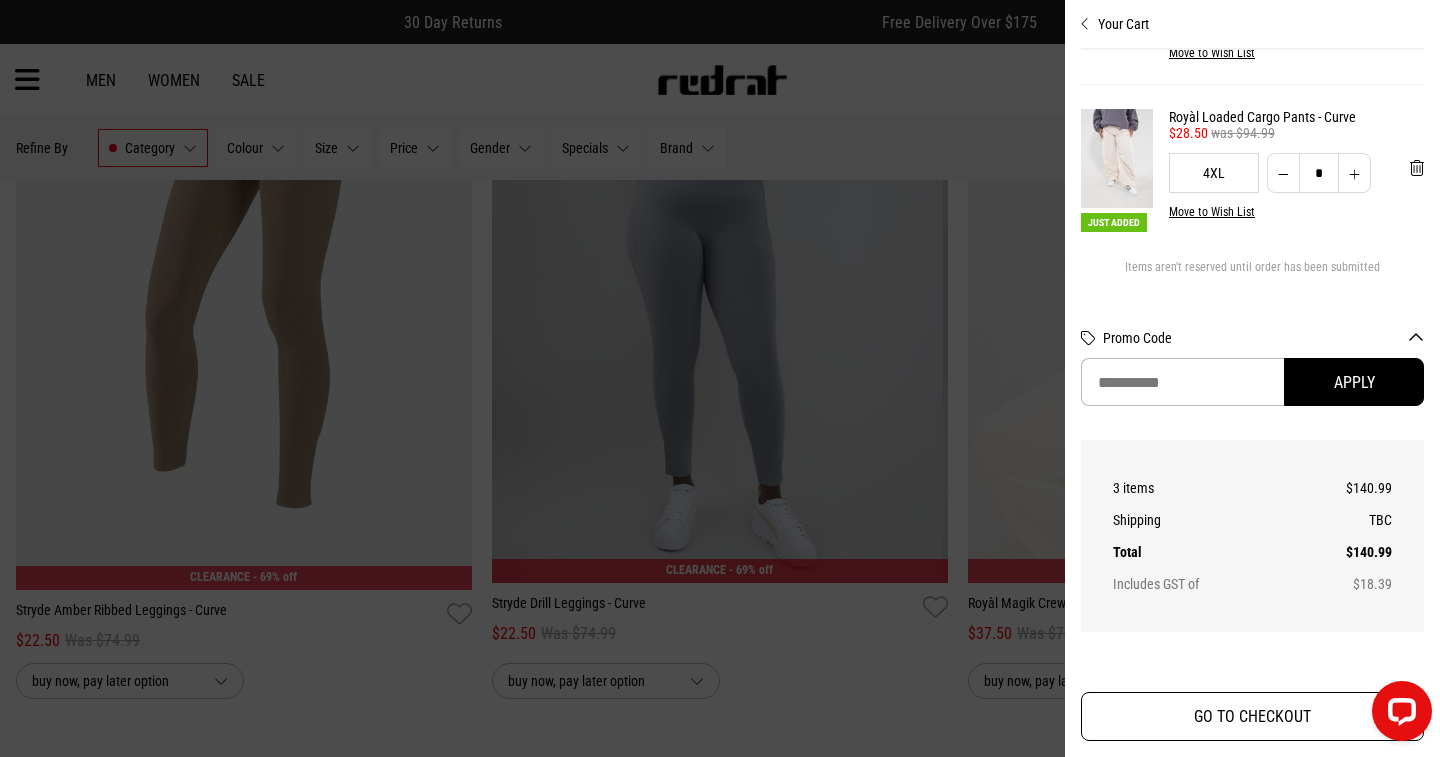 click on "GO TO CHECKOUT" at bounding box center (1252, 716) 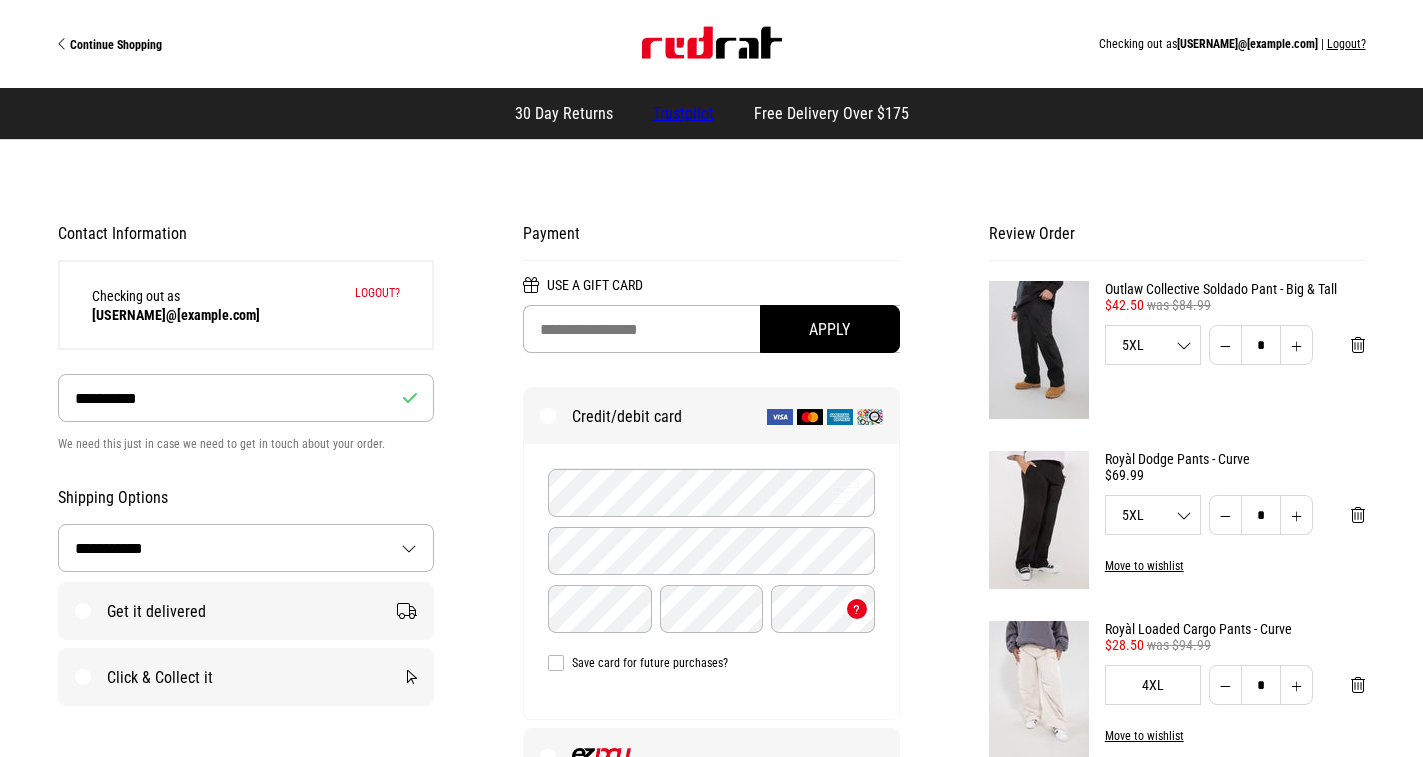 select on "**********" 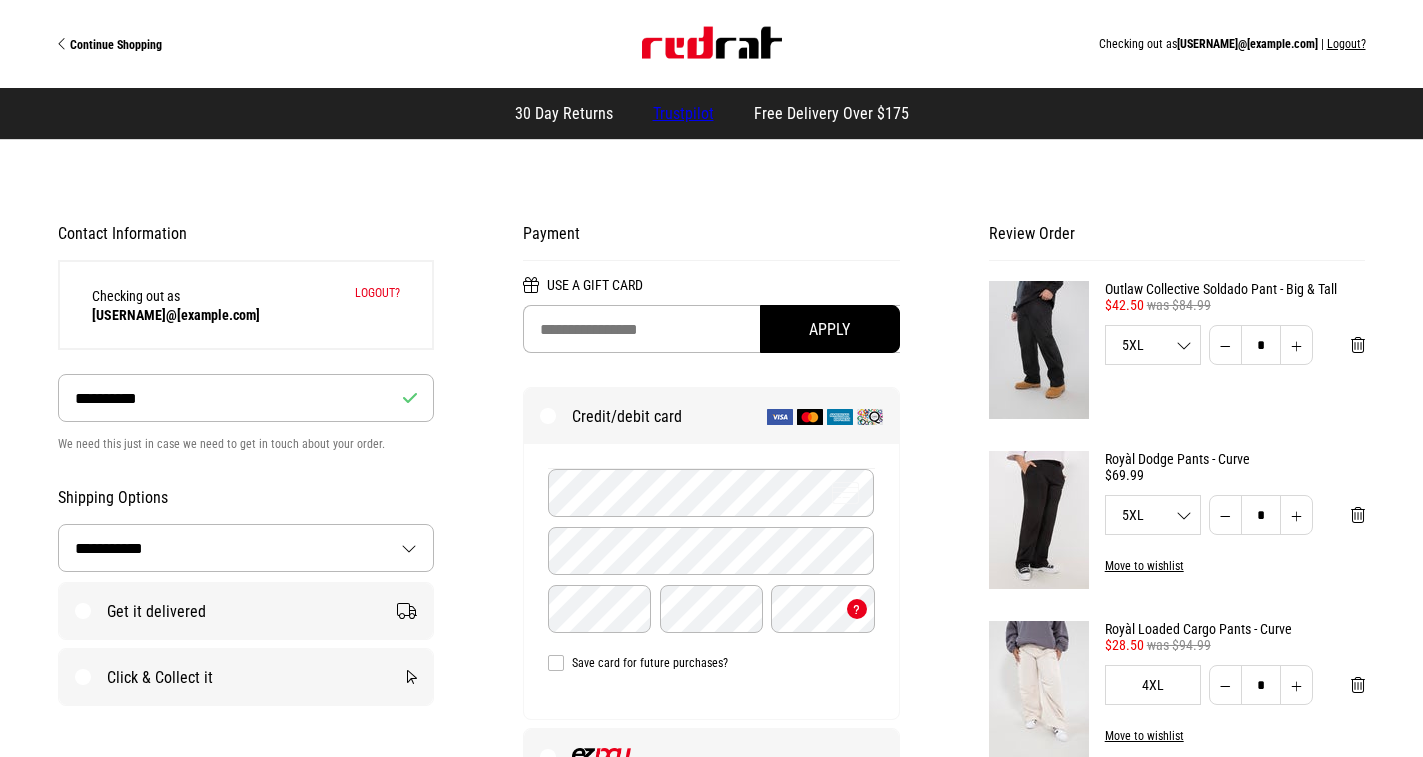 scroll, scrollTop: 0, scrollLeft: 0, axis: both 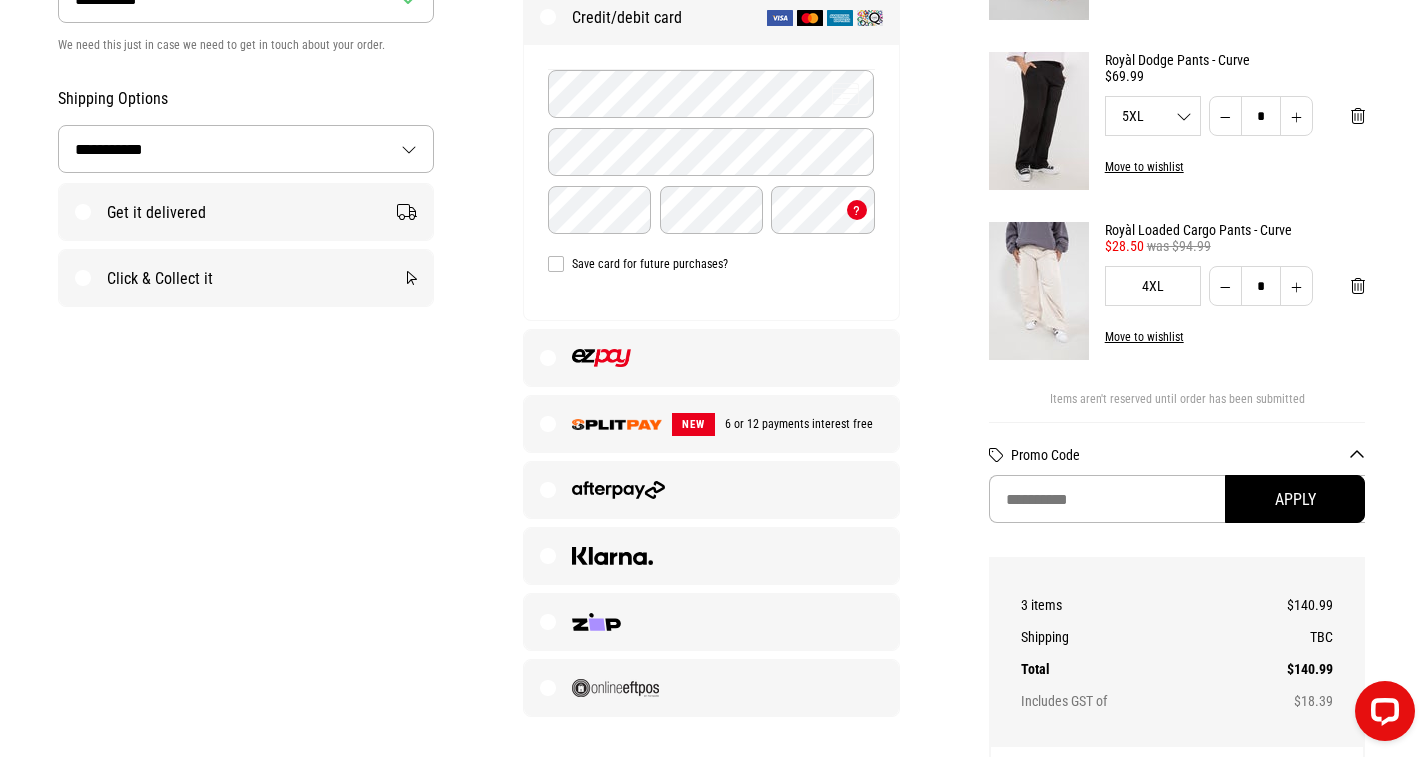 click at bounding box center (711, 358) 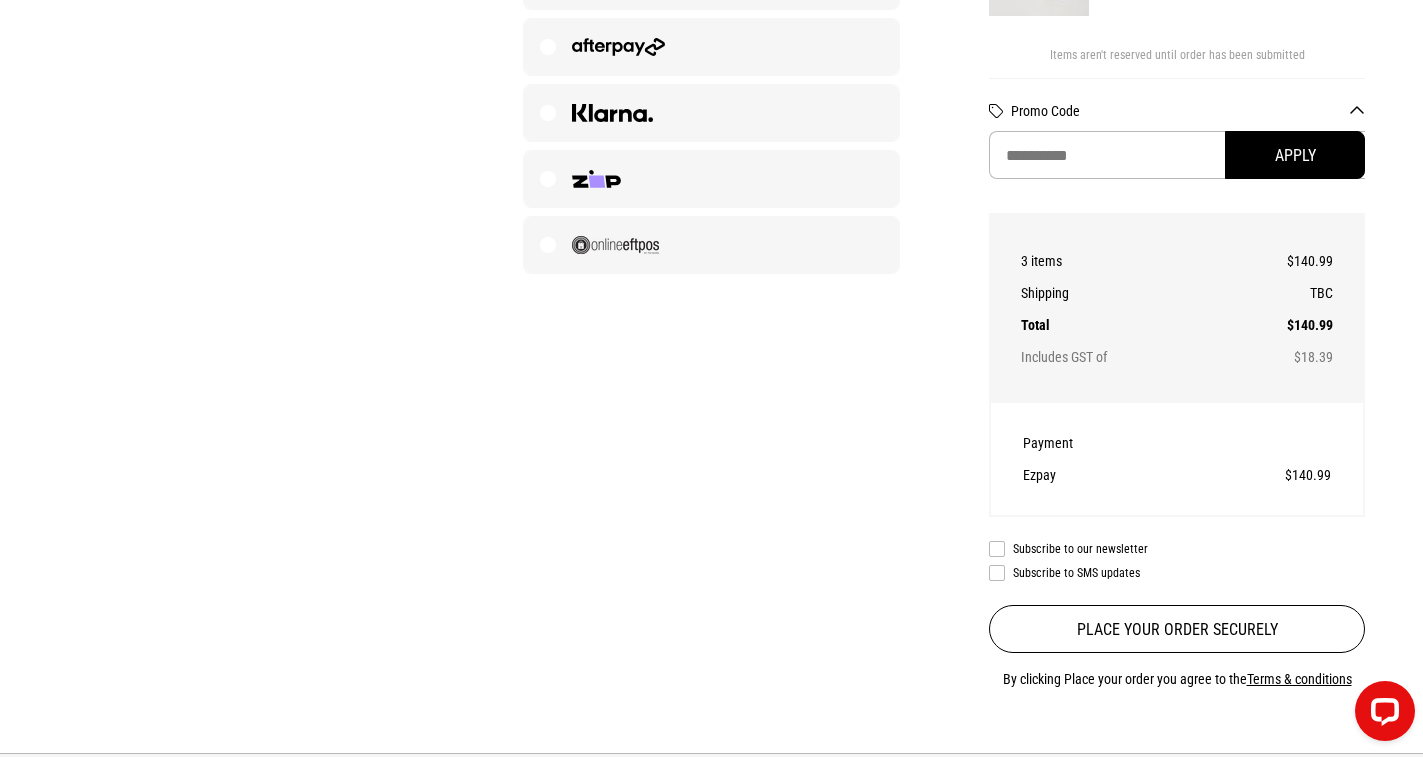 scroll, scrollTop: 800, scrollLeft: 0, axis: vertical 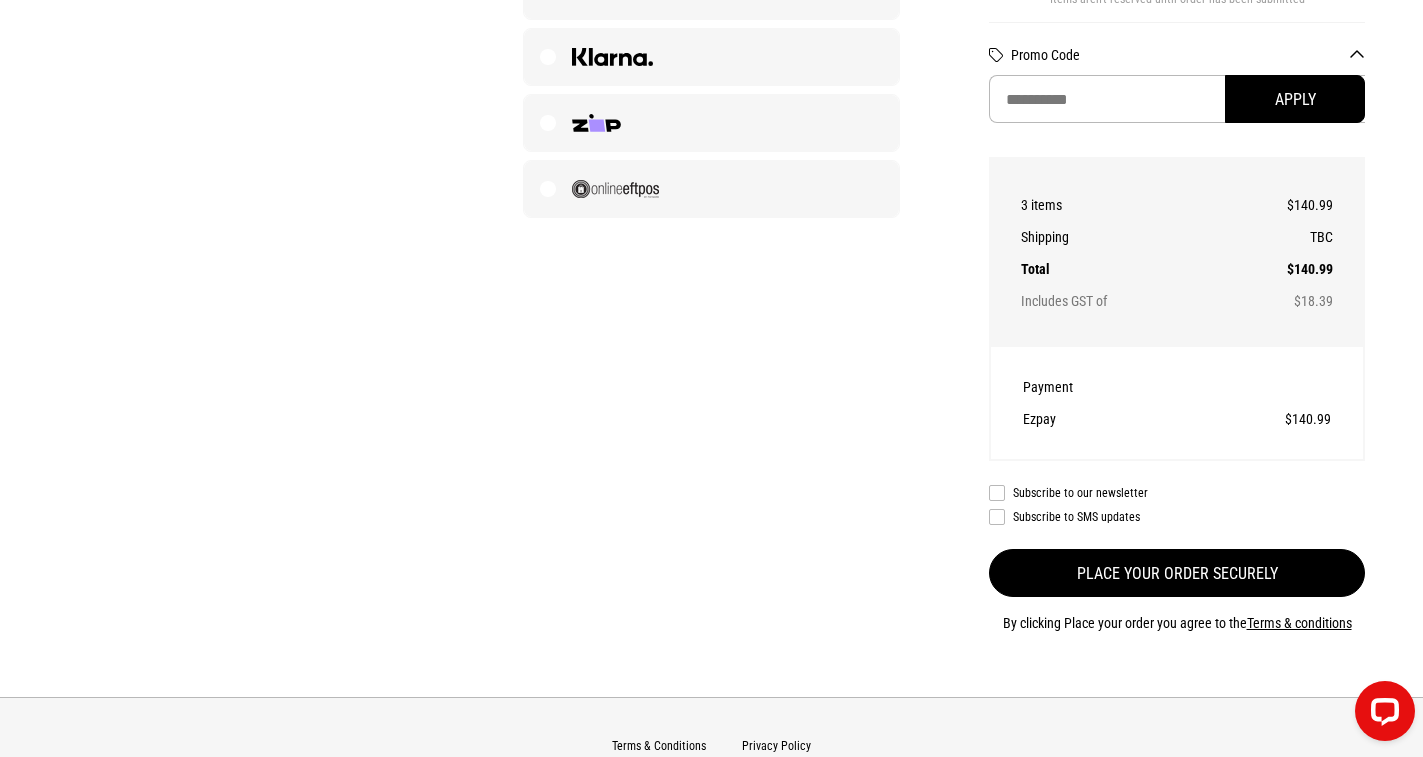 click on "Place your order securely" at bounding box center [1177, 573] 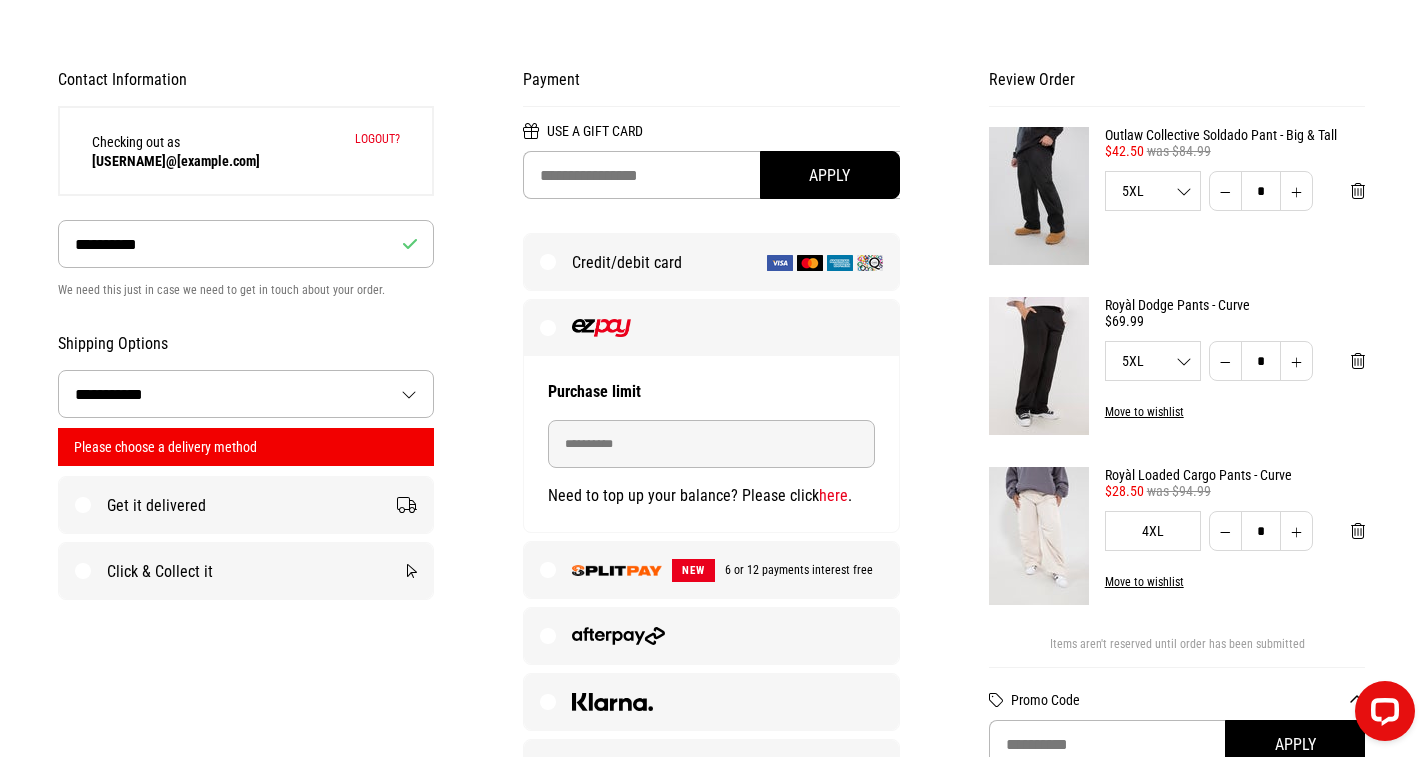 scroll, scrollTop: 145, scrollLeft: 0, axis: vertical 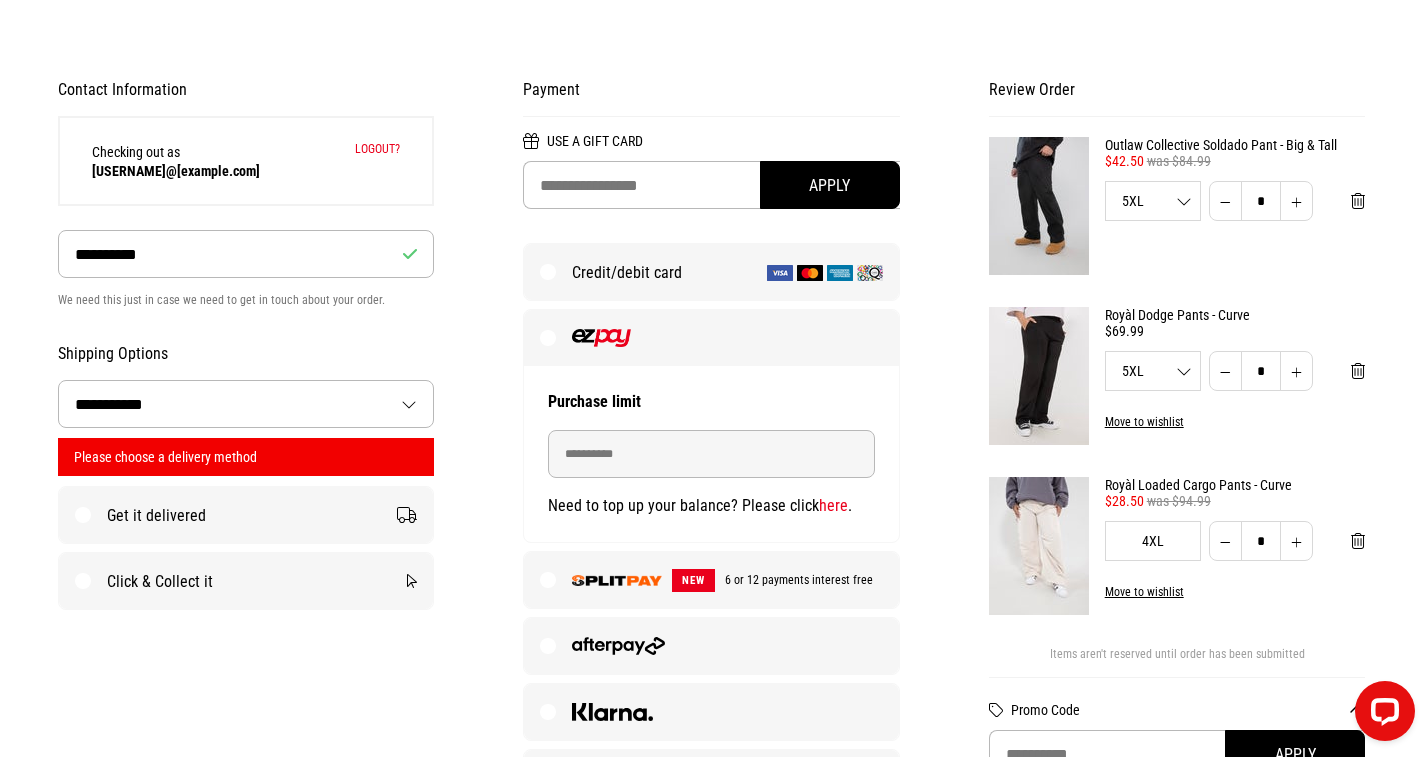 click at bounding box center (711, 338) 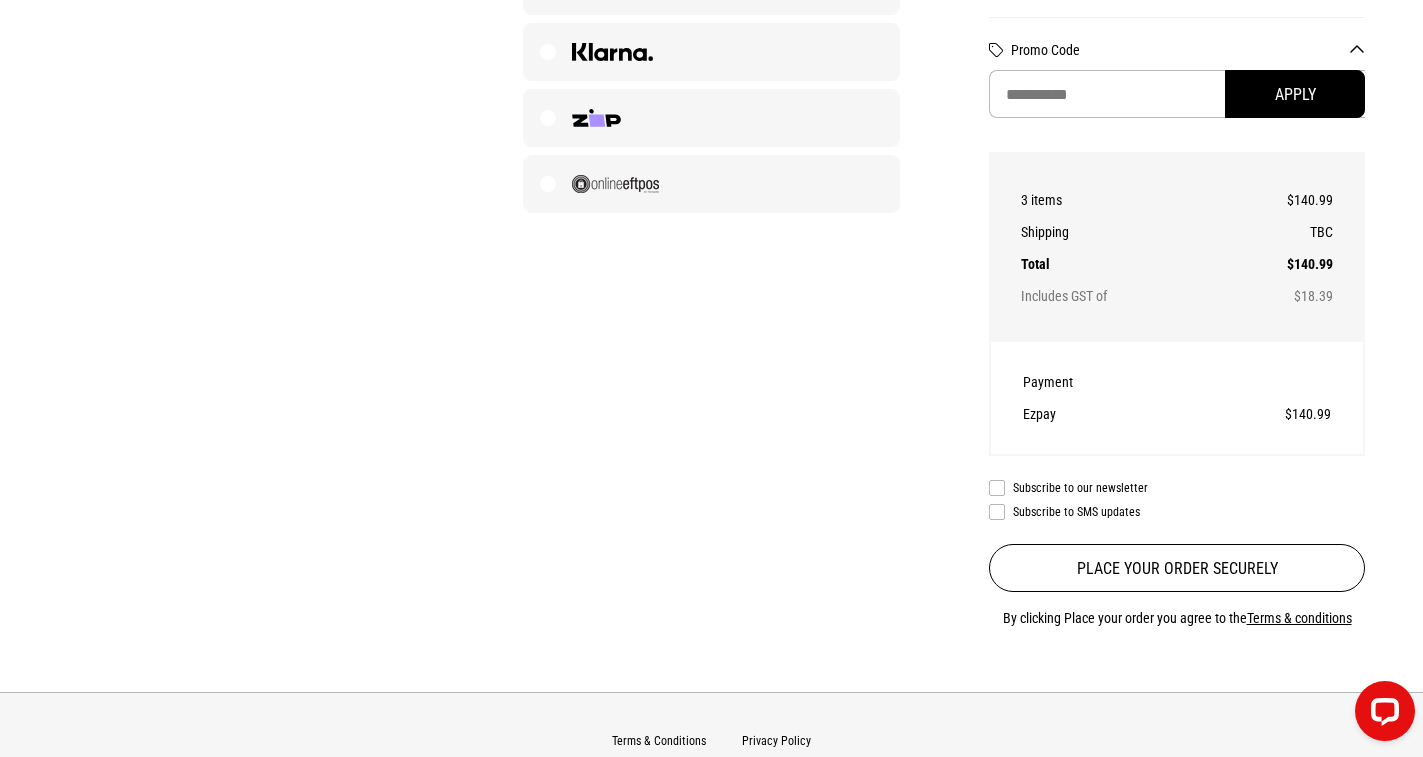 scroll, scrollTop: 845, scrollLeft: 0, axis: vertical 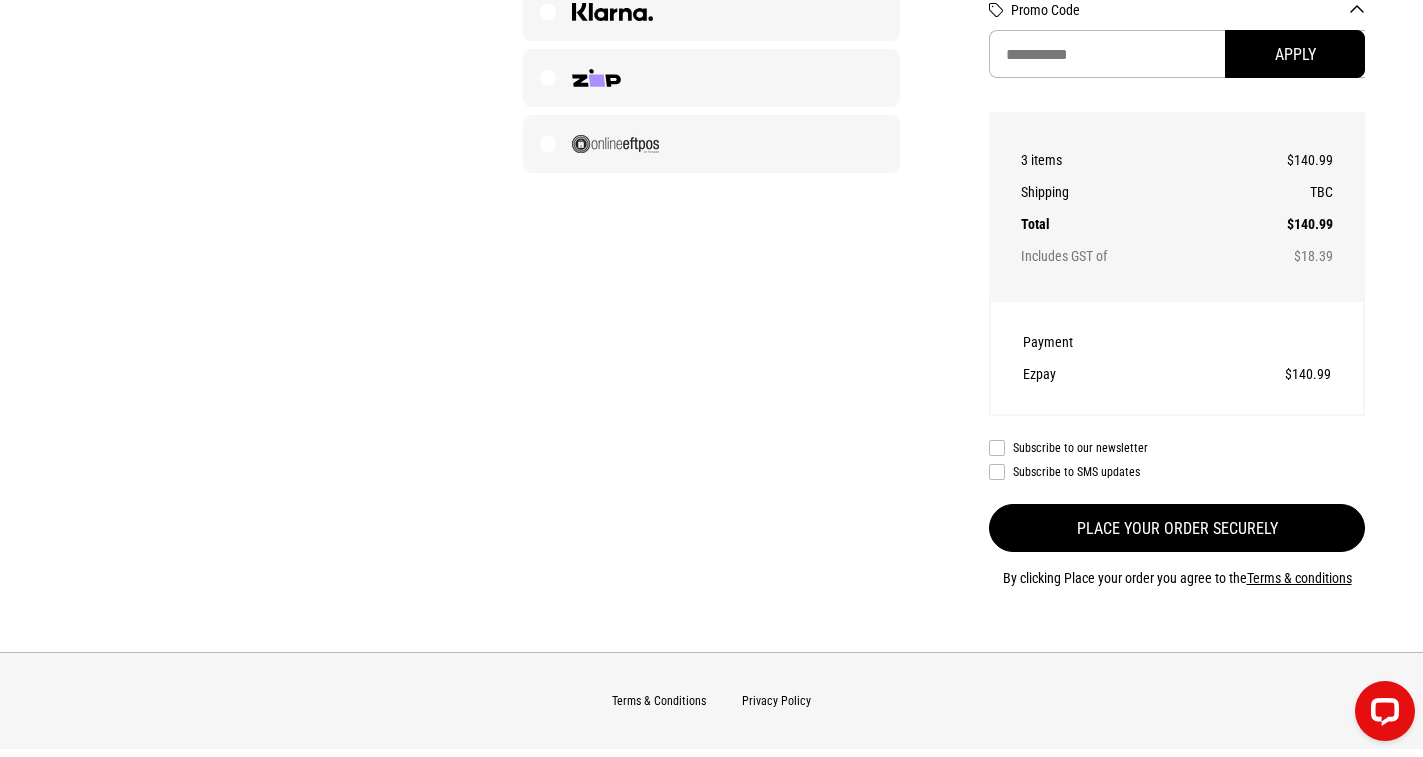 click on "Place your order securely" at bounding box center [1177, 528] 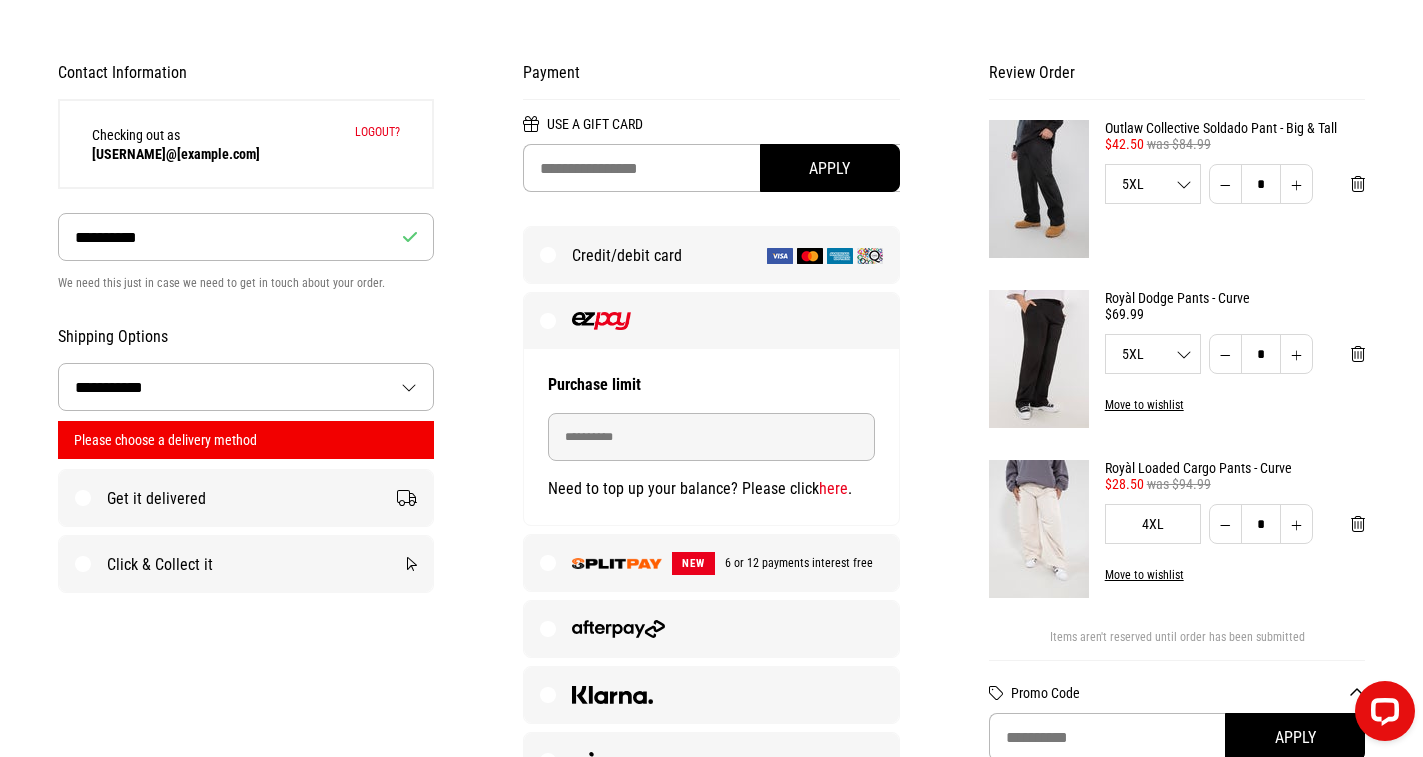 scroll, scrollTop: 145, scrollLeft: 0, axis: vertical 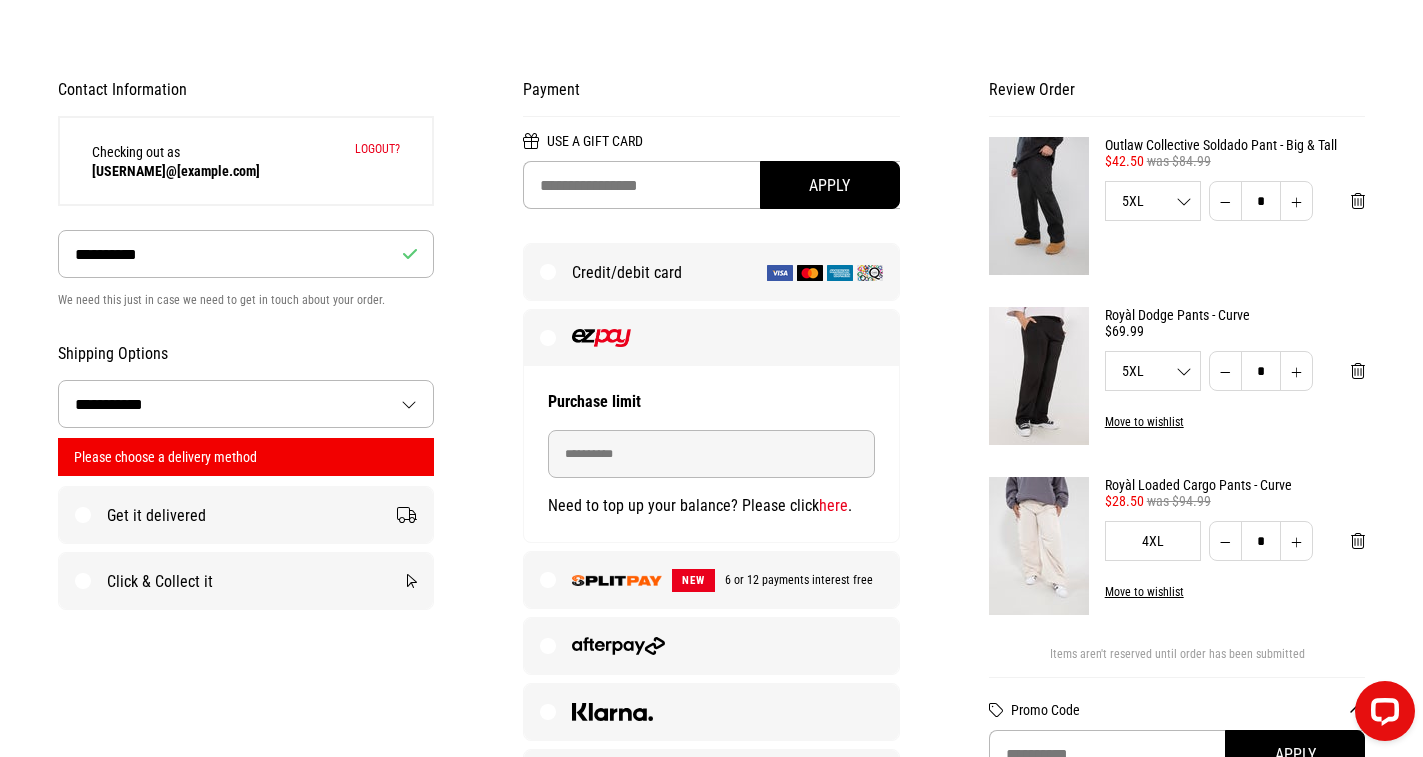 click on "Credit/debit card" at bounding box center [711, 272] 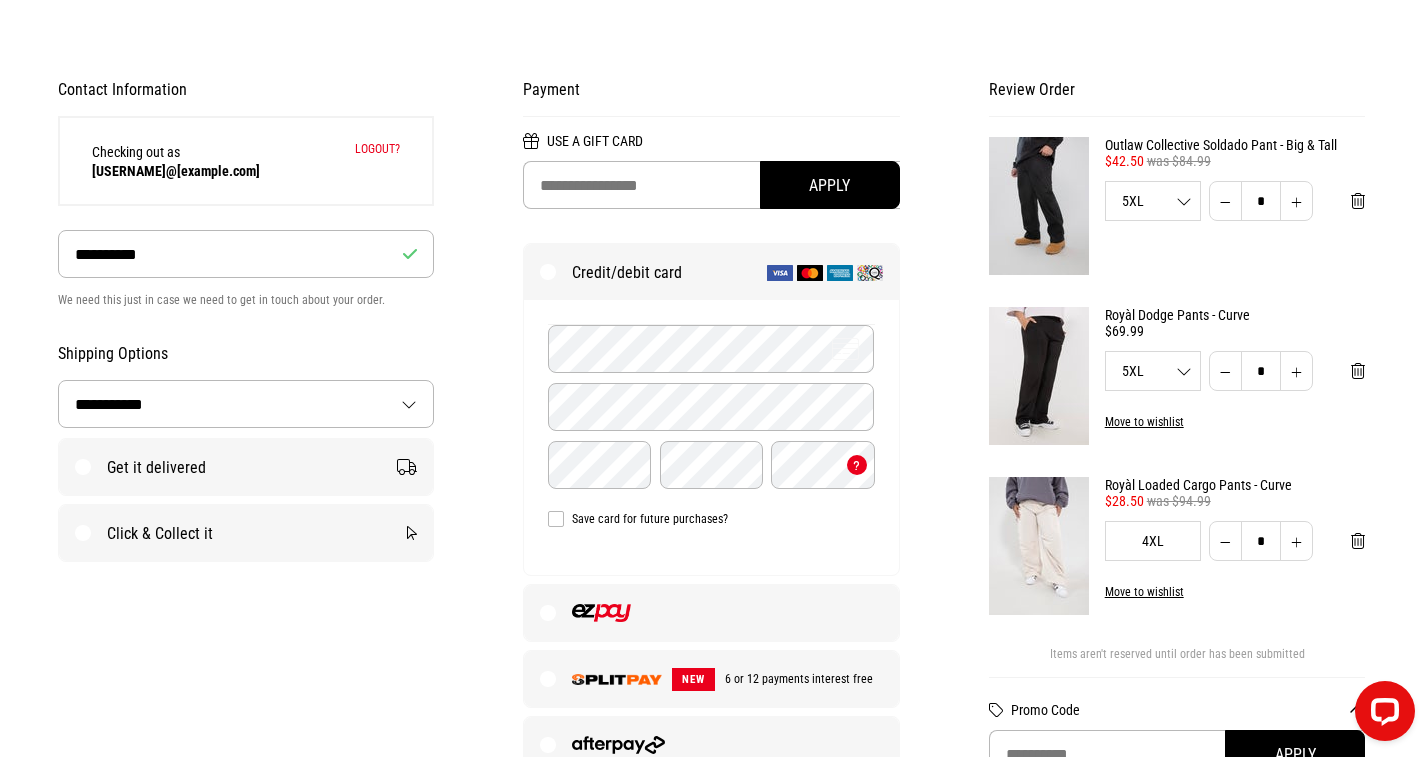 click on "Get it delivered" at bounding box center (246, 467) 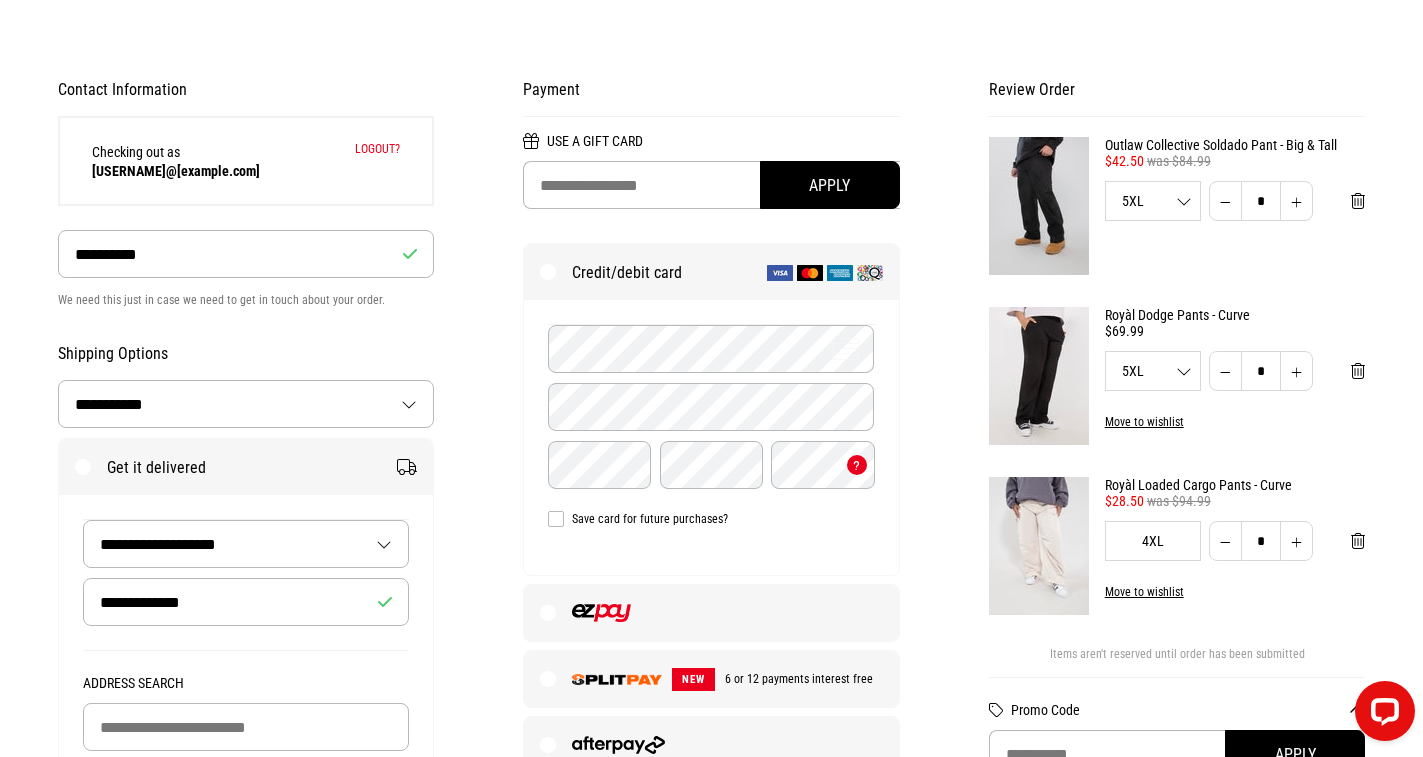 click at bounding box center [711, 613] 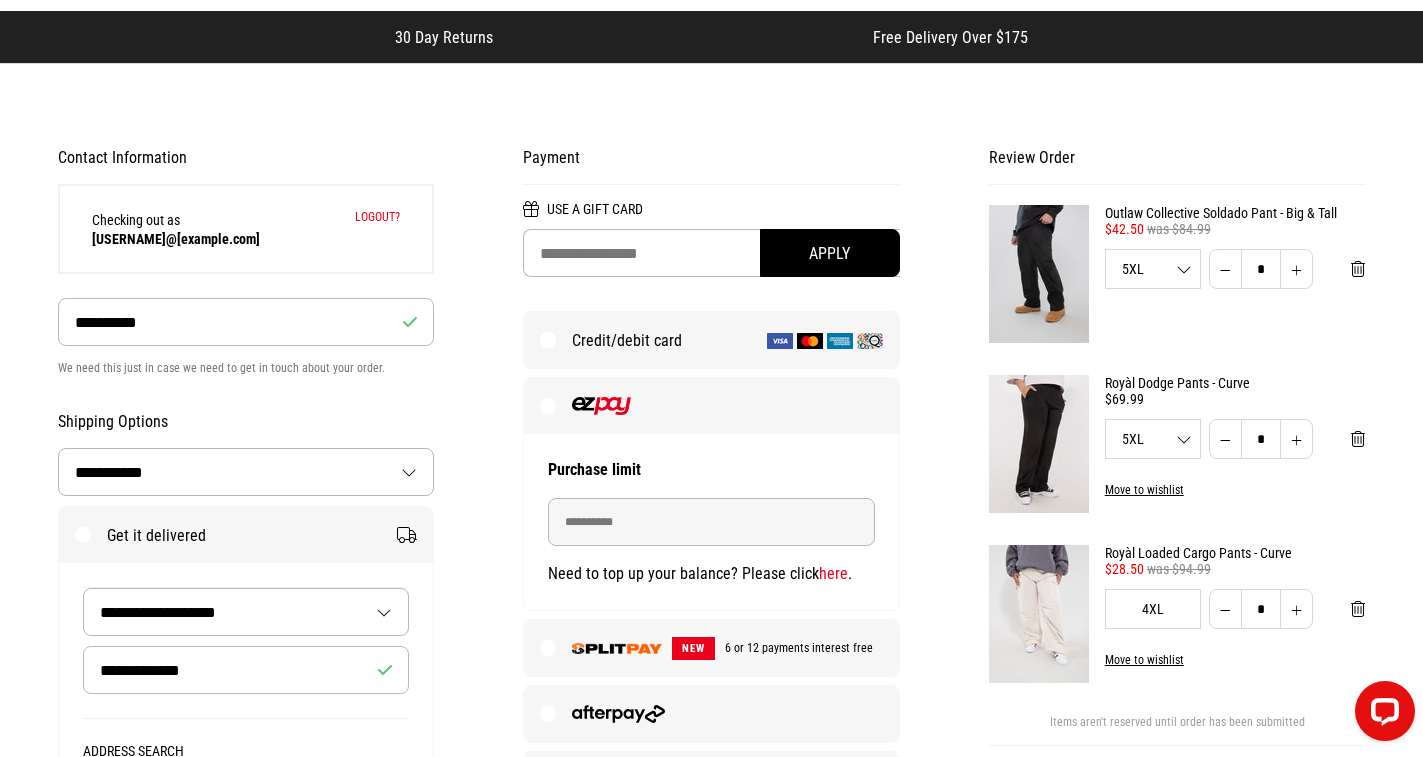 scroll, scrollTop: 0, scrollLeft: 0, axis: both 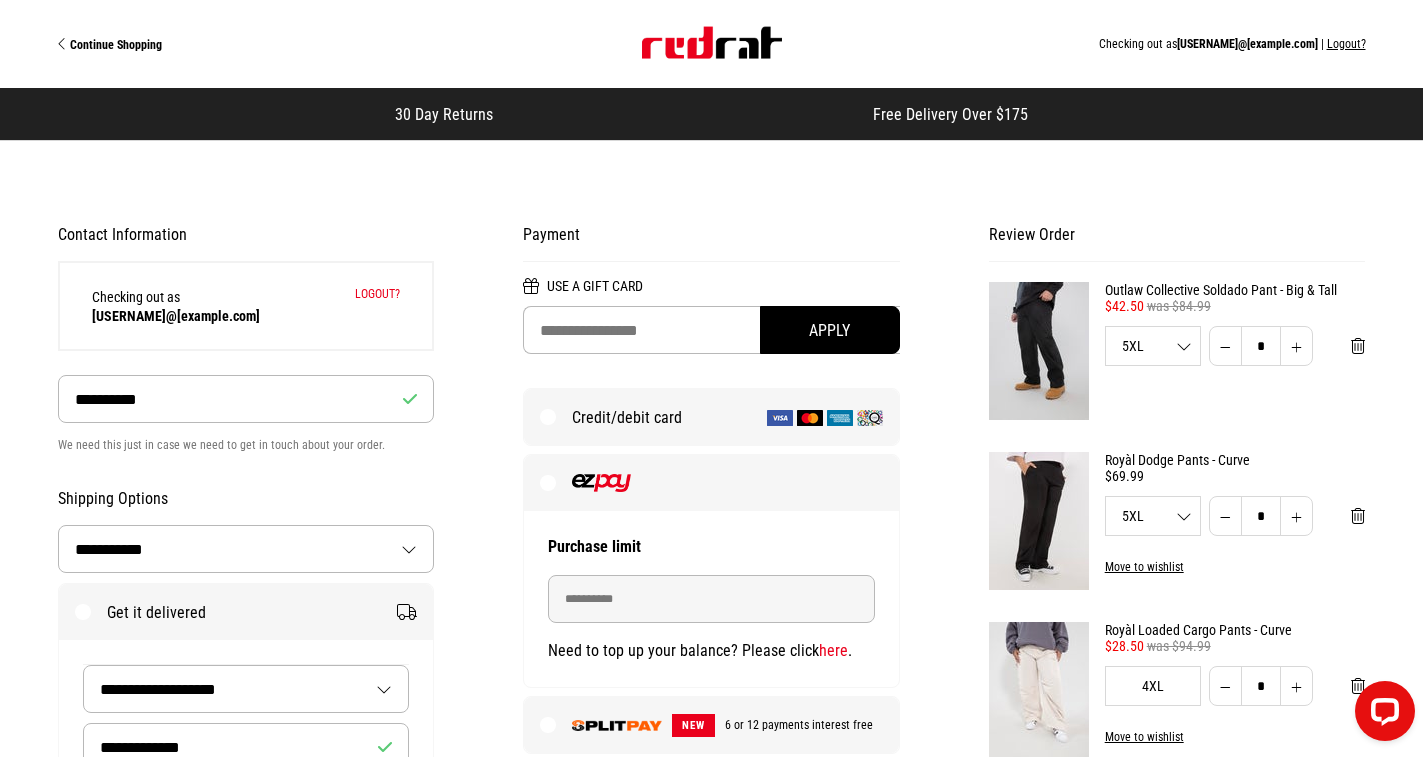 click on "Continue Shopping" at bounding box center [116, 45] 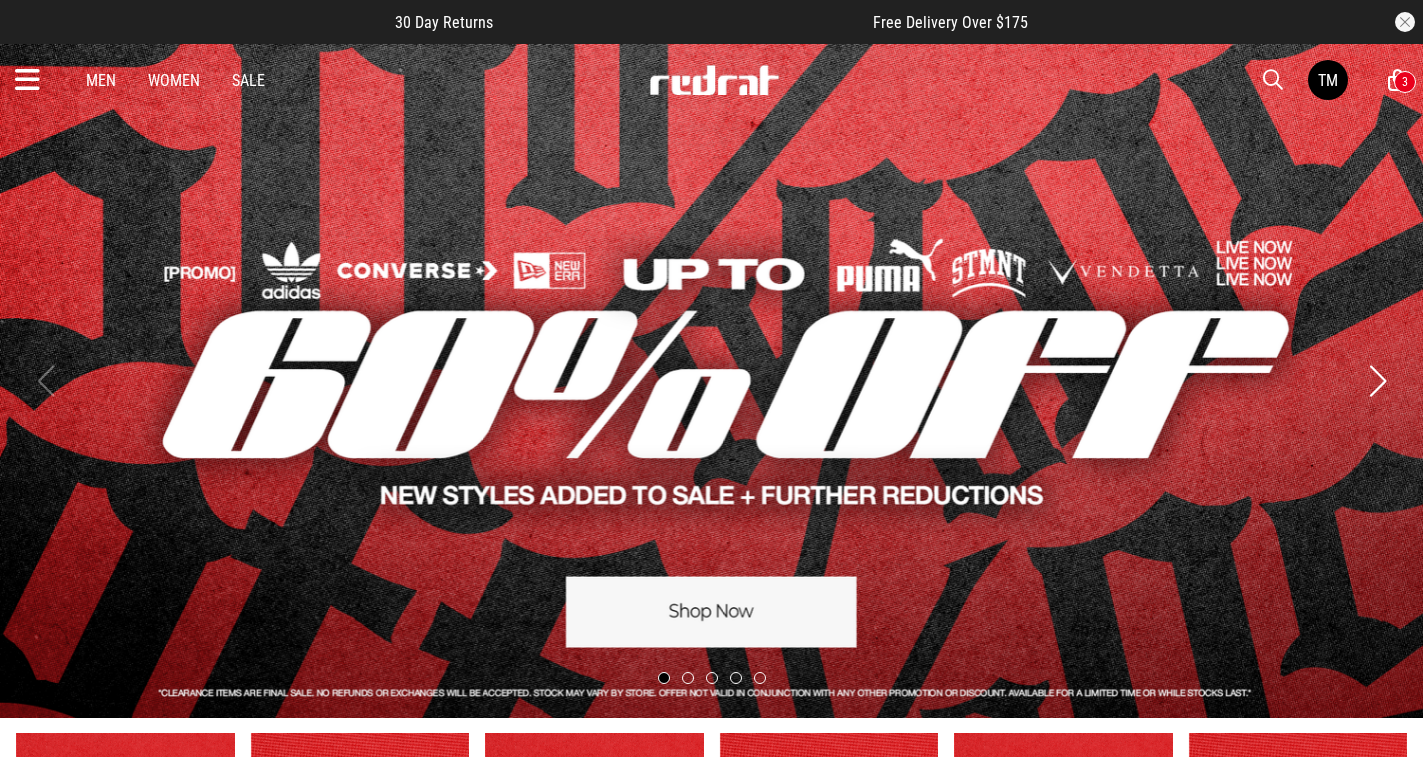 scroll, scrollTop: 0, scrollLeft: 0, axis: both 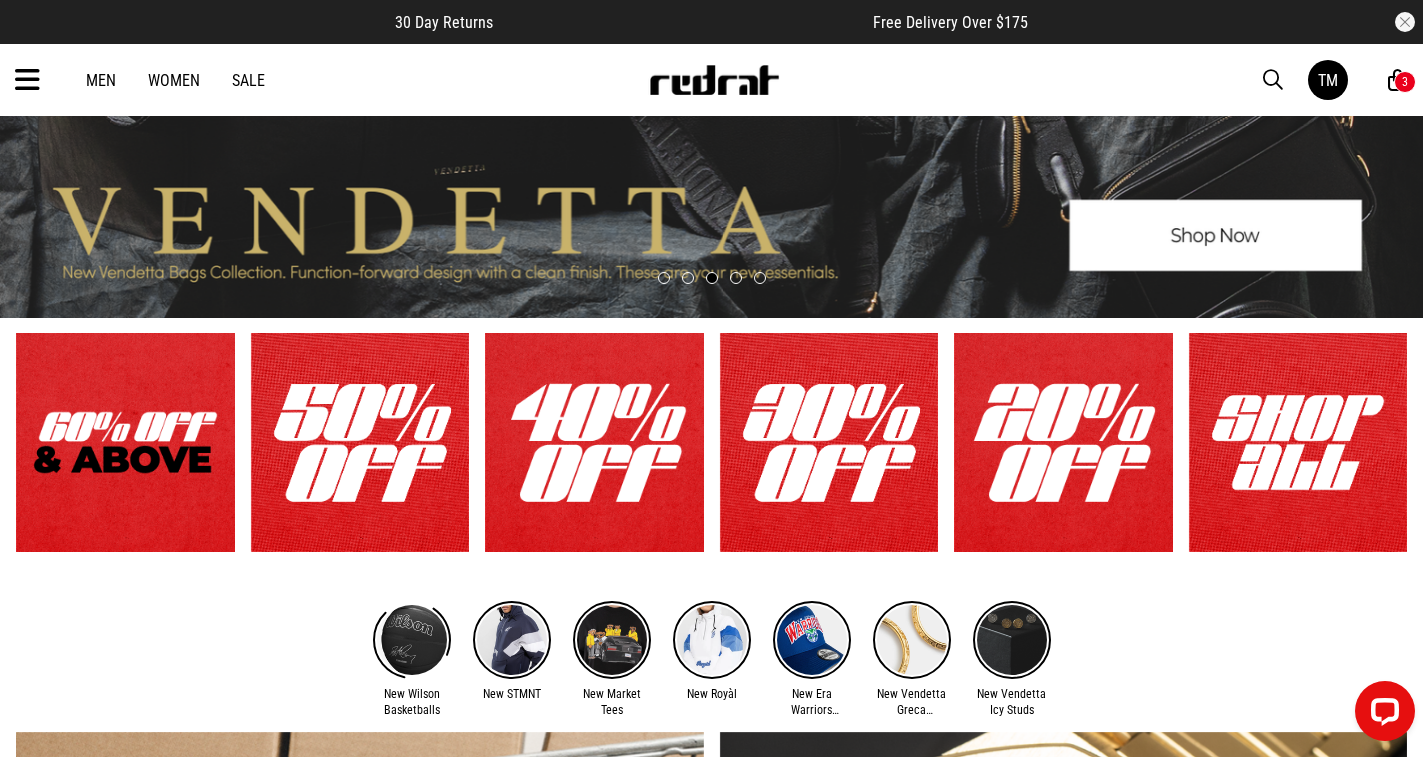 click on "Men" at bounding box center (101, 80) 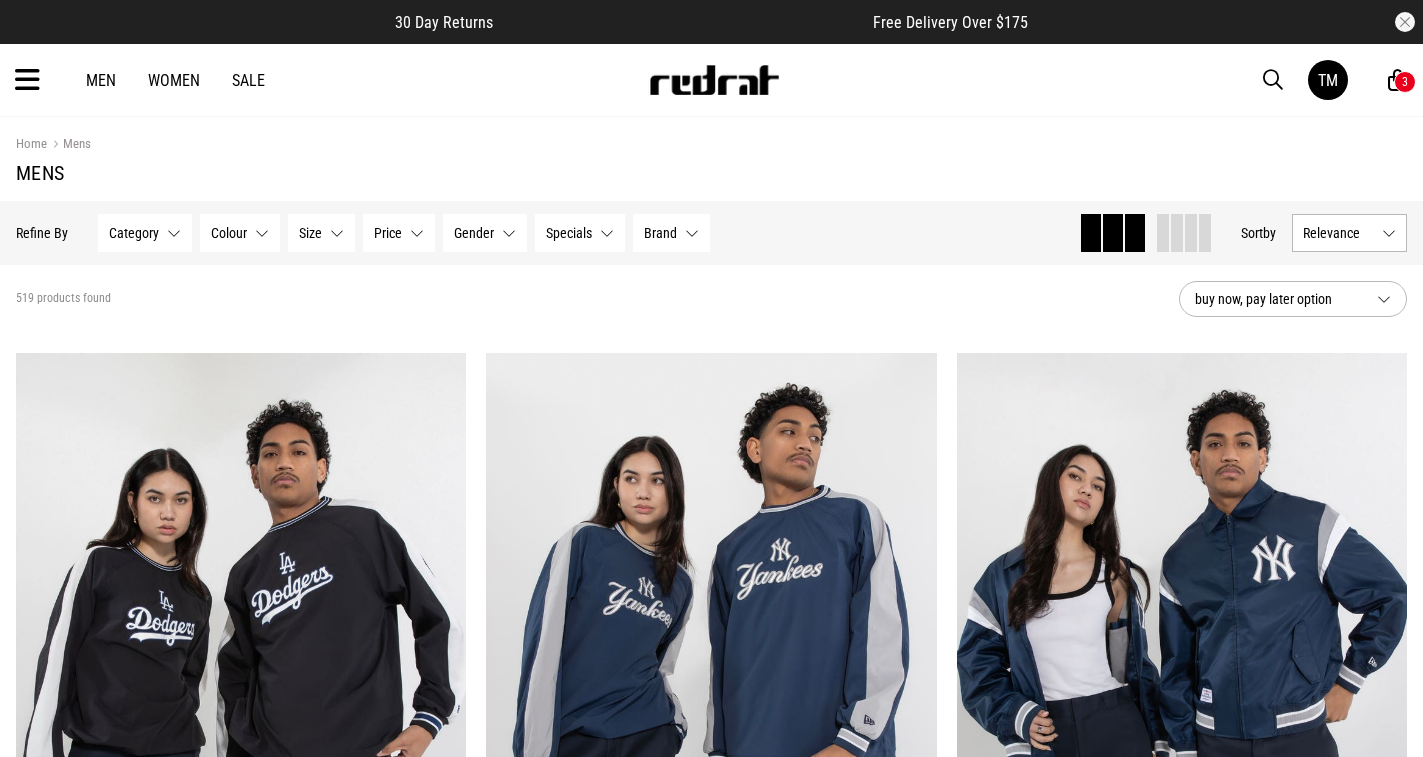 scroll, scrollTop: 0, scrollLeft: 0, axis: both 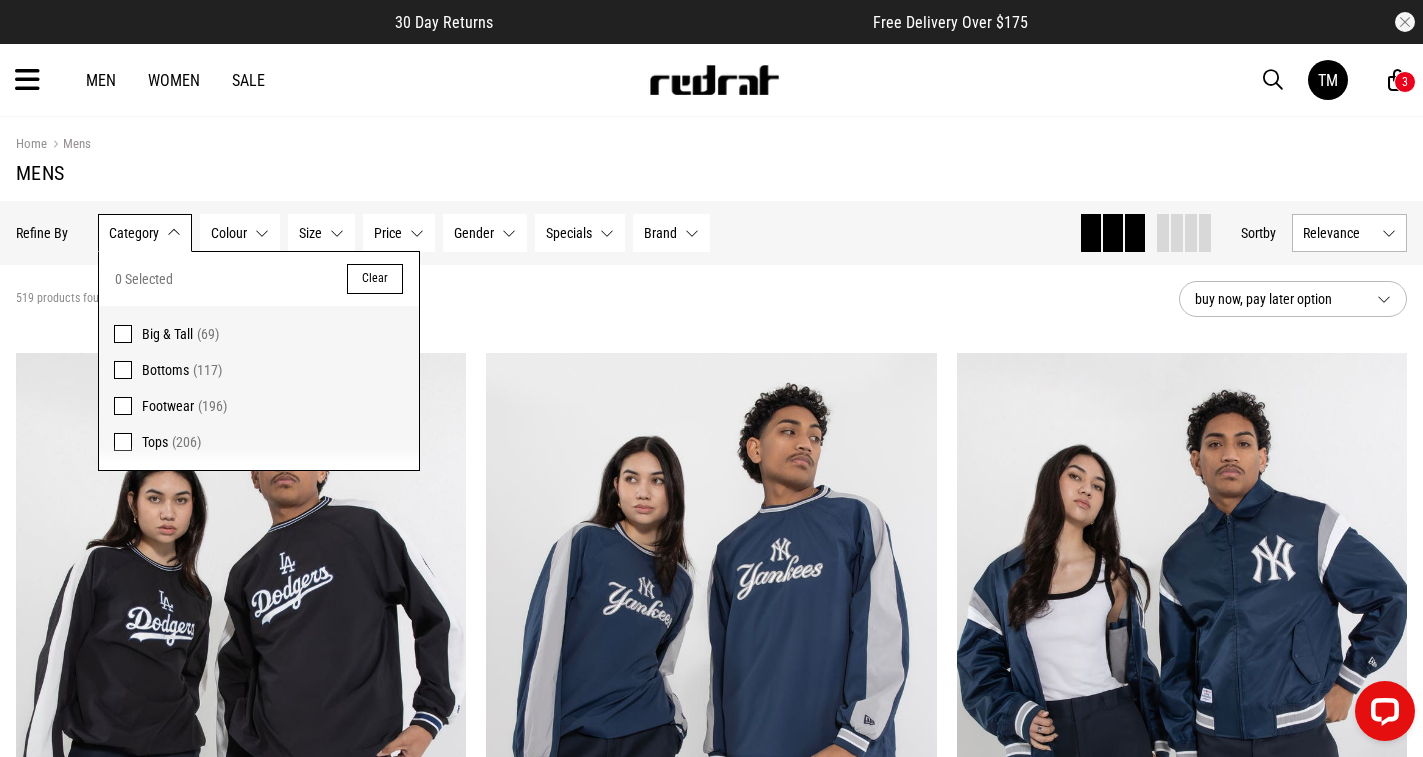 click at bounding box center (123, 334) 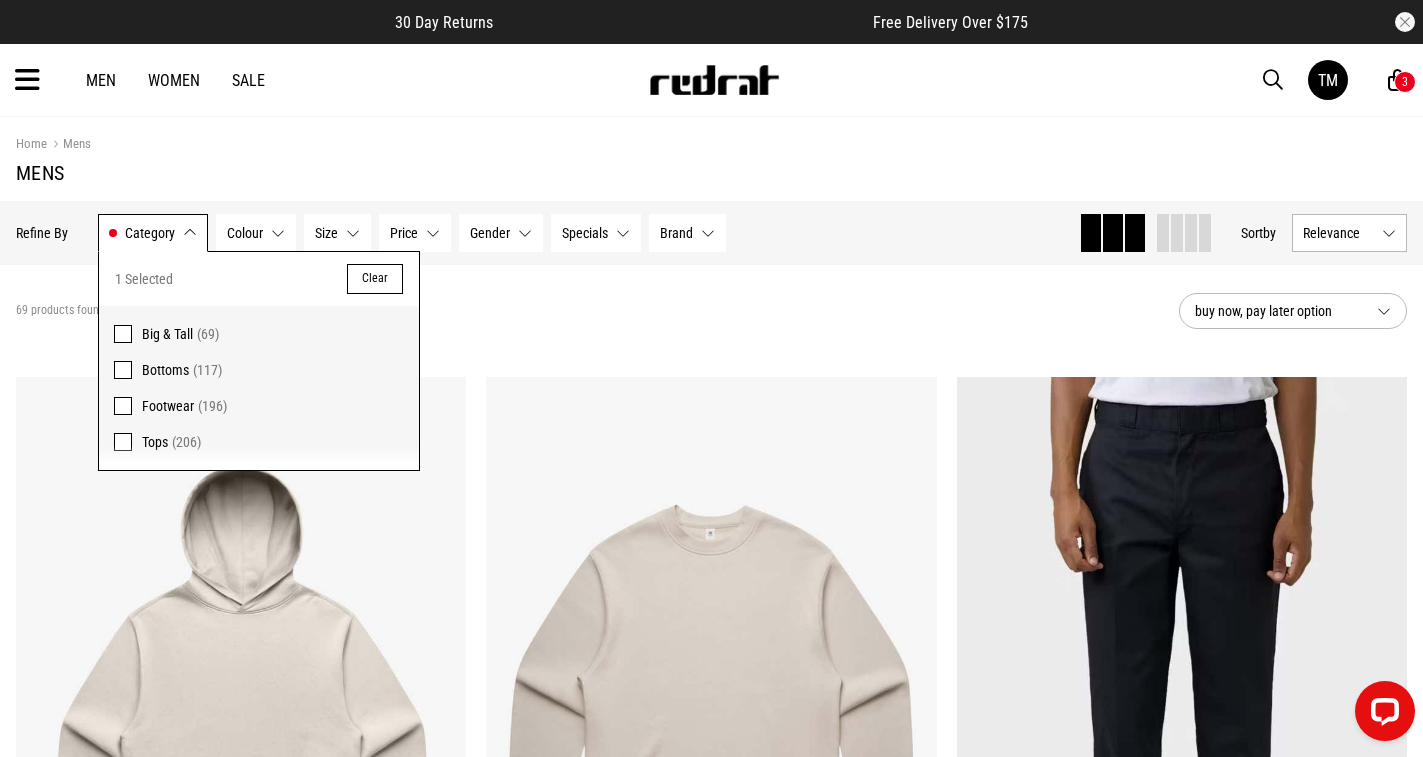 click on "69 products found   Active Filters Big & Tall Clear" at bounding box center (589, 311) 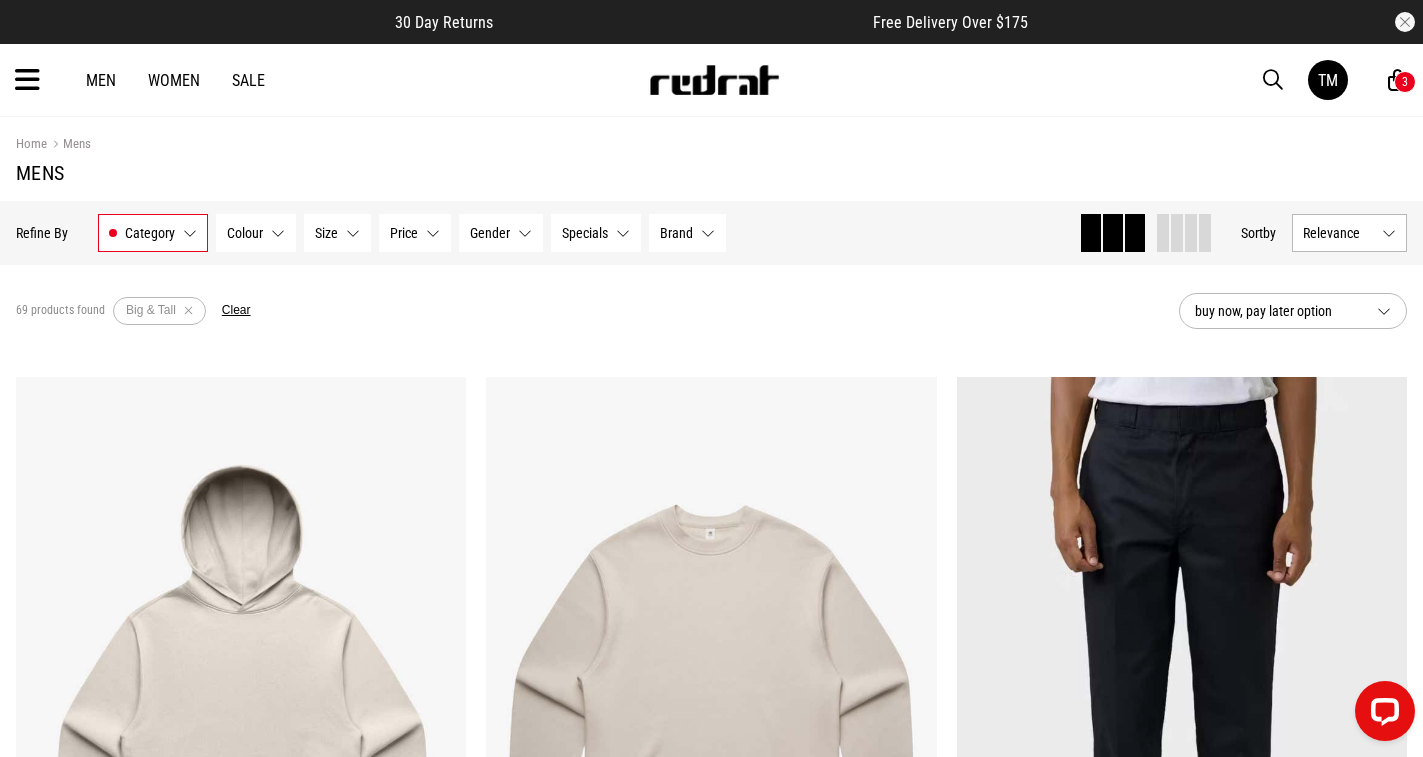 click on "Size  None selected" at bounding box center (337, 233) 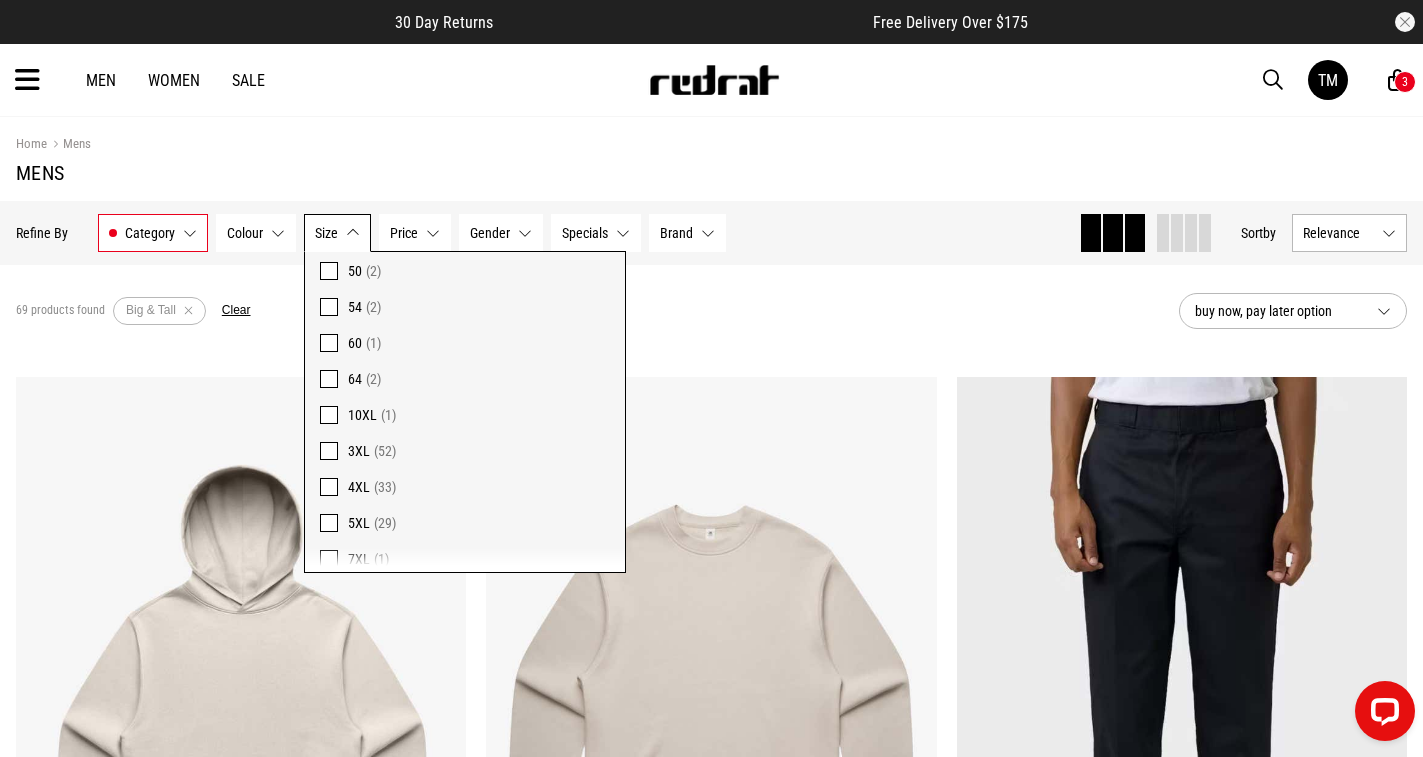 scroll, scrollTop: 222, scrollLeft: 0, axis: vertical 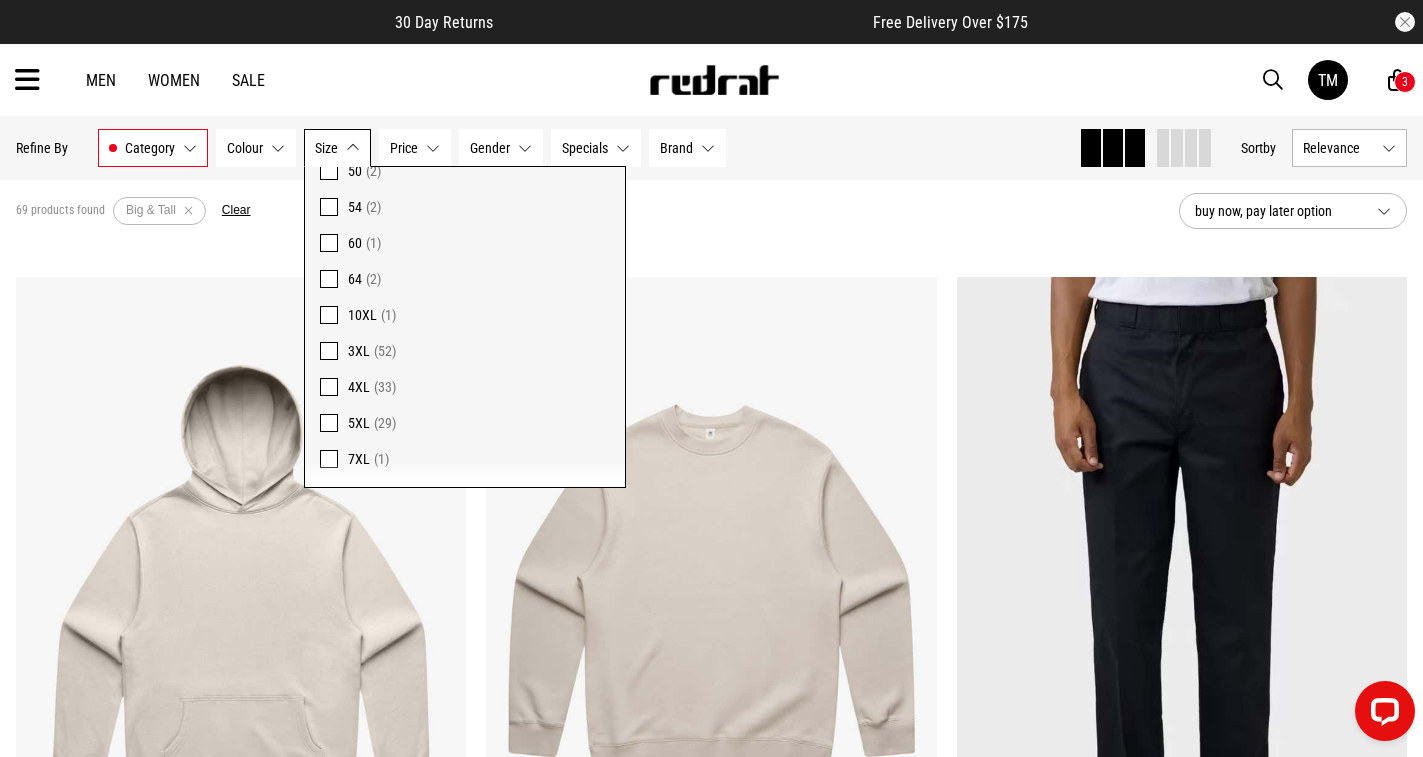 click at bounding box center [329, 423] 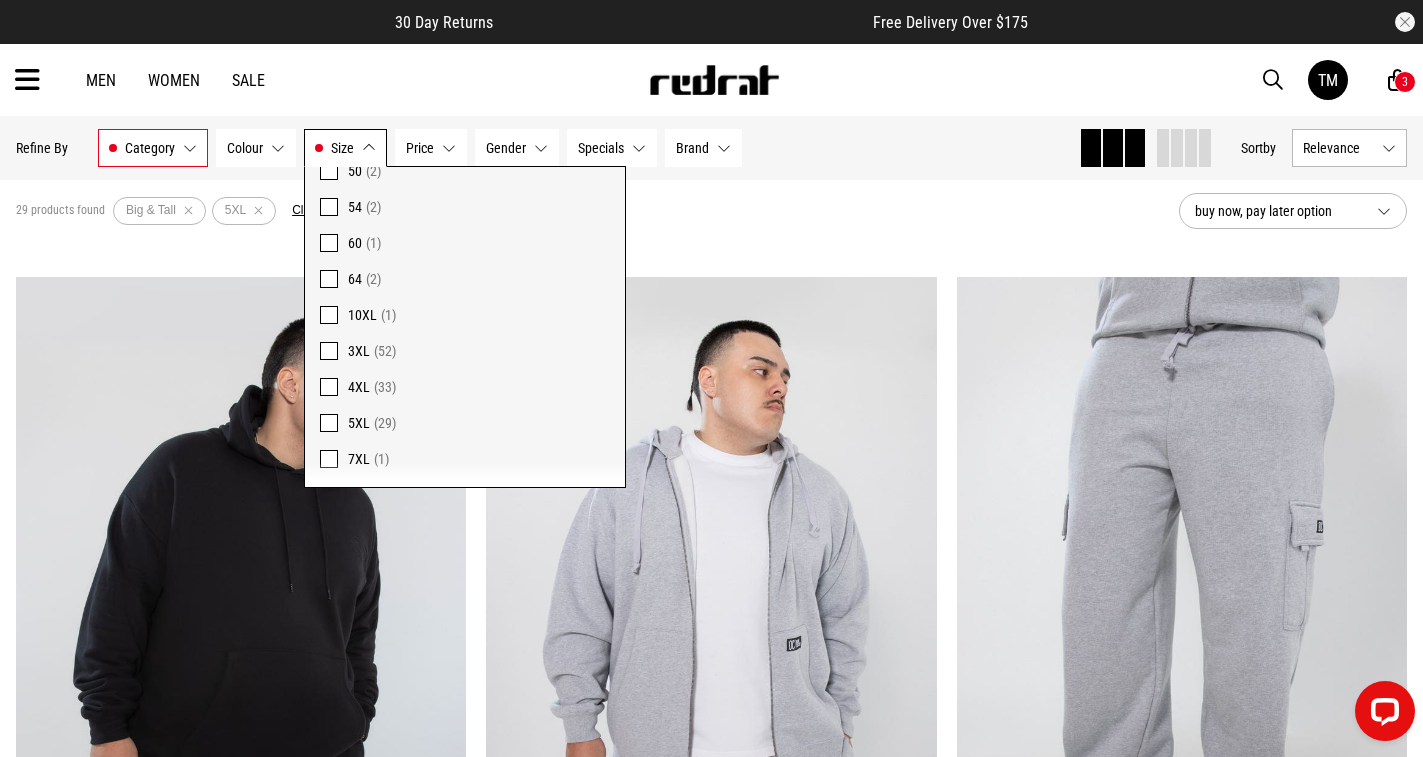 click on "Size  5XL" at bounding box center [345, 148] 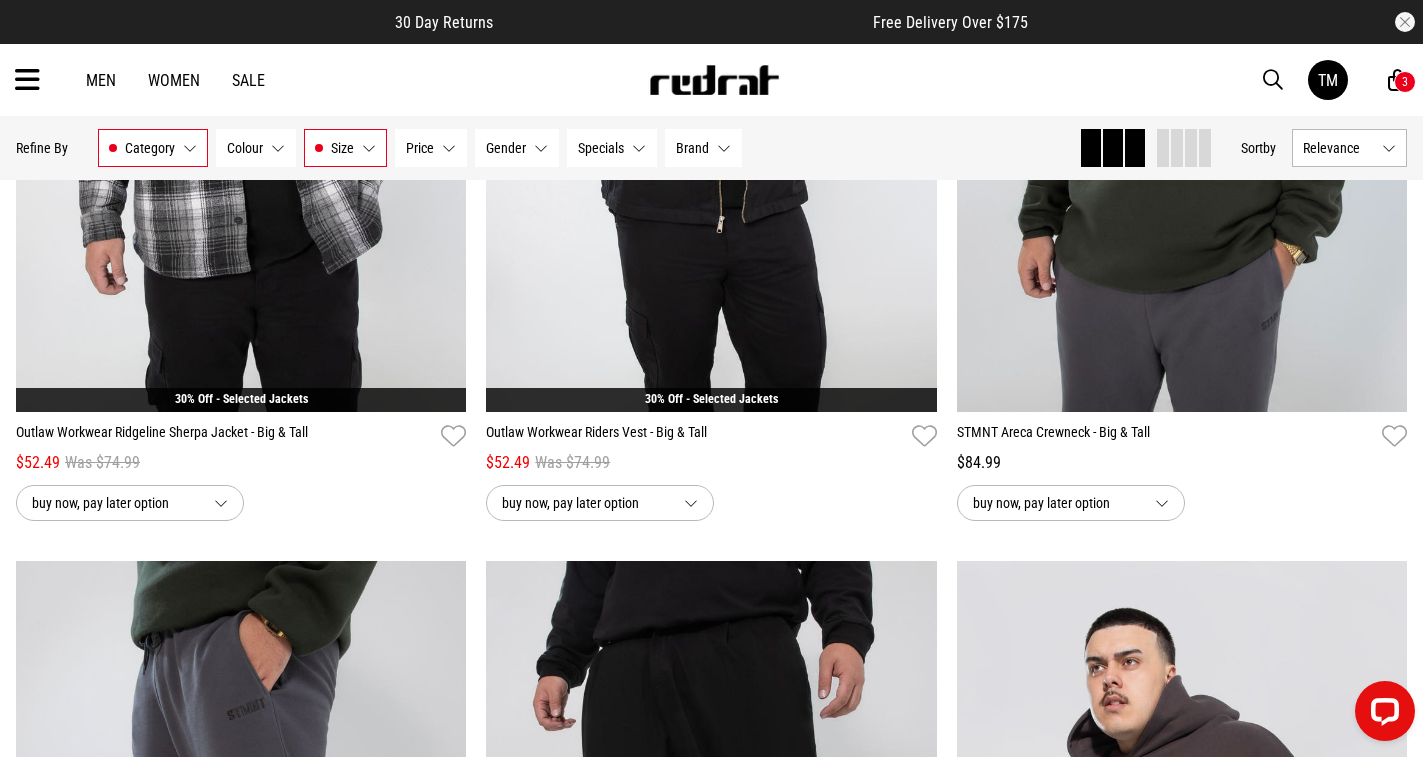 scroll, scrollTop: 2200, scrollLeft: 0, axis: vertical 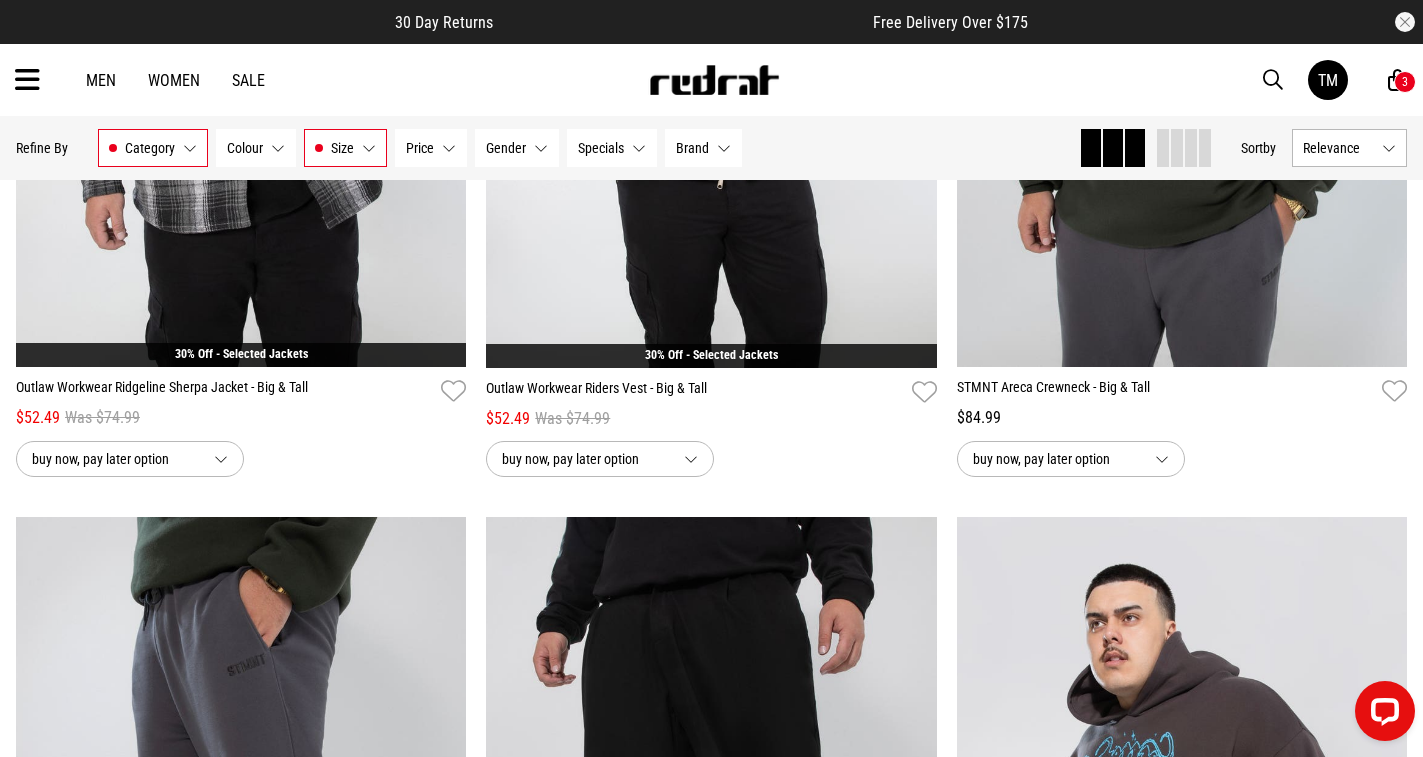click on "Specials  None selected" at bounding box center (612, 148) 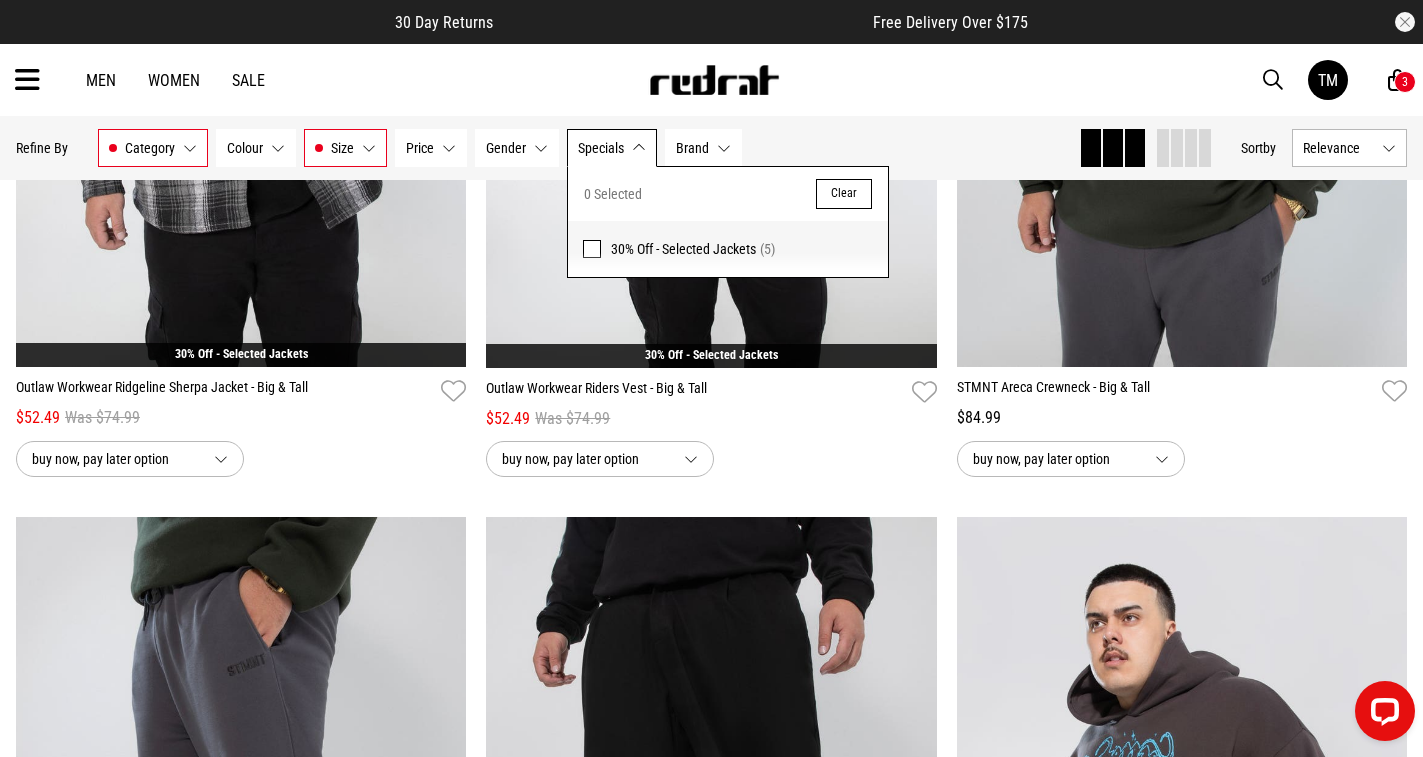 click on "Specials  None selected" at bounding box center (612, 148) 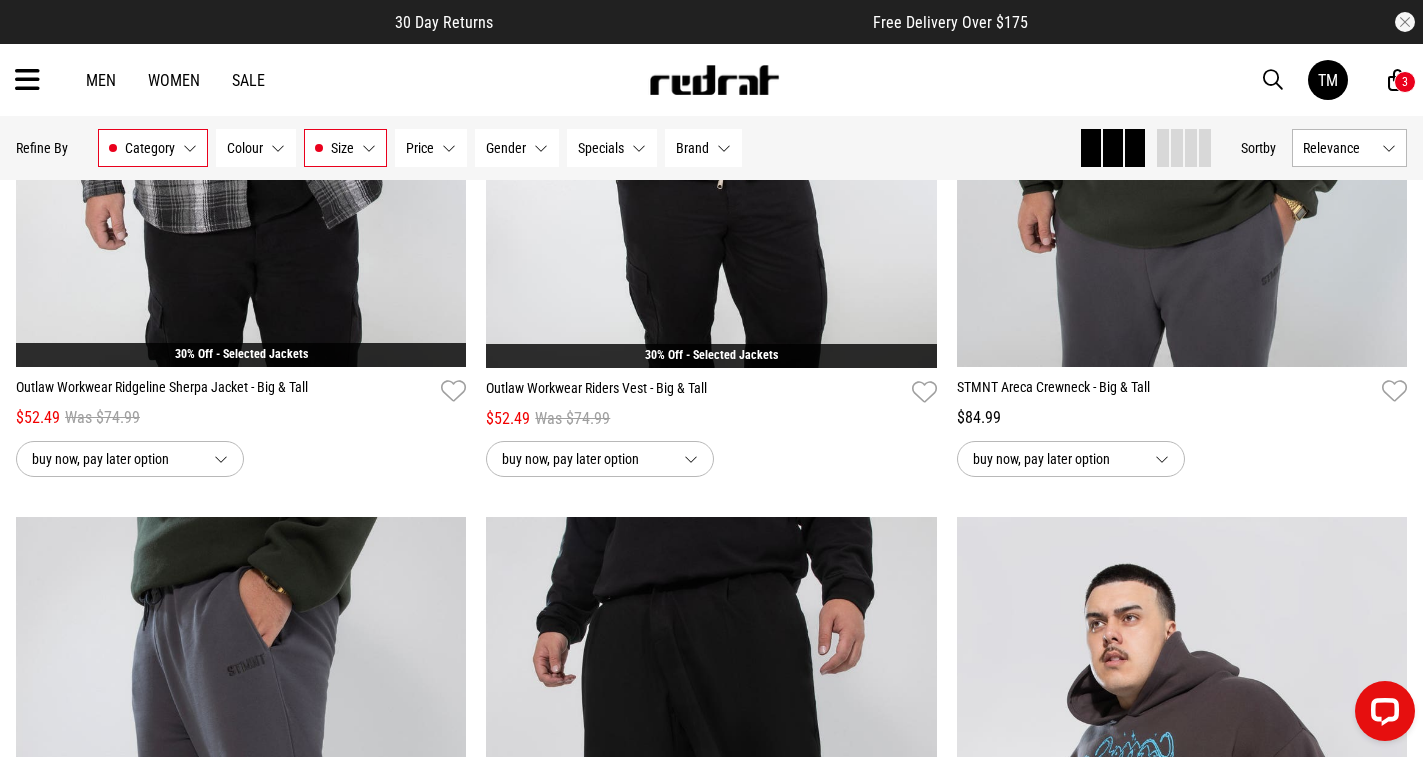 click on "Sale" at bounding box center [248, 80] 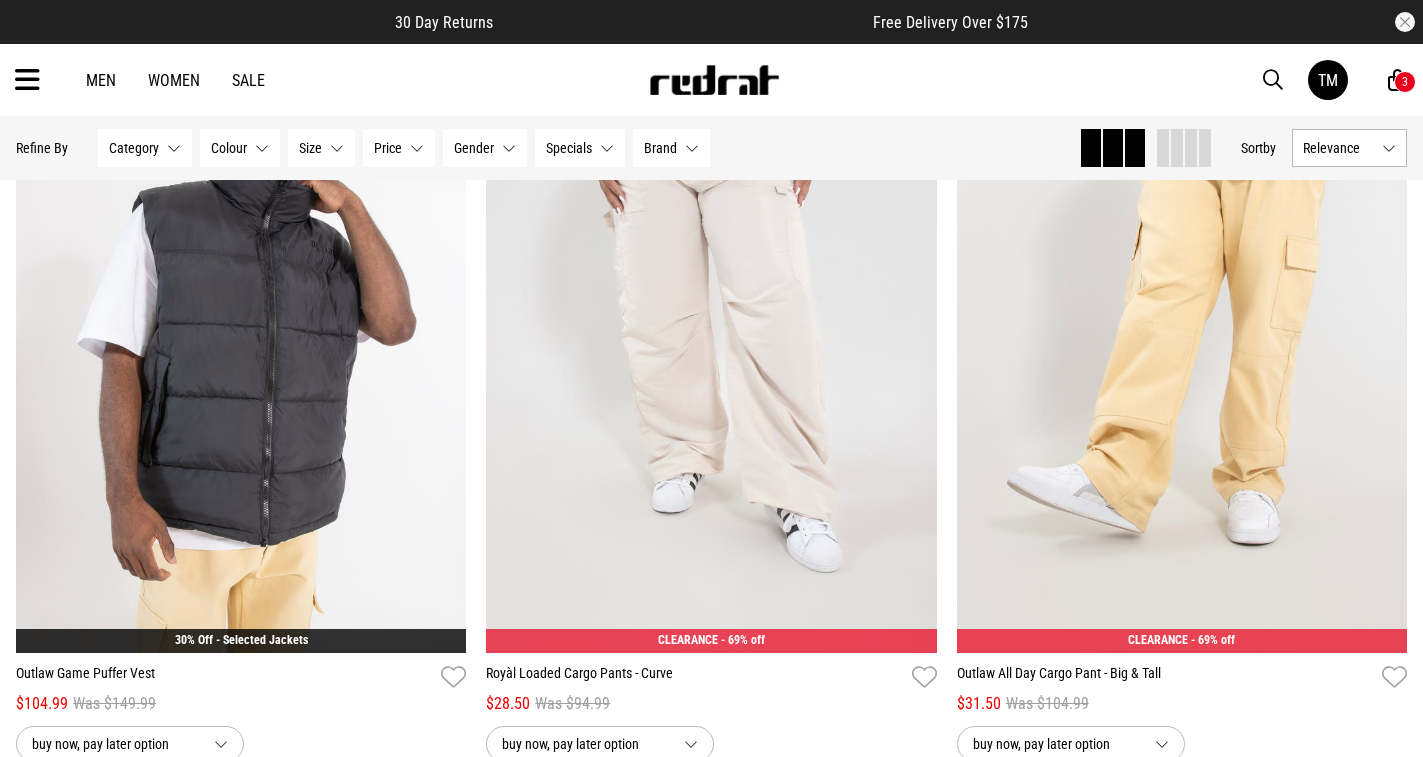 scroll, scrollTop: 1110, scrollLeft: 0, axis: vertical 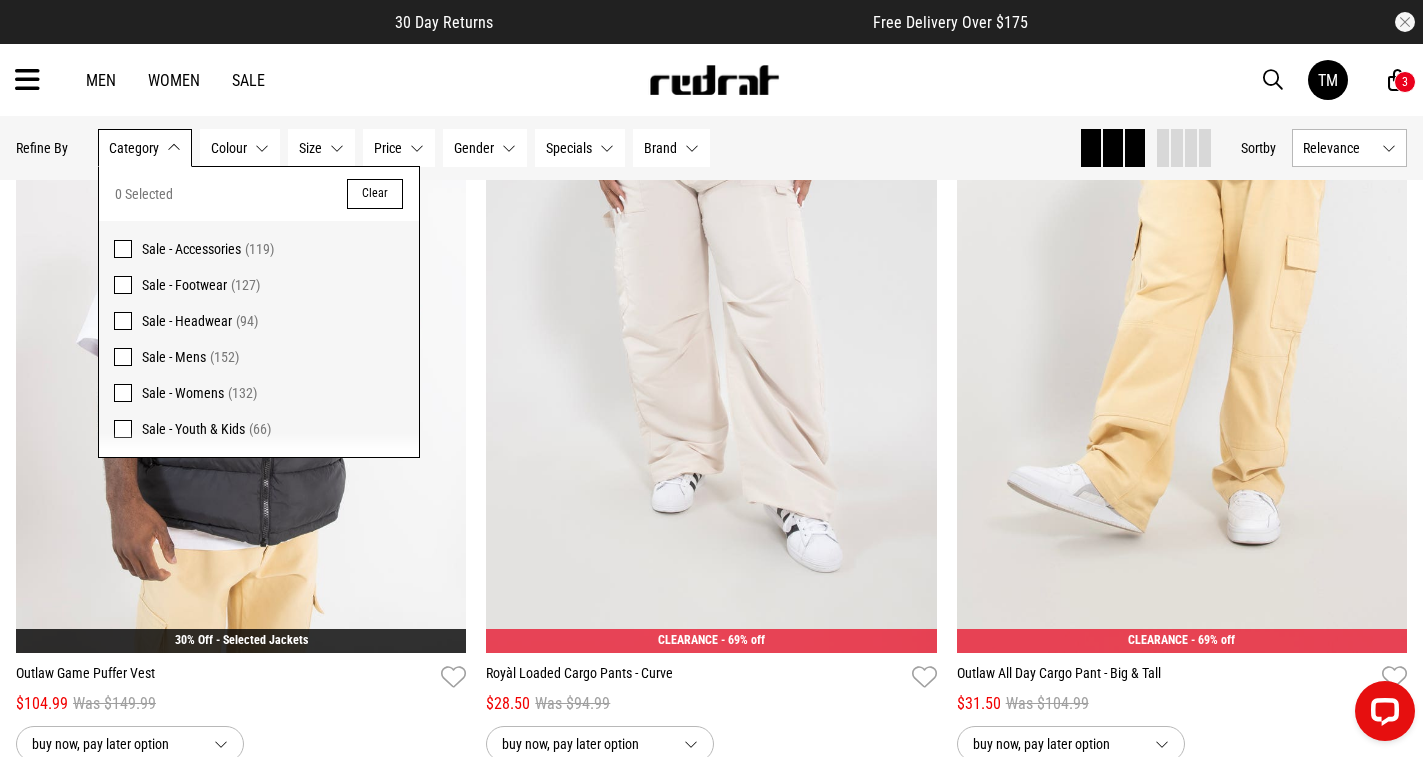 click on "Sale - Mens (152)" at bounding box center [259, 357] 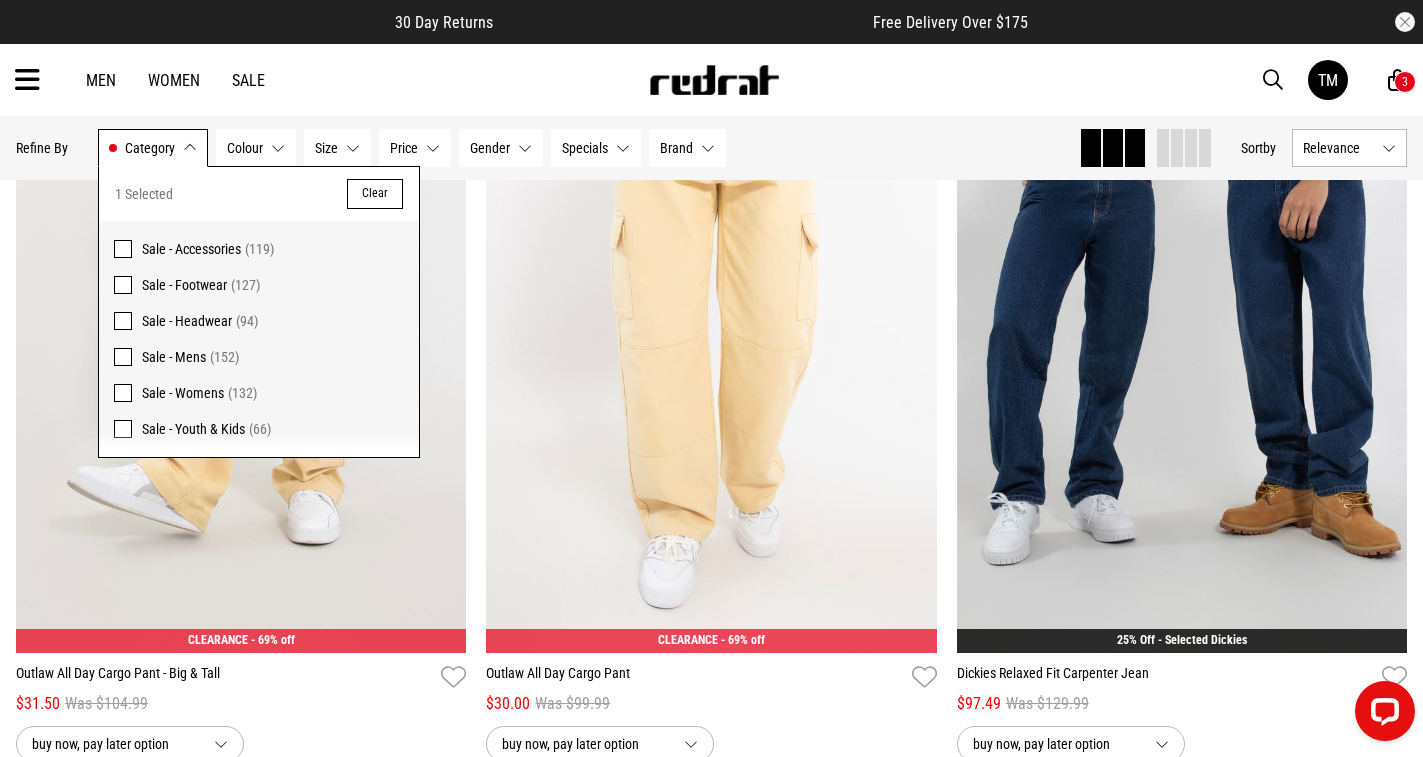 click on "Category  Sale - Mens" at bounding box center [153, 148] 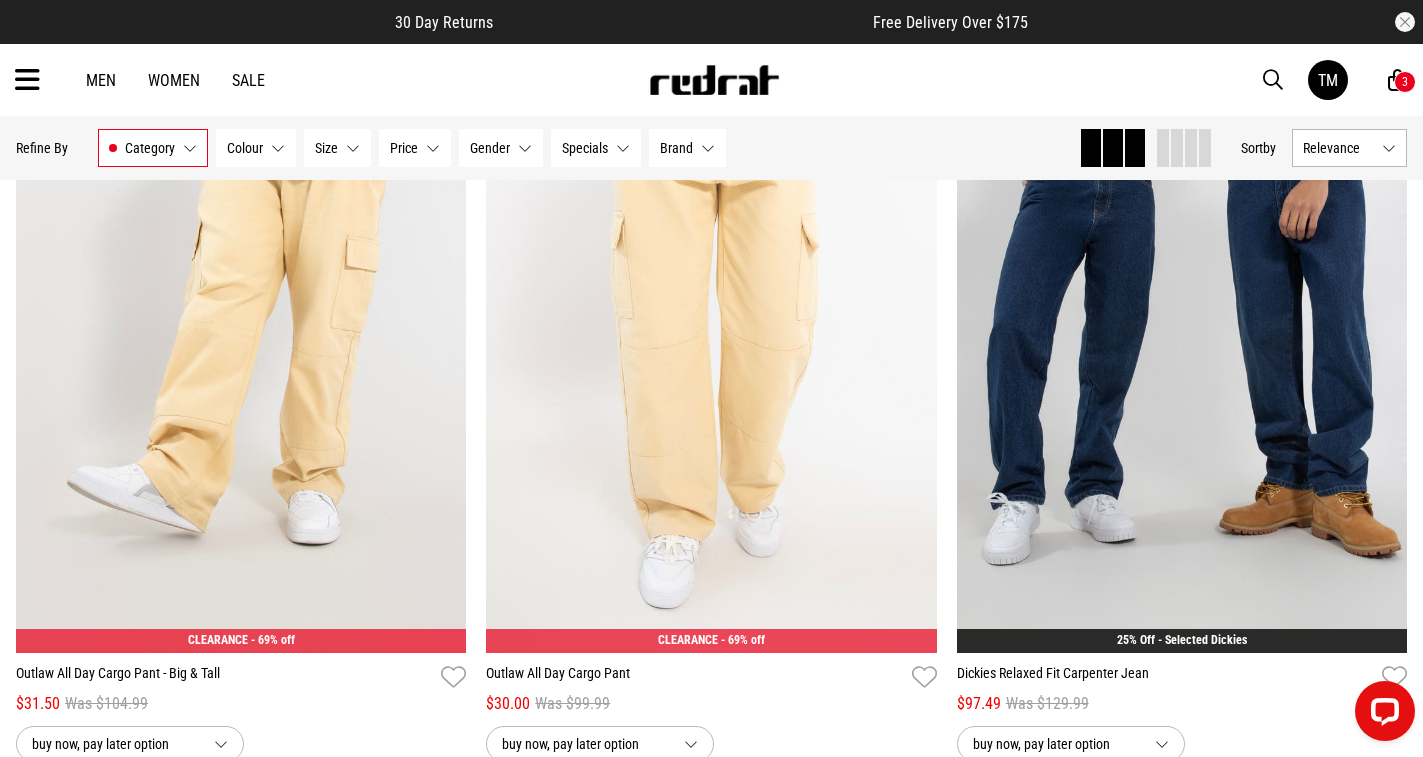 click on "Size  None selected" at bounding box center (337, 148) 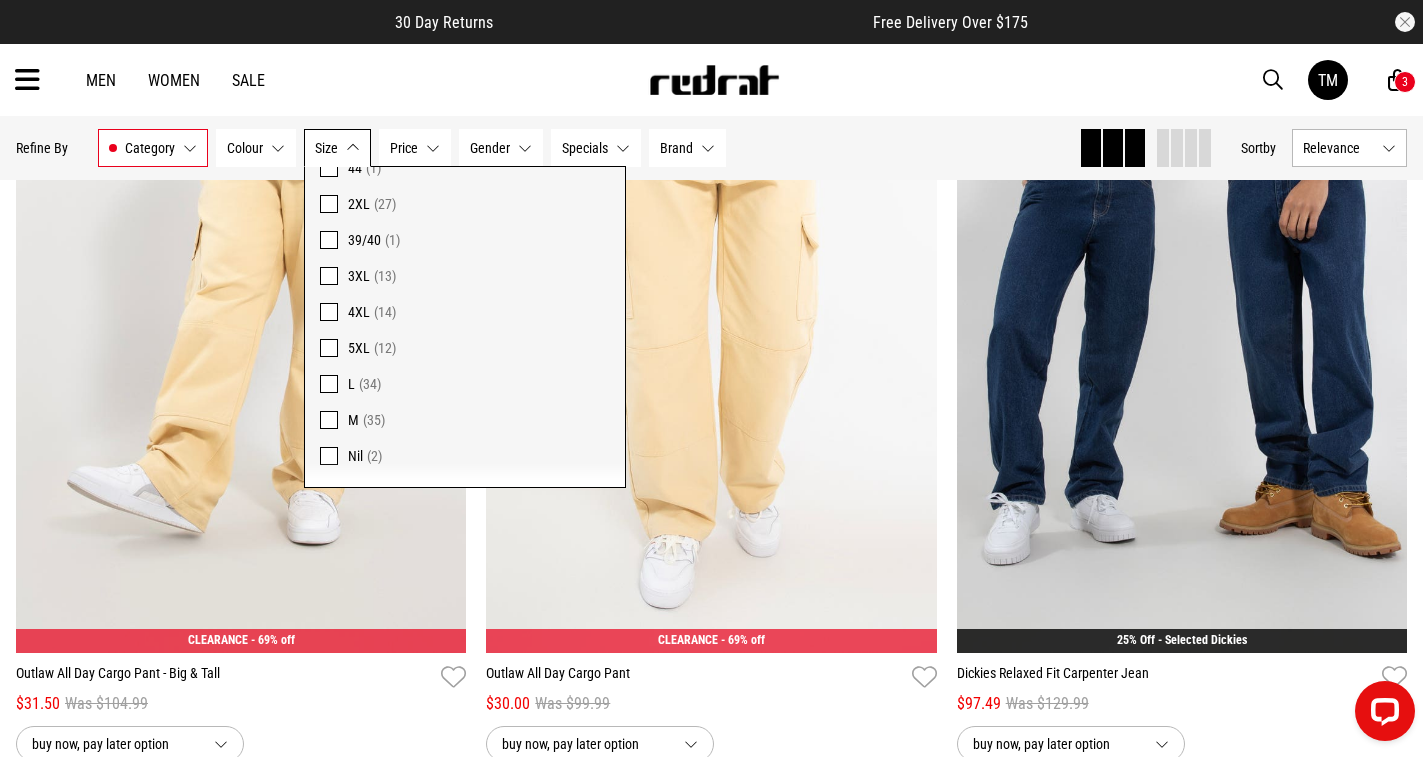 scroll, scrollTop: 700, scrollLeft: 0, axis: vertical 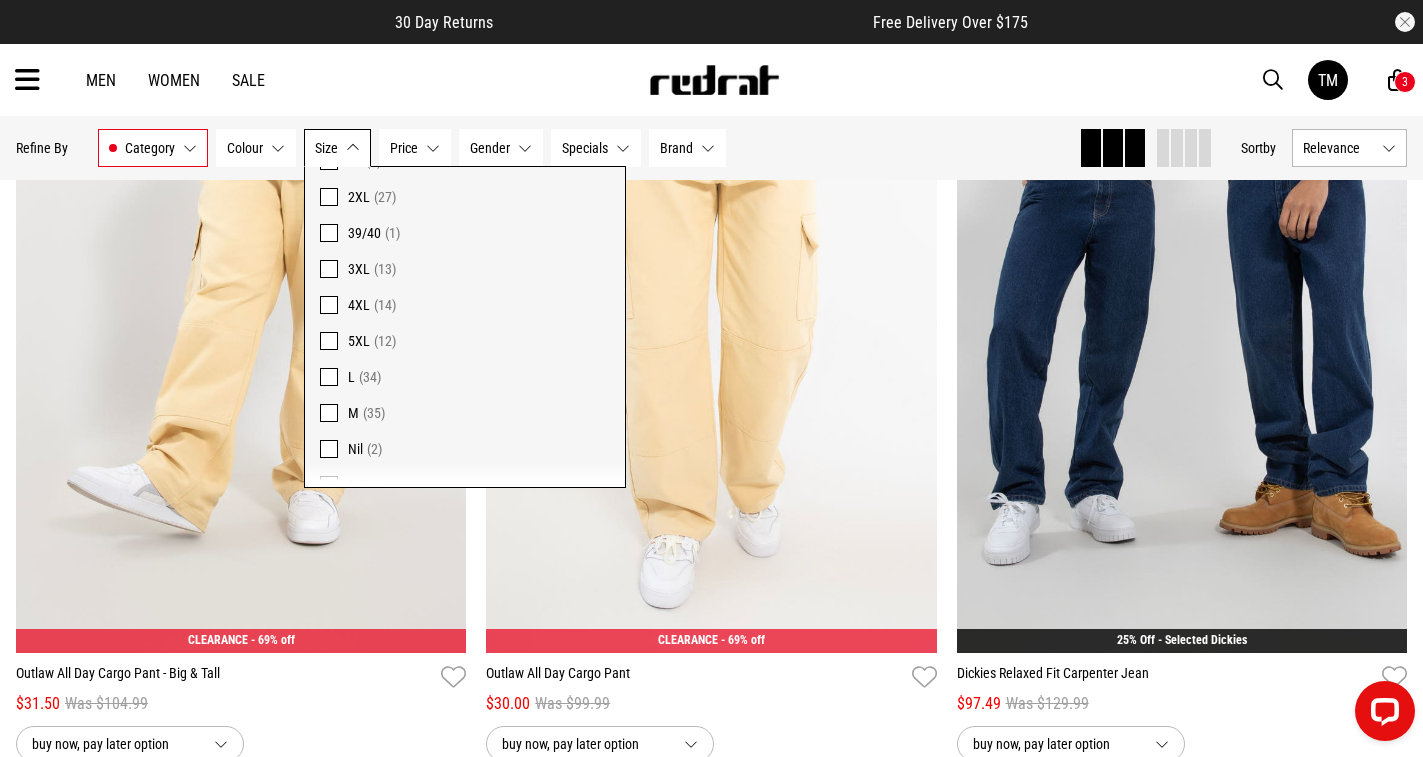 click at bounding box center (329, 341) 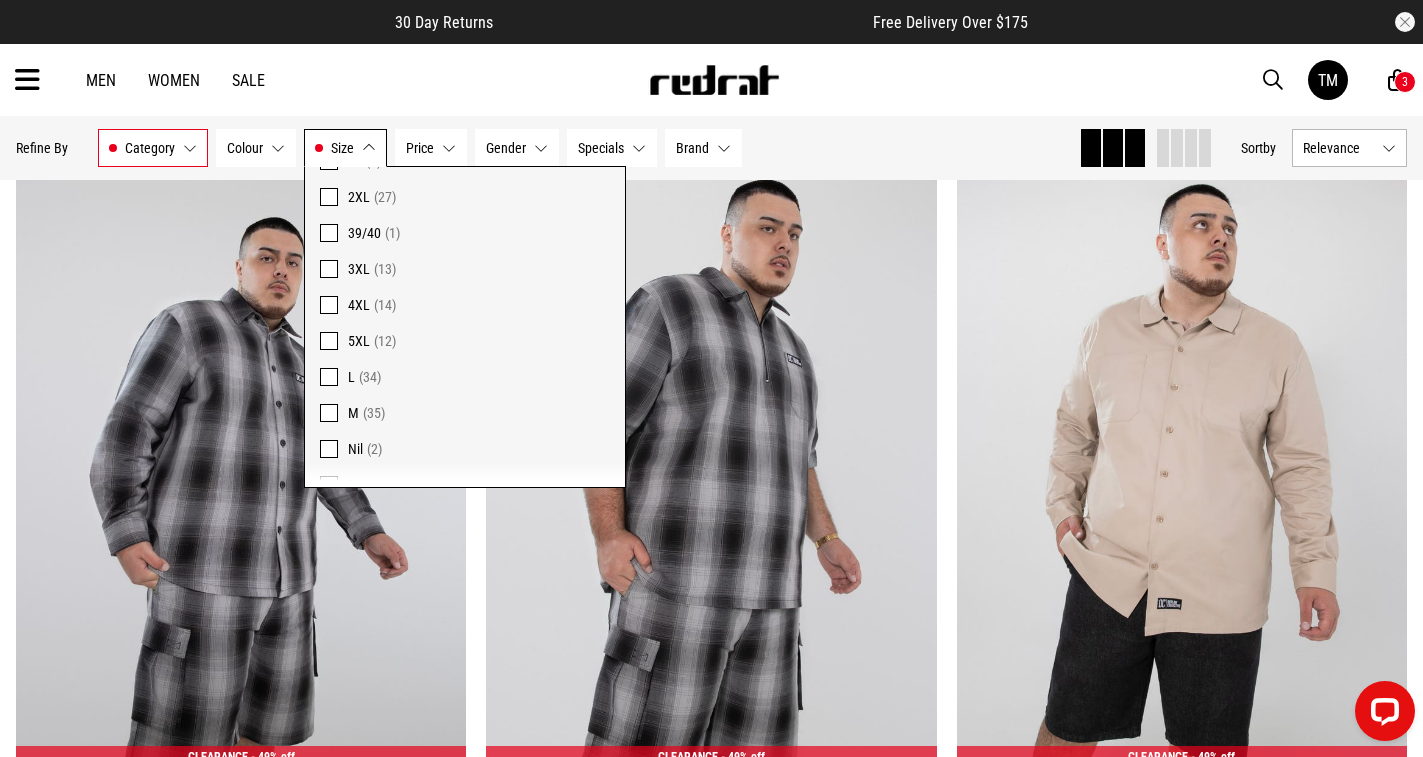 click on "Size  5XL" at bounding box center (345, 148) 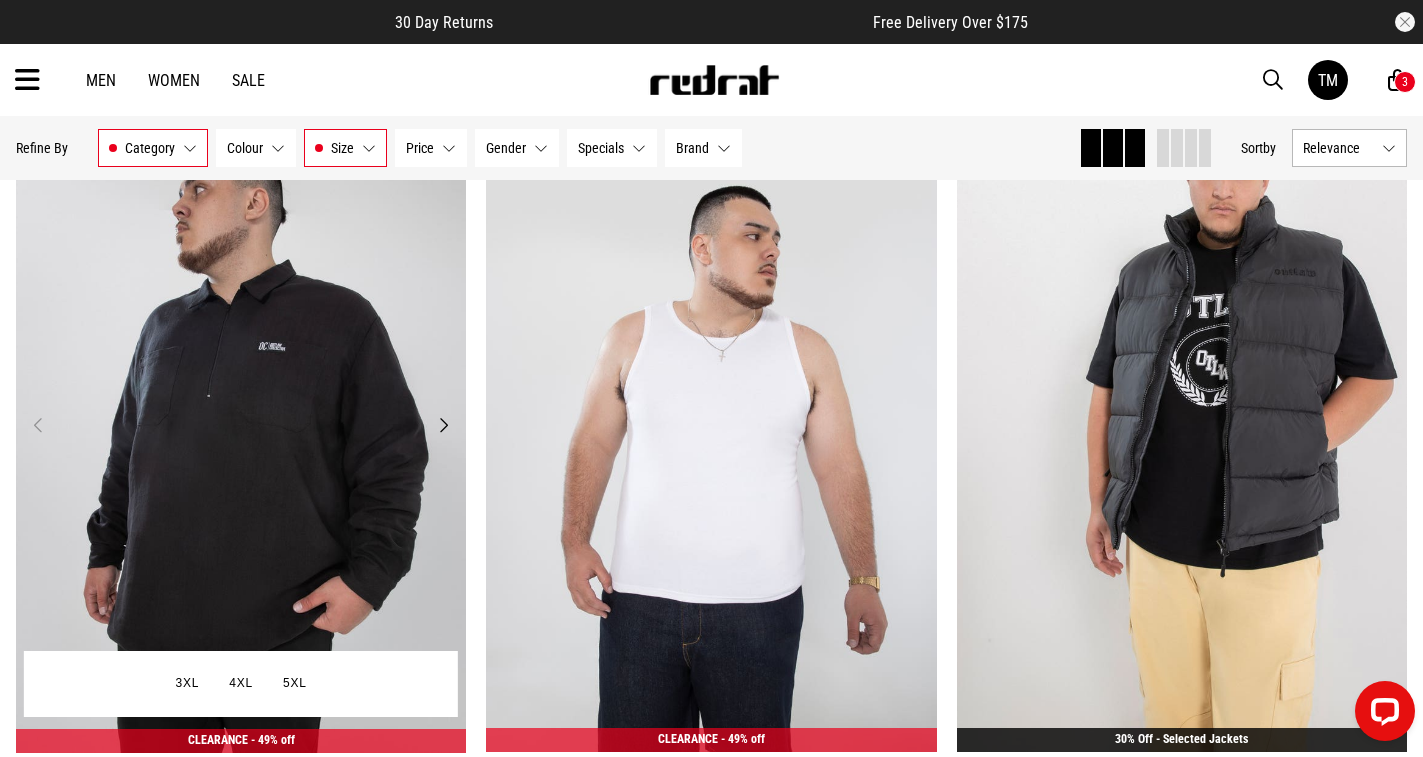scroll, scrollTop: 2596, scrollLeft: 0, axis: vertical 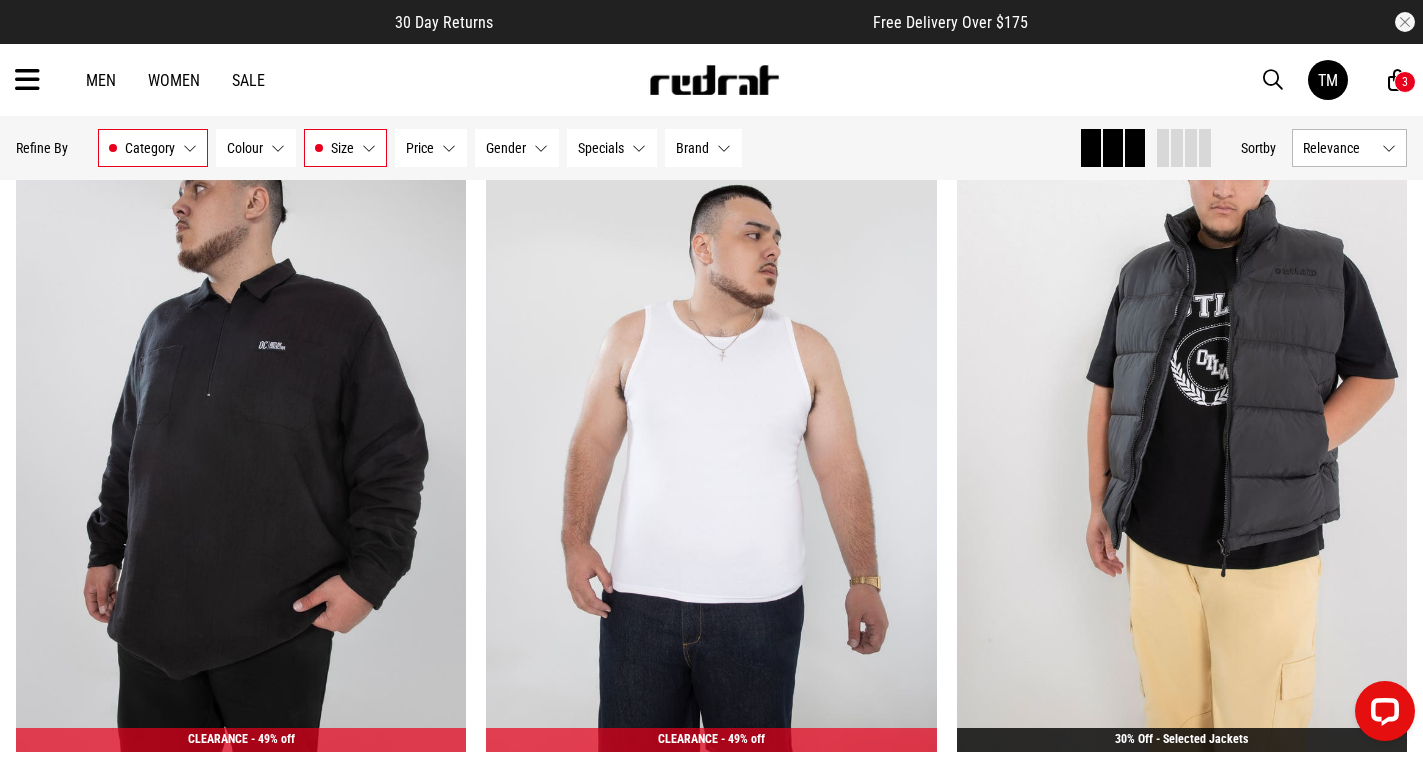 click on "Relevance" at bounding box center (1349, 148) 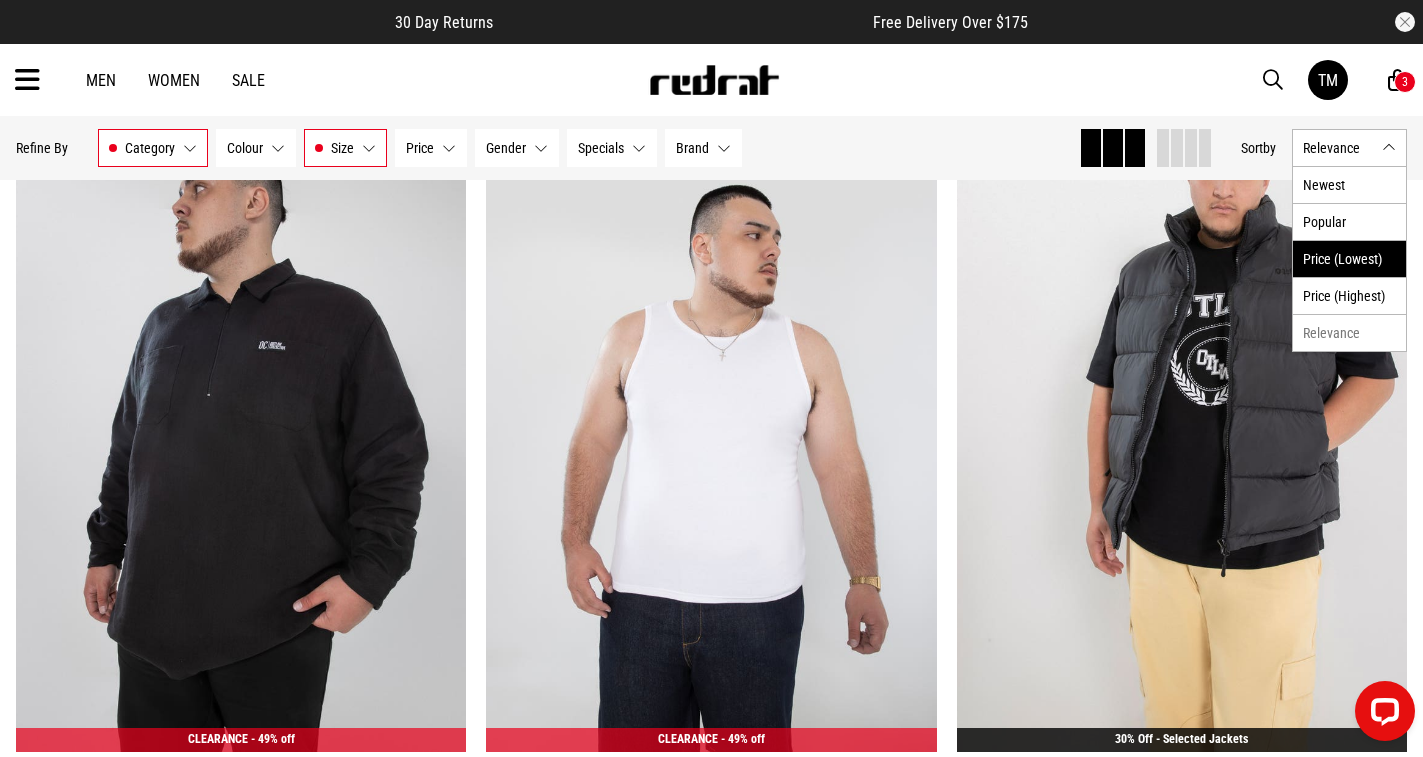 click on "Price (Lowest)" at bounding box center (1349, 258) 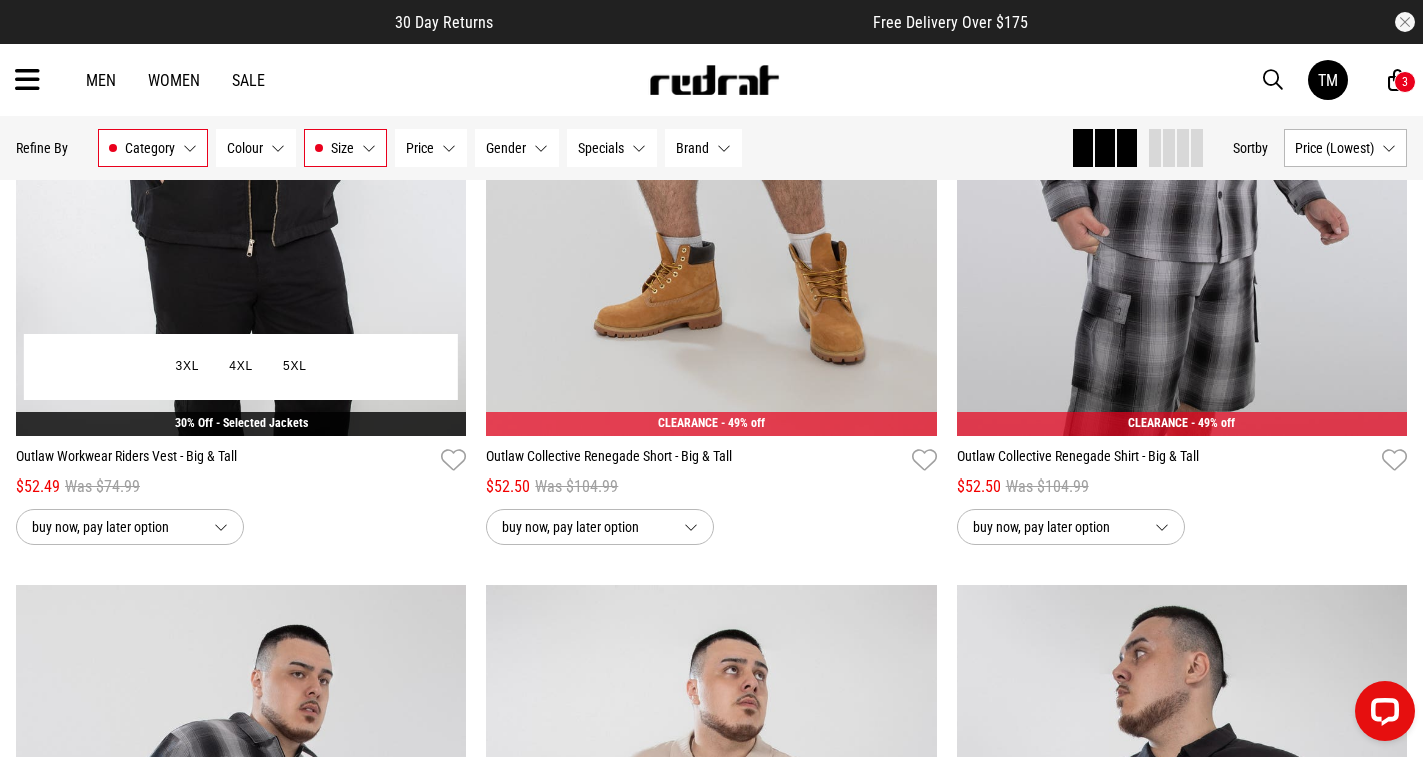 scroll, scrollTop: 1300, scrollLeft: 0, axis: vertical 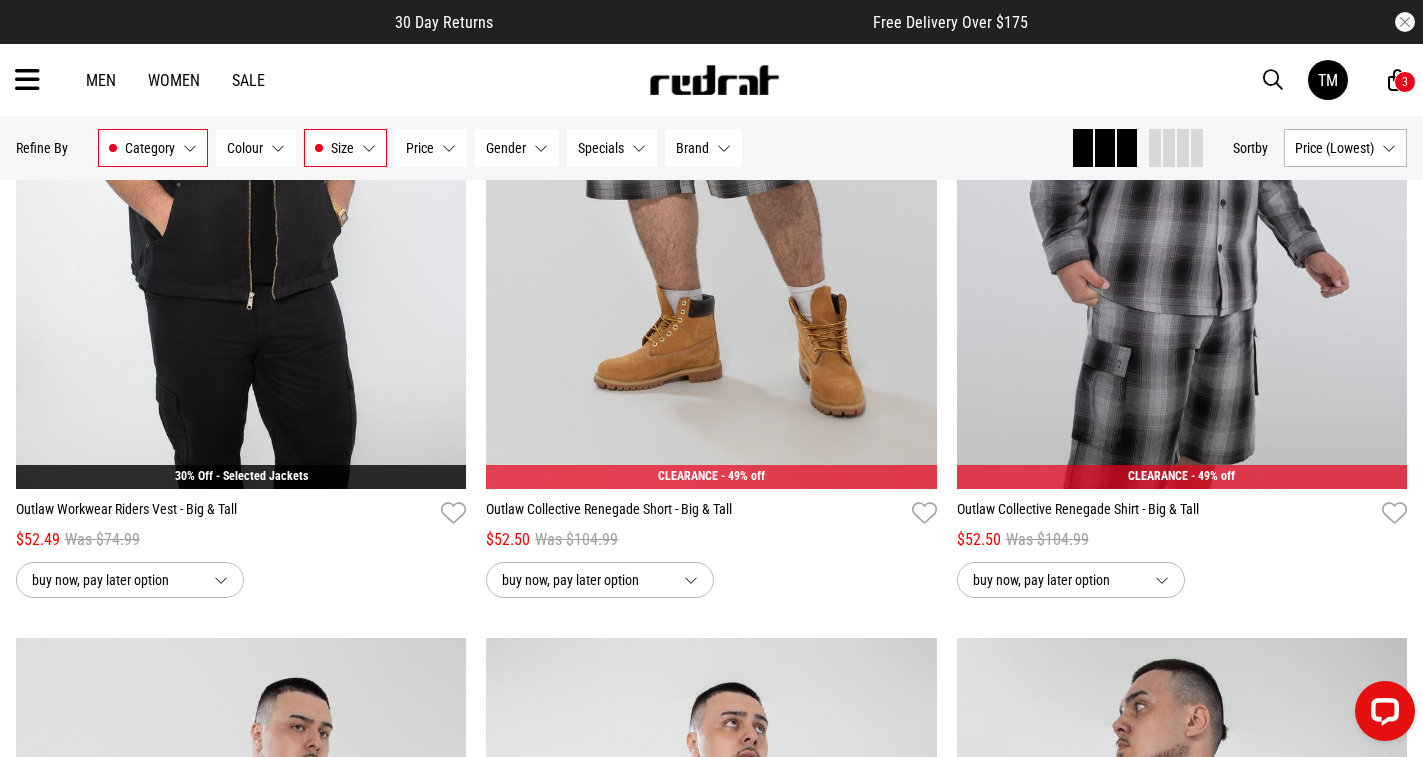 click on "Category  Sale - Mens" at bounding box center [153, 148] 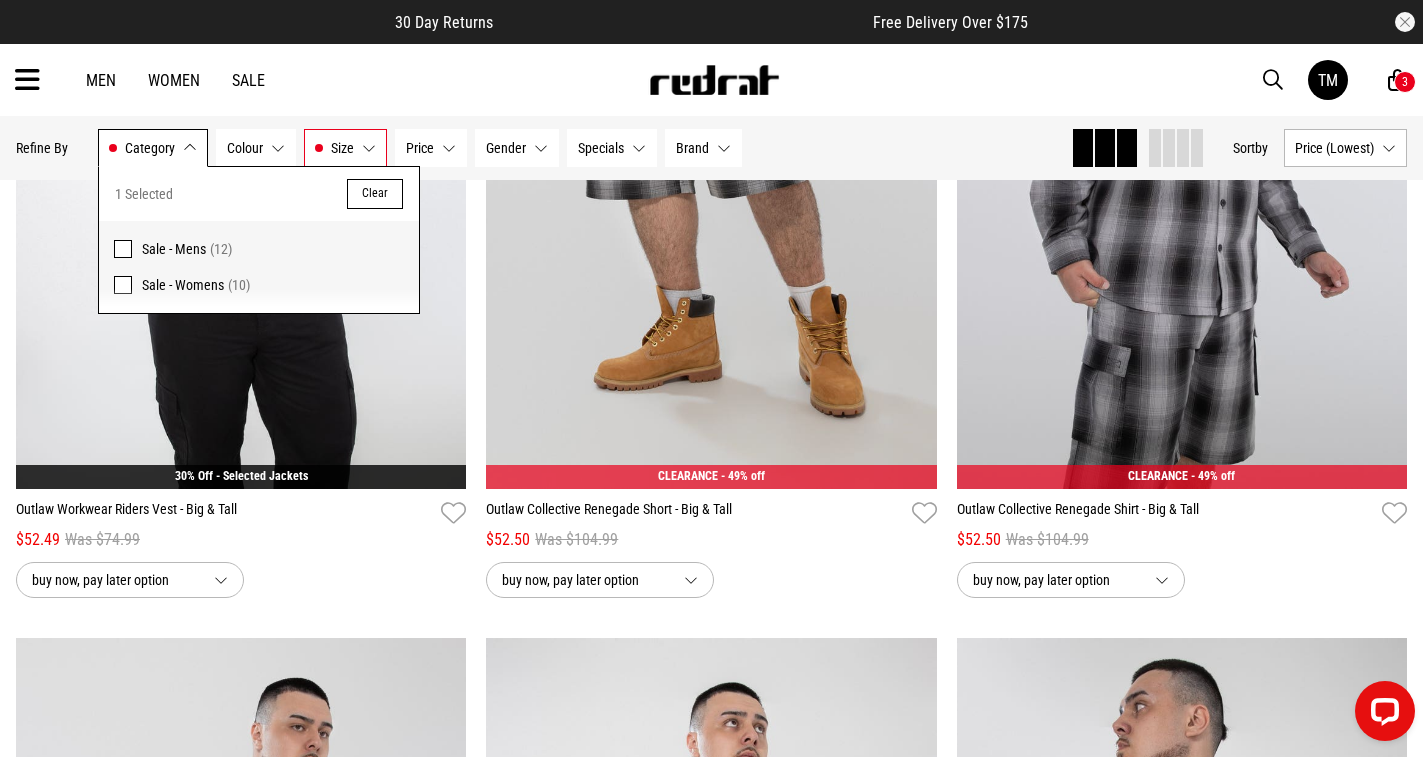 click at bounding box center [123, 249] 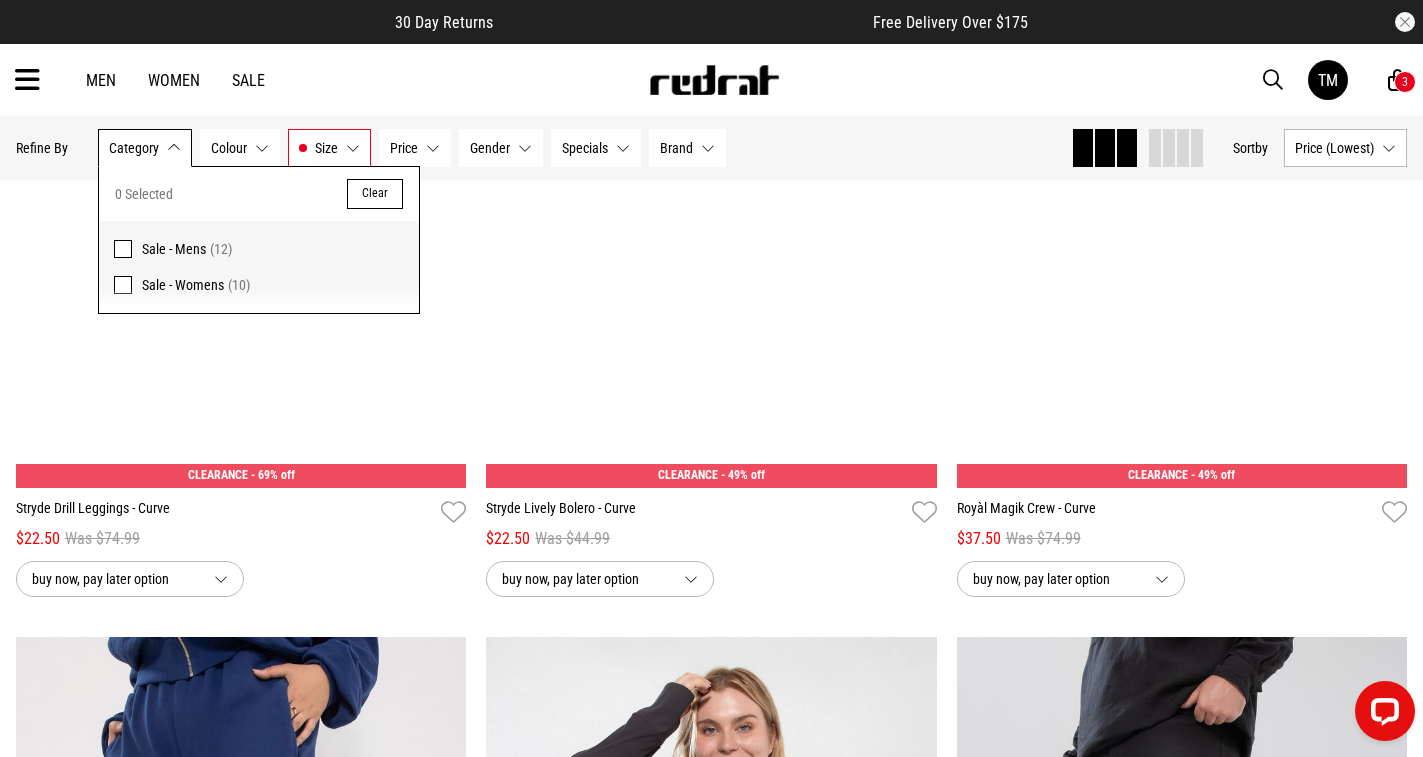 scroll, scrollTop: 2860, scrollLeft: 0, axis: vertical 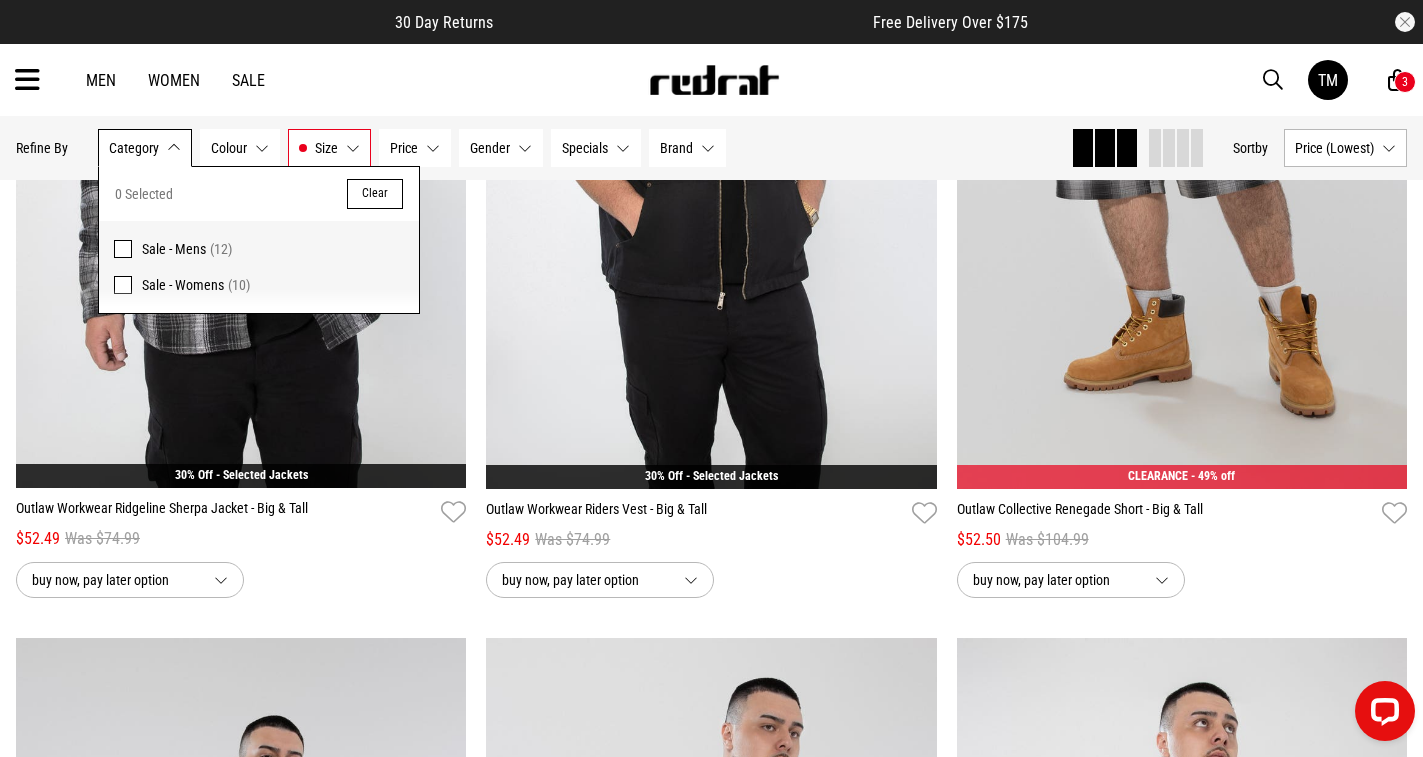 click at bounding box center (123, 285) 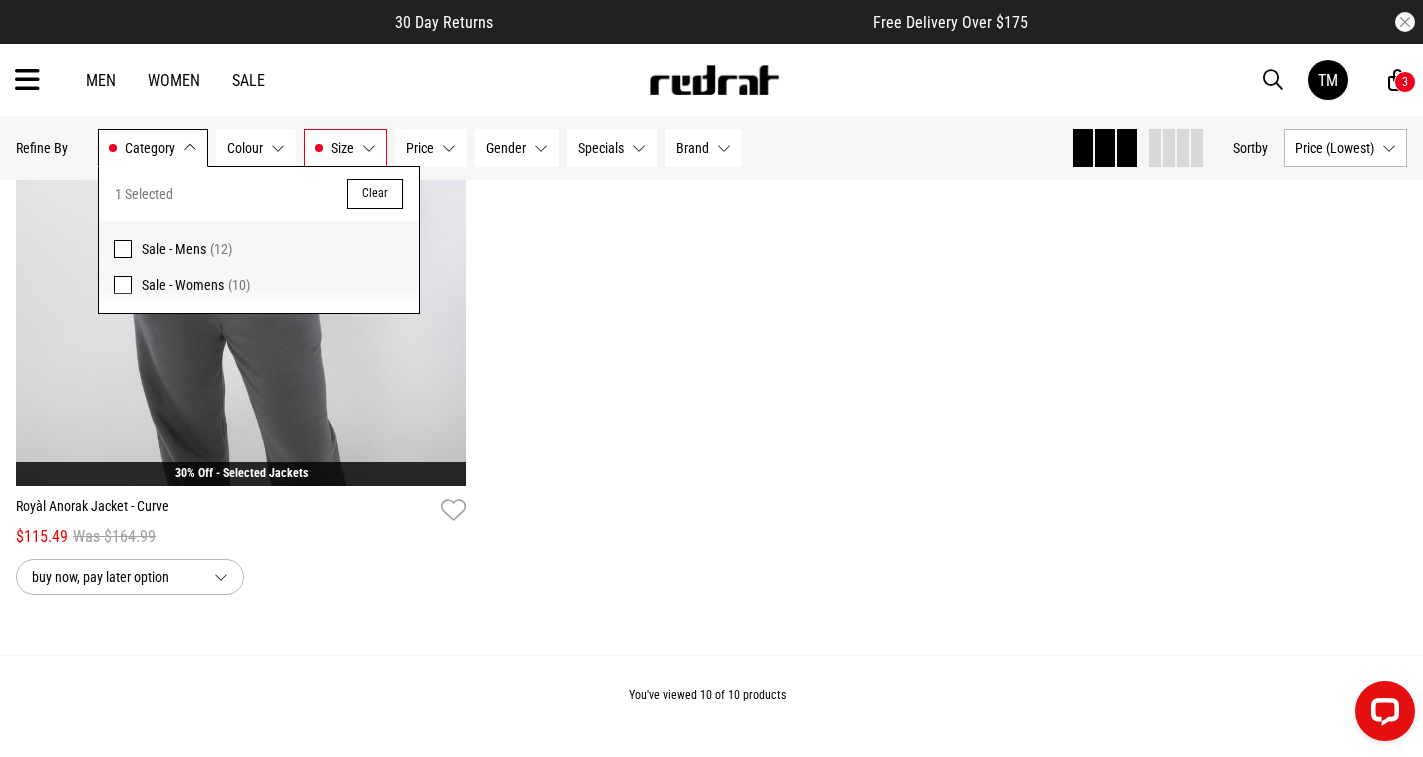 click on "Category  Sale - Womens" at bounding box center (153, 148) 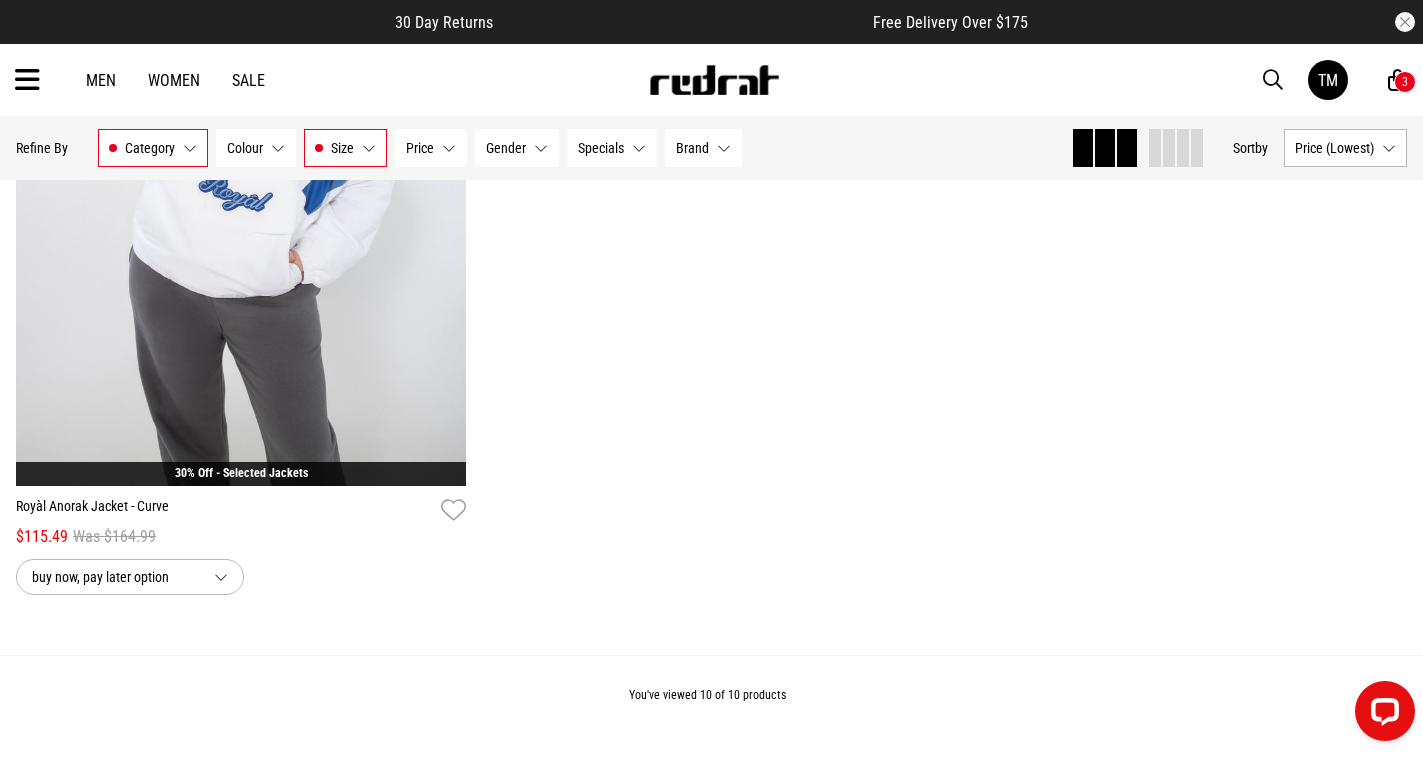 click on "Size  5XL" at bounding box center (345, 148) 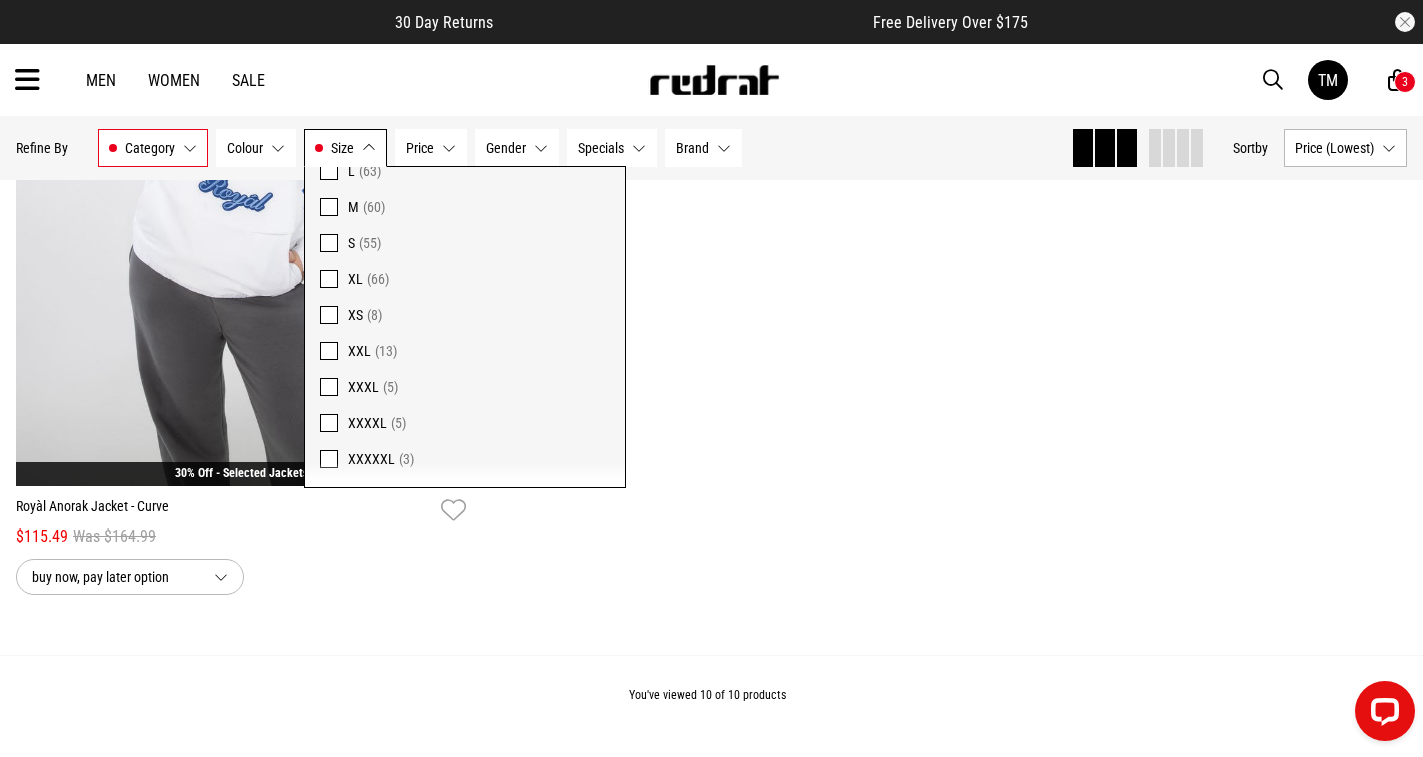 scroll, scrollTop: 618, scrollLeft: 0, axis: vertical 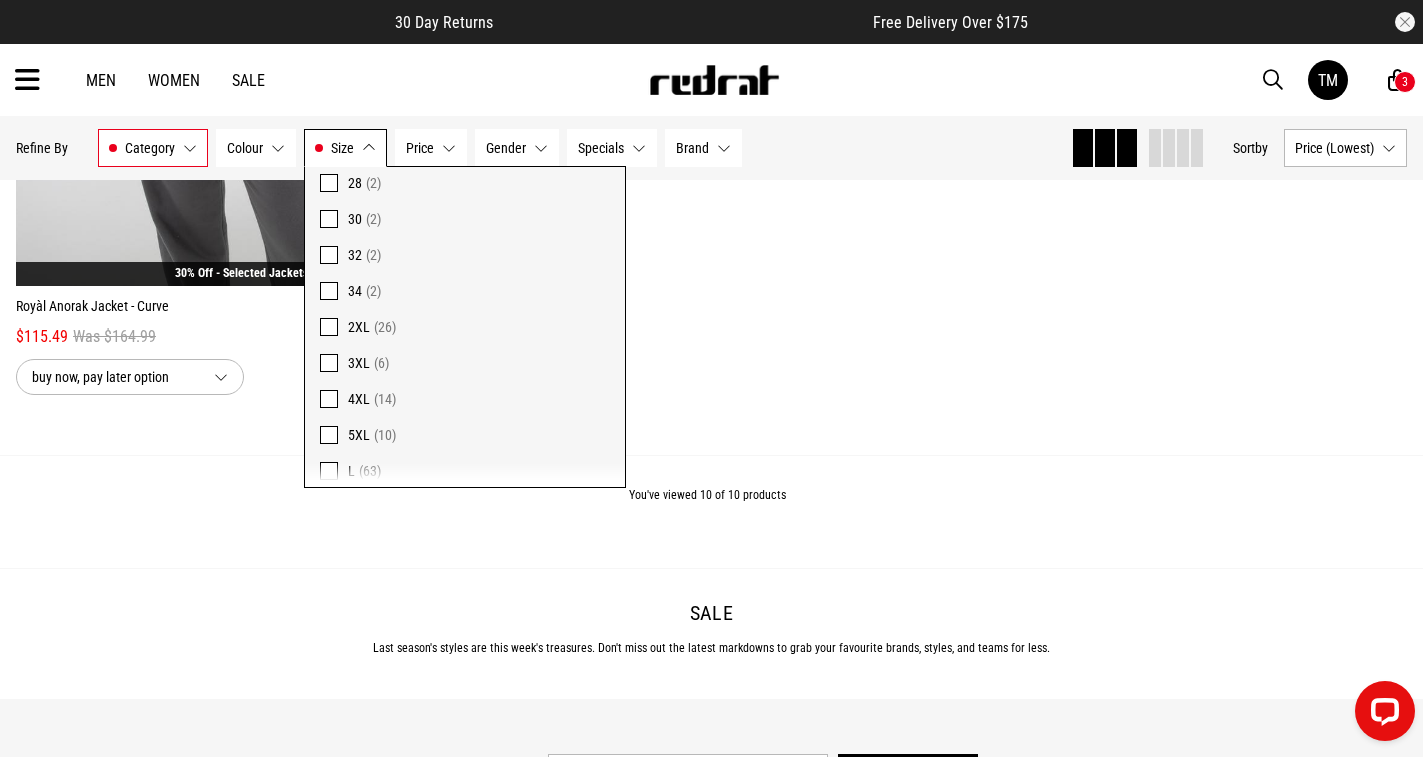 click on "Size  5XL" at bounding box center (345, 148) 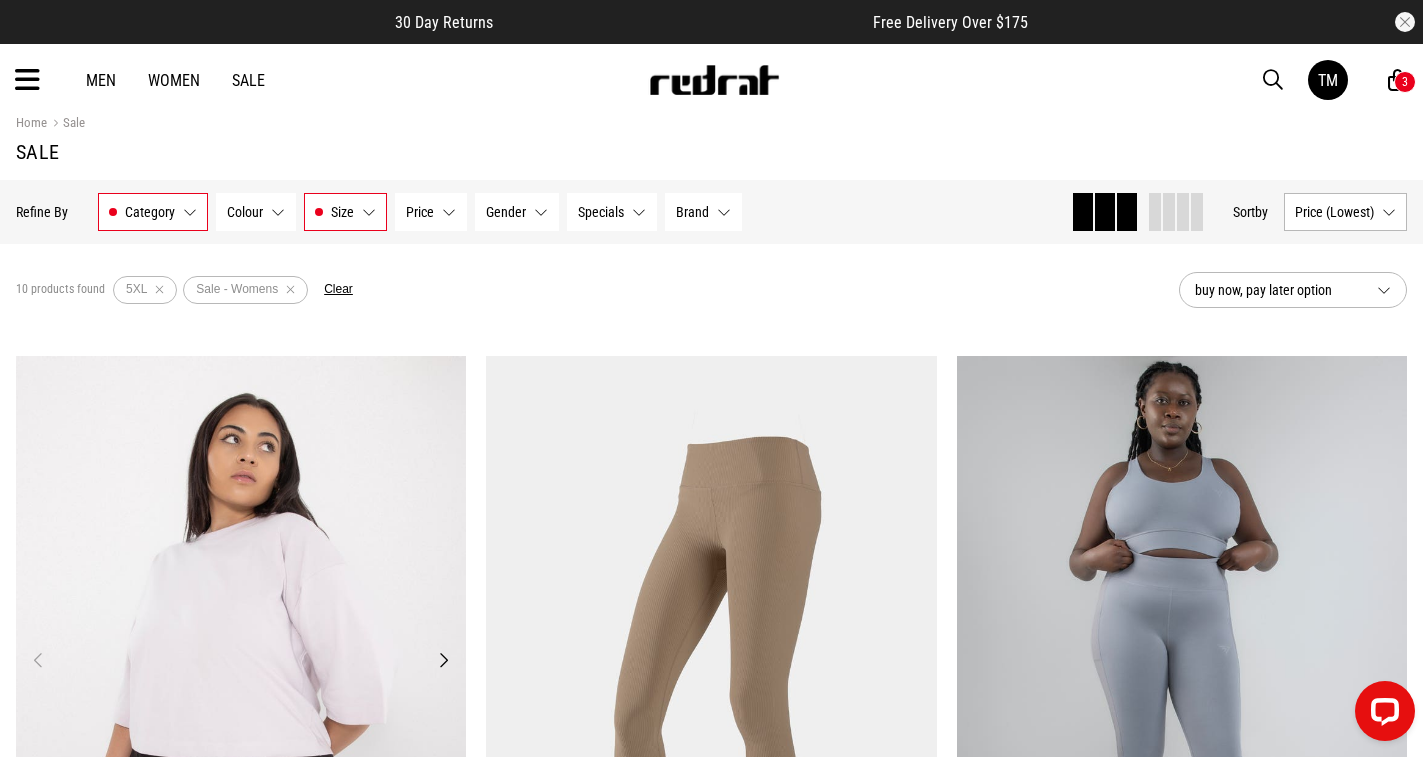 scroll, scrollTop: 0, scrollLeft: 0, axis: both 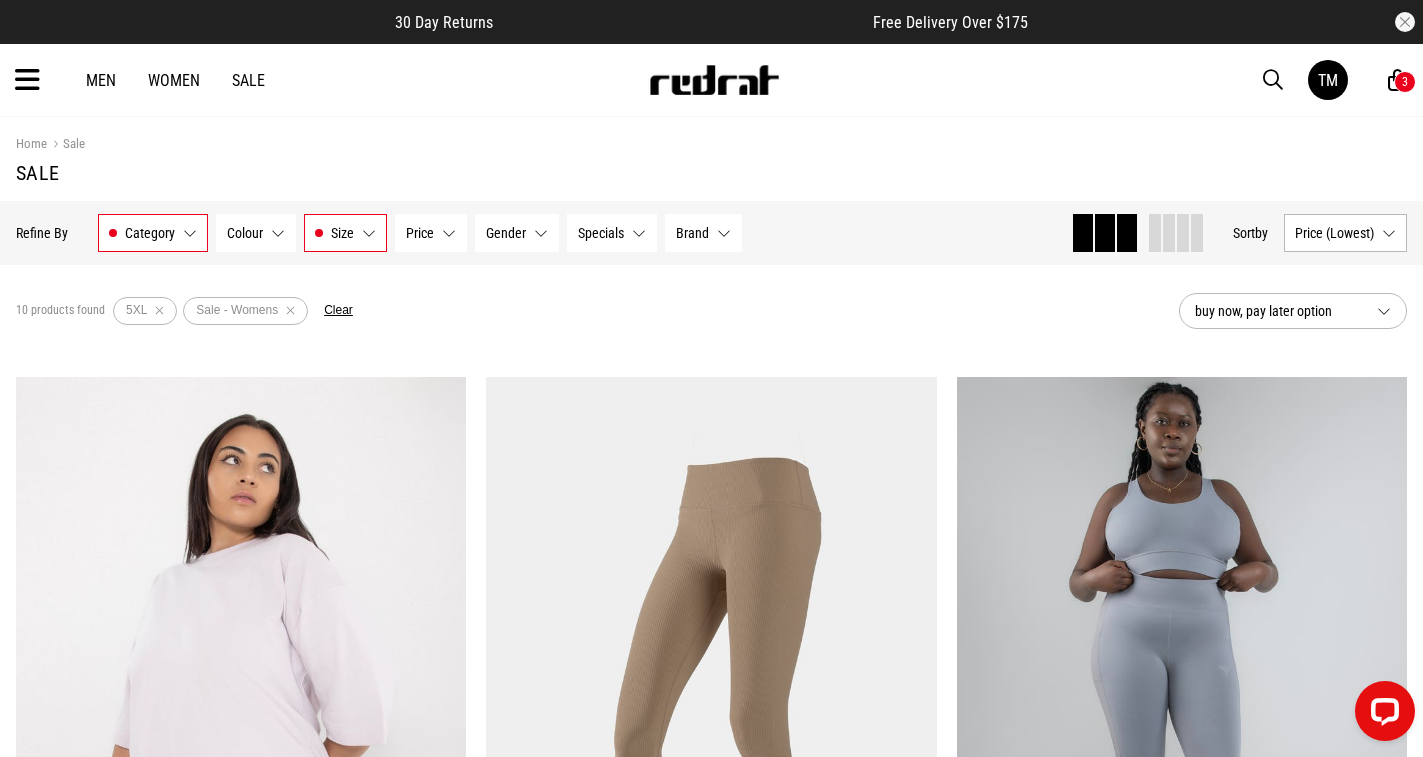 click on "Women" at bounding box center [174, 80] 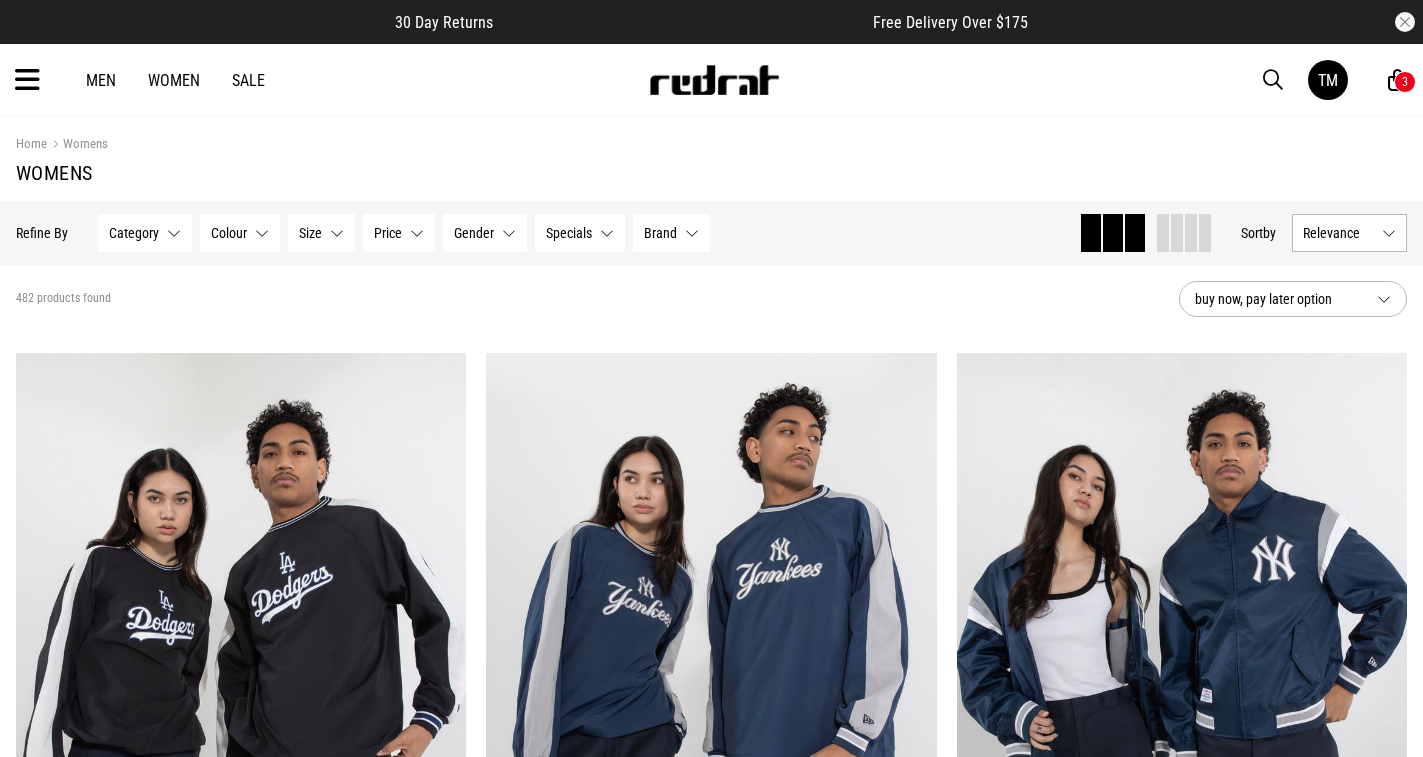 scroll, scrollTop: 0, scrollLeft: 0, axis: both 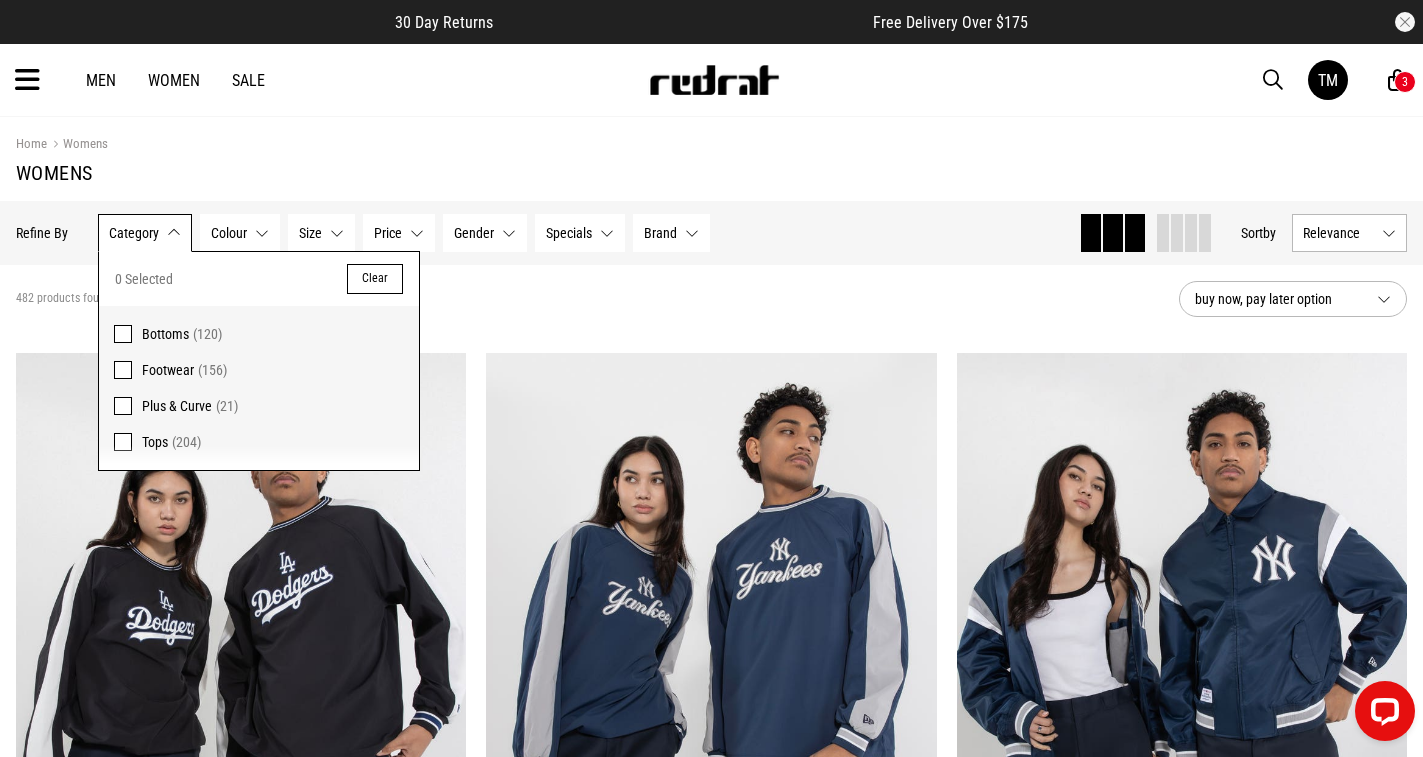 click at bounding box center (123, 406) 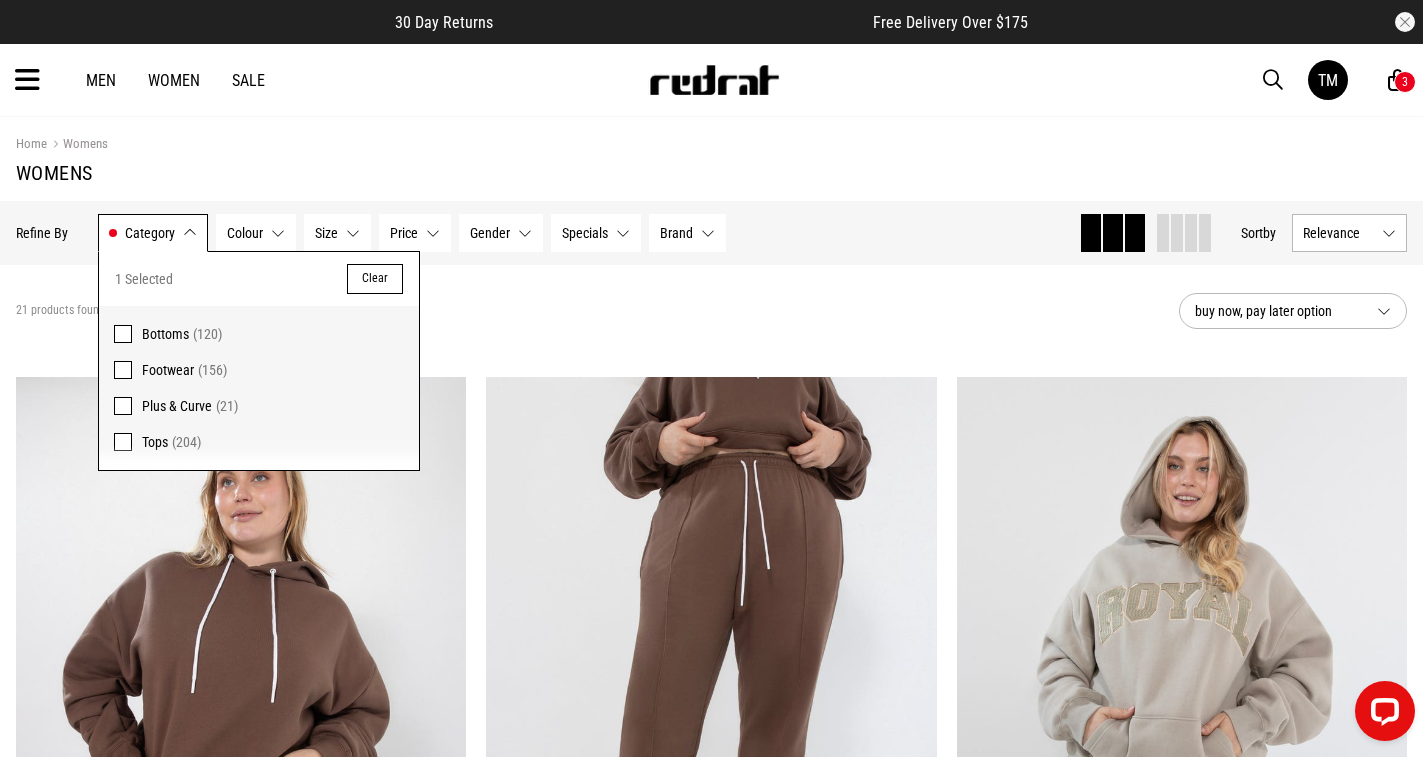 click on "Category  Plus & Curve" at bounding box center (153, 233) 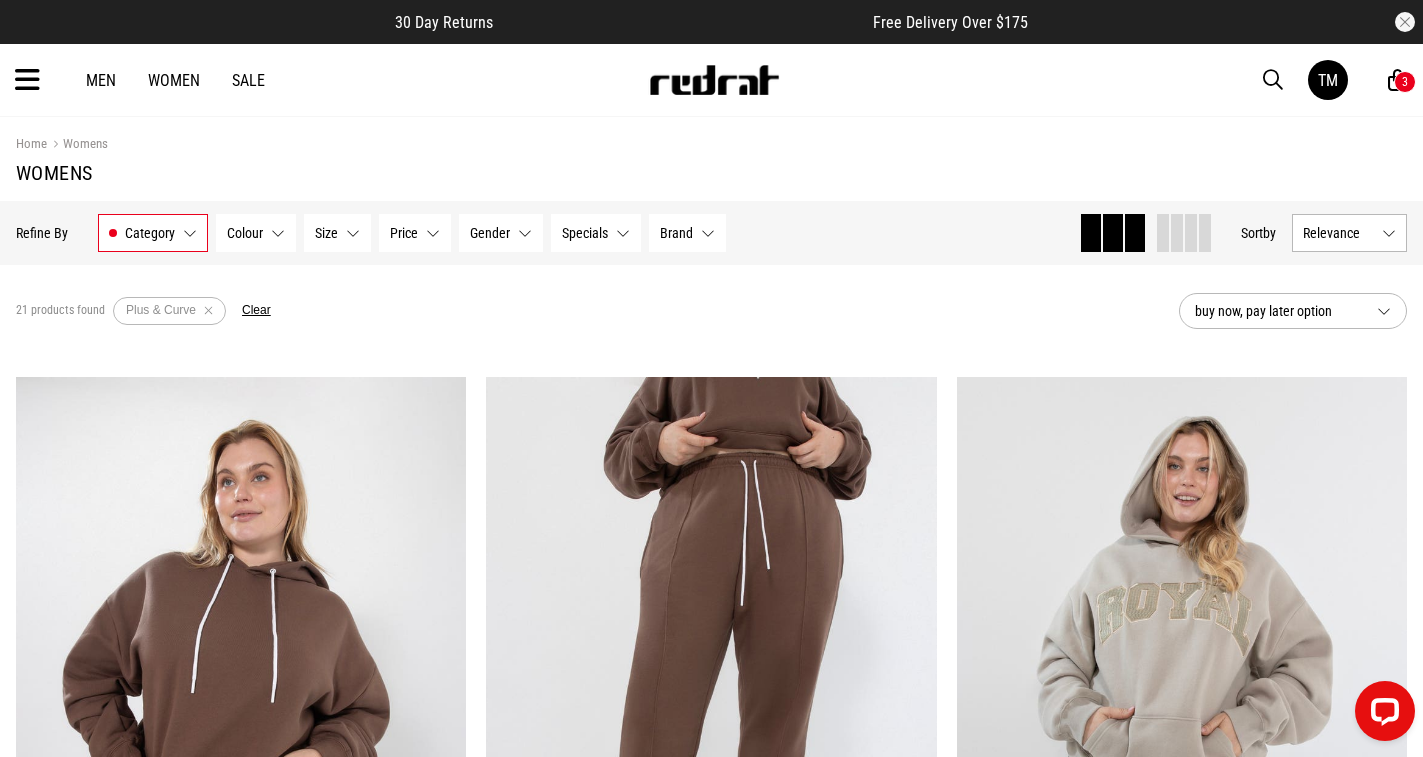 click on "Size  None selected" at bounding box center [337, 233] 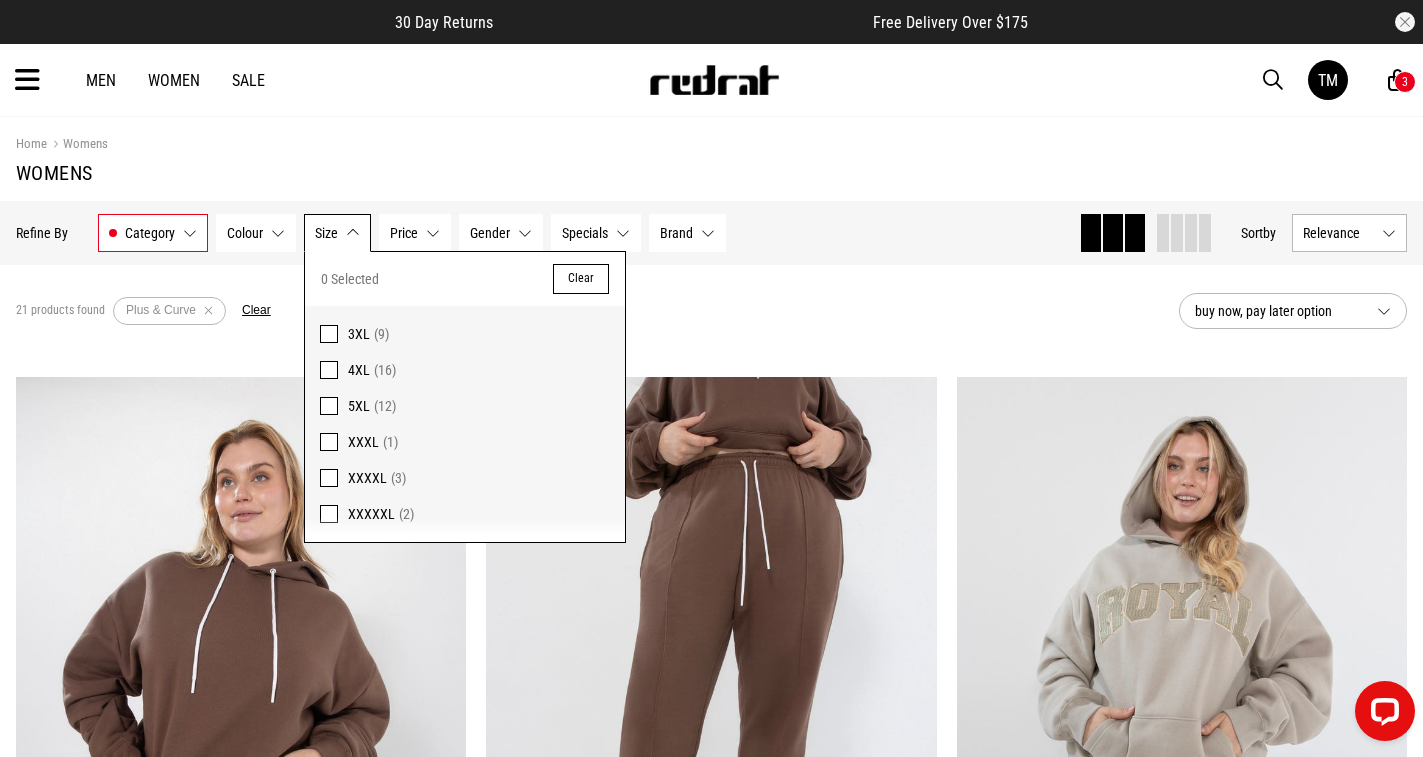 scroll, scrollTop: 100, scrollLeft: 0, axis: vertical 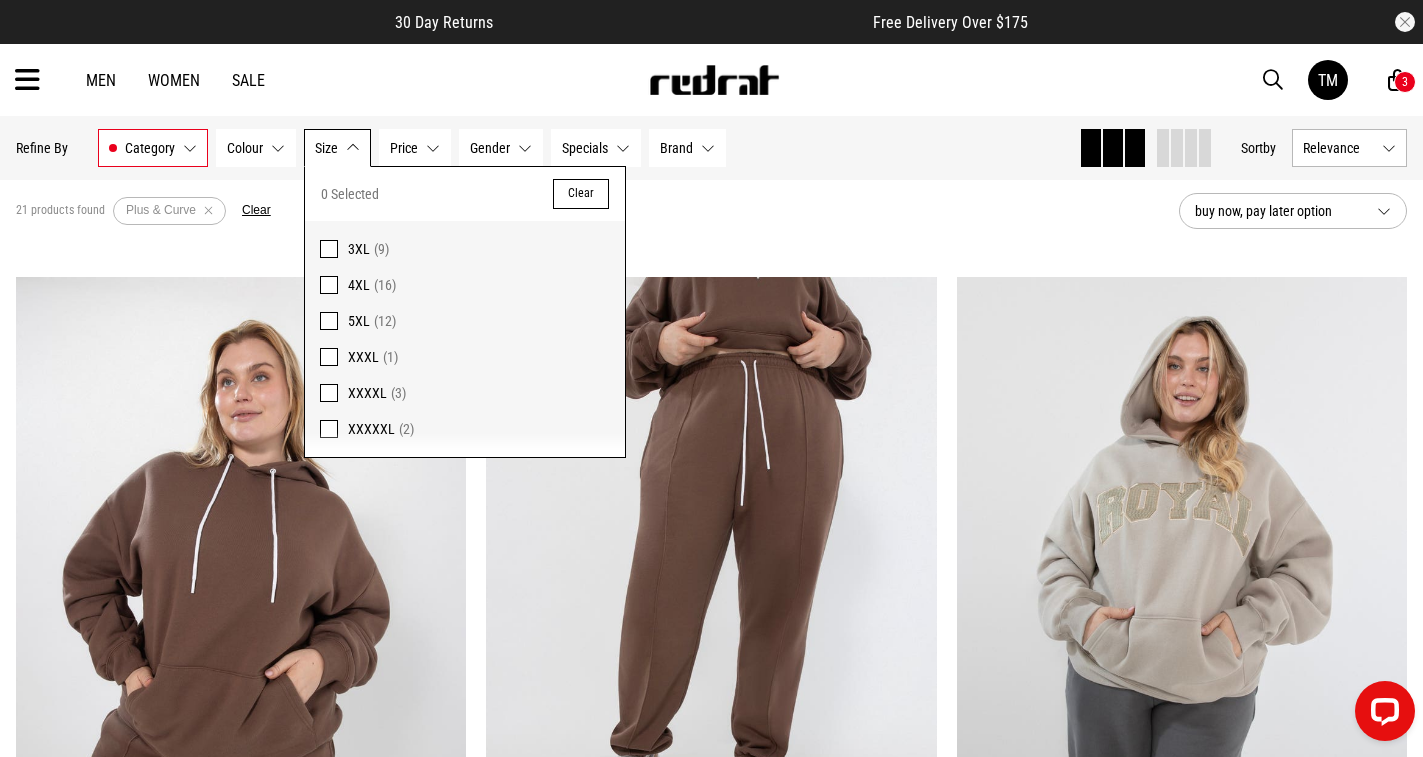 click at bounding box center (329, 321) 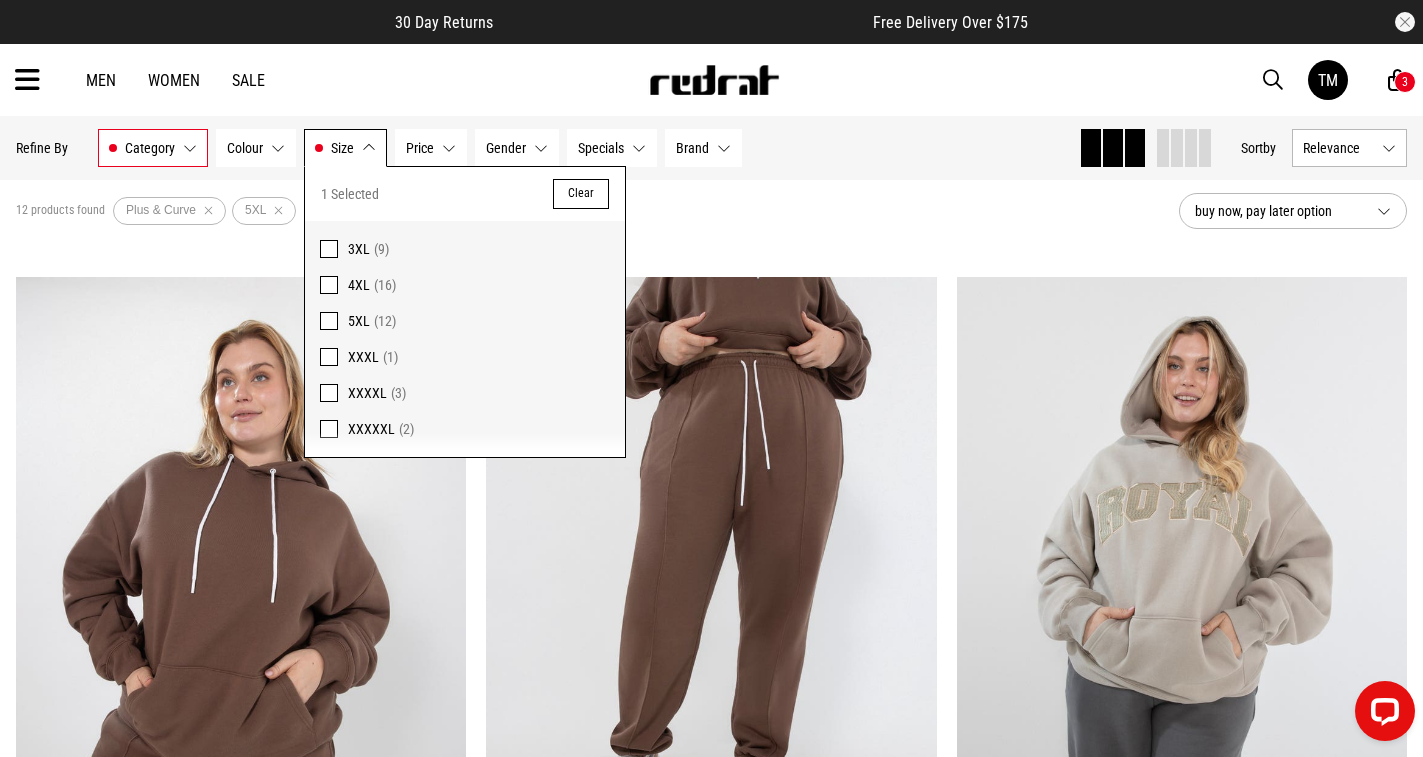 click on "Size  5XL" at bounding box center (345, 148) 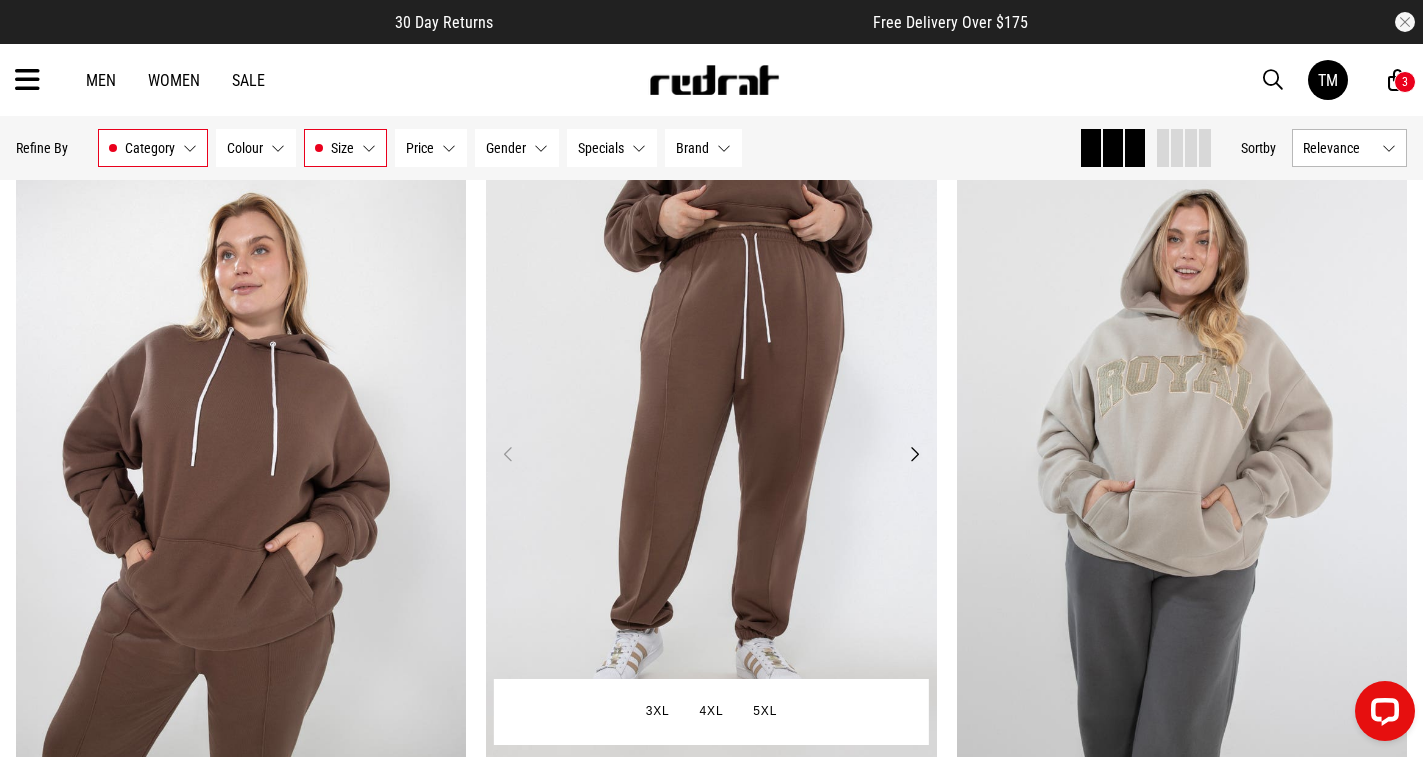 scroll, scrollTop: 200, scrollLeft: 0, axis: vertical 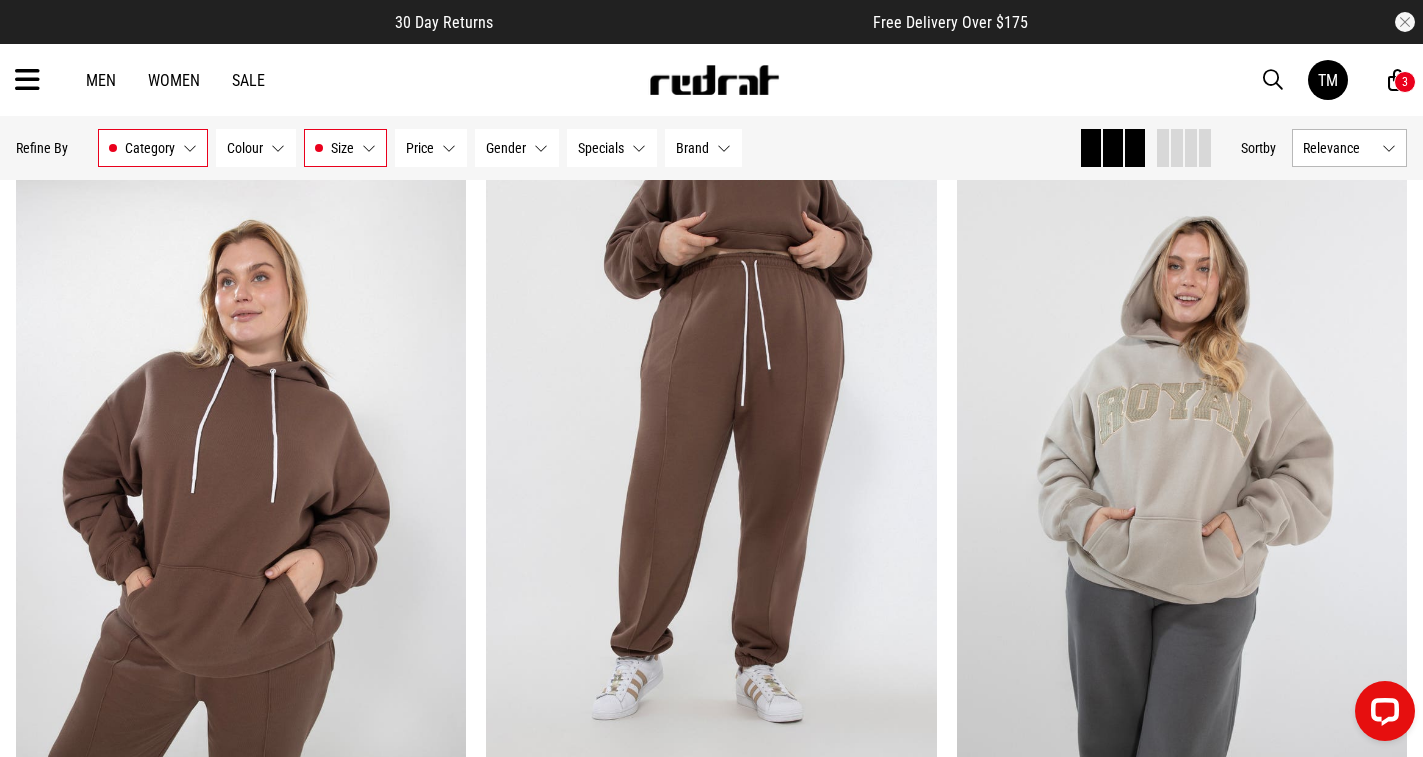 click on "Relevance" at bounding box center (1349, 148) 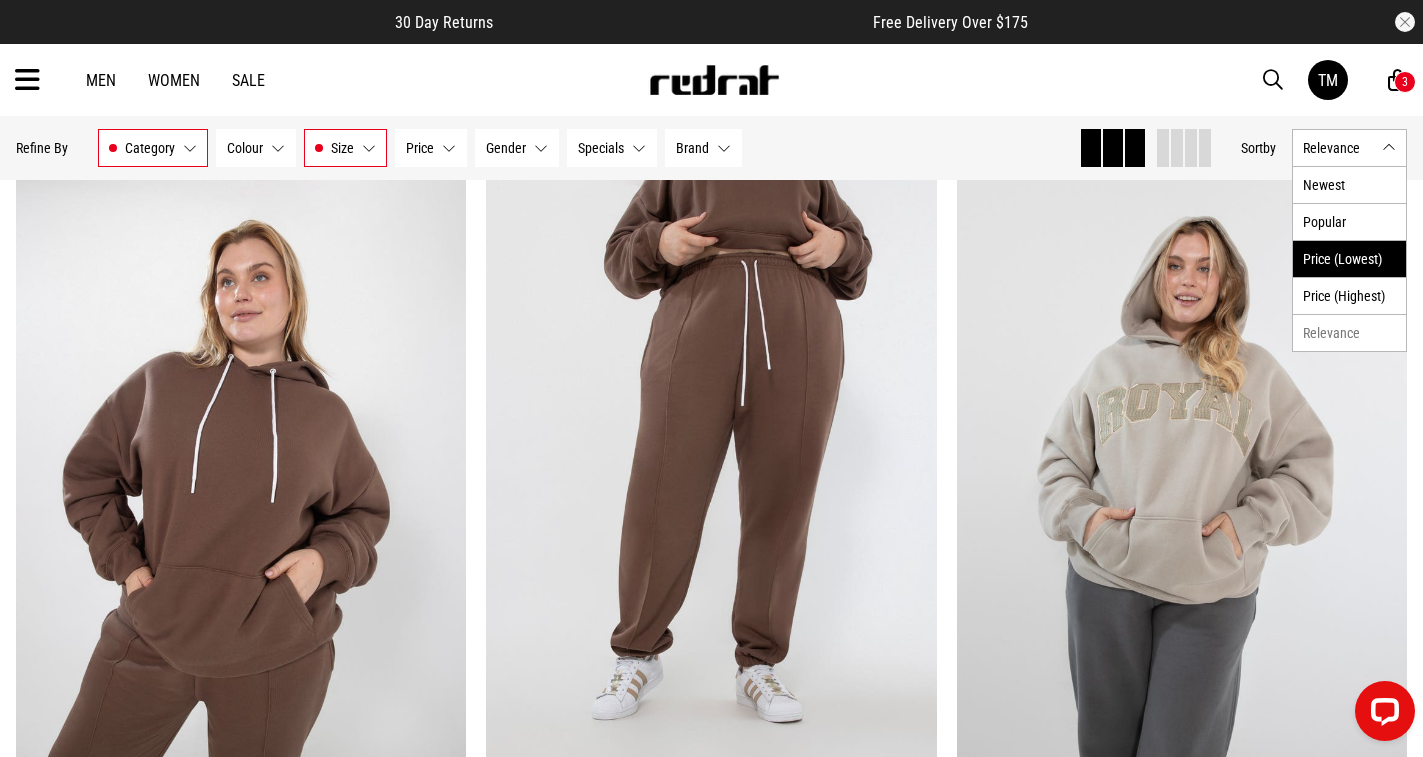 click on "Price (Lowest)" at bounding box center (1349, 258) 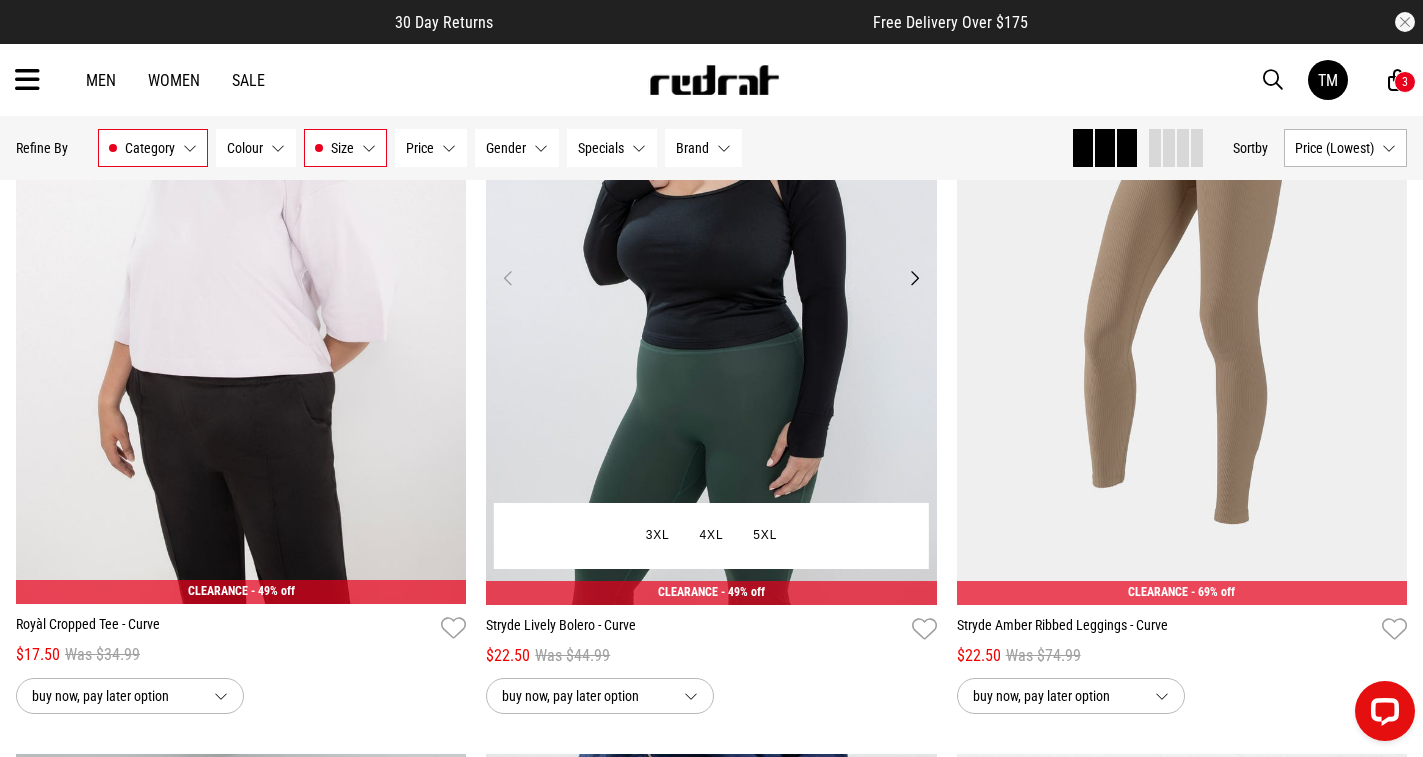 scroll, scrollTop: 400, scrollLeft: 0, axis: vertical 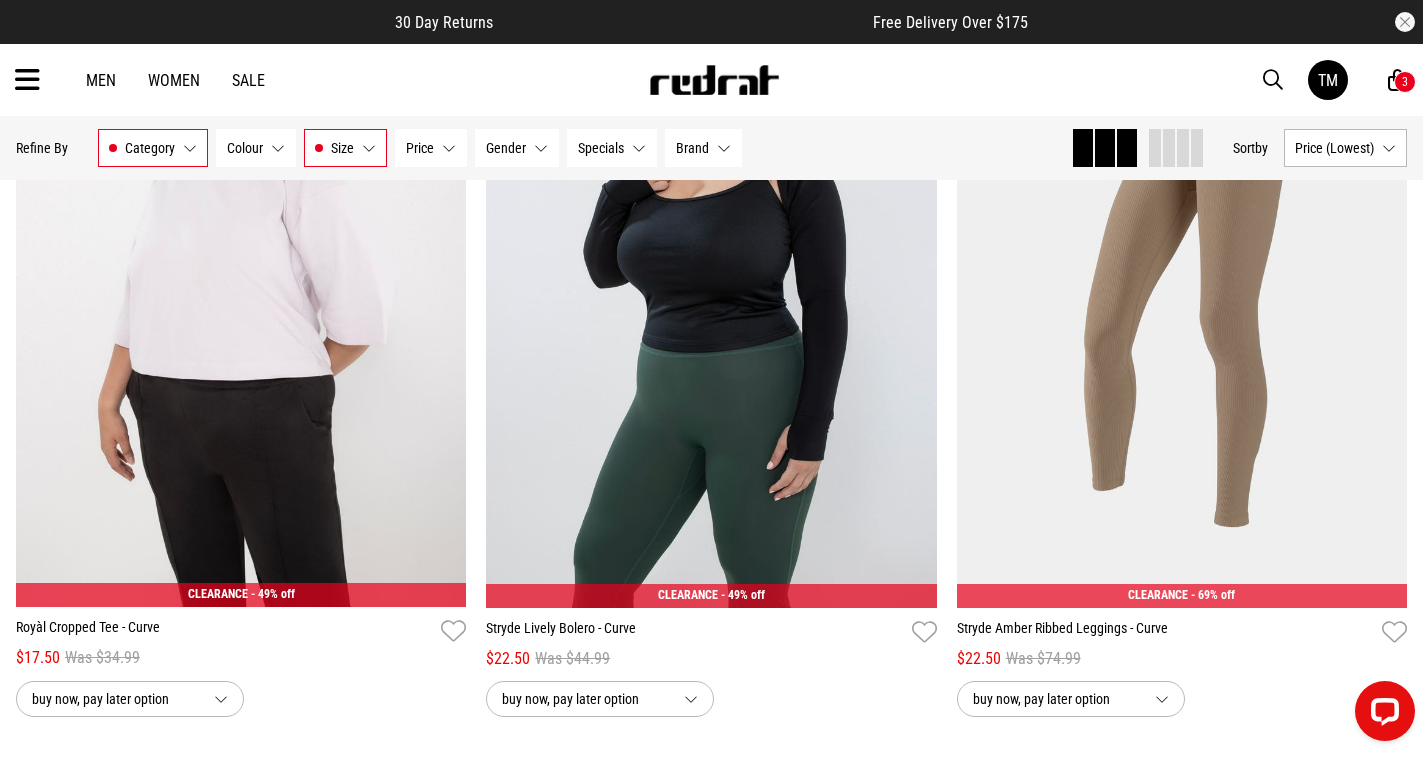 click on "Men" at bounding box center [101, 80] 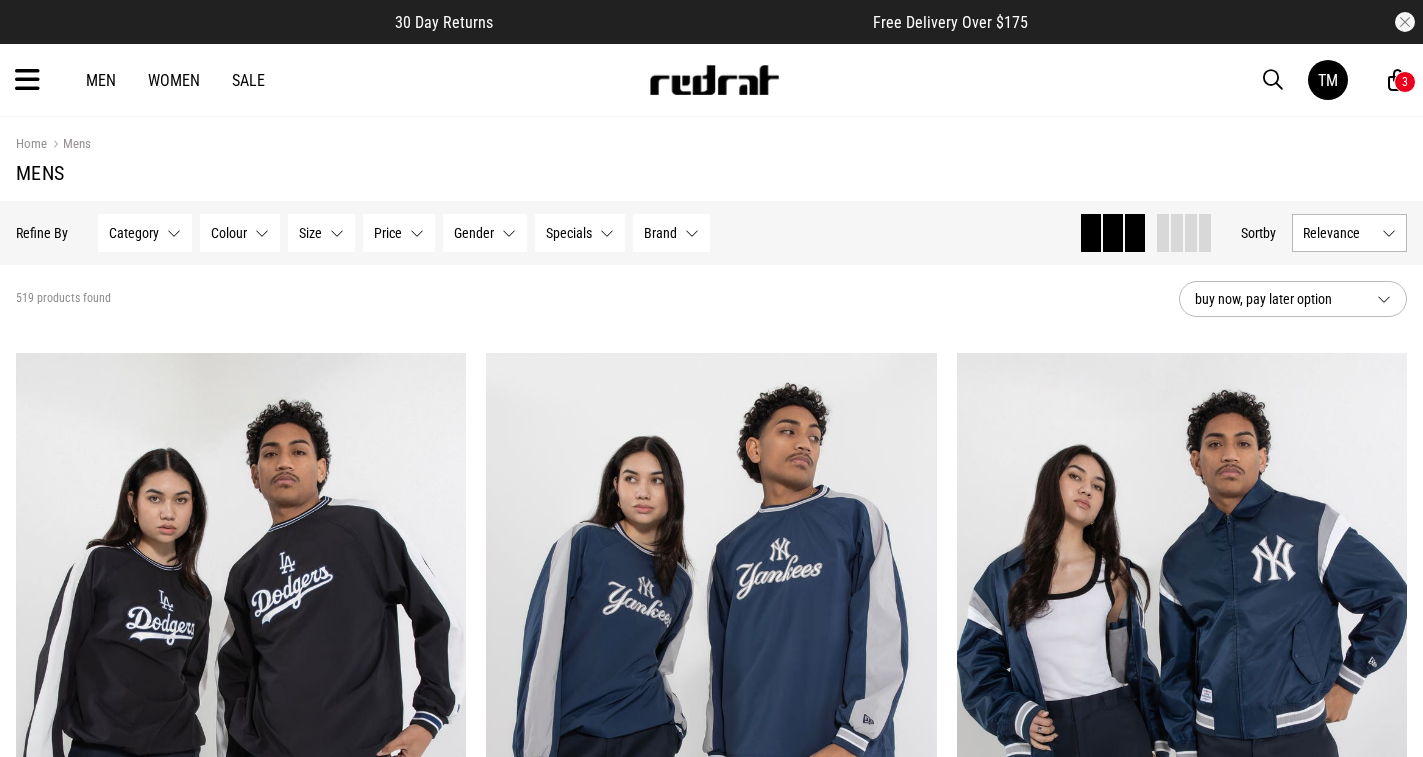 scroll, scrollTop: 0, scrollLeft: 0, axis: both 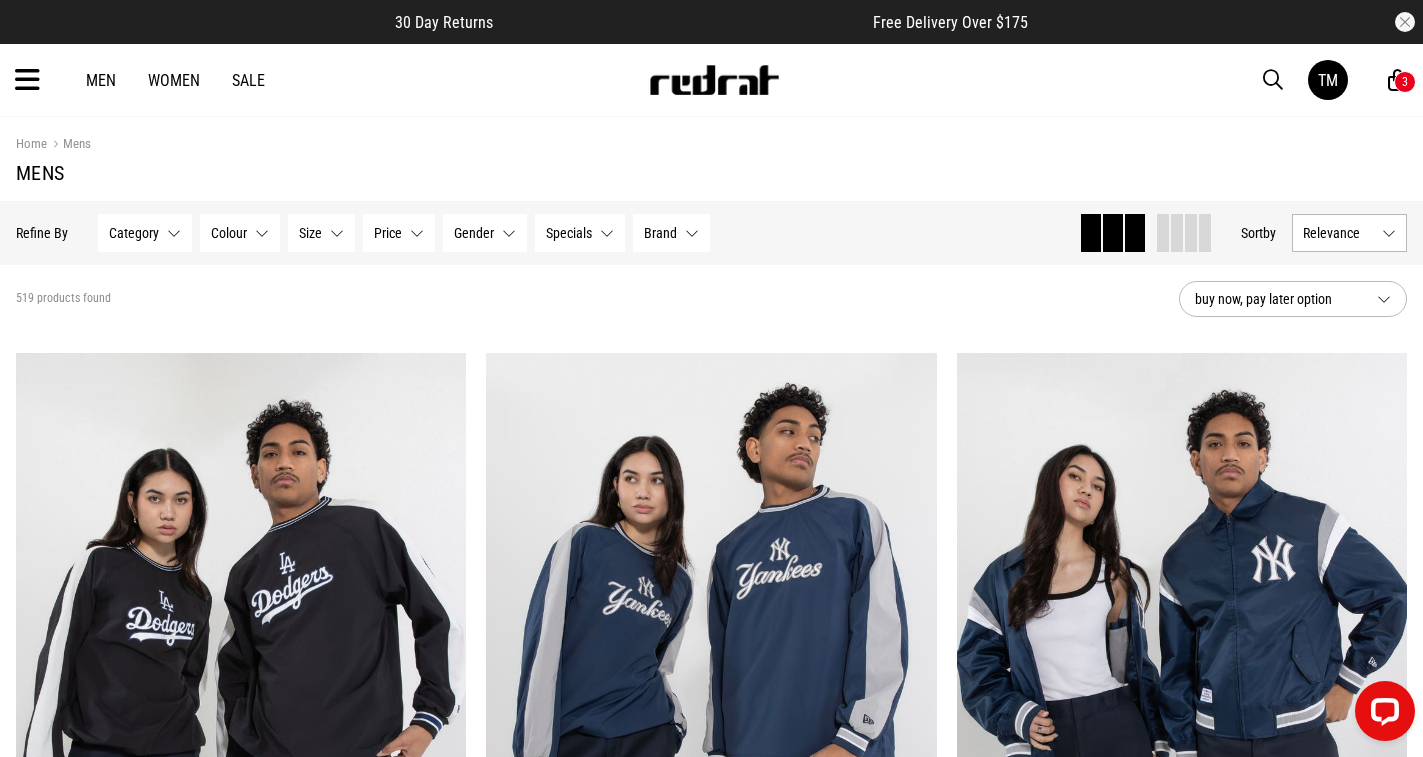 click on "Category  None selected" at bounding box center (145, 233) 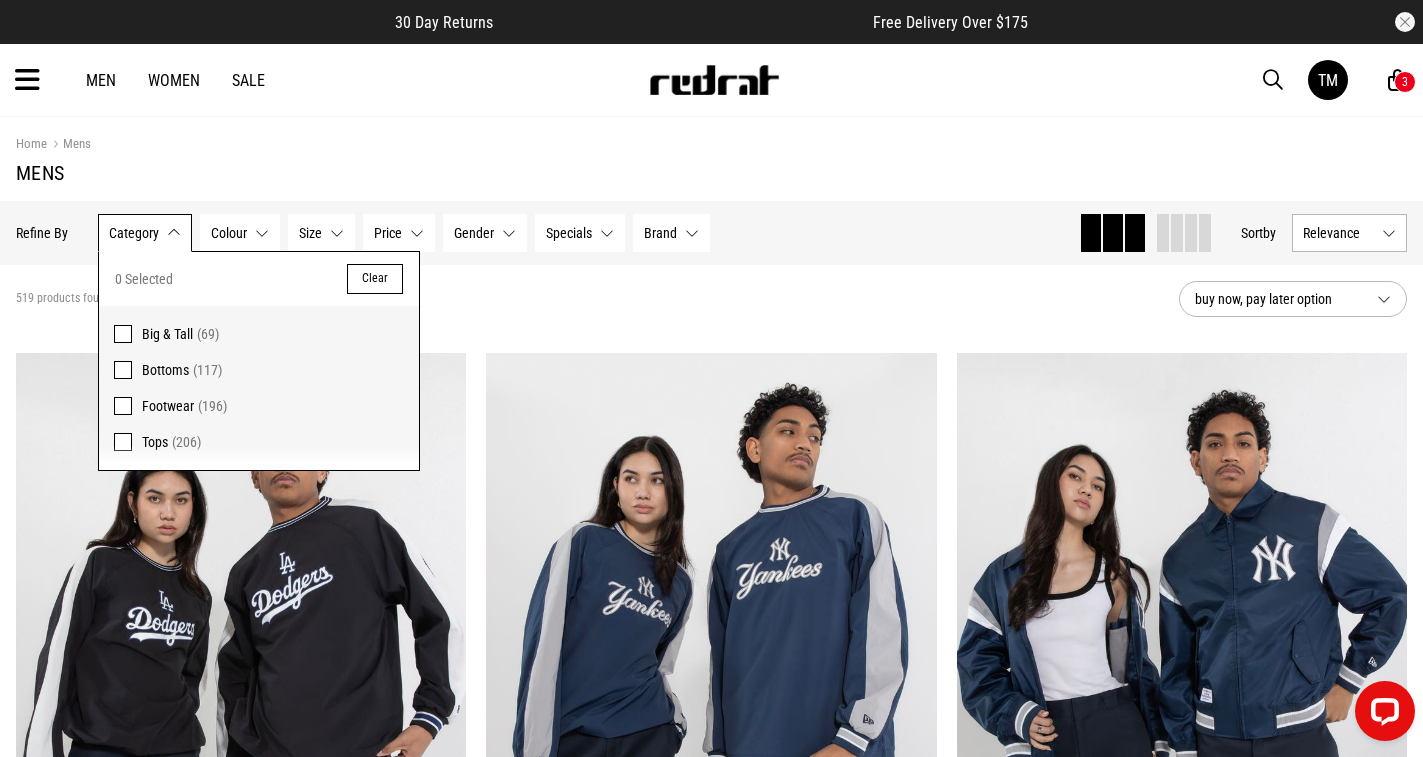 click on "Big & Tall" at bounding box center (167, 334) 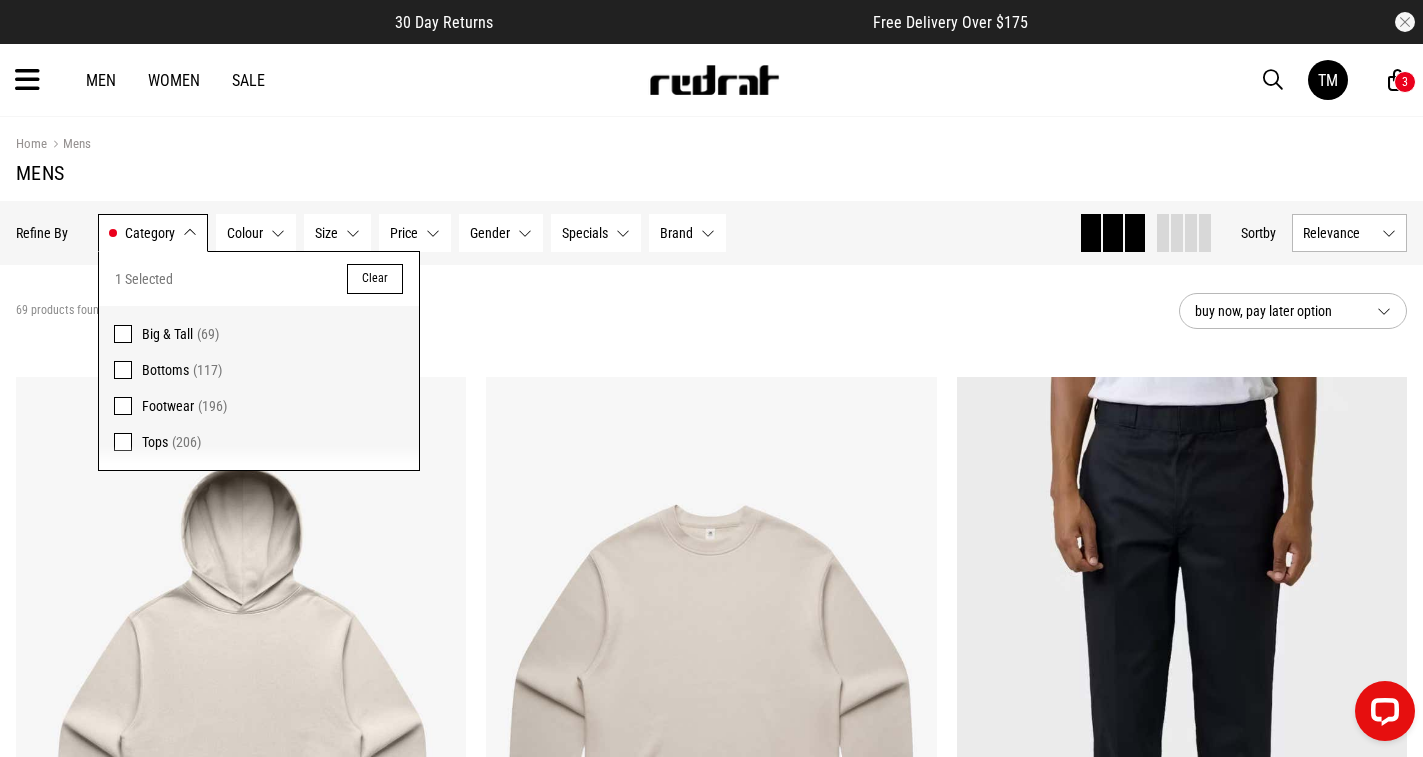 click on "Category  Big & Tall" at bounding box center (153, 233) 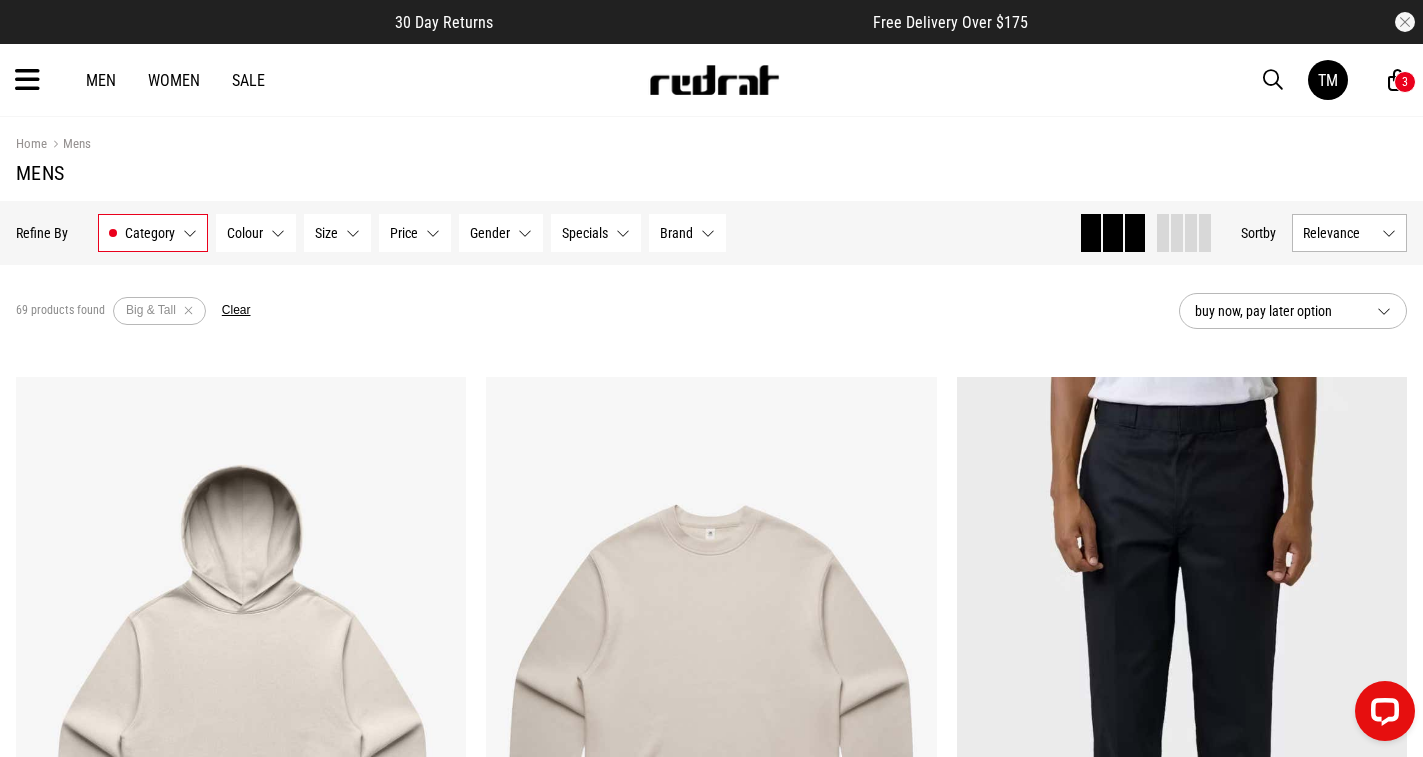 drag, startPoint x: 1400, startPoint y: 213, endPoint x: 1400, endPoint y: 225, distance: 12 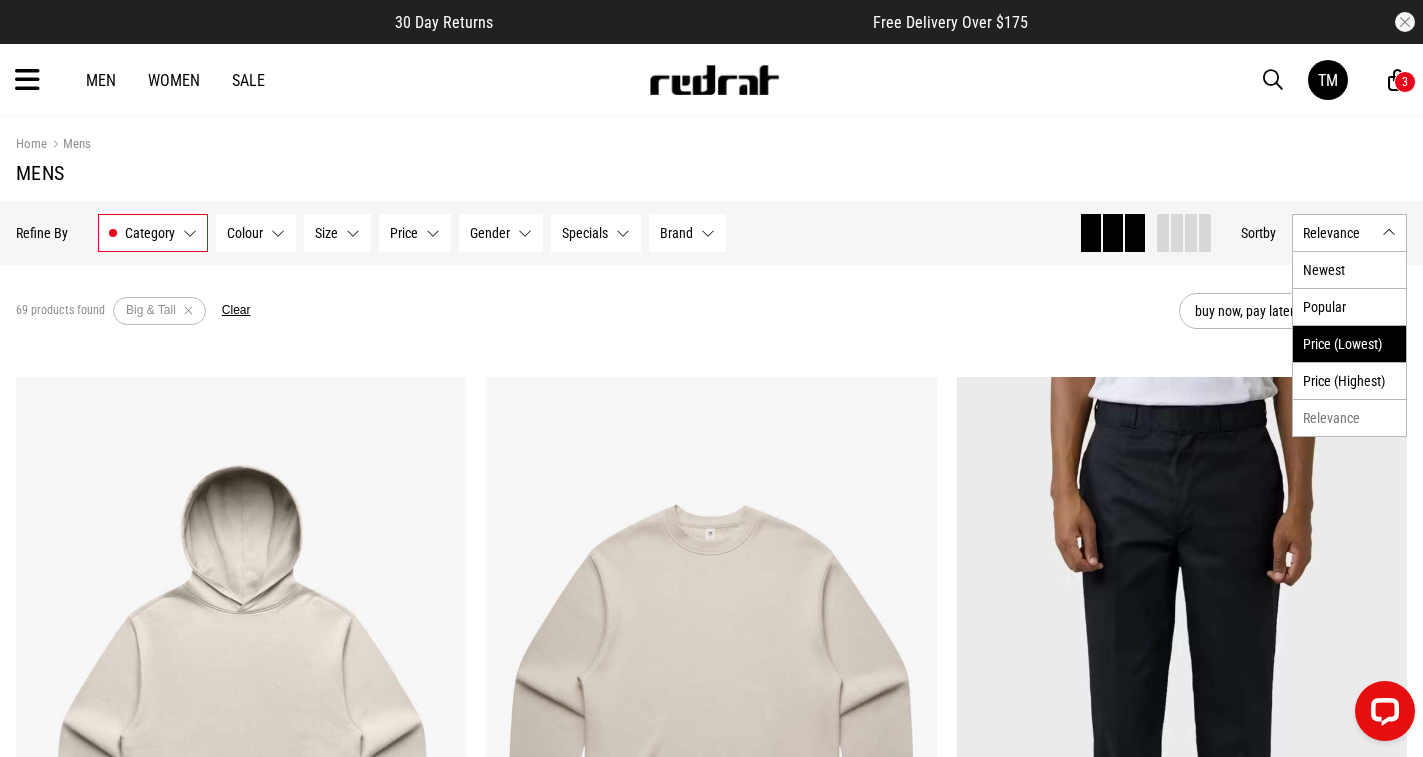 click on "Price (Lowest)" at bounding box center (1349, 343) 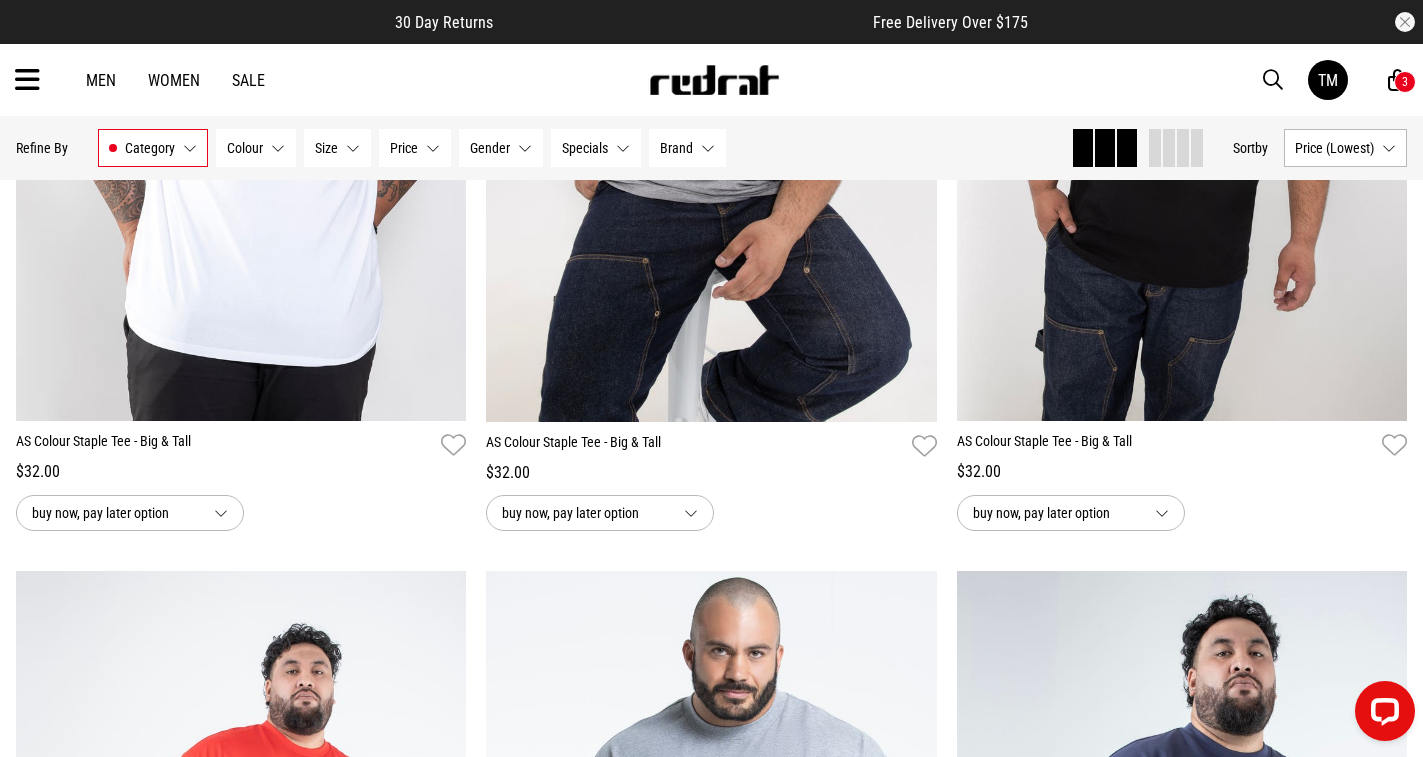 scroll, scrollTop: 1500, scrollLeft: 0, axis: vertical 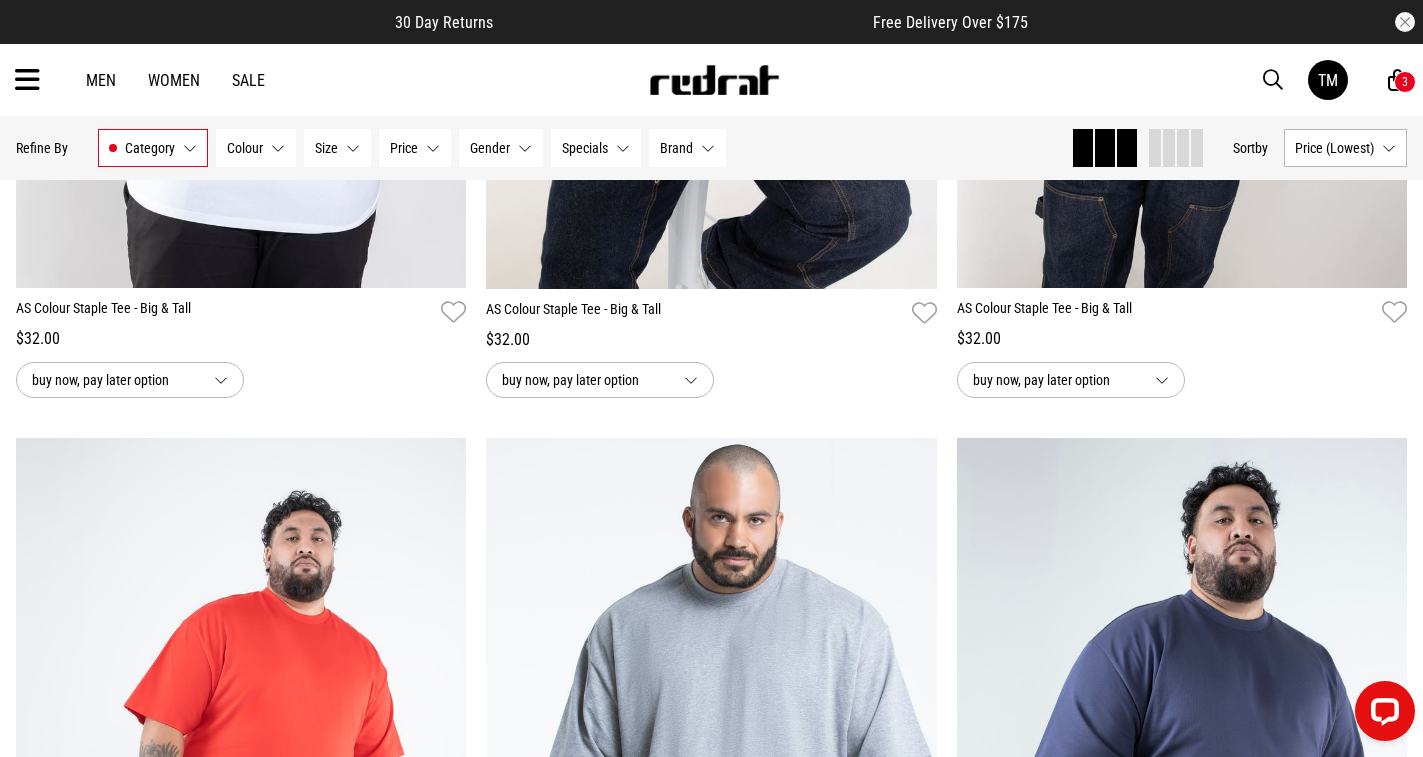 click on "Category  Big & Tall" at bounding box center [153, 148] 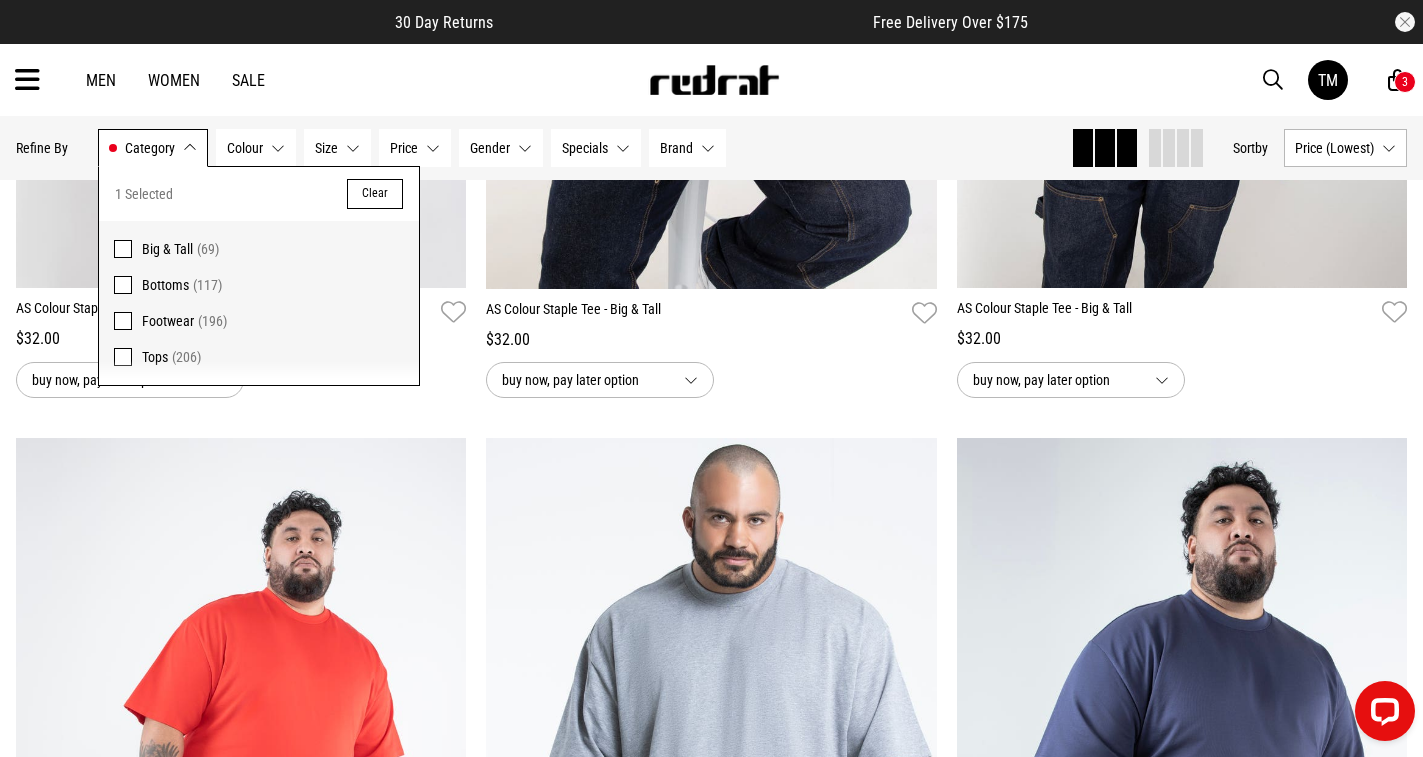 click at bounding box center [123, 285] 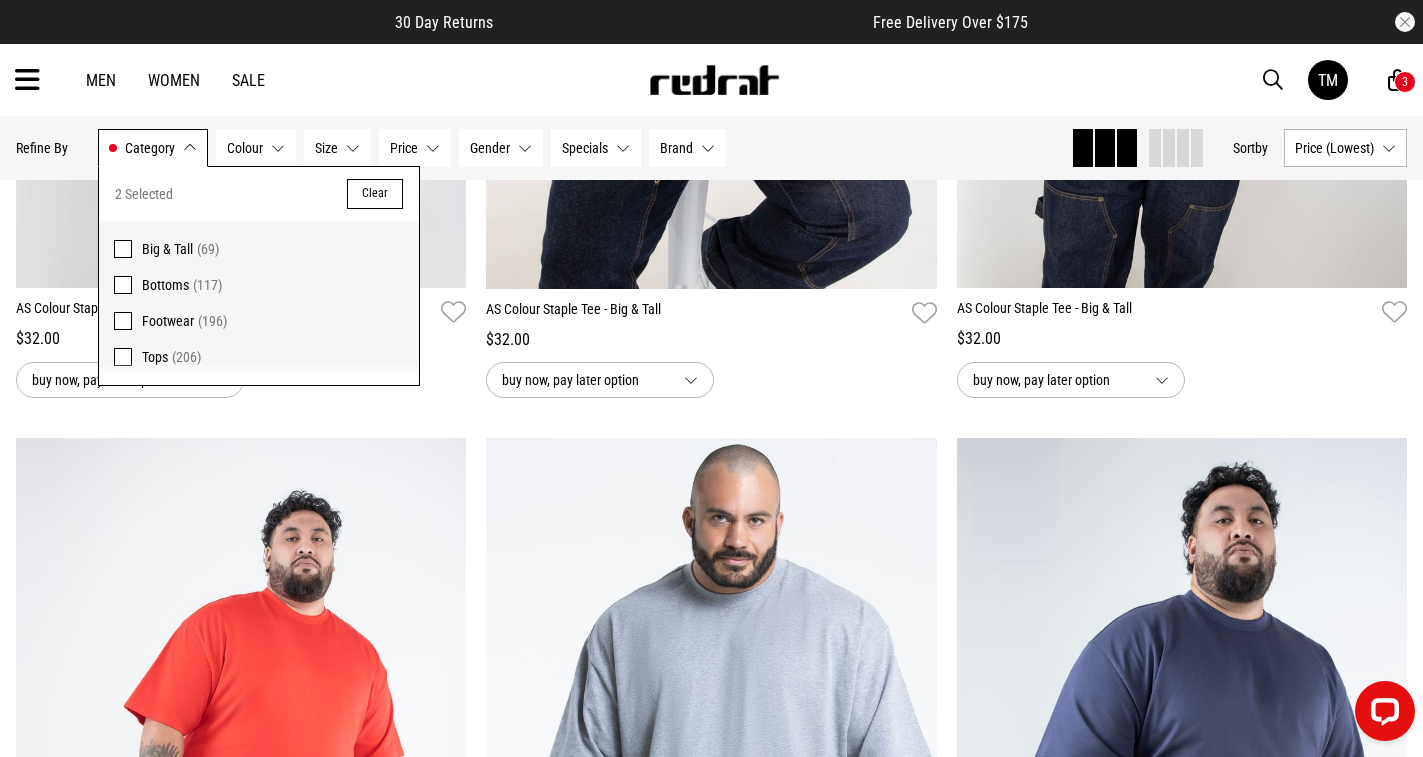 click on "Category  Big & Tall, Bottoms" at bounding box center [153, 148] 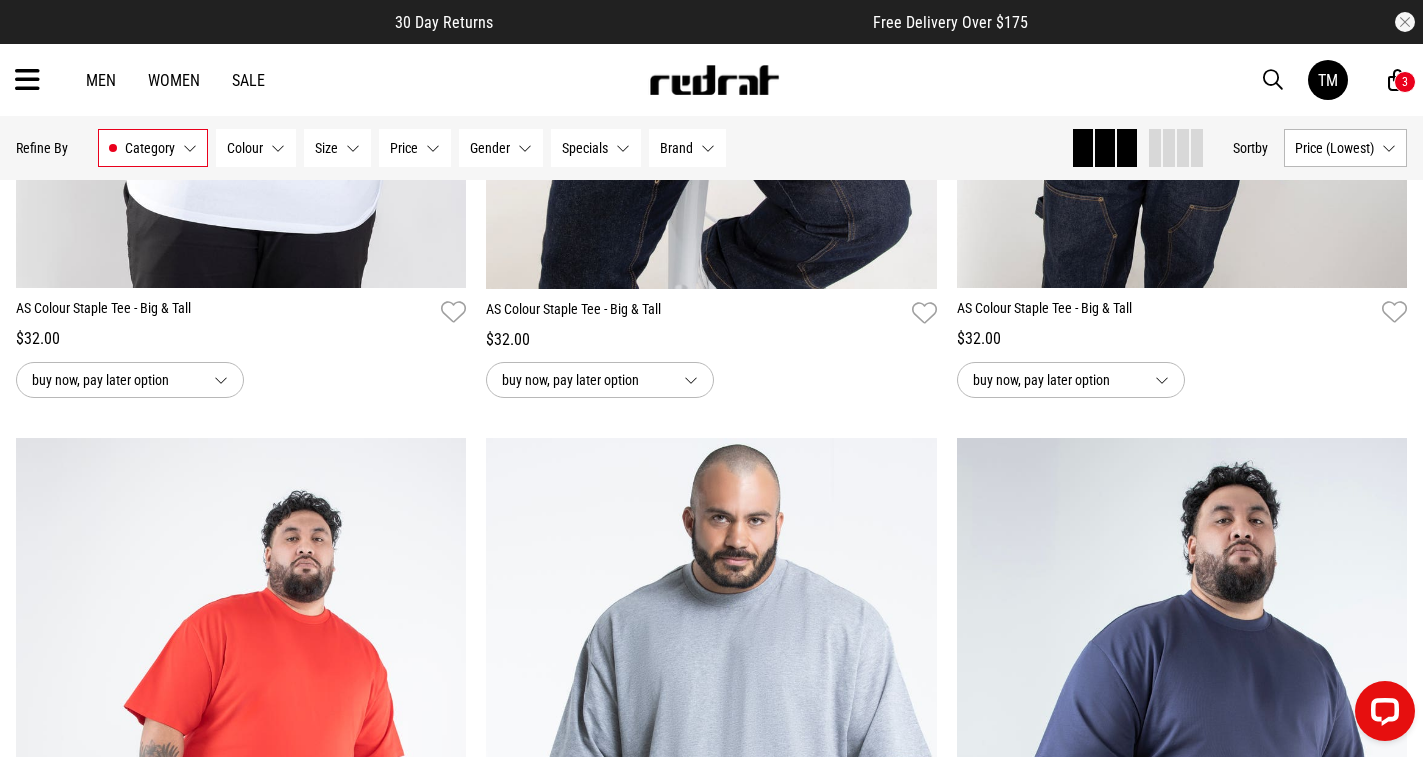 click on "Price (Lowest)" at bounding box center (1345, 148) 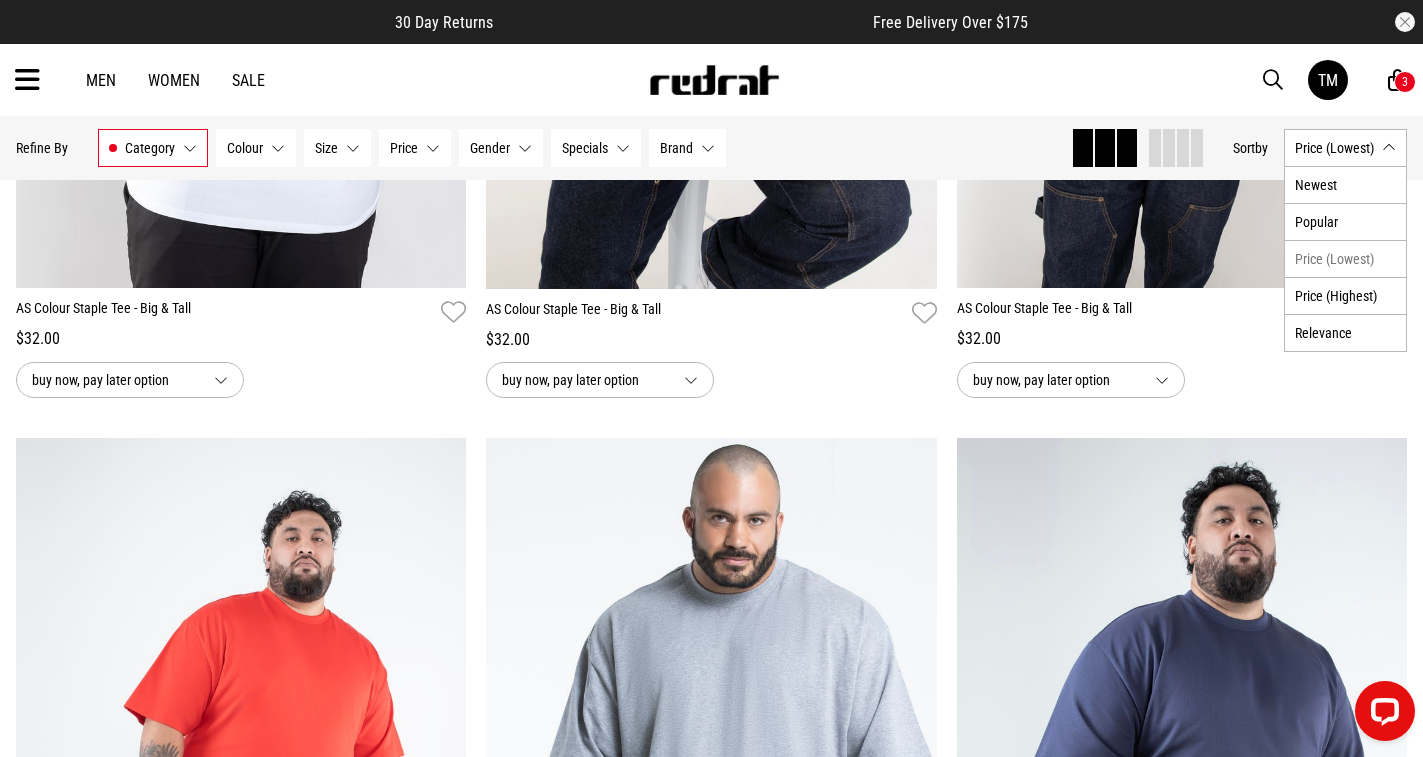 click on "Price (Lowest)" at bounding box center (1334, 148) 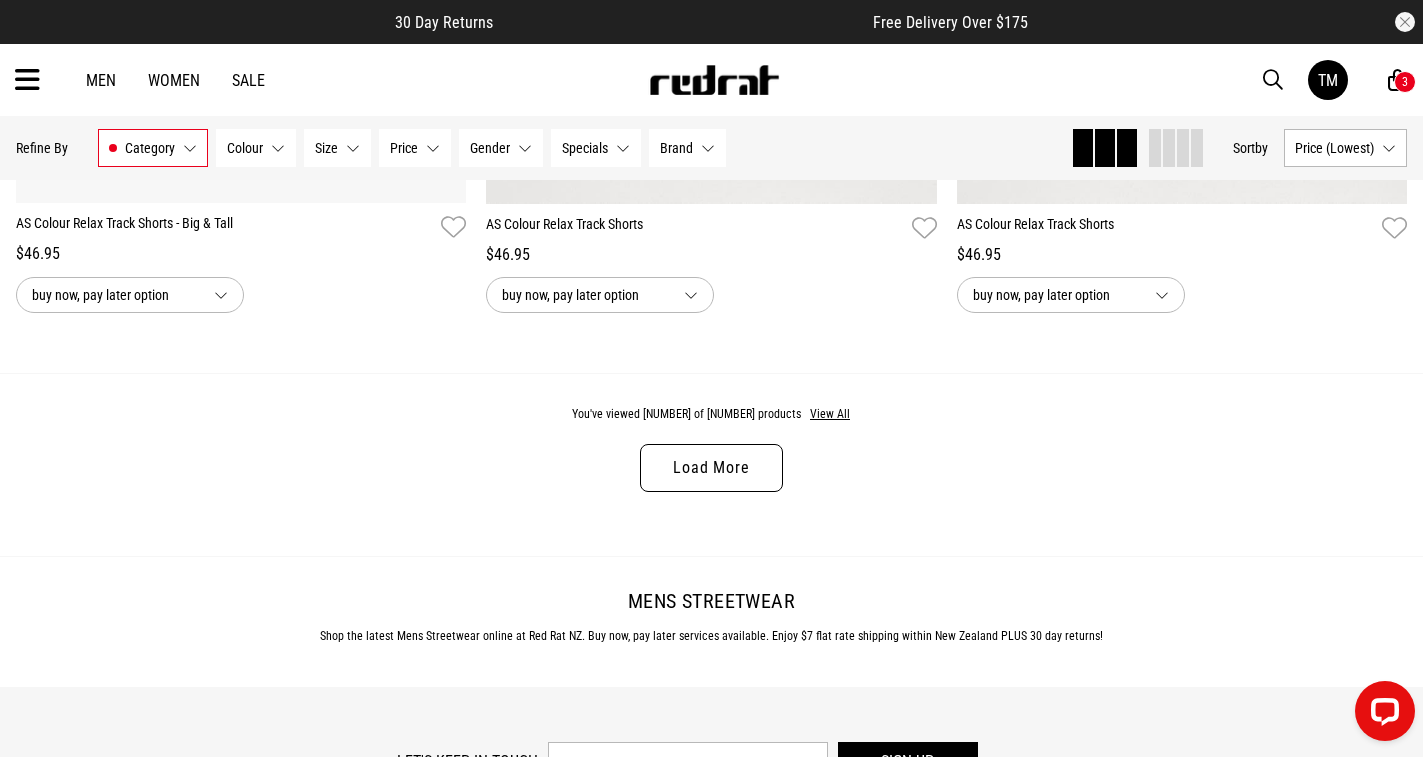 scroll, scrollTop: 6352, scrollLeft: 0, axis: vertical 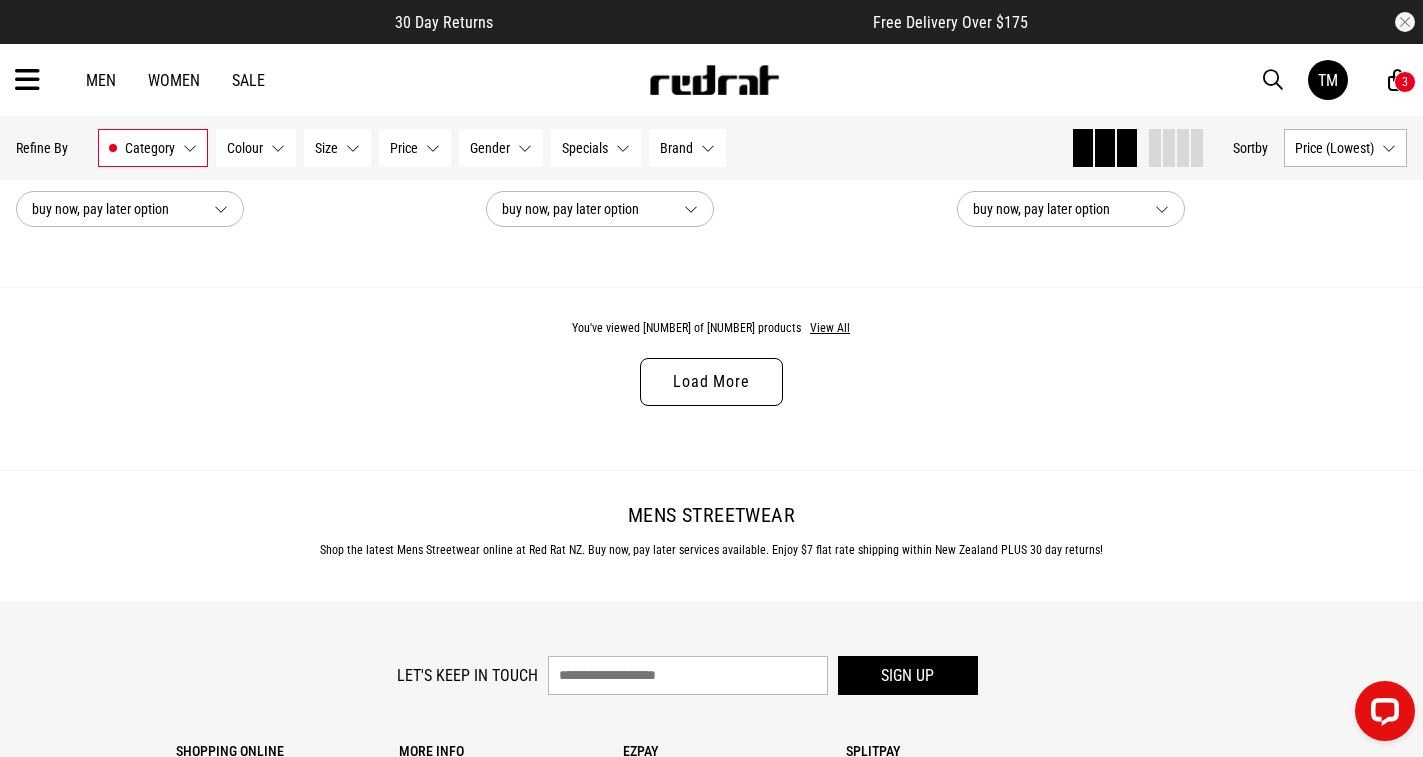 click on "Load More" at bounding box center (711, 382) 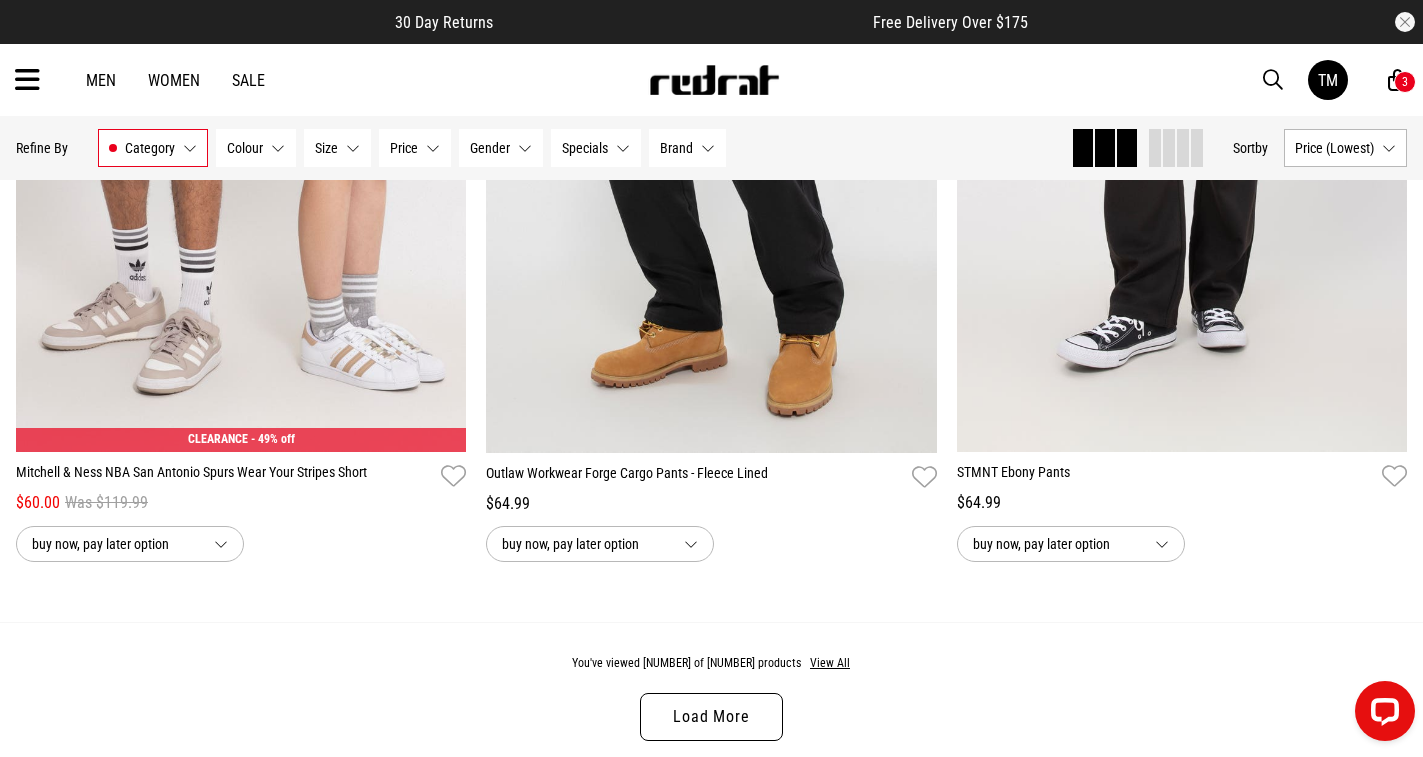 scroll, scrollTop: 12552, scrollLeft: 0, axis: vertical 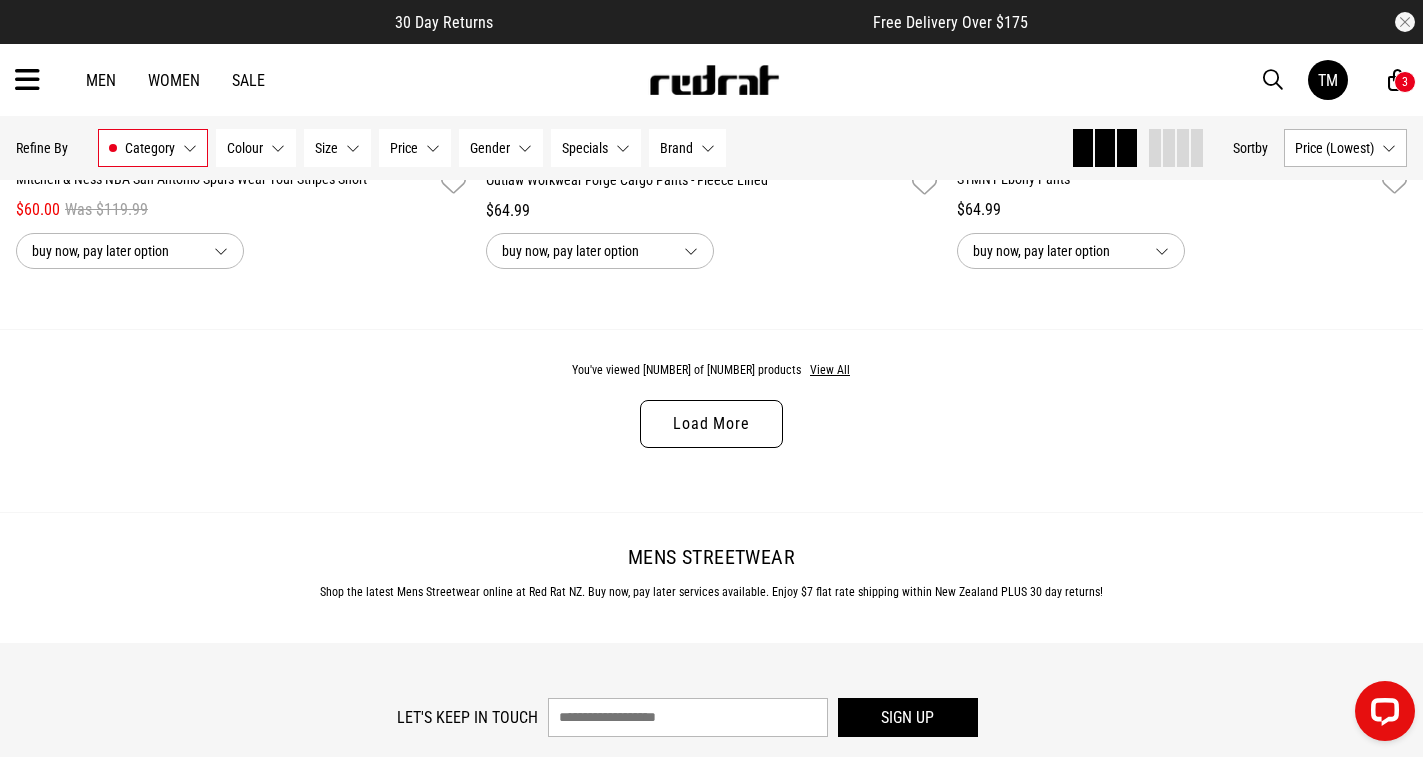 click on "Category  Big & Tall, Bottoms" at bounding box center (153, 148) 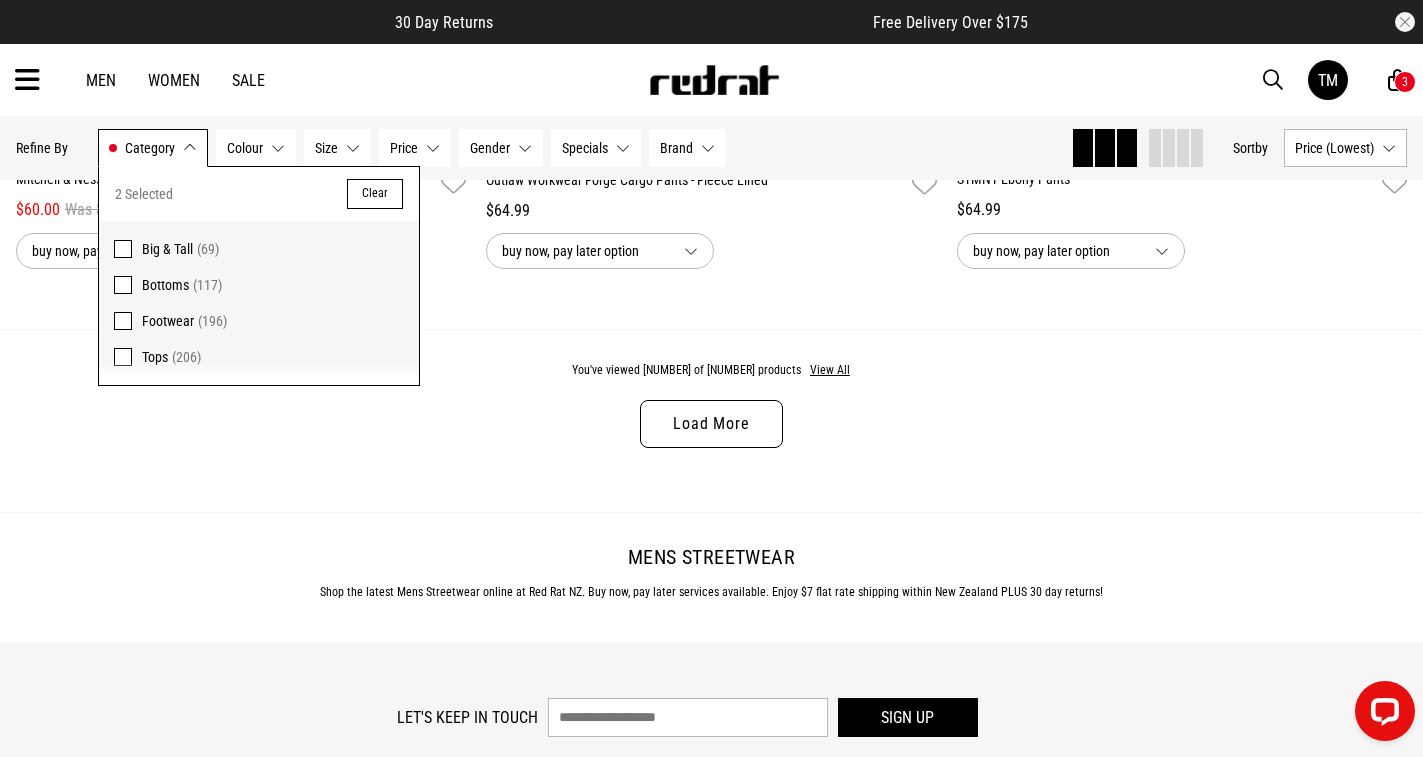 click on "Clear" at bounding box center [375, 194] 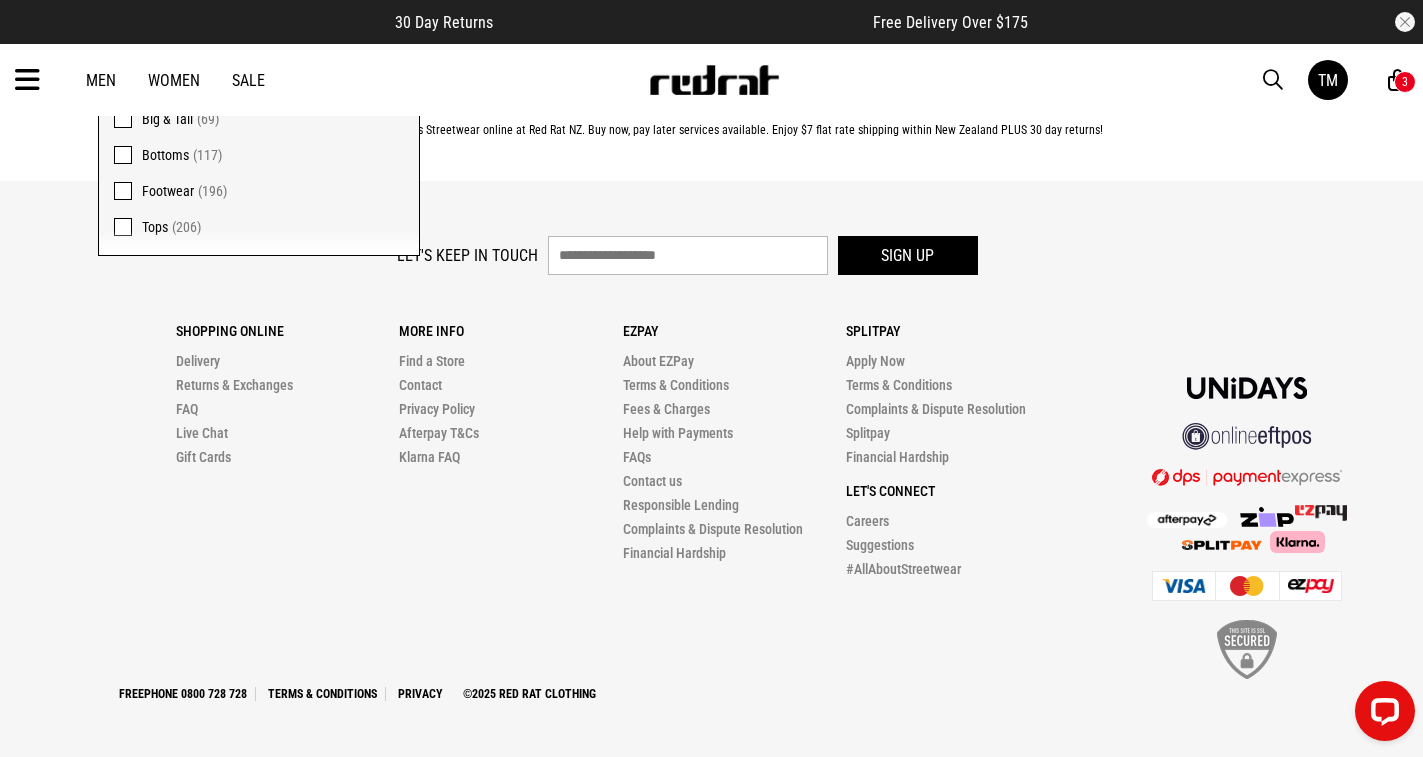 scroll, scrollTop: 6743, scrollLeft: 0, axis: vertical 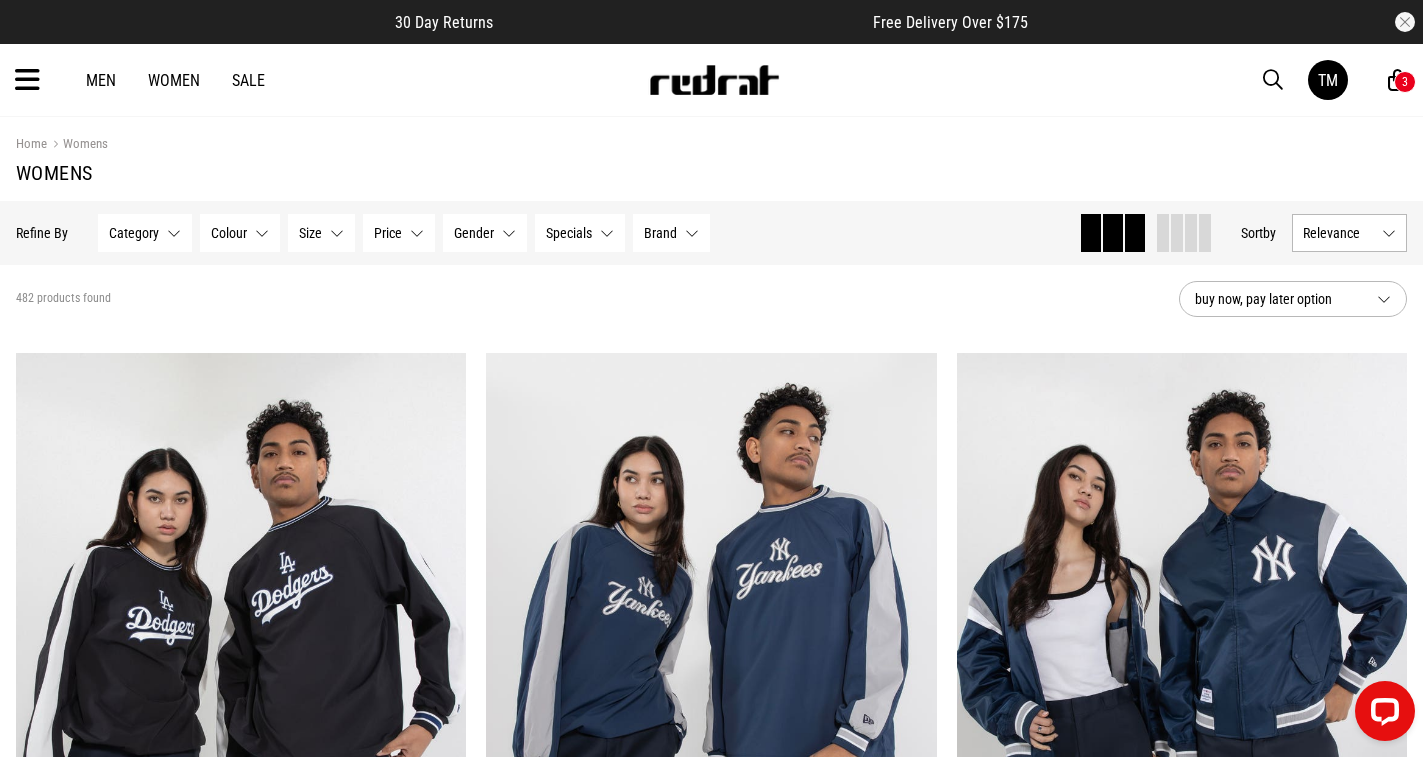 click on "Size  None selected" at bounding box center [321, 233] 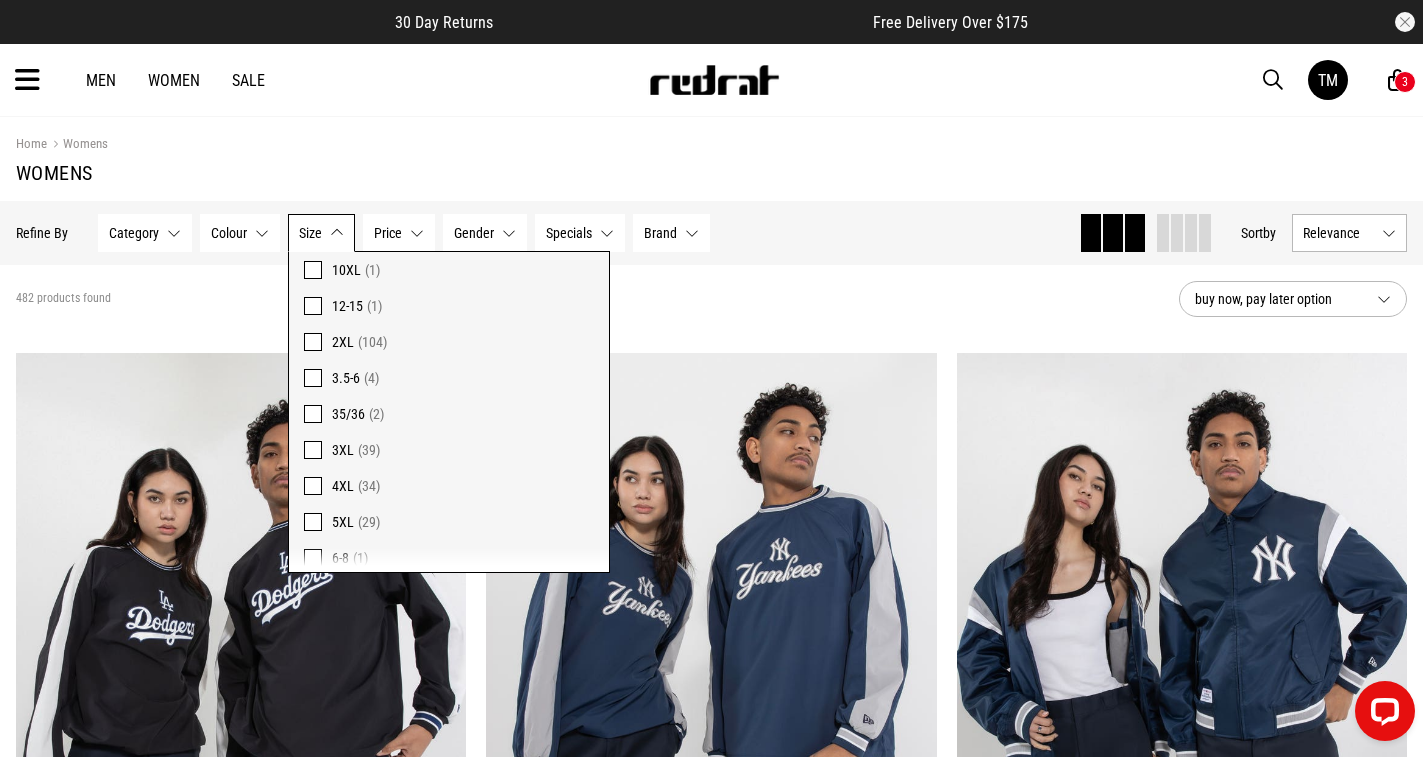 scroll, scrollTop: 1200, scrollLeft: 0, axis: vertical 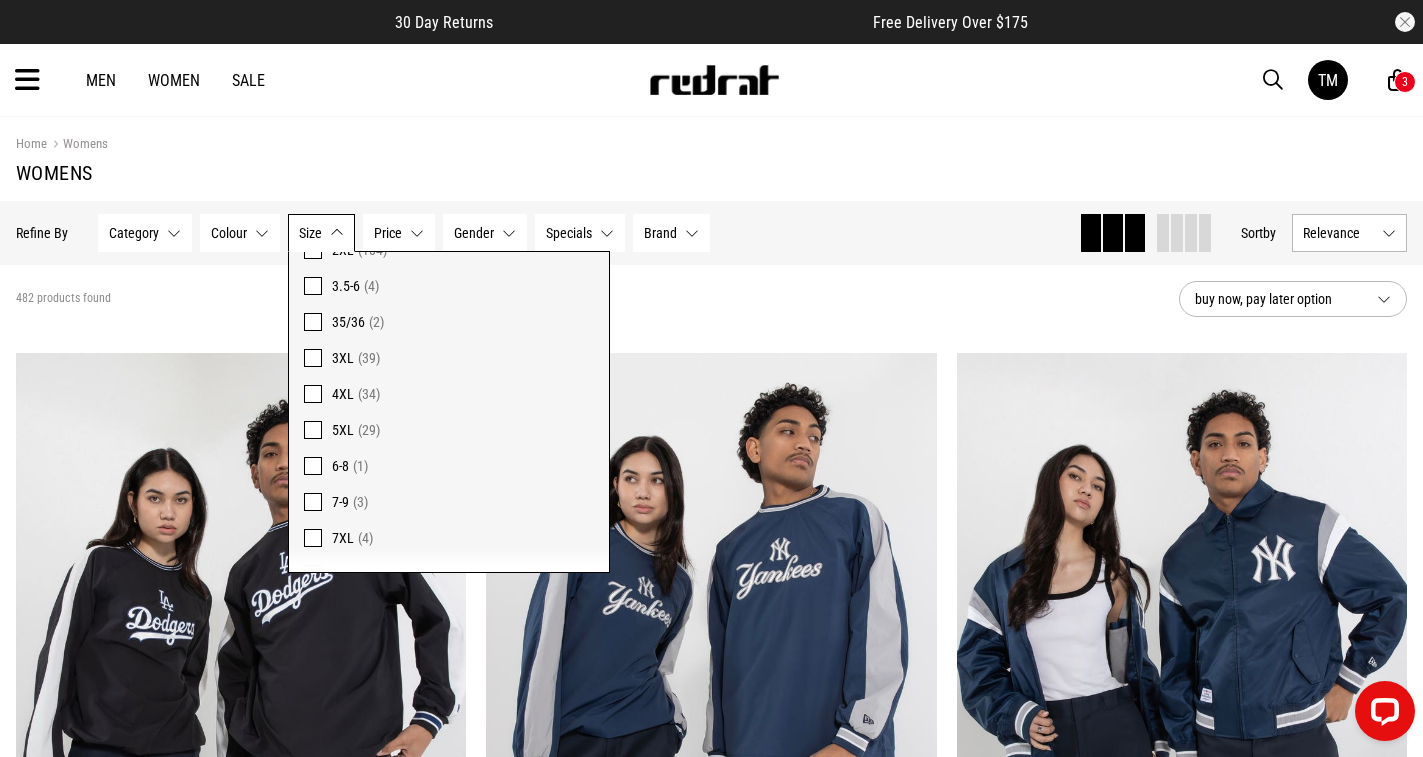 click at bounding box center (313, 430) 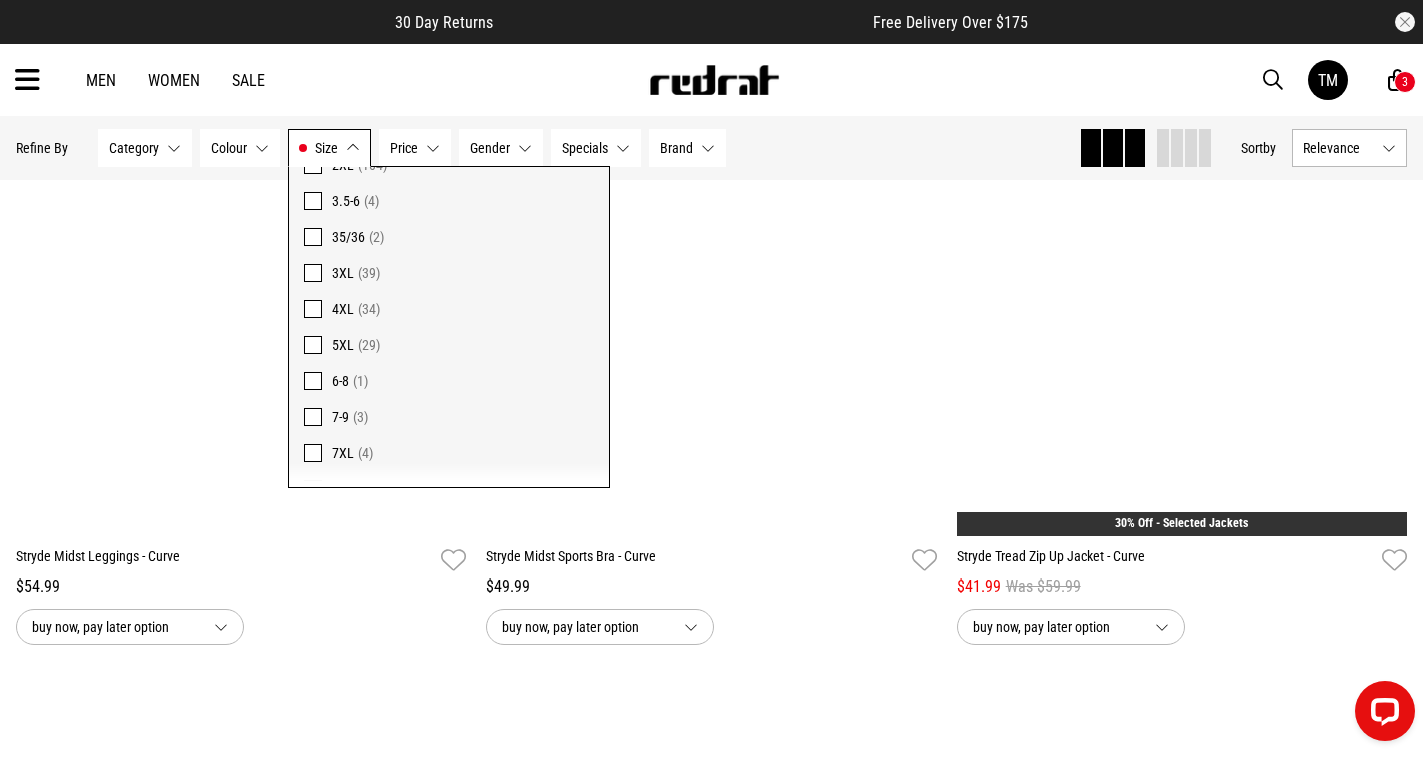 scroll, scrollTop: 1275, scrollLeft: 0, axis: vertical 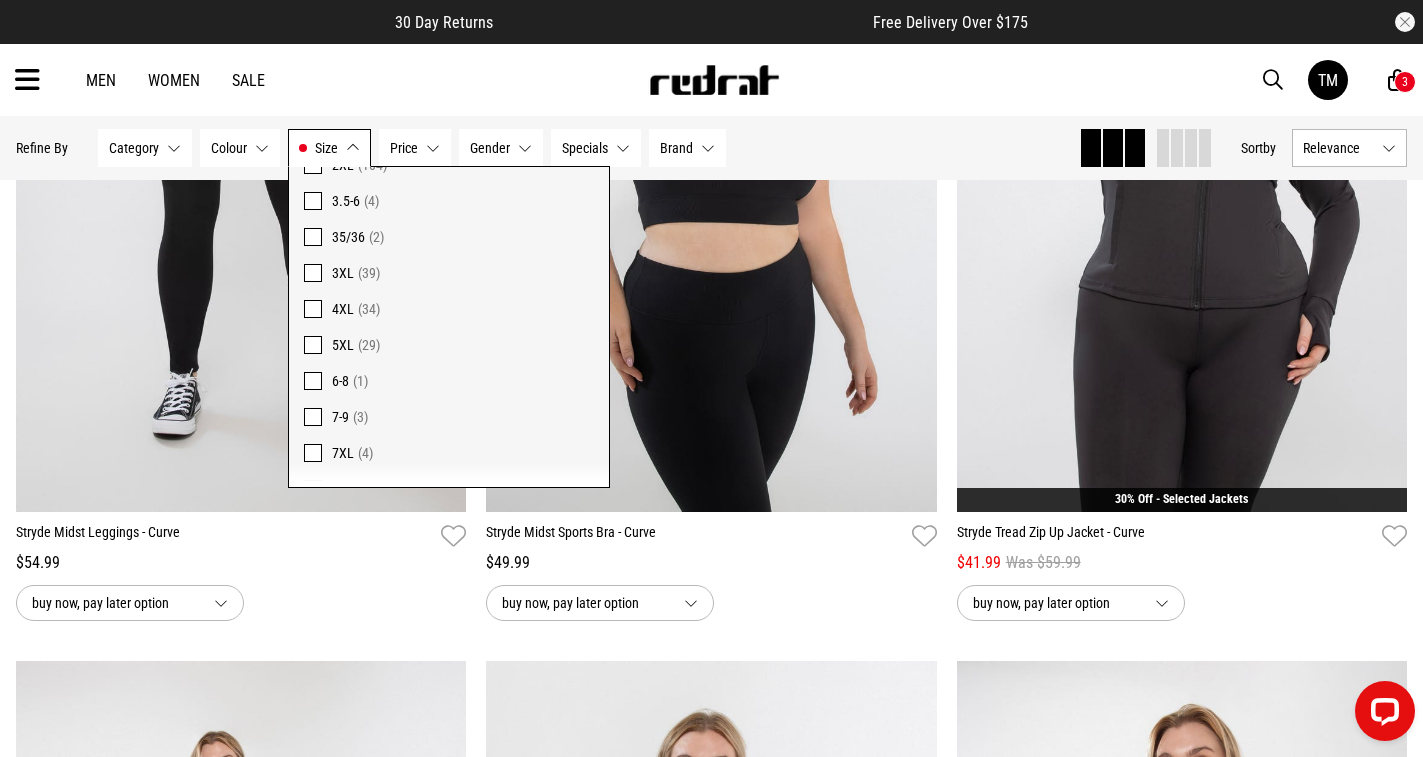 click on "Size  5XL" at bounding box center (329, 148) 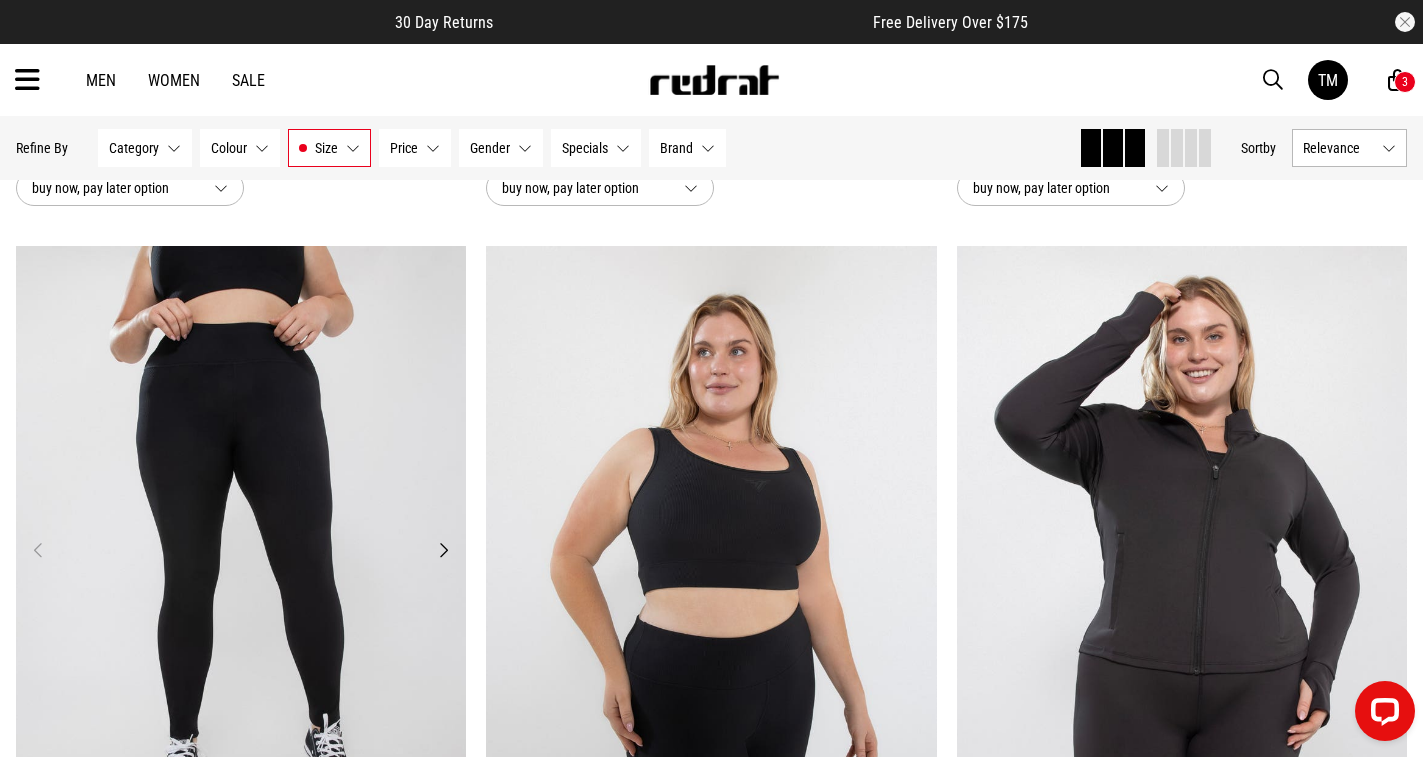 scroll, scrollTop: 875, scrollLeft: 0, axis: vertical 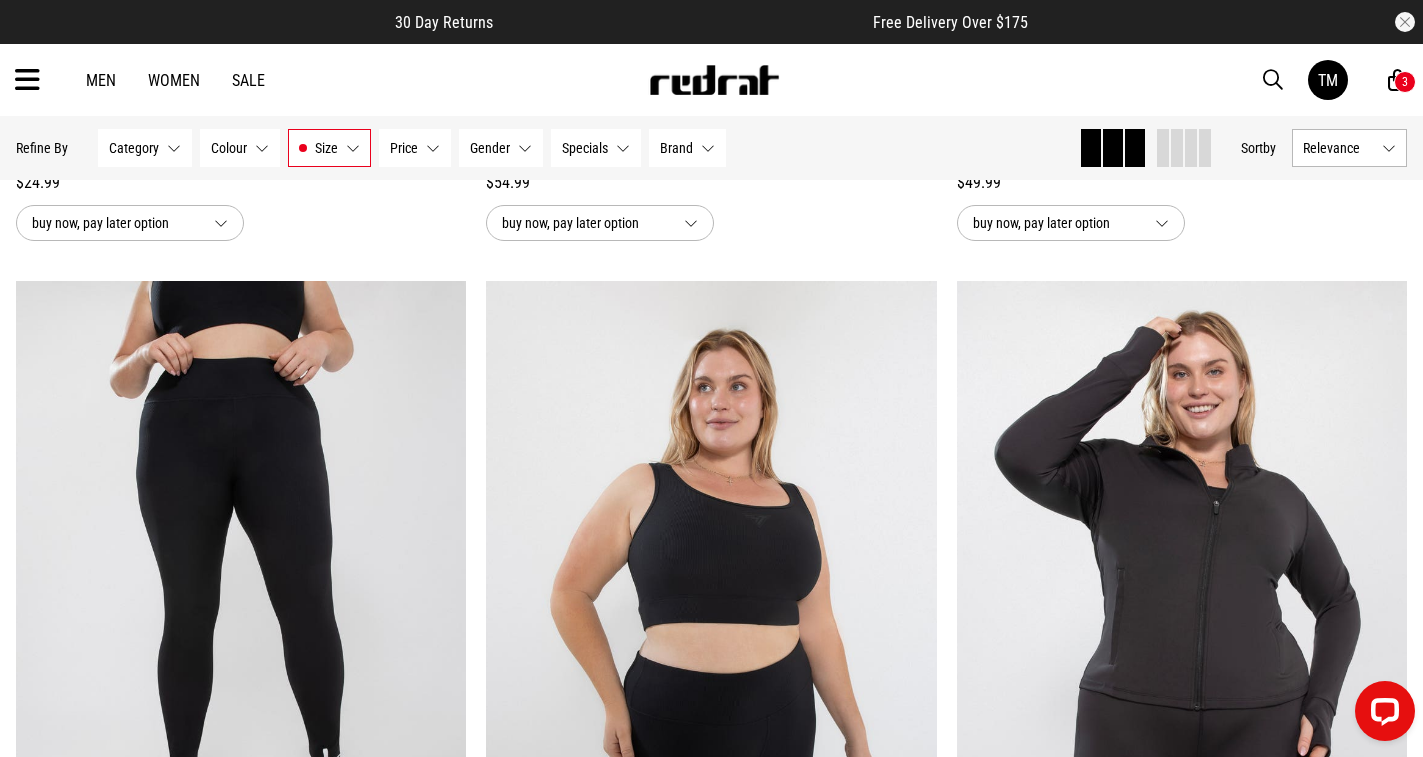 click on "Relevance" at bounding box center (1349, 148) 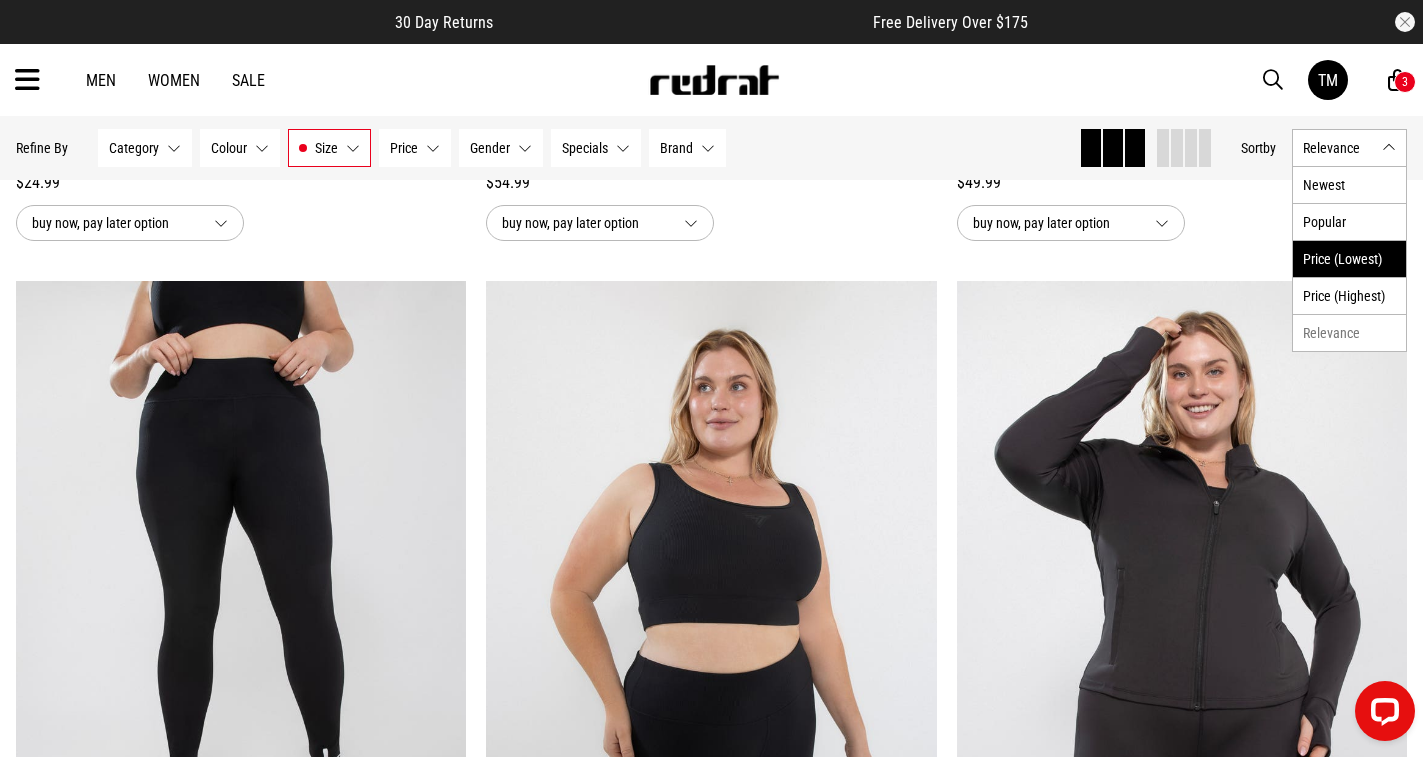 click on "Price (Lowest)" at bounding box center [1349, 258] 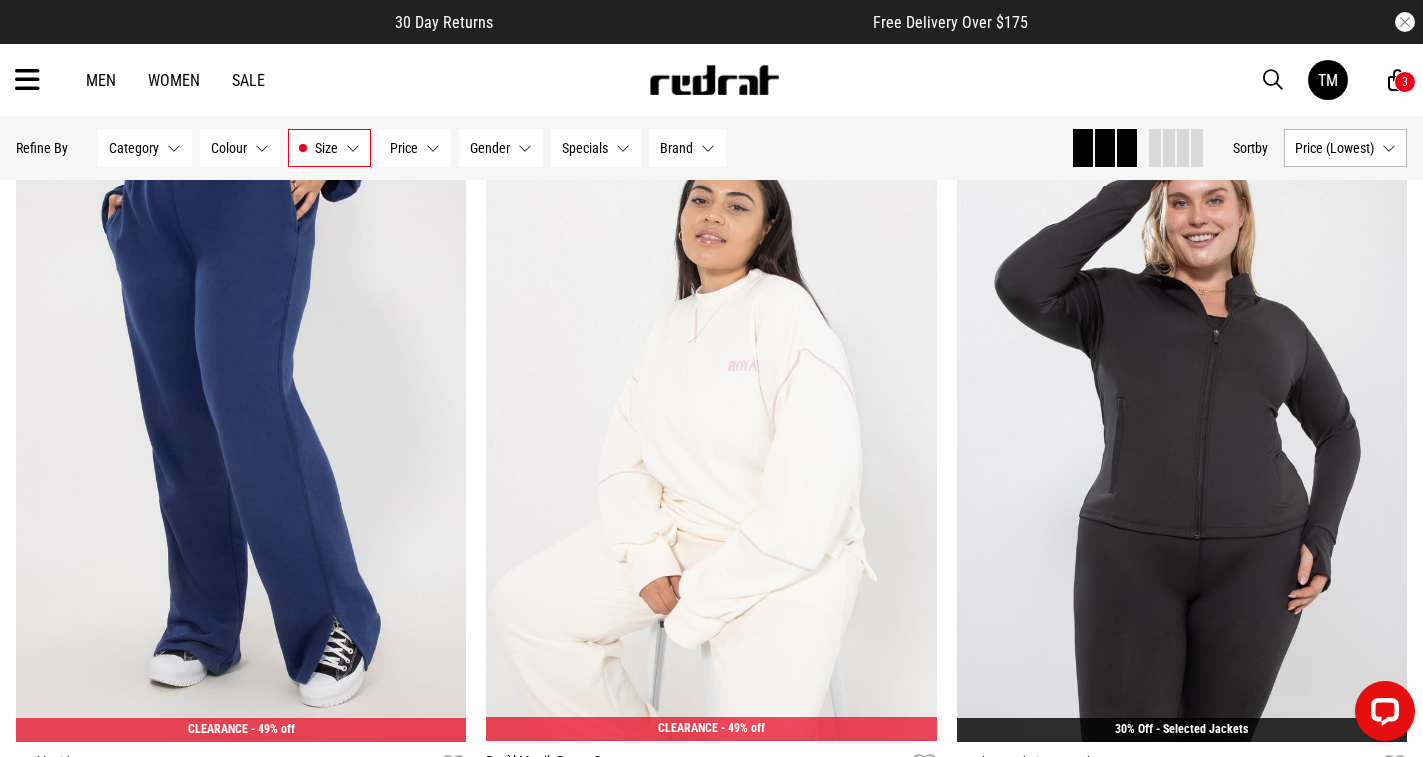 scroll, scrollTop: 2854, scrollLeft: 0, axis: vertical 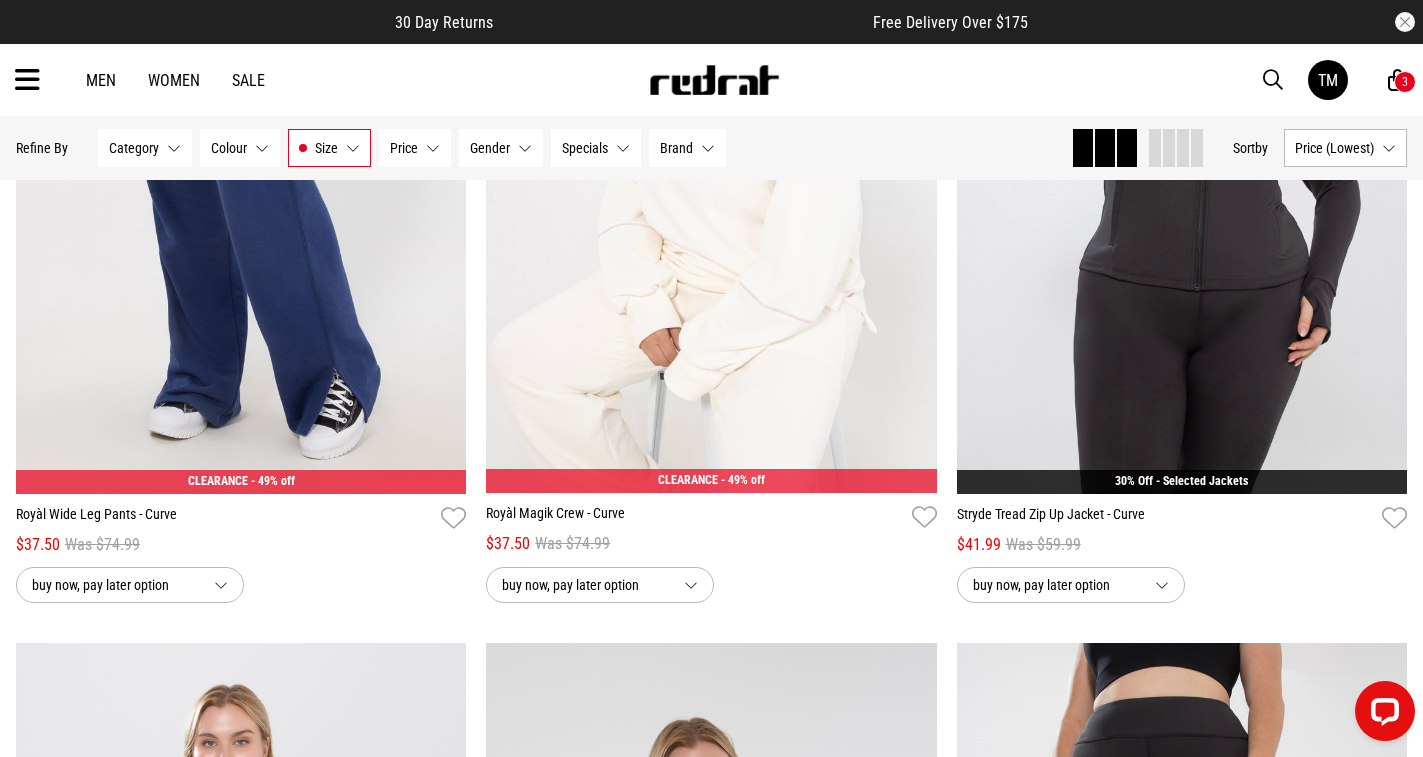 click on "Size  5XL" at bounding box center [329, 148] 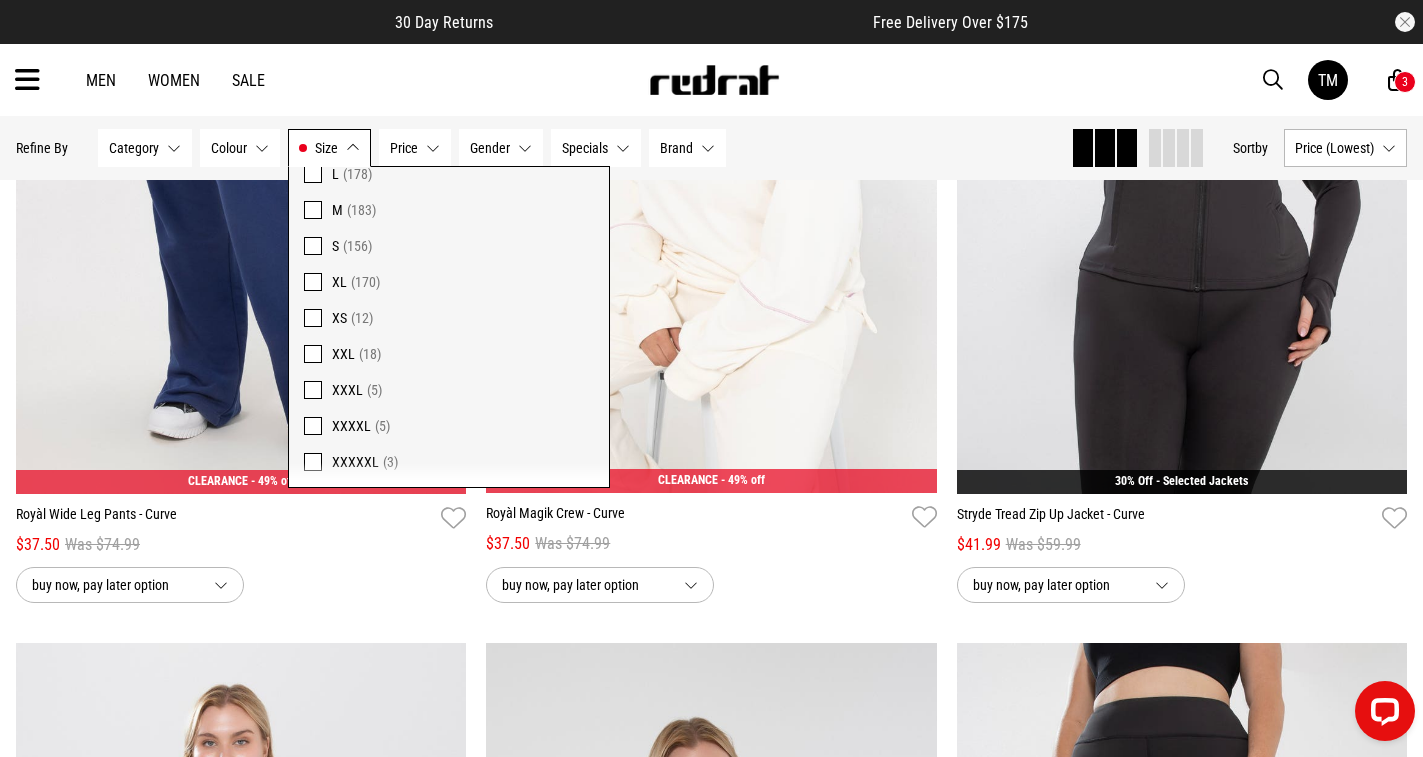 scroll, scrollTop: 1554, scrollLeft: 0, axis: vertical 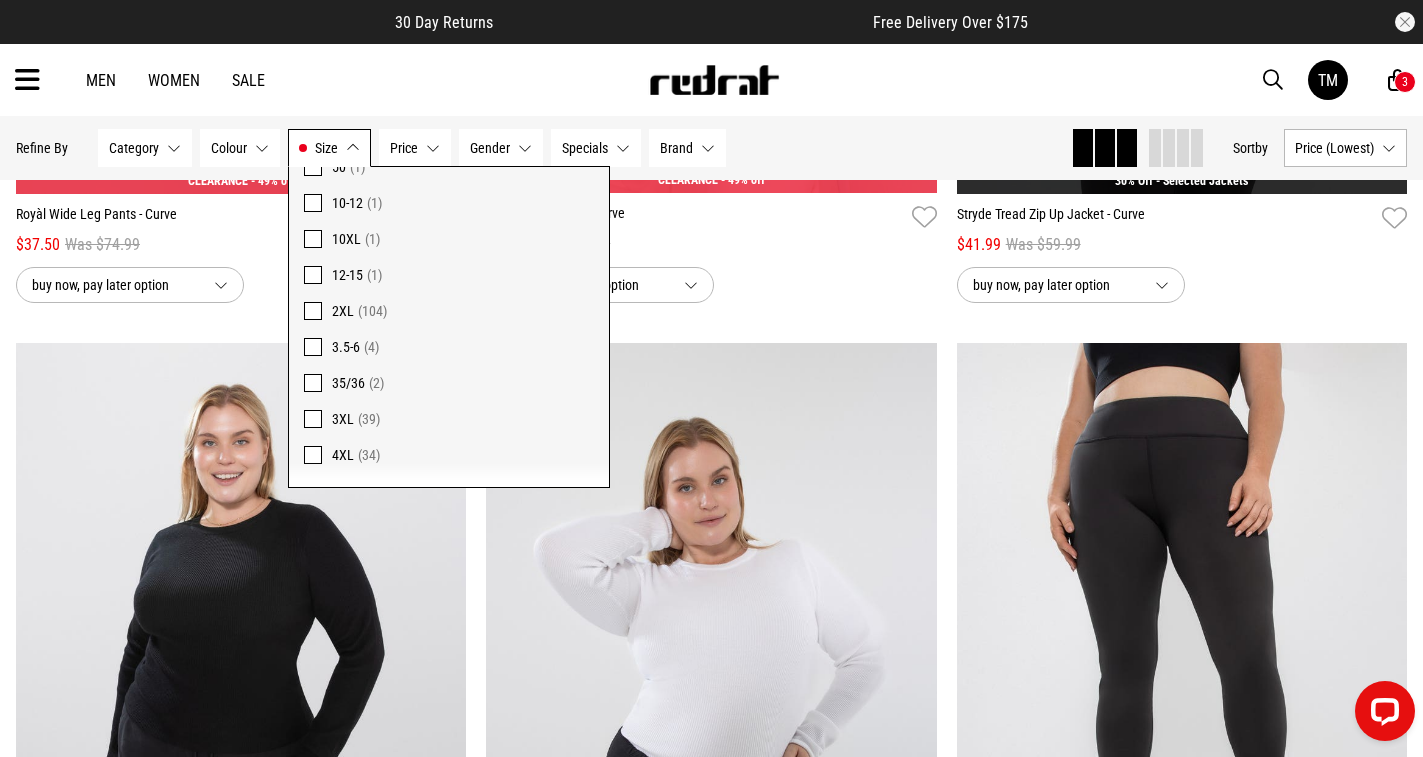 click at bounding box center [313, 239] 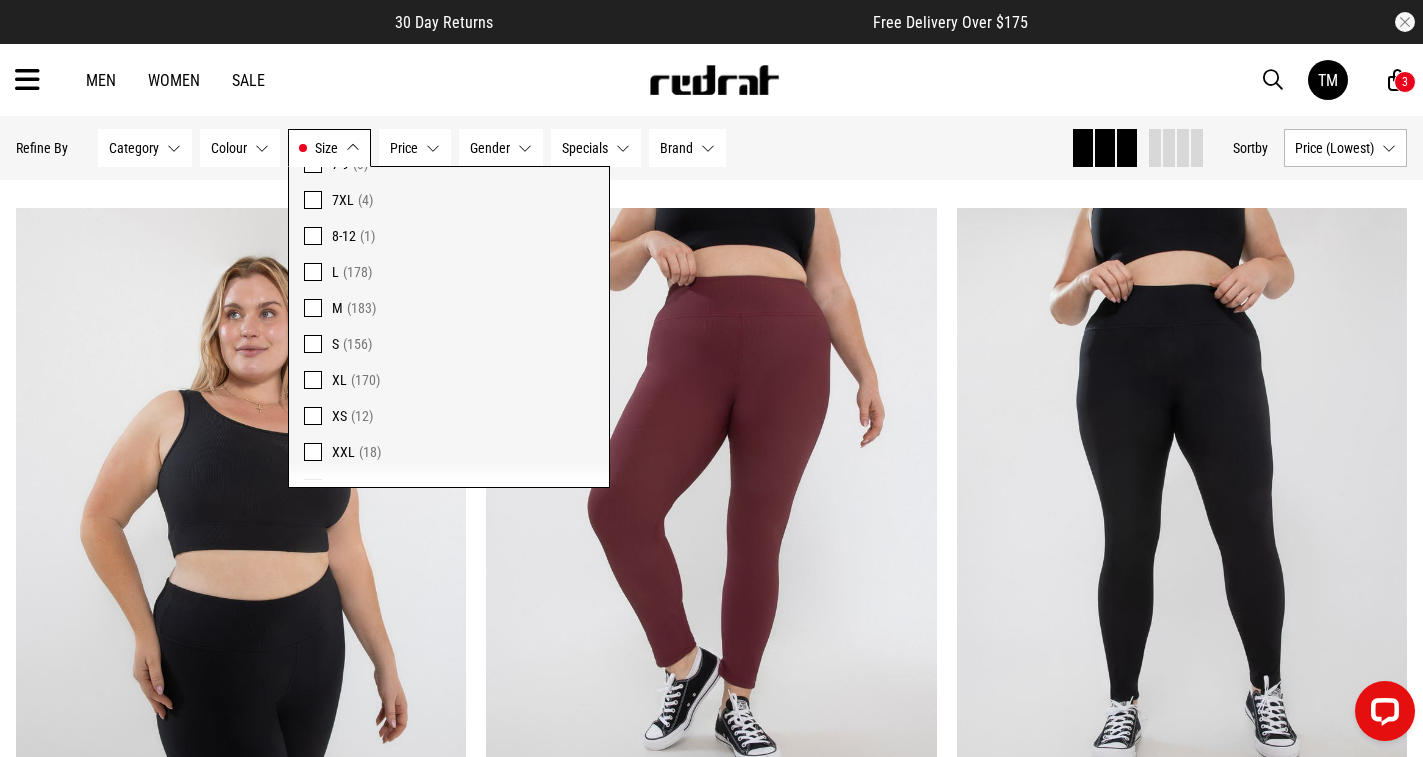 scroll, scrollTop: 1454, scrollLeft: 0, axis: vertical 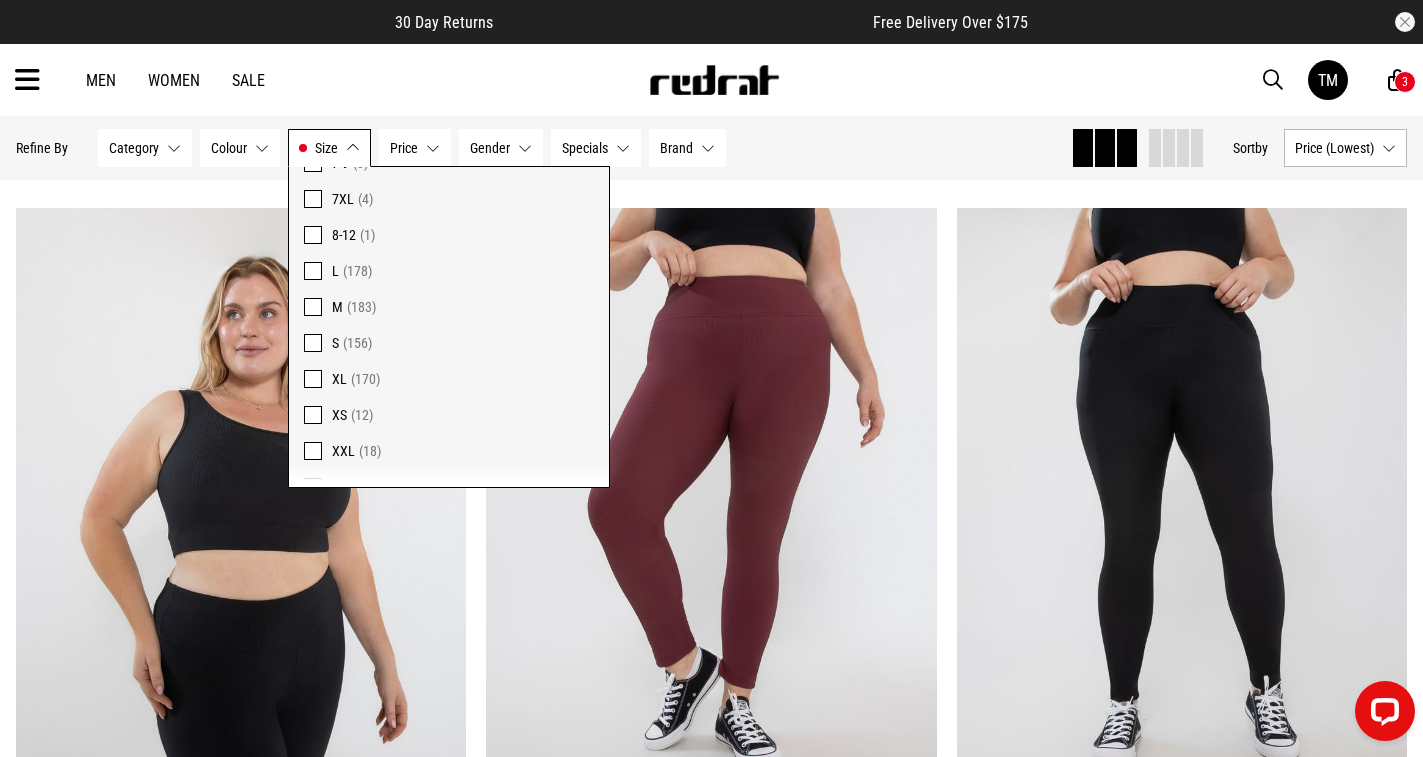click at bounding box center (313, 199) 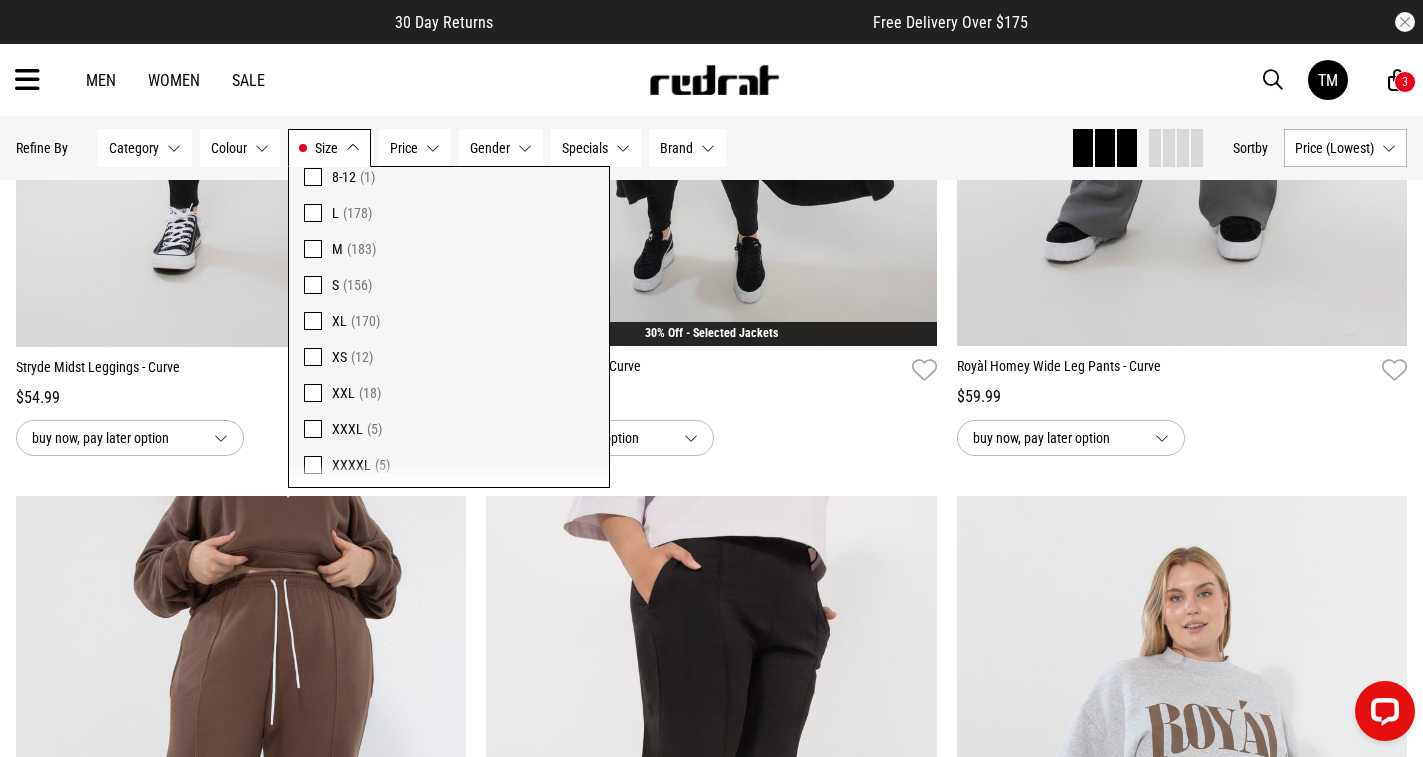 scroll, scrollTop: 1554, scrollLeft: 0, axis: vertical 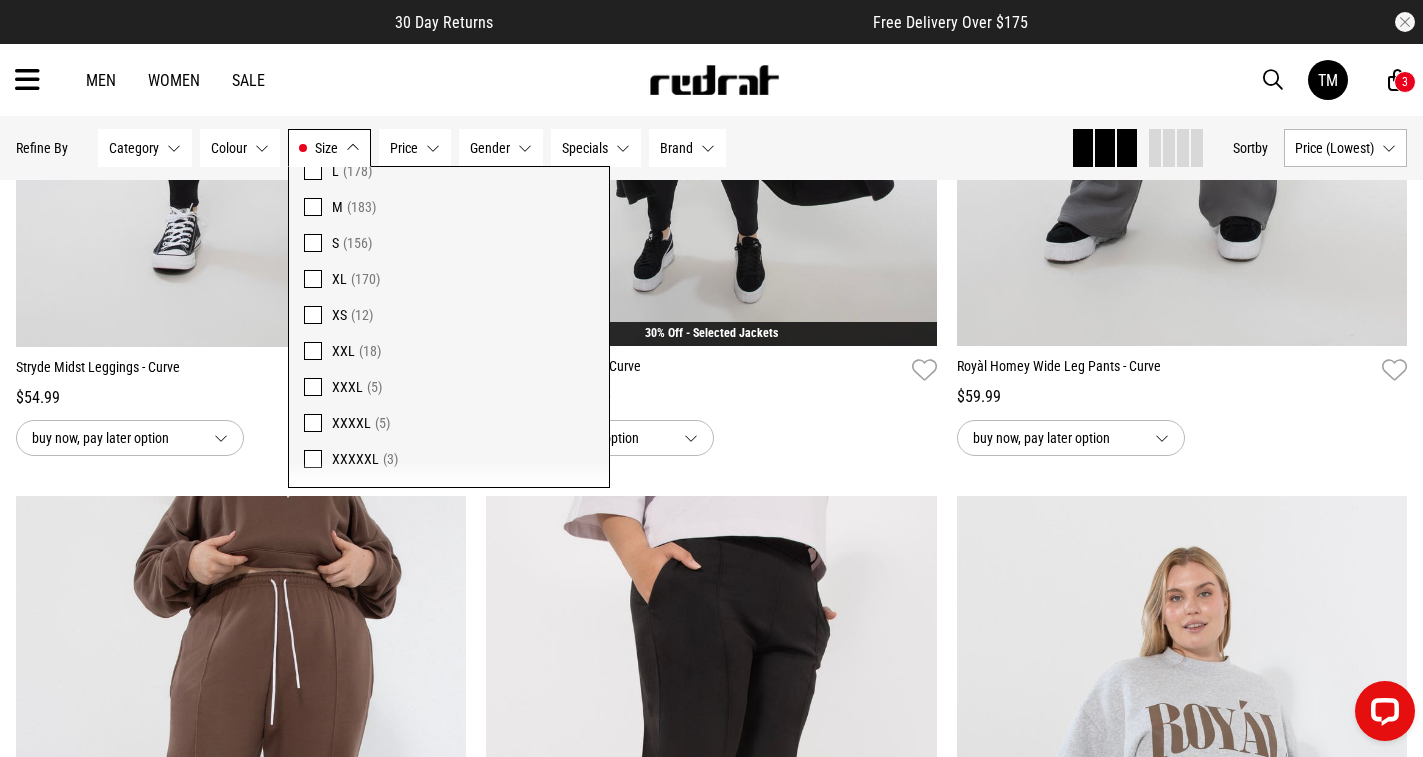 click at bounding box center (313, 459) 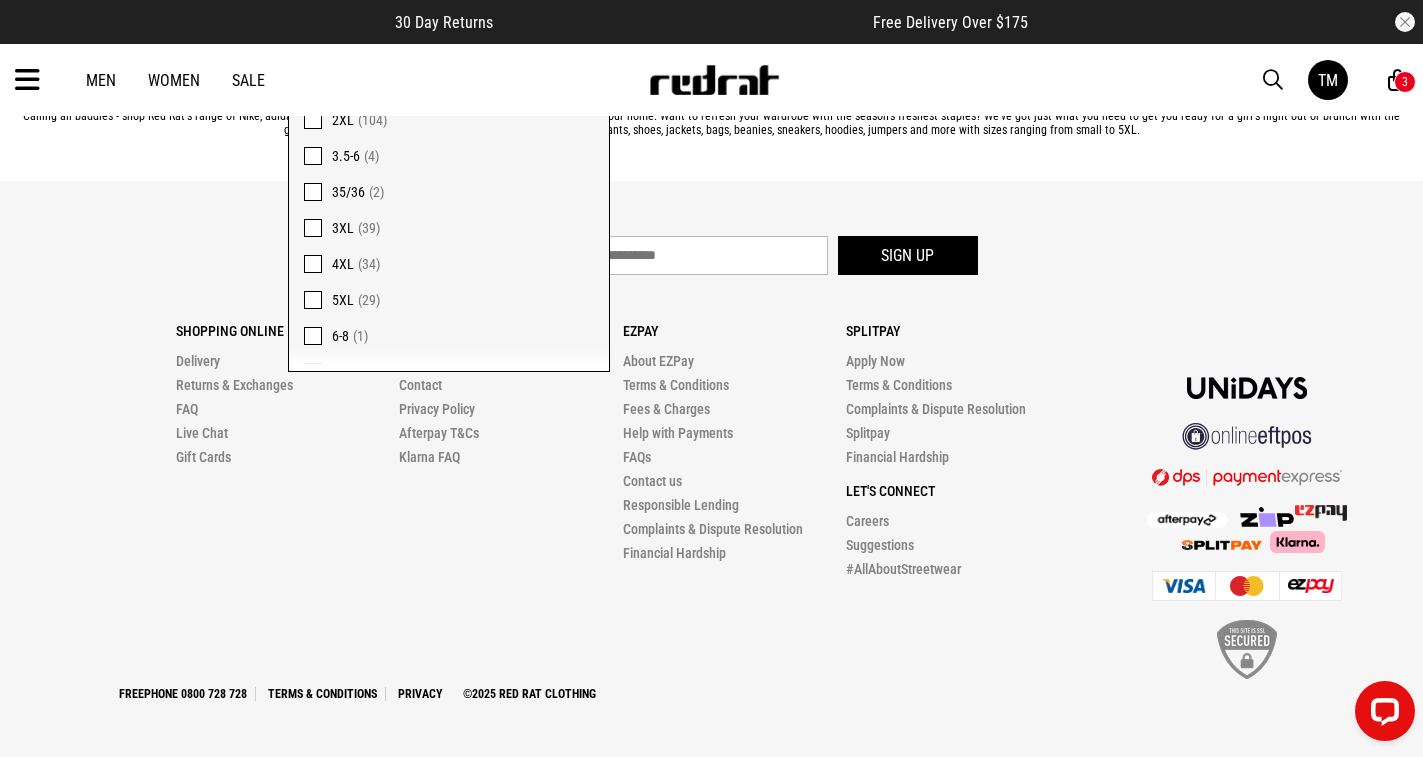 scroll, scrollTop: 1054, scrollLeft: 0, axis: vertical 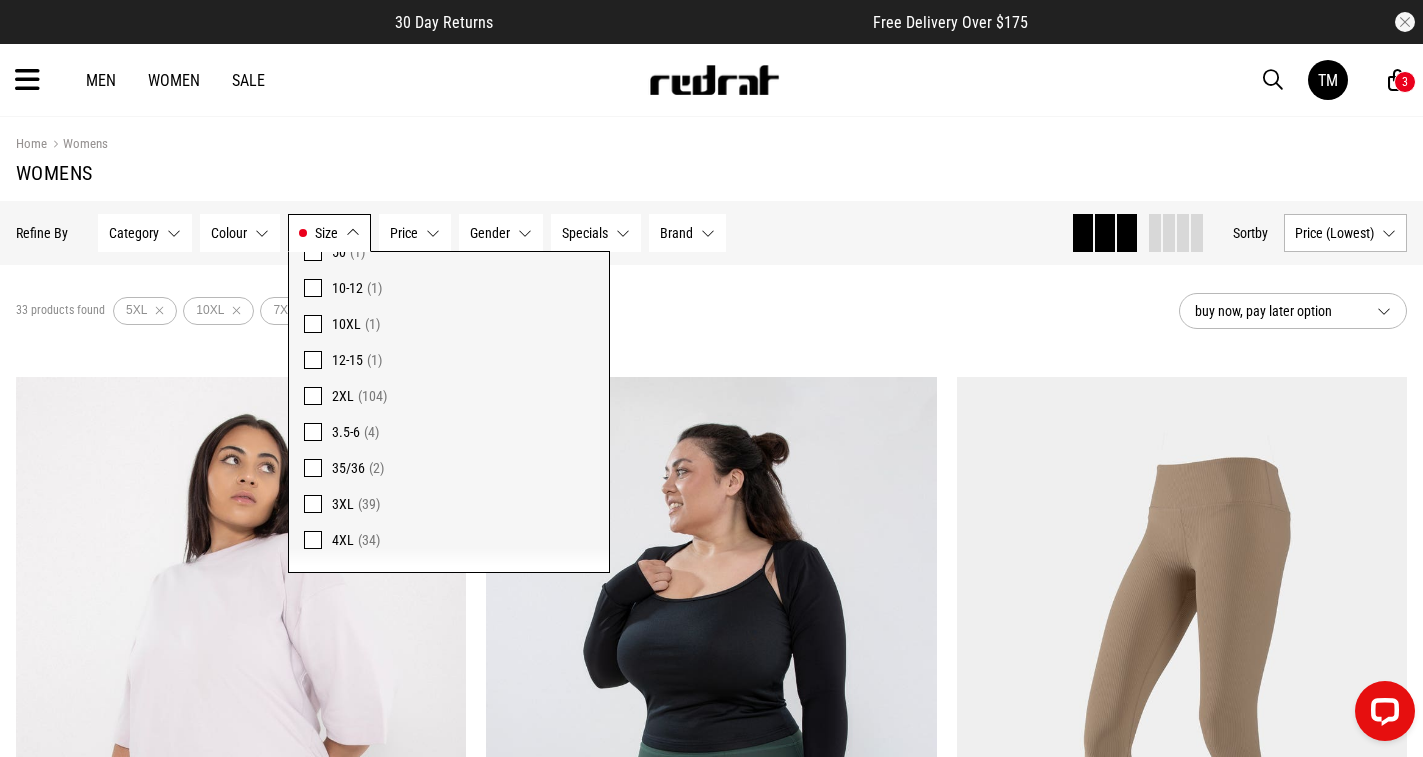 click on "Size  5XL, 10XL, 7XL, XXXXXL" at bounding box center [329, 233] 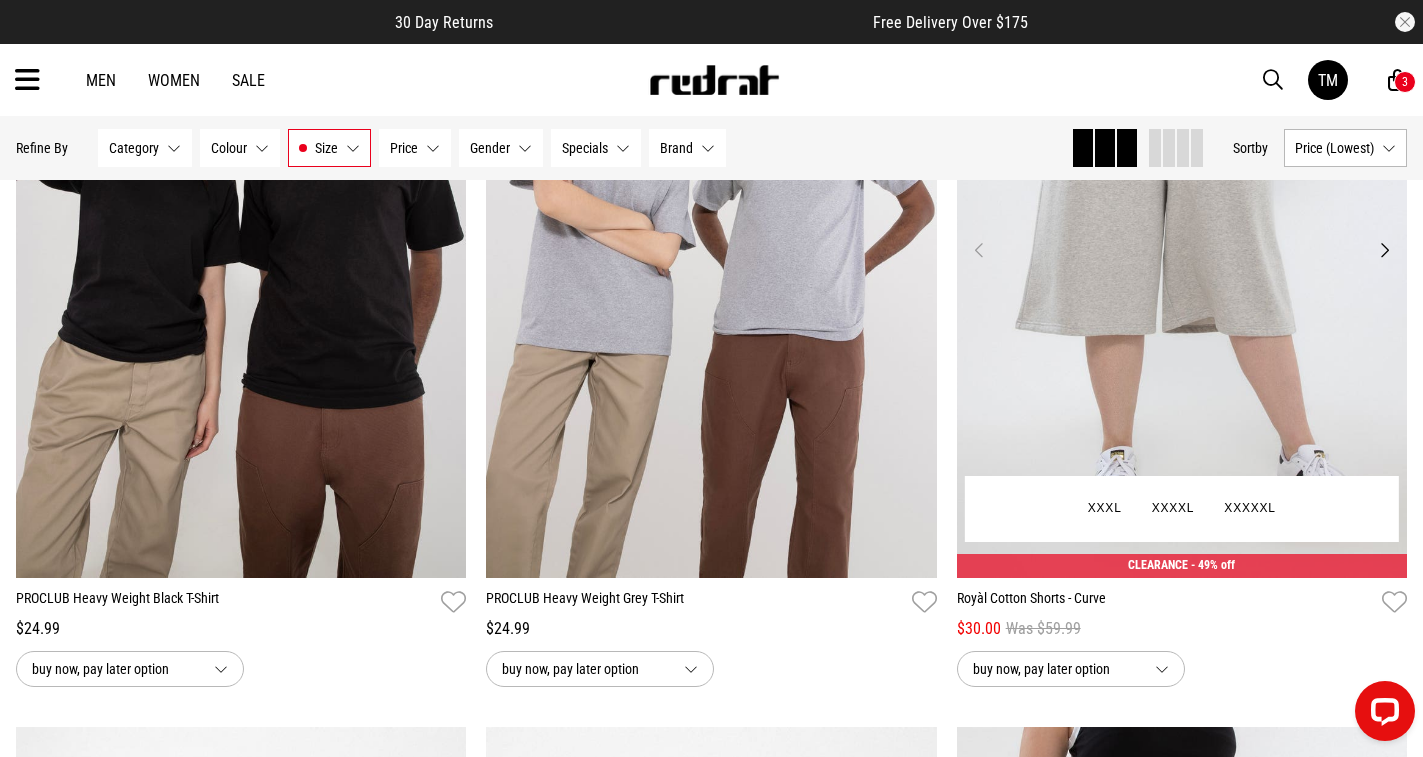 scroll, scrollTop: 2000, scrollLeft: 0, axis: vertical 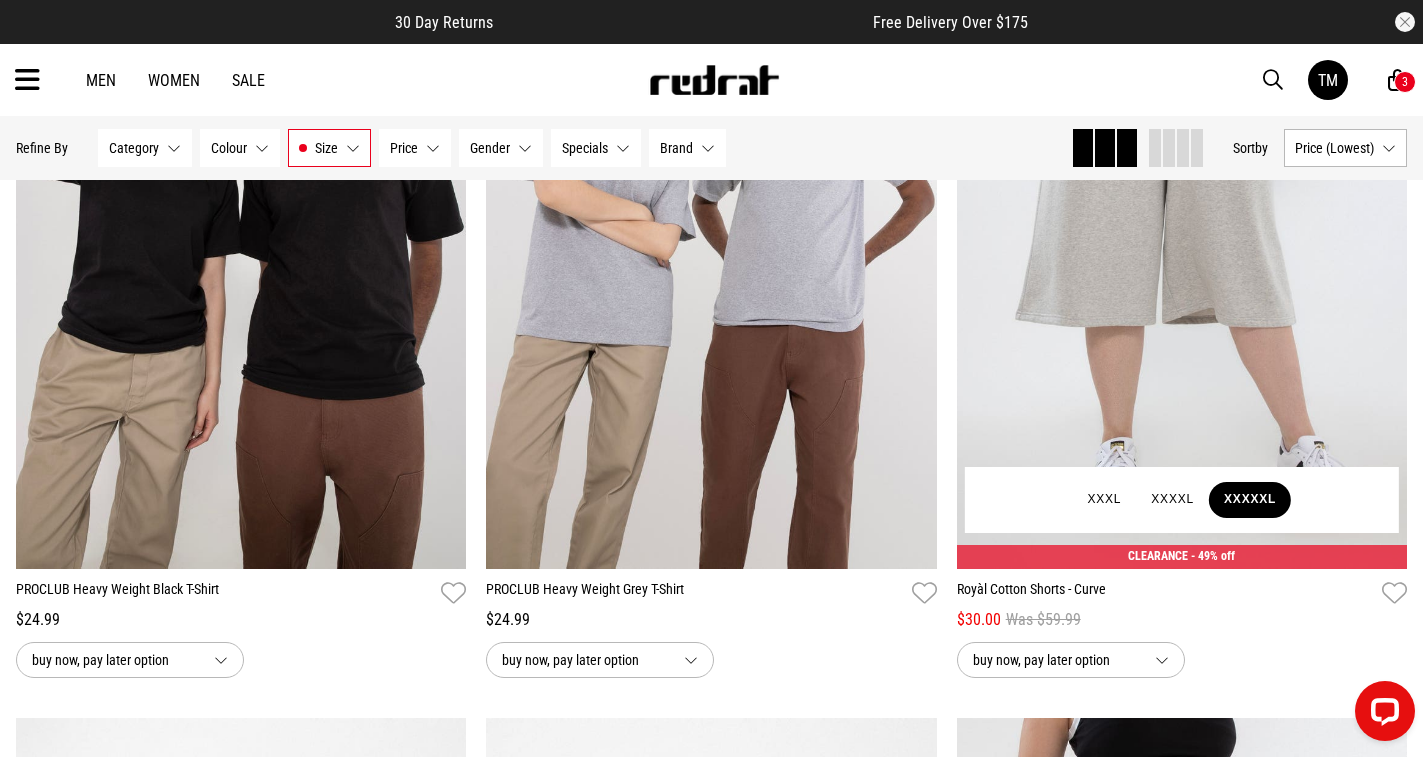 click on "XXXXXL" at bounding box center (1250, 500) 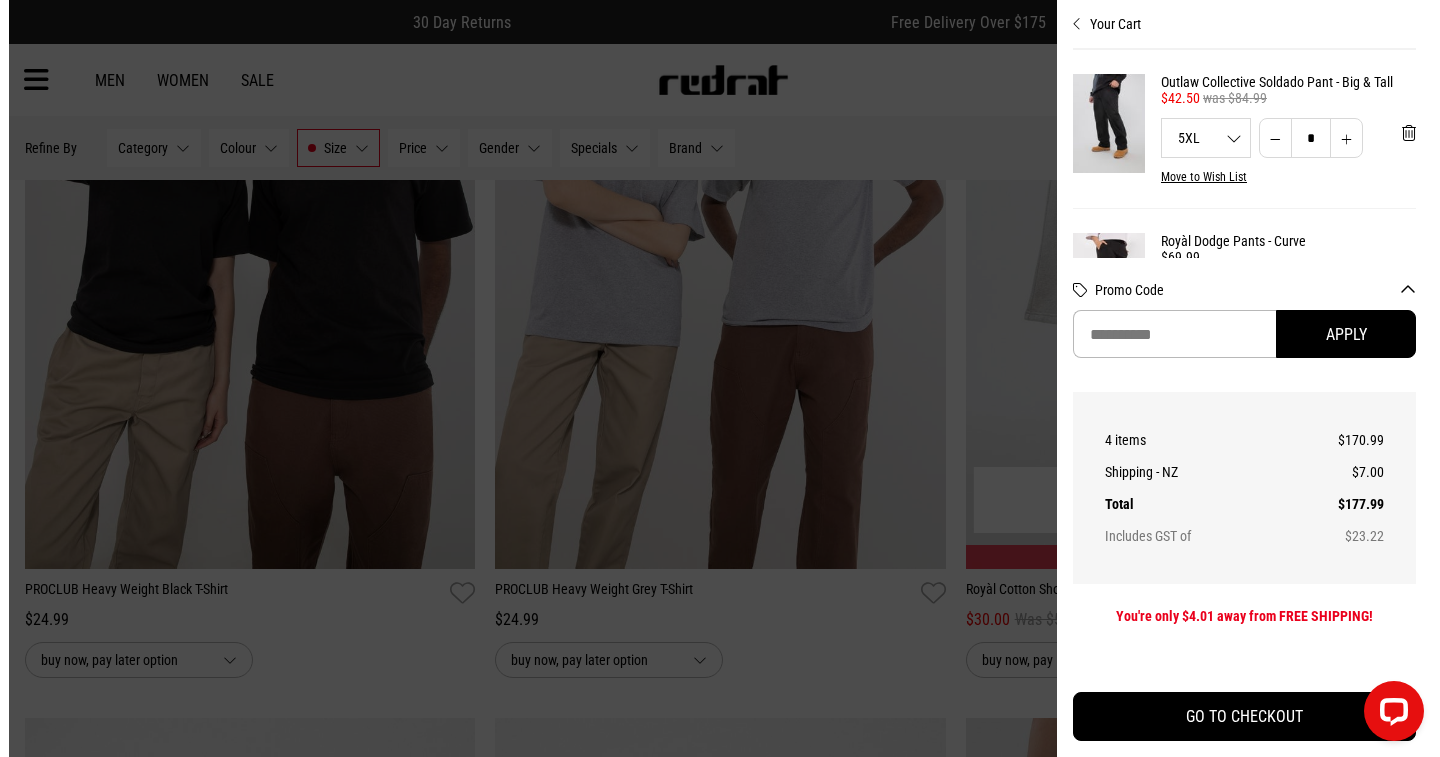 scroll, scrollTop: 2014, scrollLeft: 0, axis: vertical 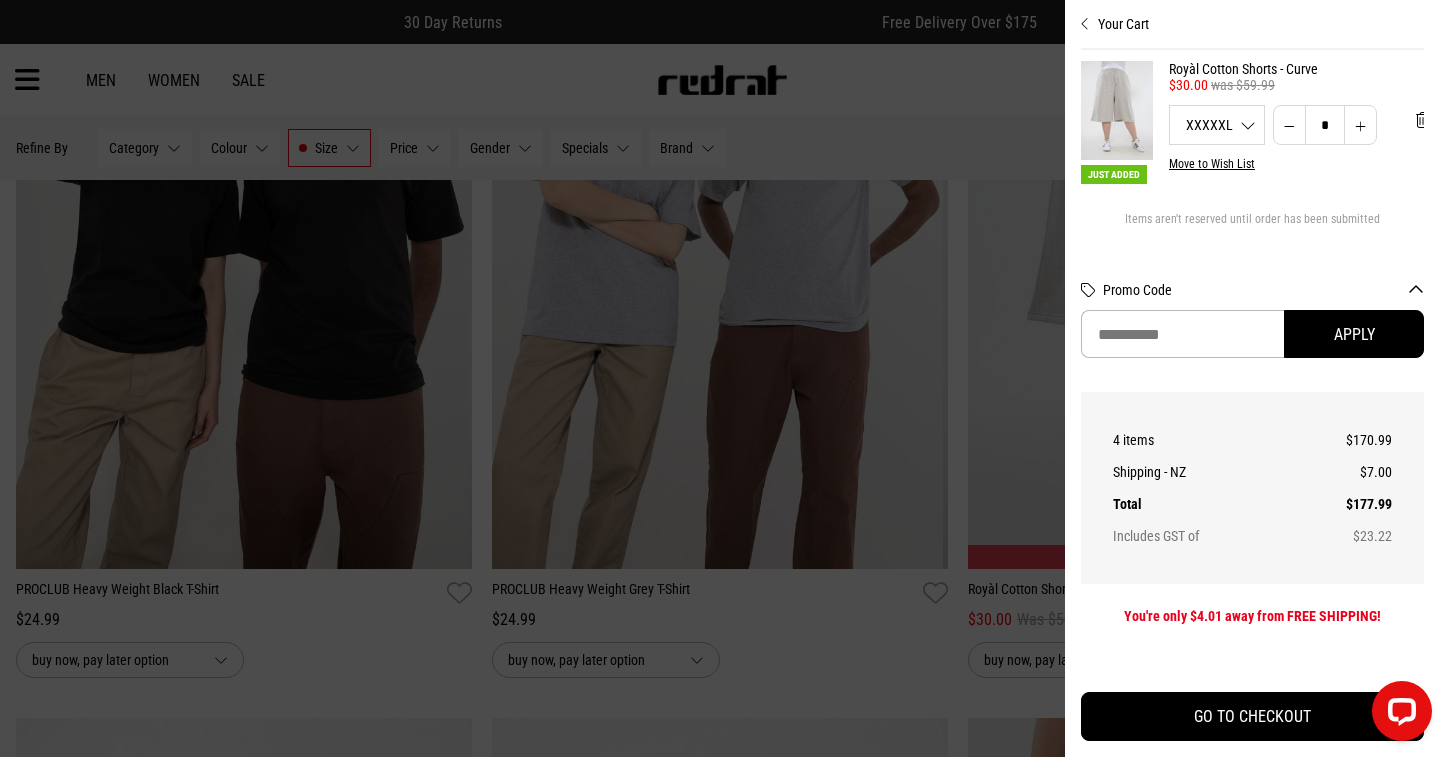 click at bounding box center [1085, 24] 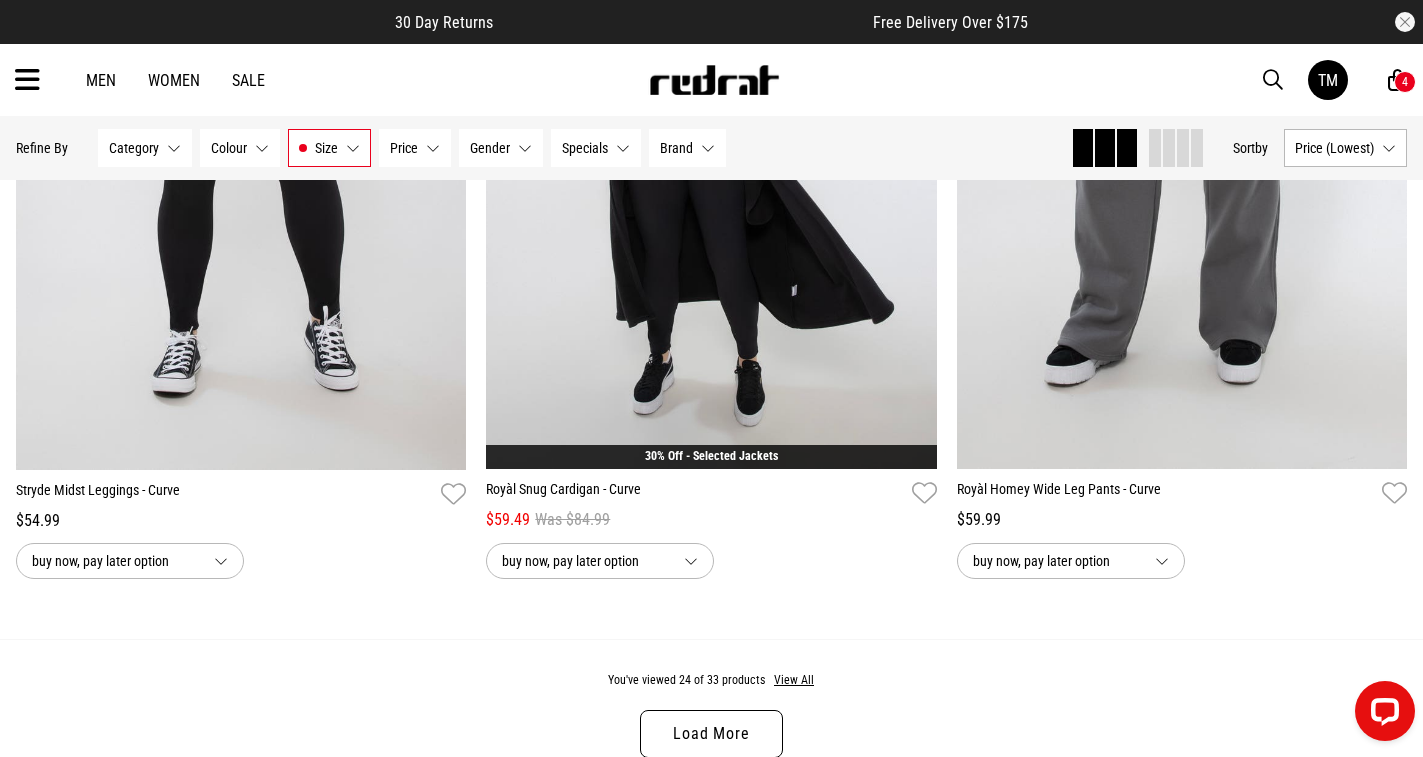 scroll, scrollTop: 6400, scrollLeft: 0, axis: vertical 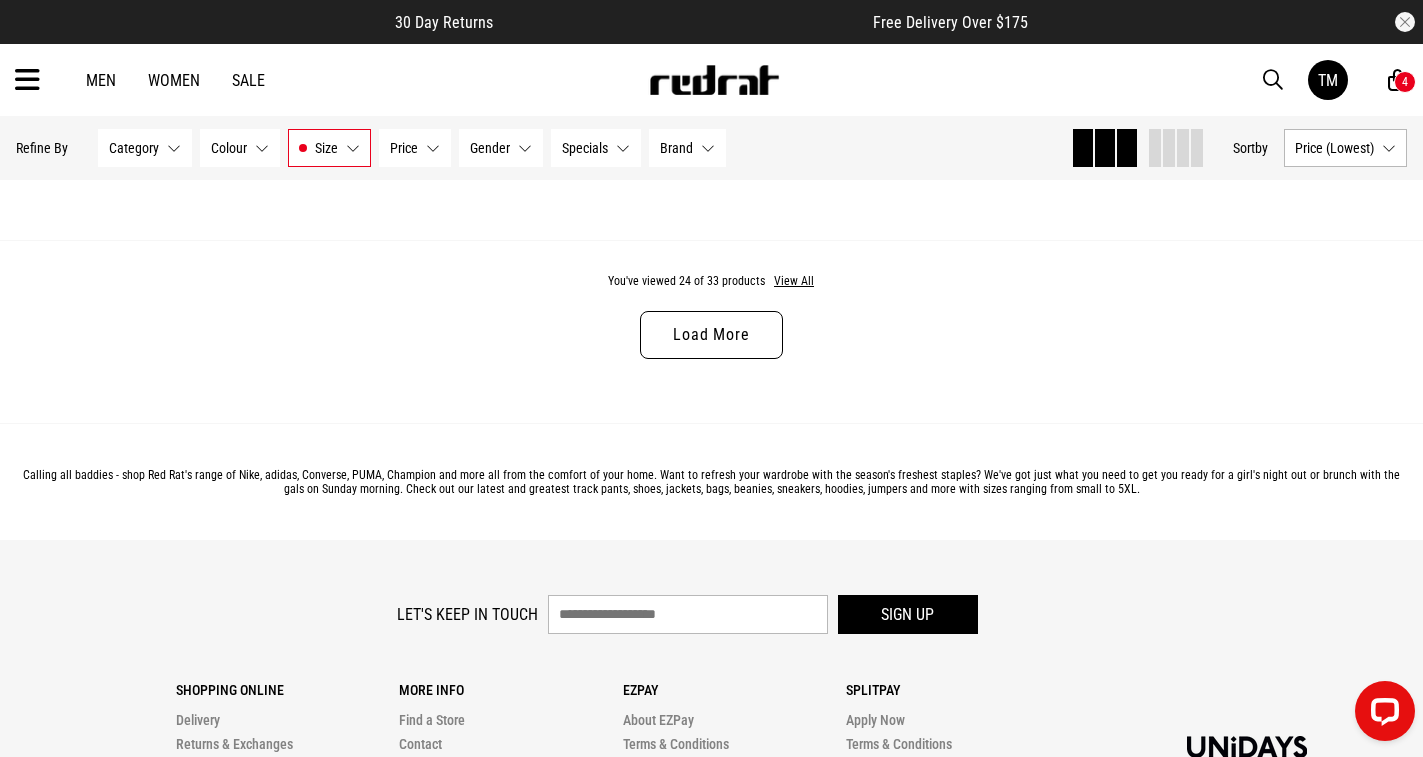 click on "Size  5XL, 10XL, 7XL, XXXXXL" at bounding box center (329, 148) 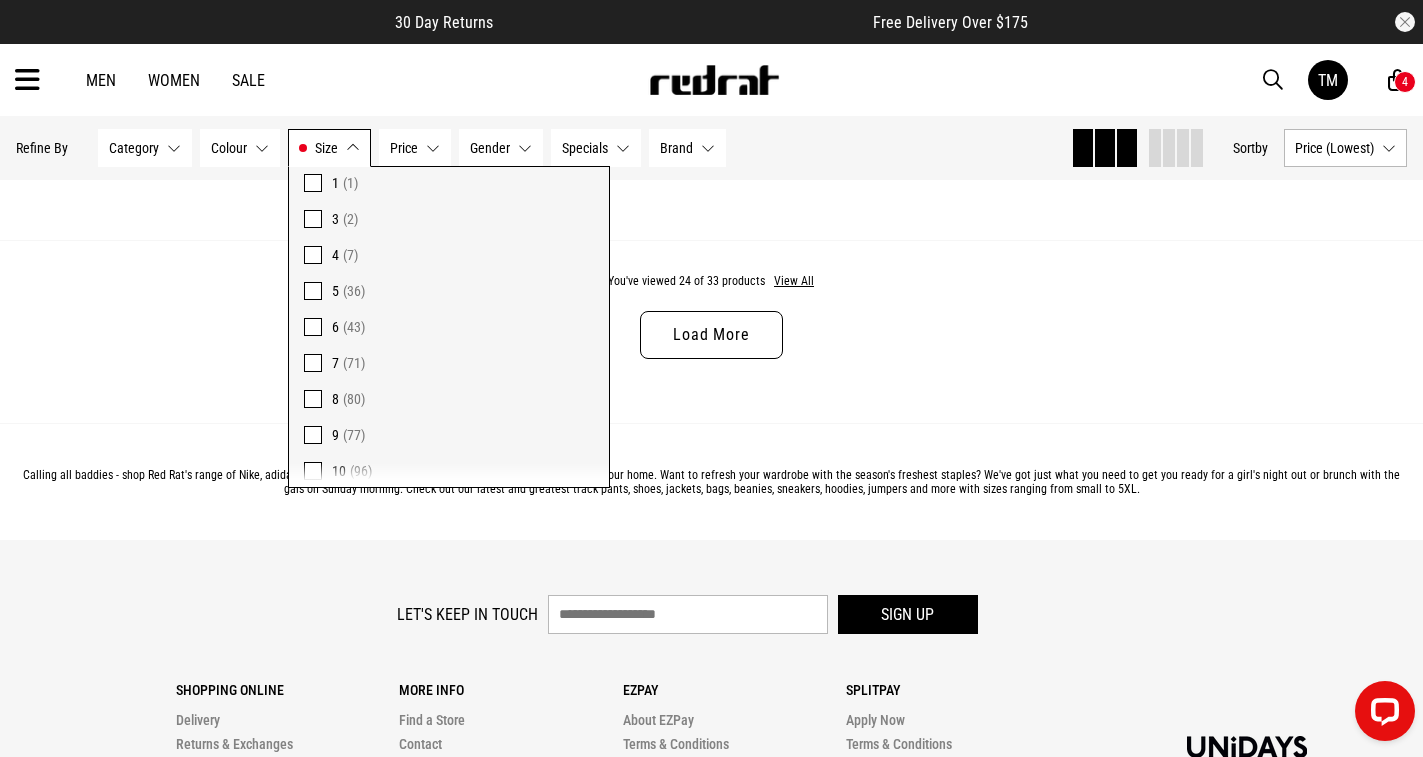 scroll, scrollTop: 0, scrollLeft: 0, axis: both 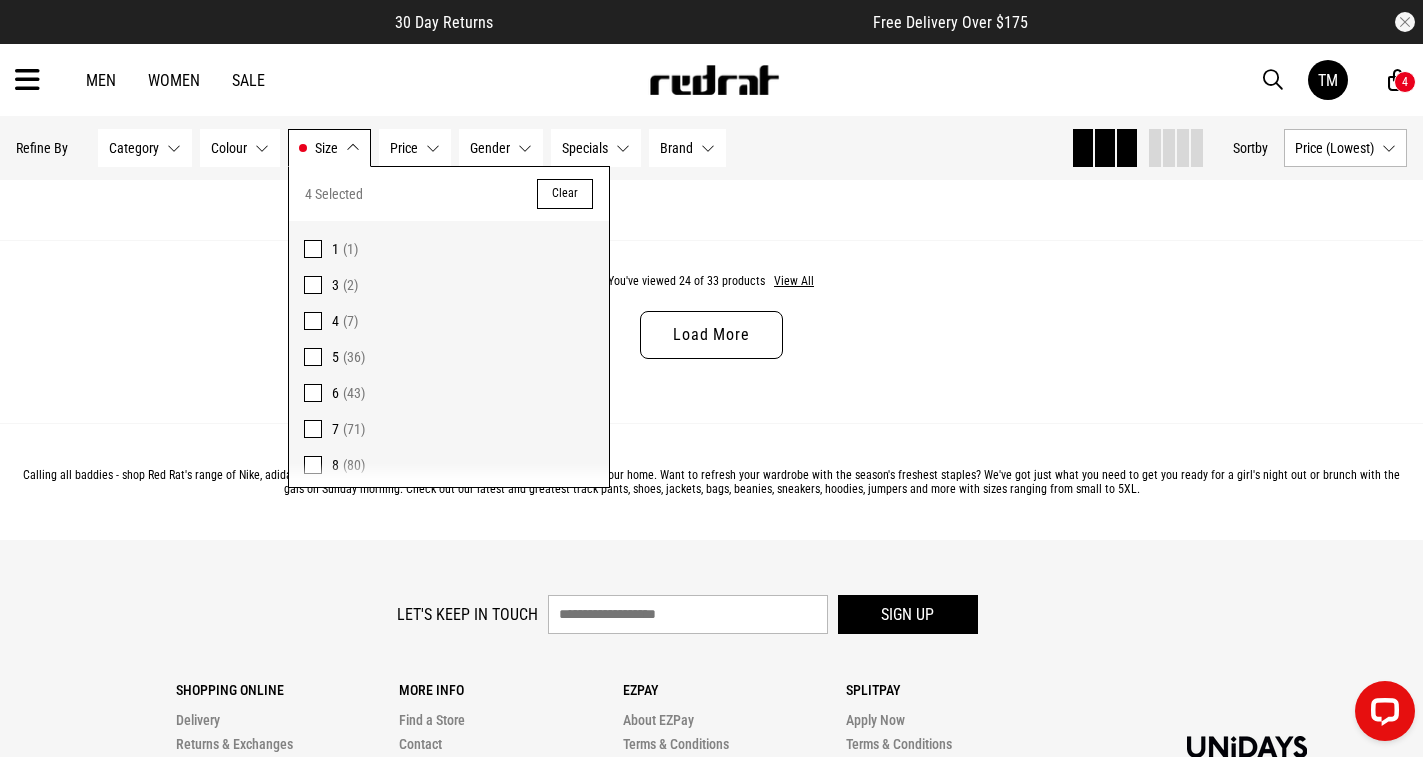 click on "Category  None selected" at bounding box center (145, 148) 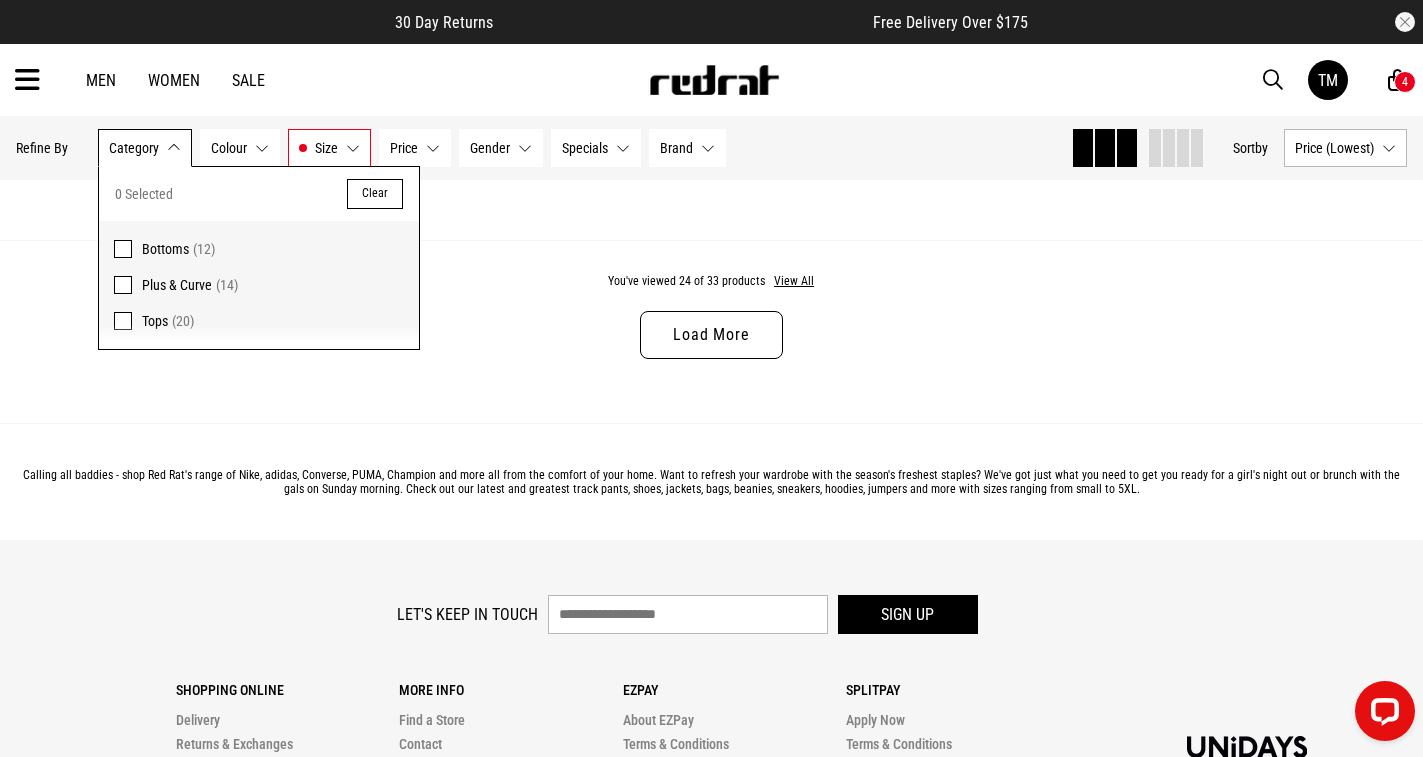 click at bounding box center [123, 249] 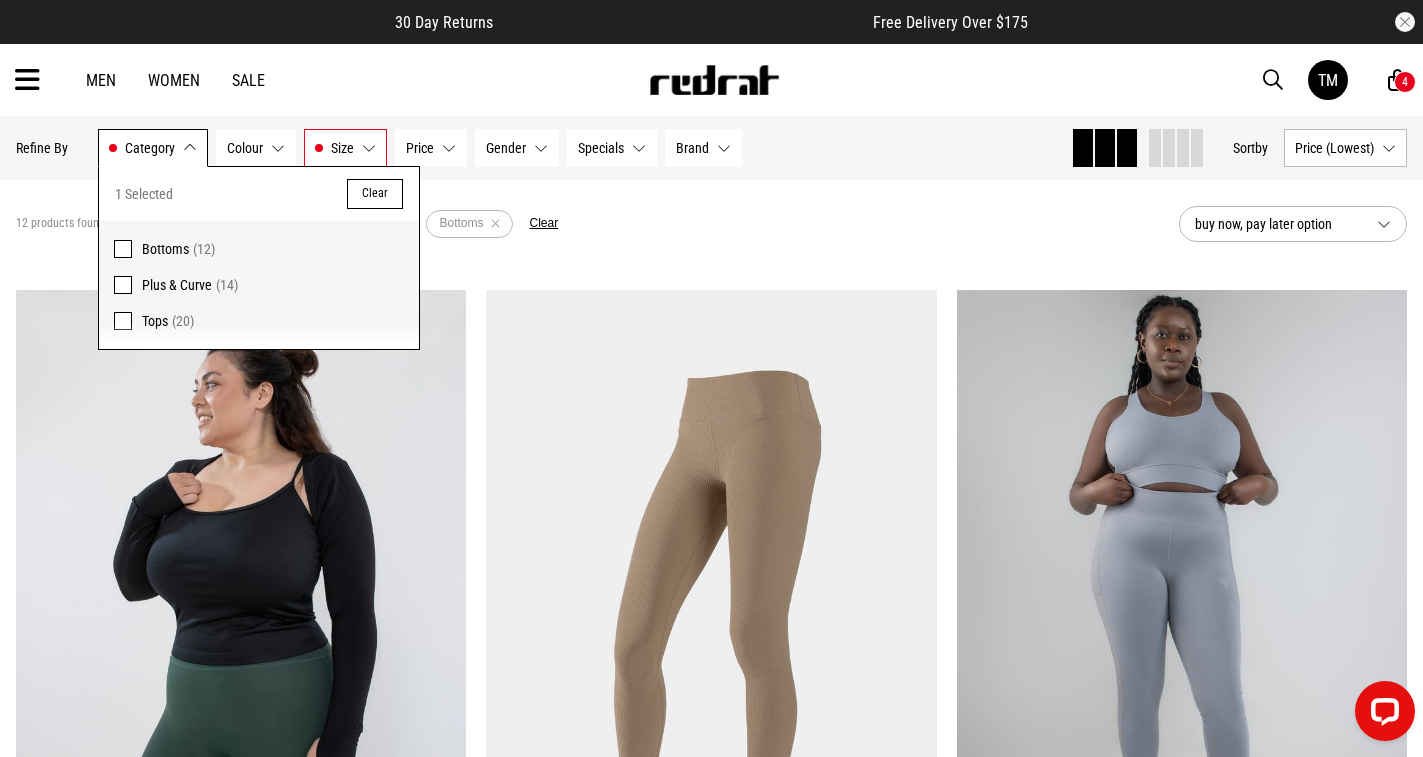 scroll, scrollTop: 0, scrollLeft: 0, axis: both 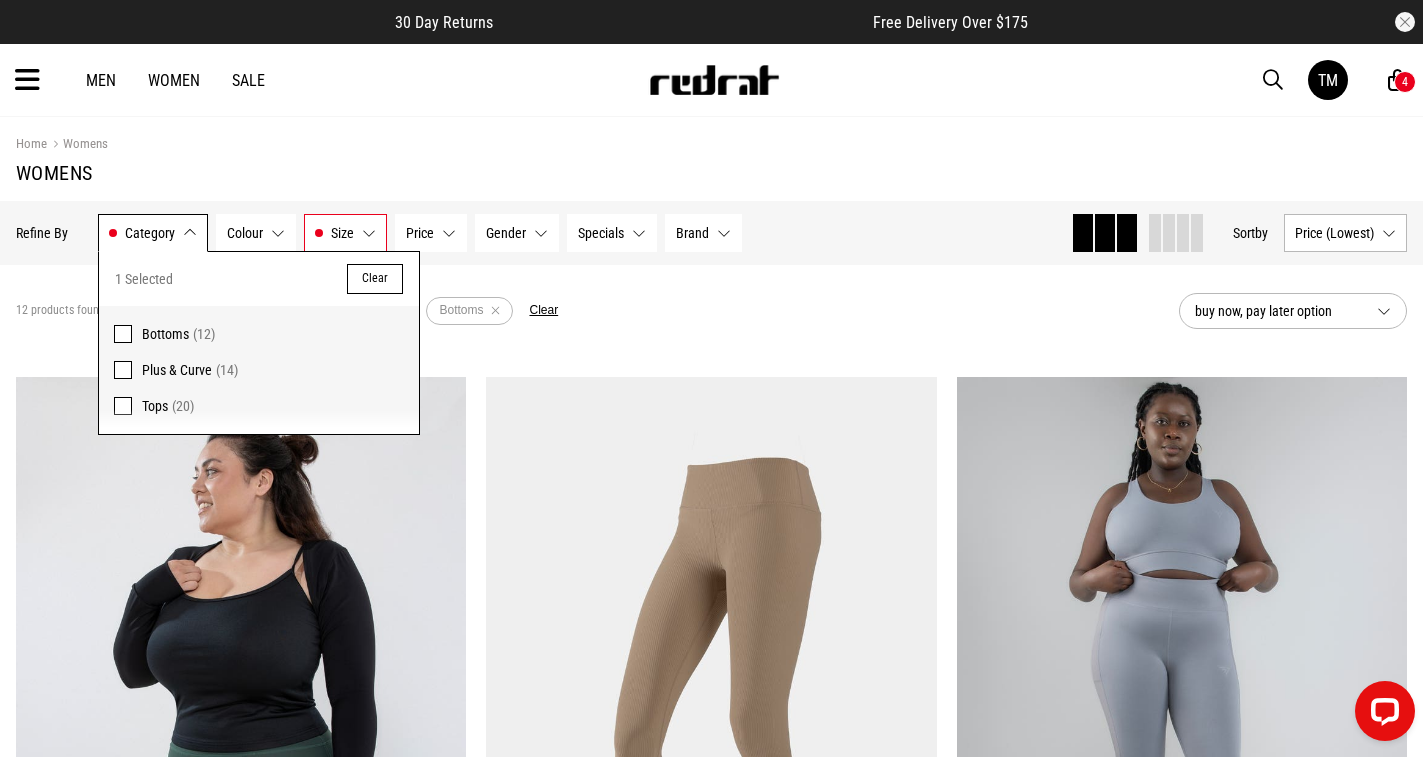 click on "Size  5XL, 10XL, 7XL, XXXXXL" at bounding box center (345, 233) 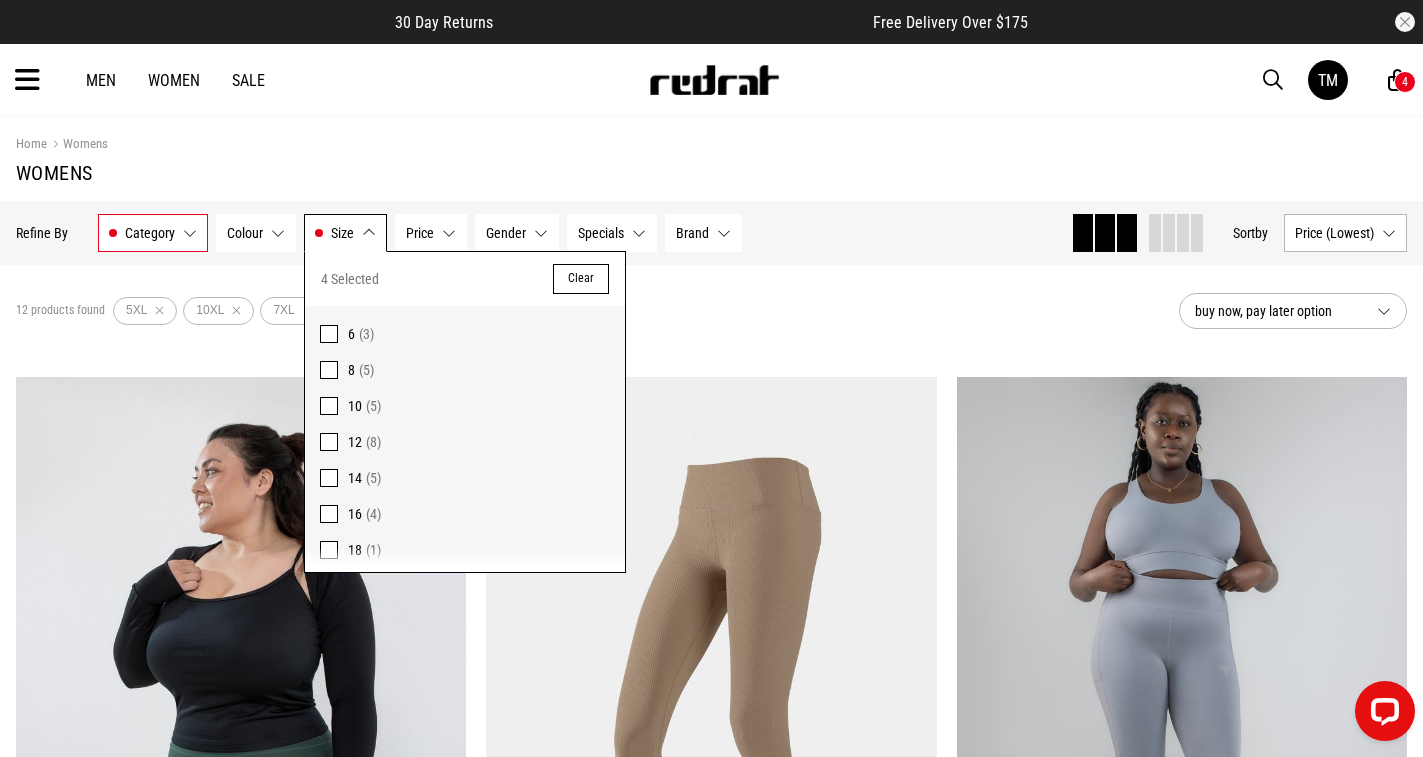 click on "Clear" at bounding box center (581, 279) 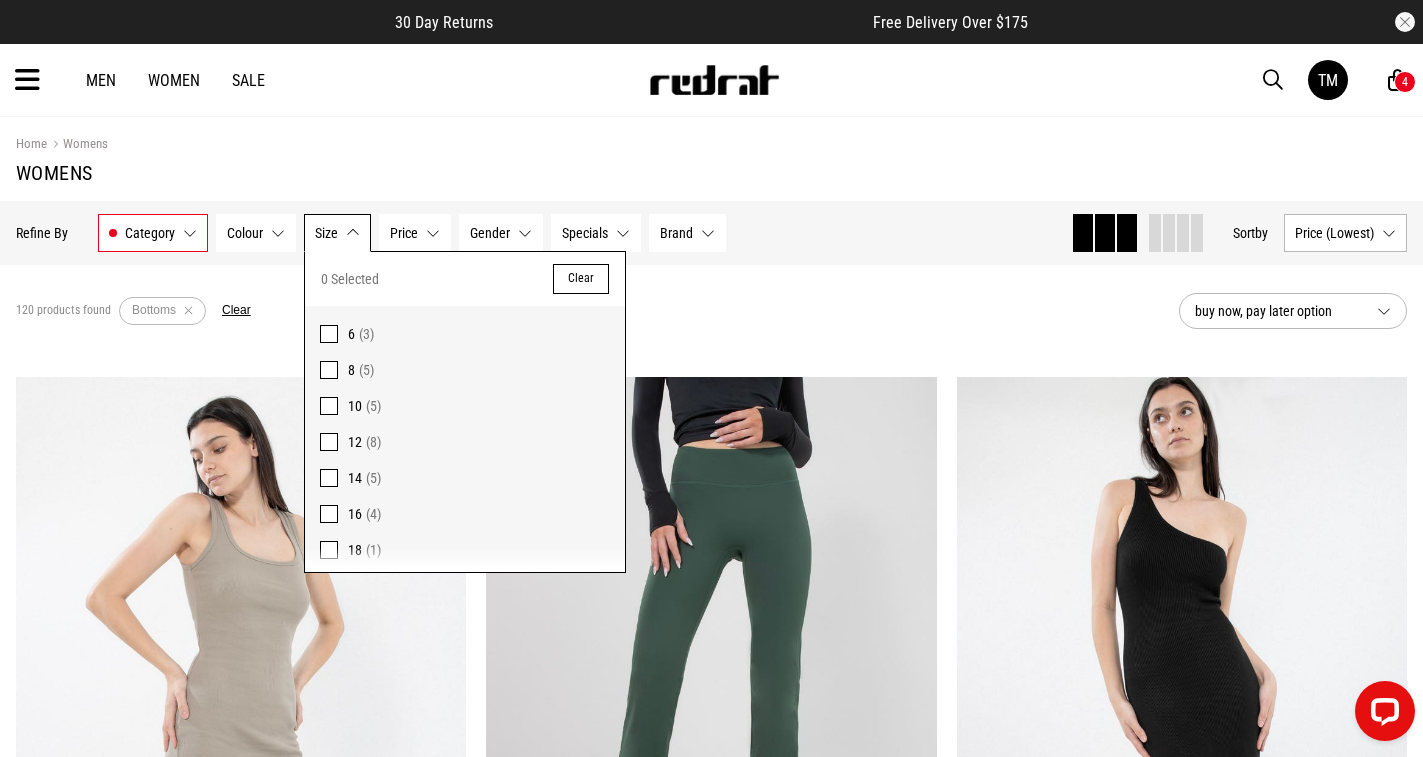 click on "120 products found   Active Filters Bottoms Clear" at bounding box center [589, 311] 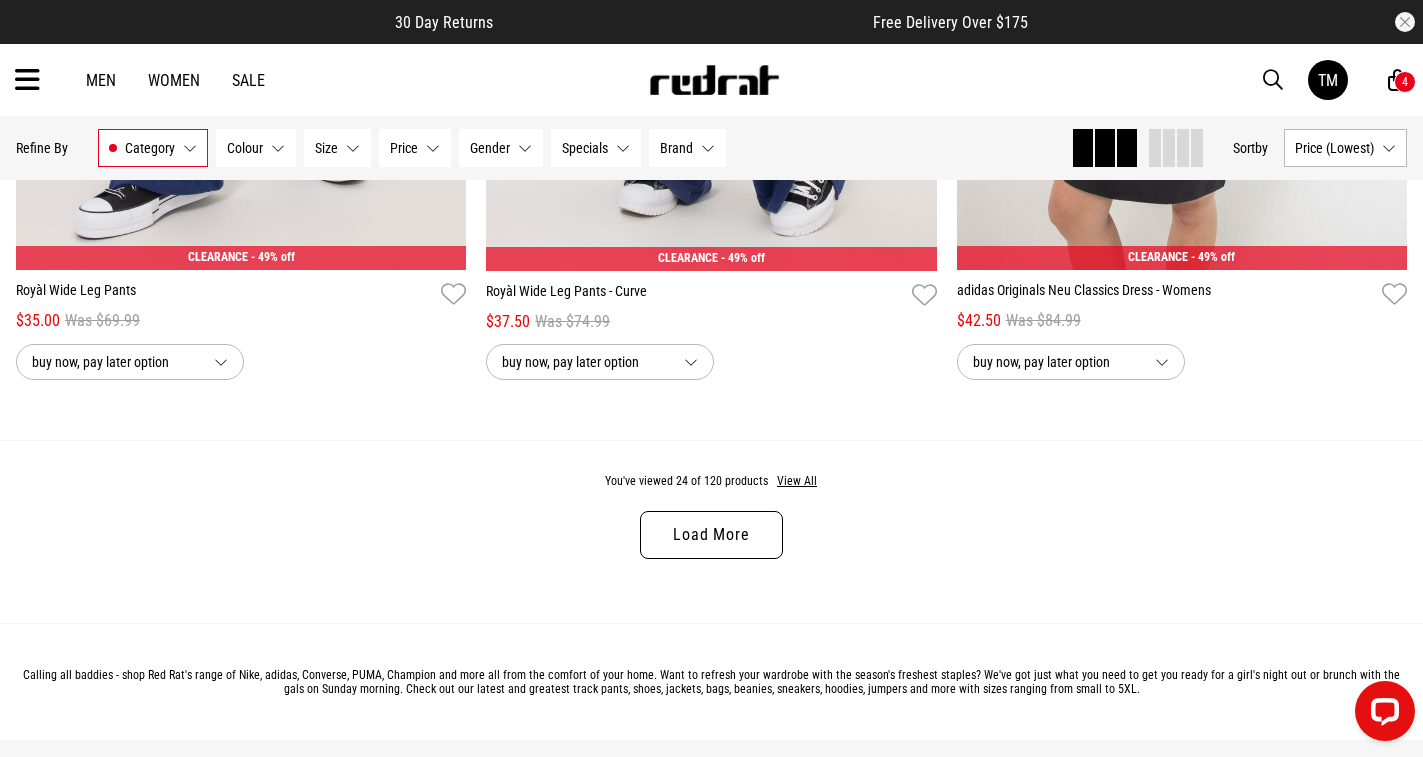 scroll, scrollTop: 6300, scrollLeft: 0, axis: vertical 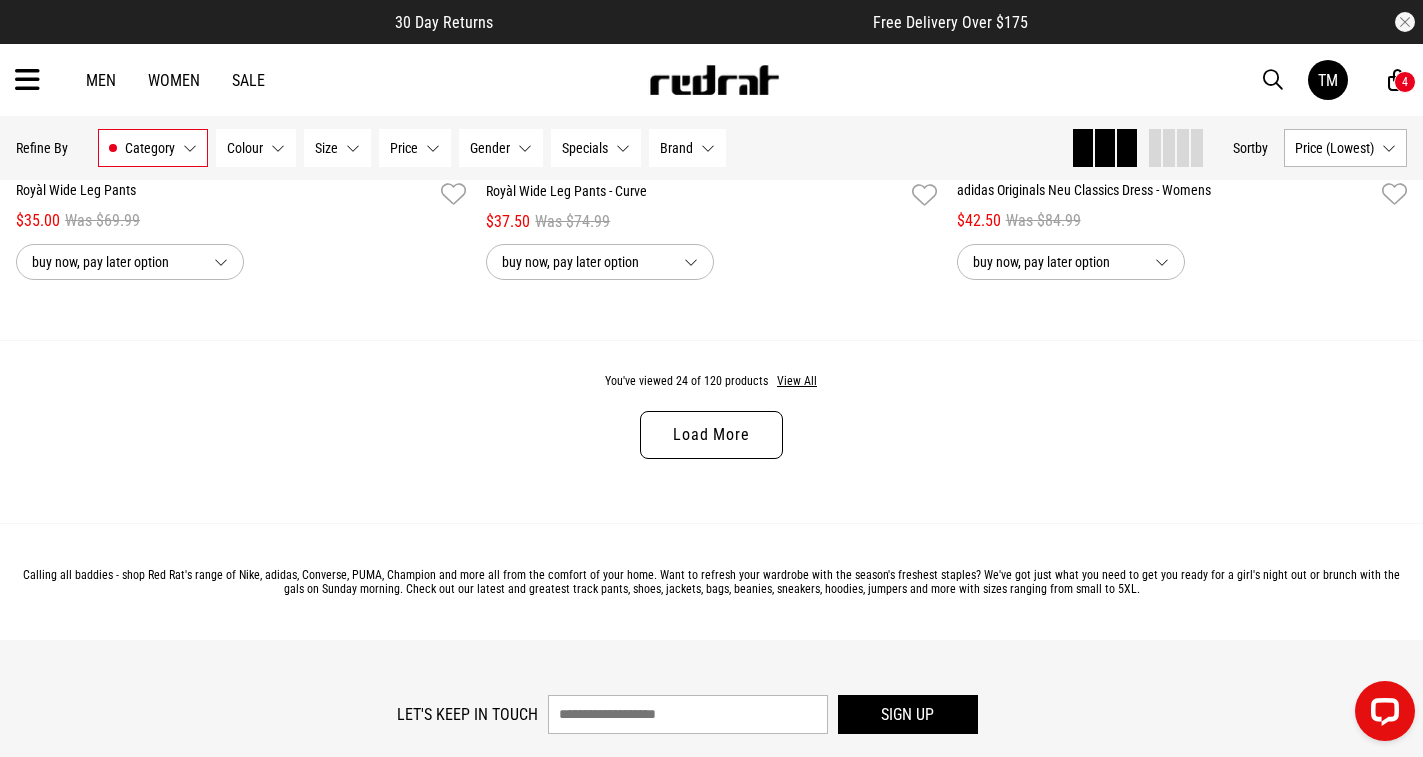 click on "Load More" at bounding box center [711, 435] 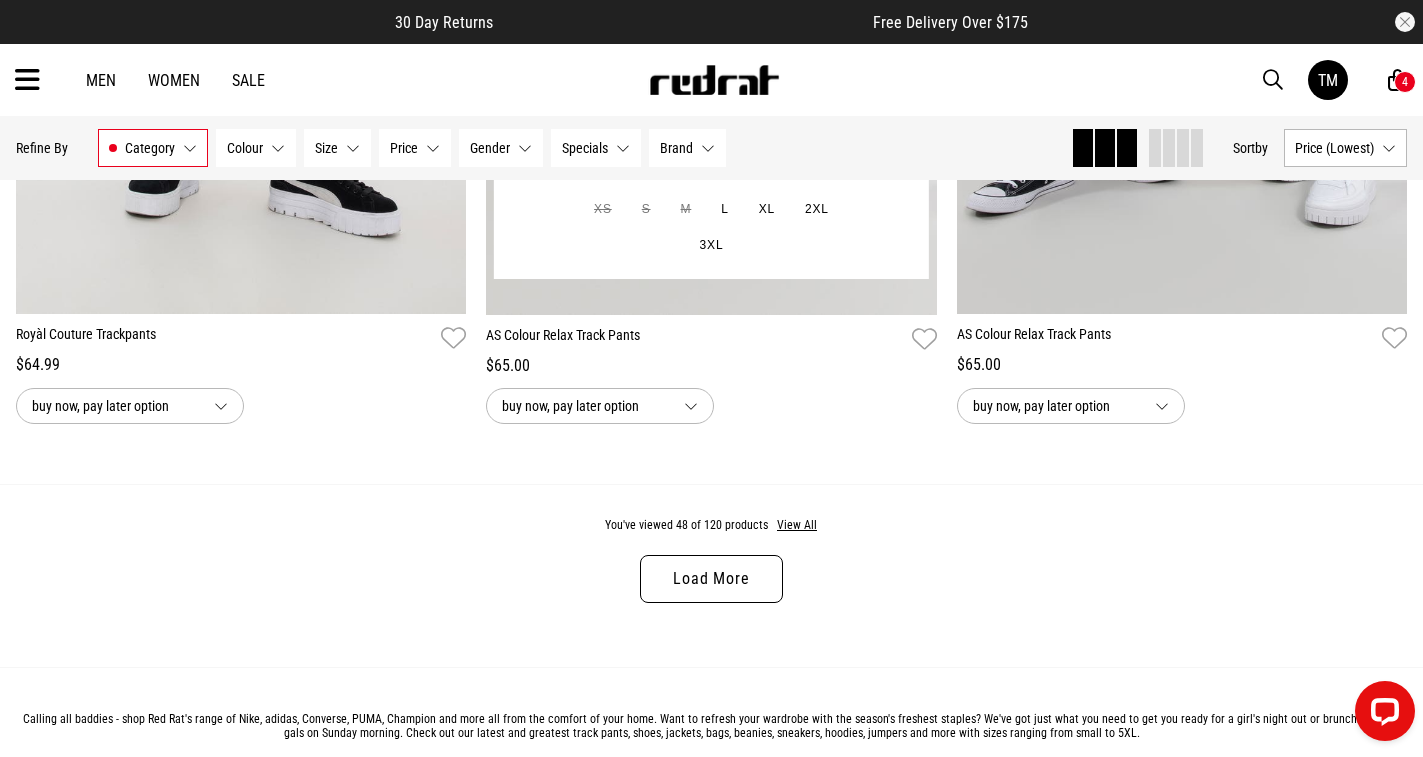 scroll, scrollTop: 12400, scrollLeft: 0, axis: vertical 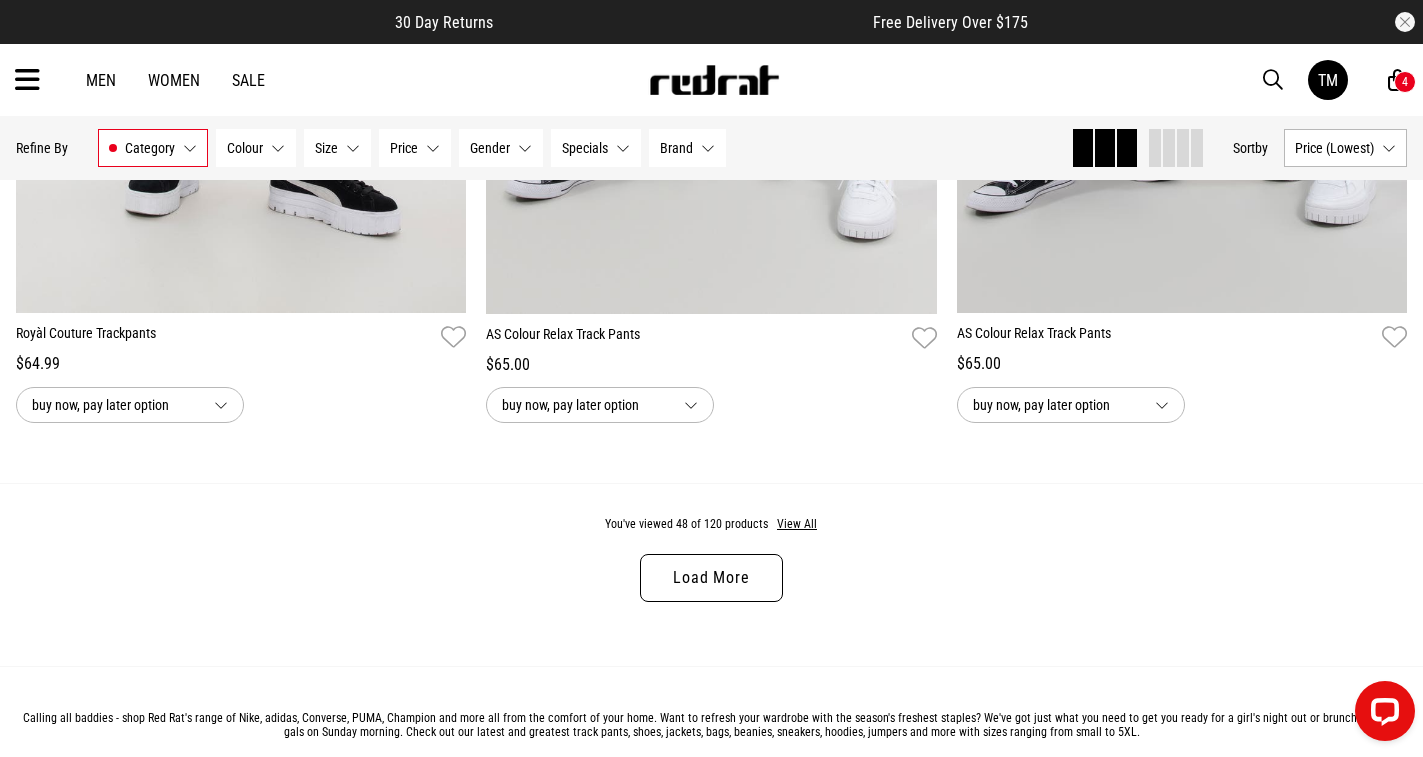 click on "Load More" at bounding box center [711, 578] 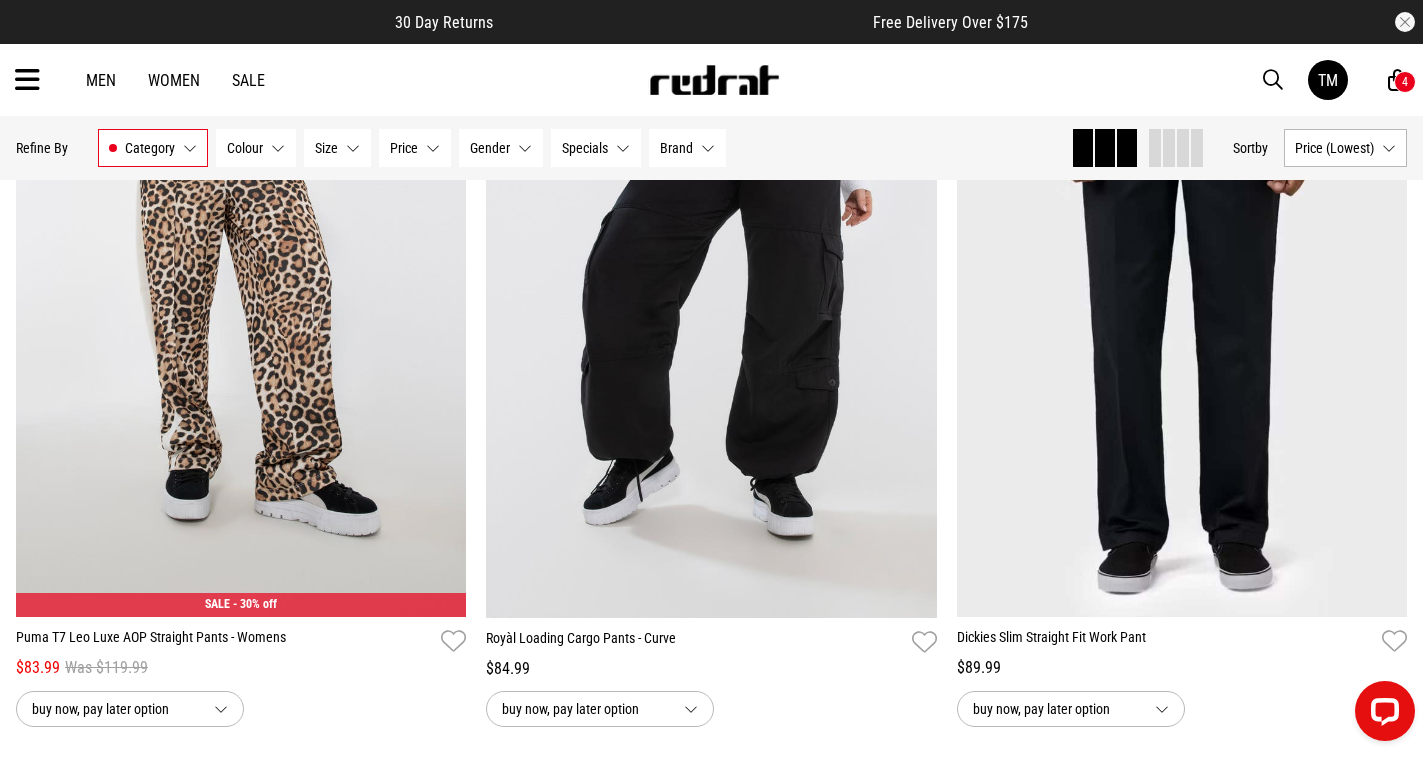 scroll, scrollTop: 16000, scrollLeft: 0, axis: vertical 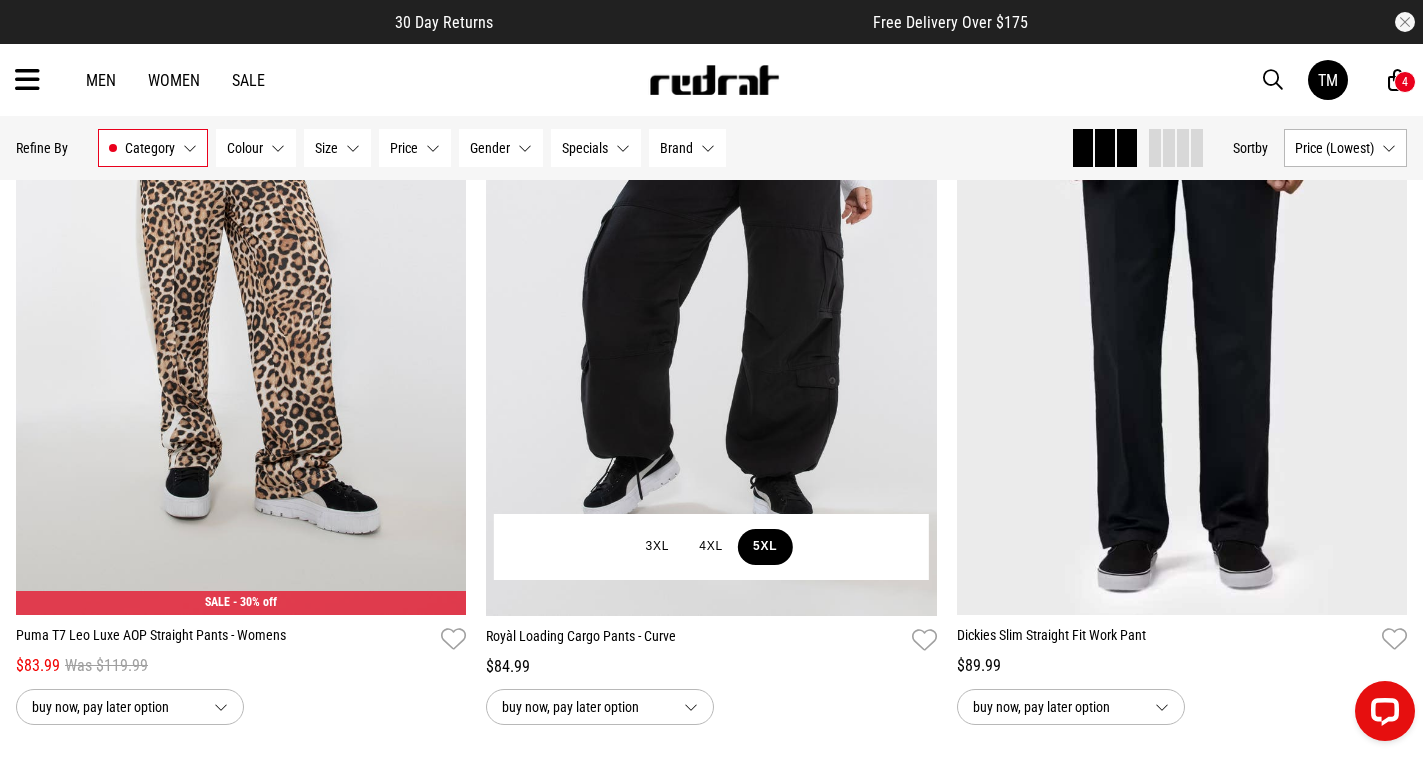 click on "5XL" at bounding box center (765, 547) 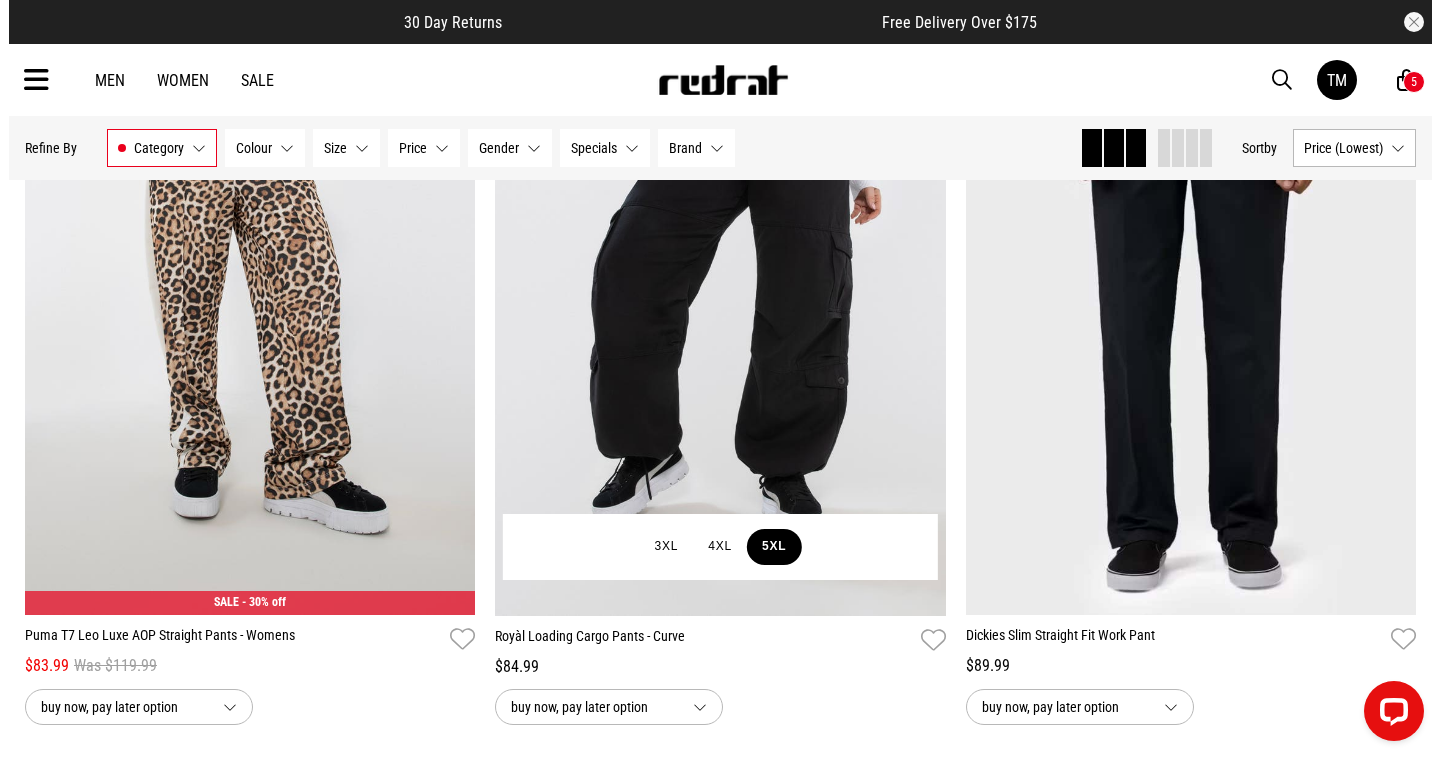 scroll, scrollTop: 16148, scrollLeft: 0, axis: vertical 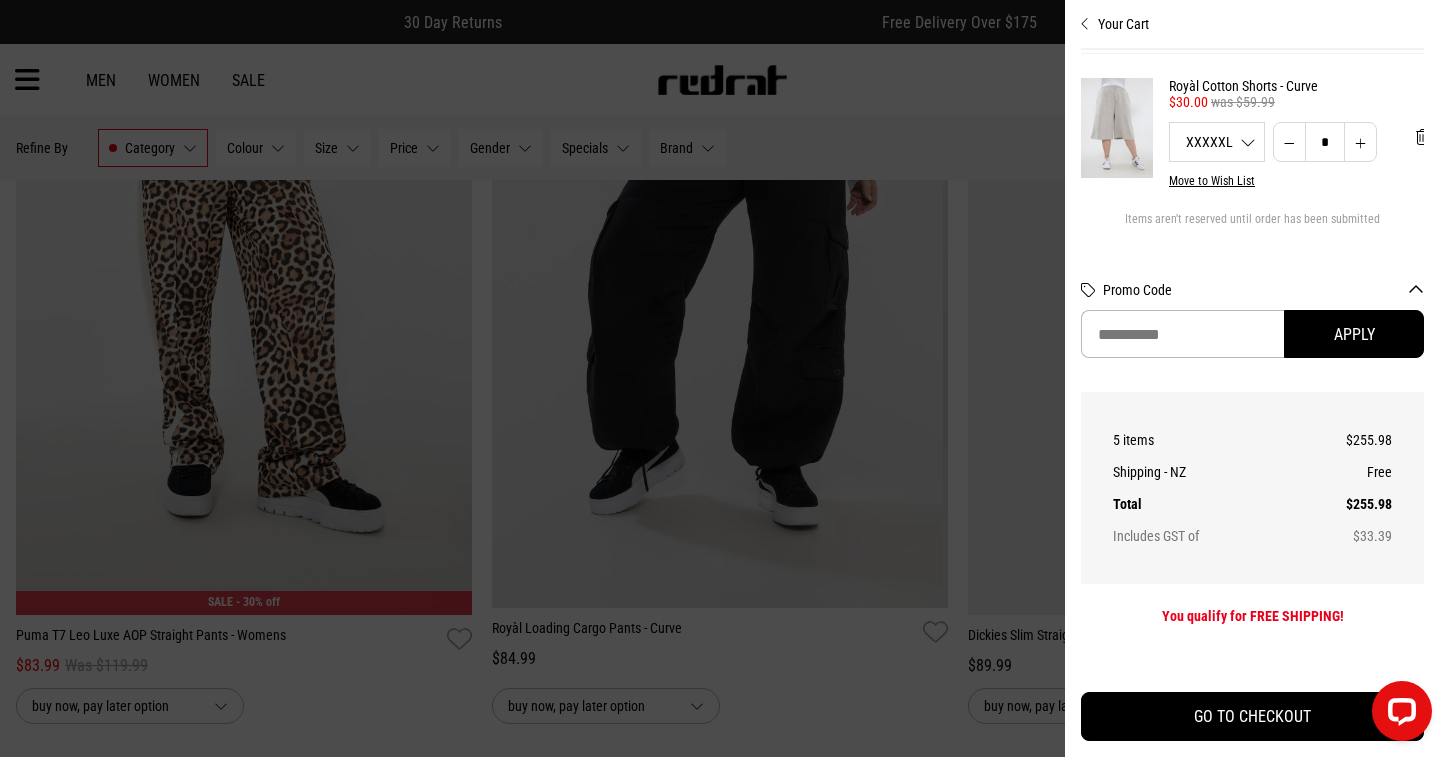 click on "Move to Wish List" at bounding box center [1212, 181] 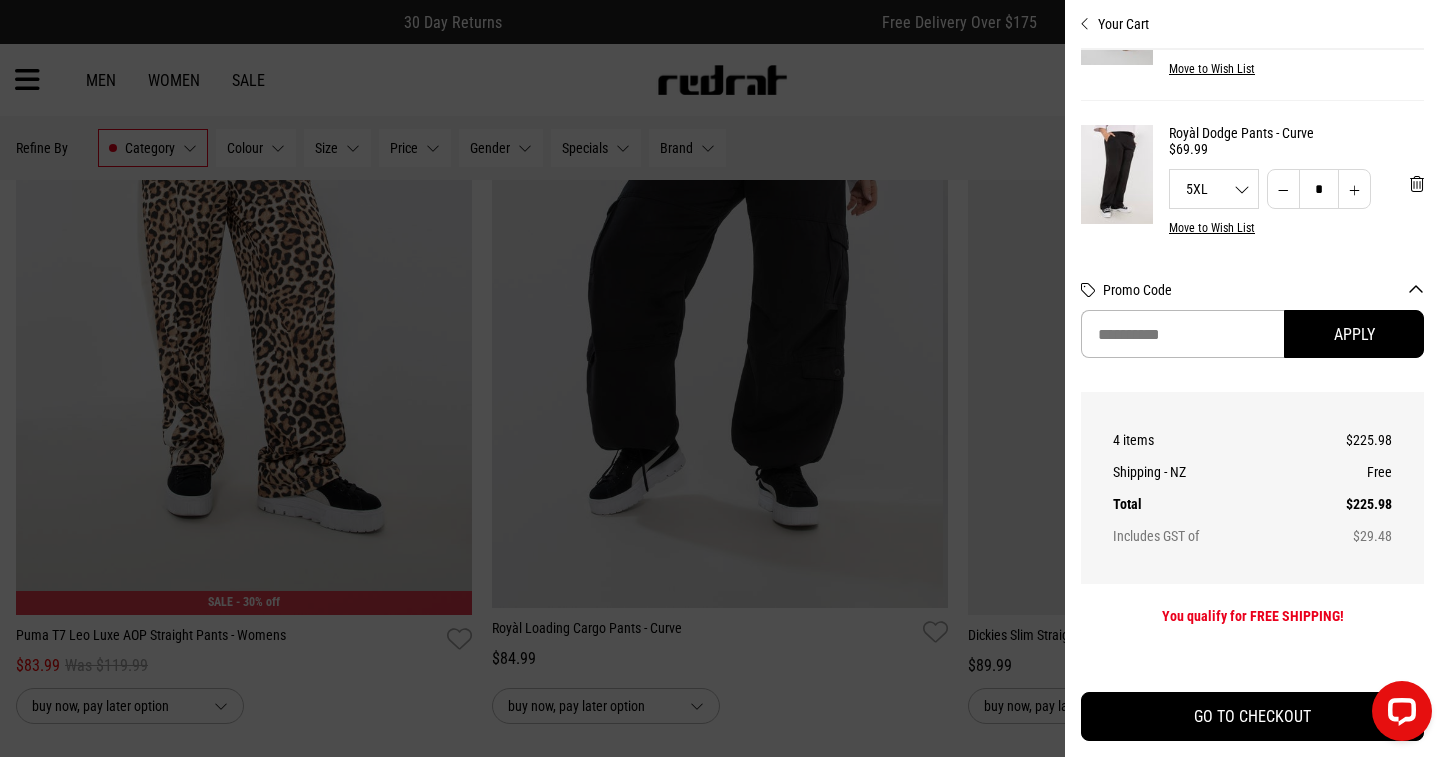 scroll, scrollTop: 107, scrollLeft: 0, axis: vertical 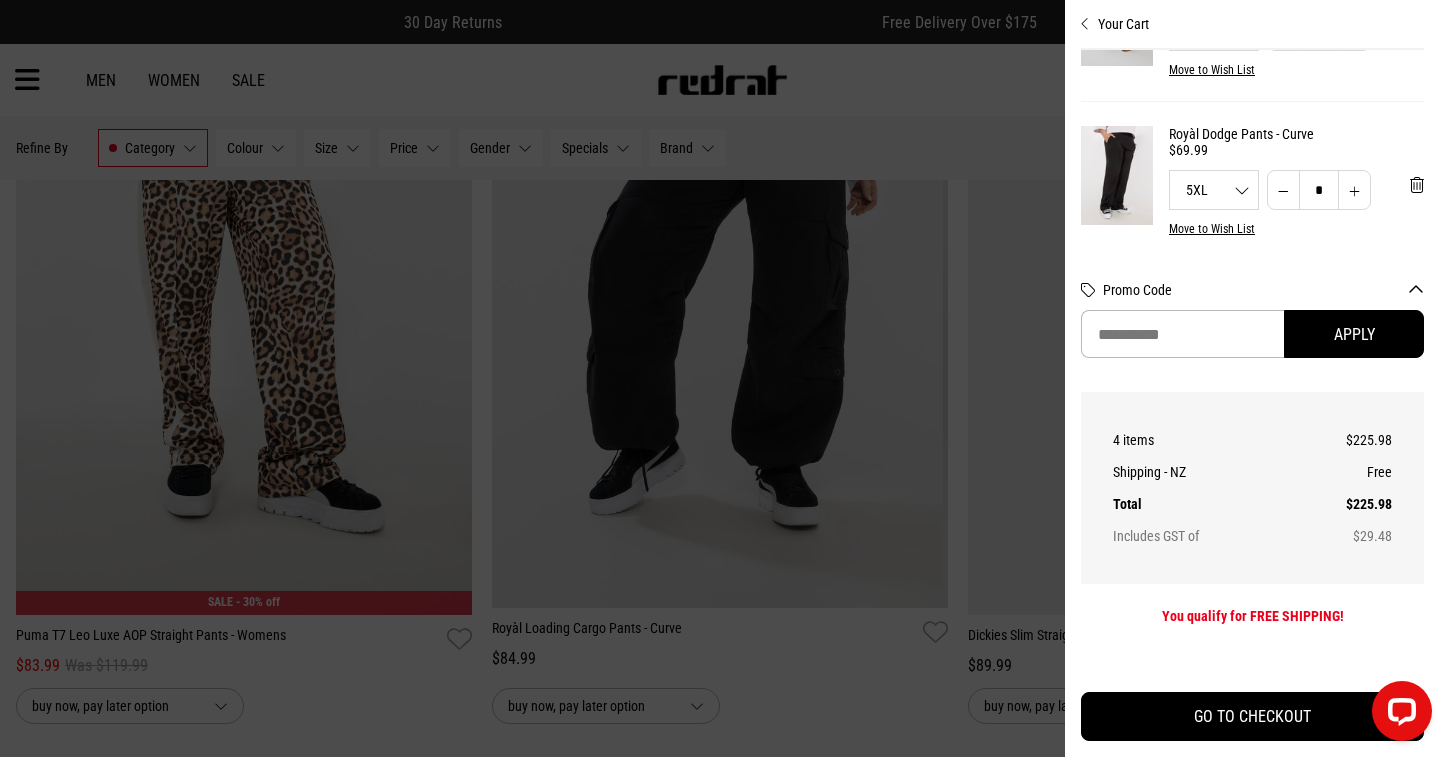 click on "Move to Wish List" at bounding box center (1212, 229) 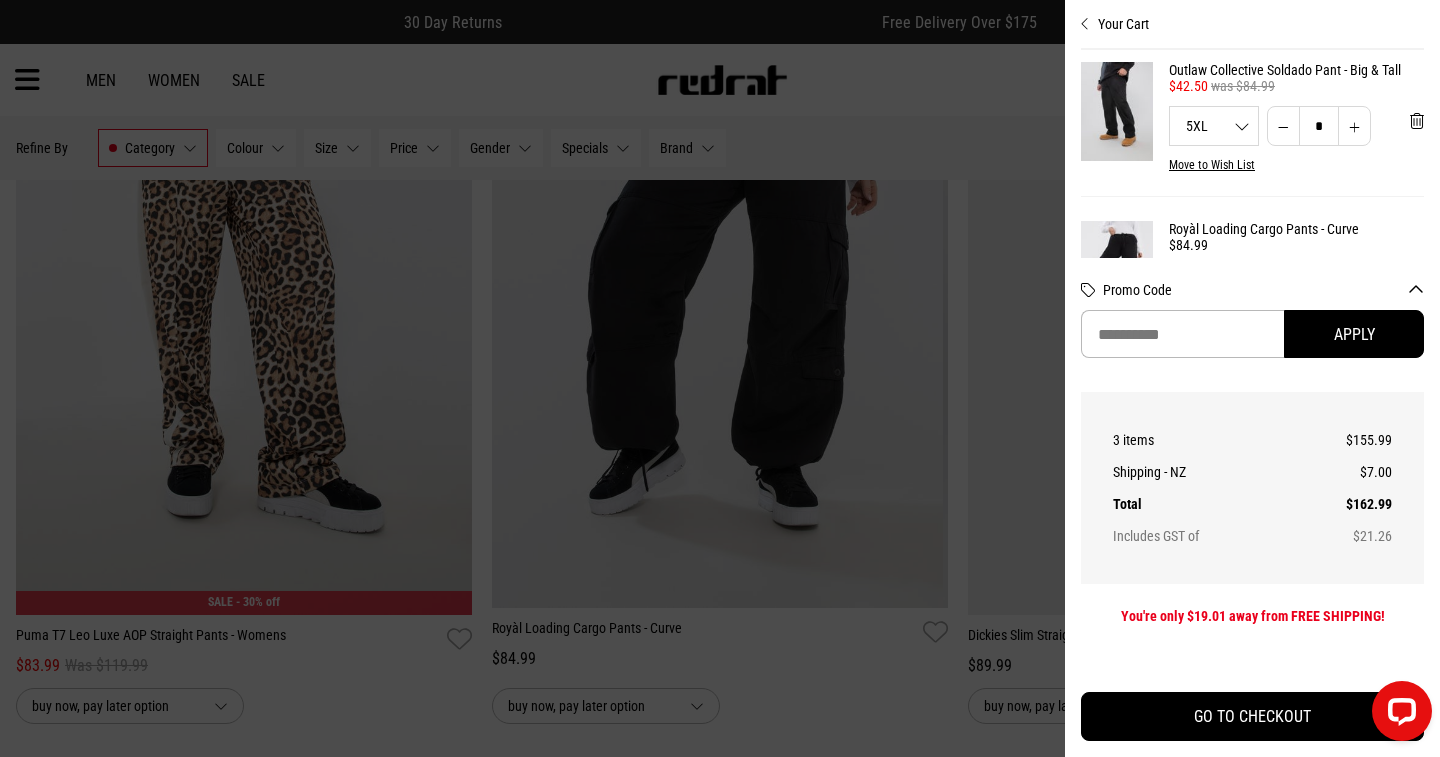 scroll, scrollTop: 0, scrollLeft: 0, axis: both 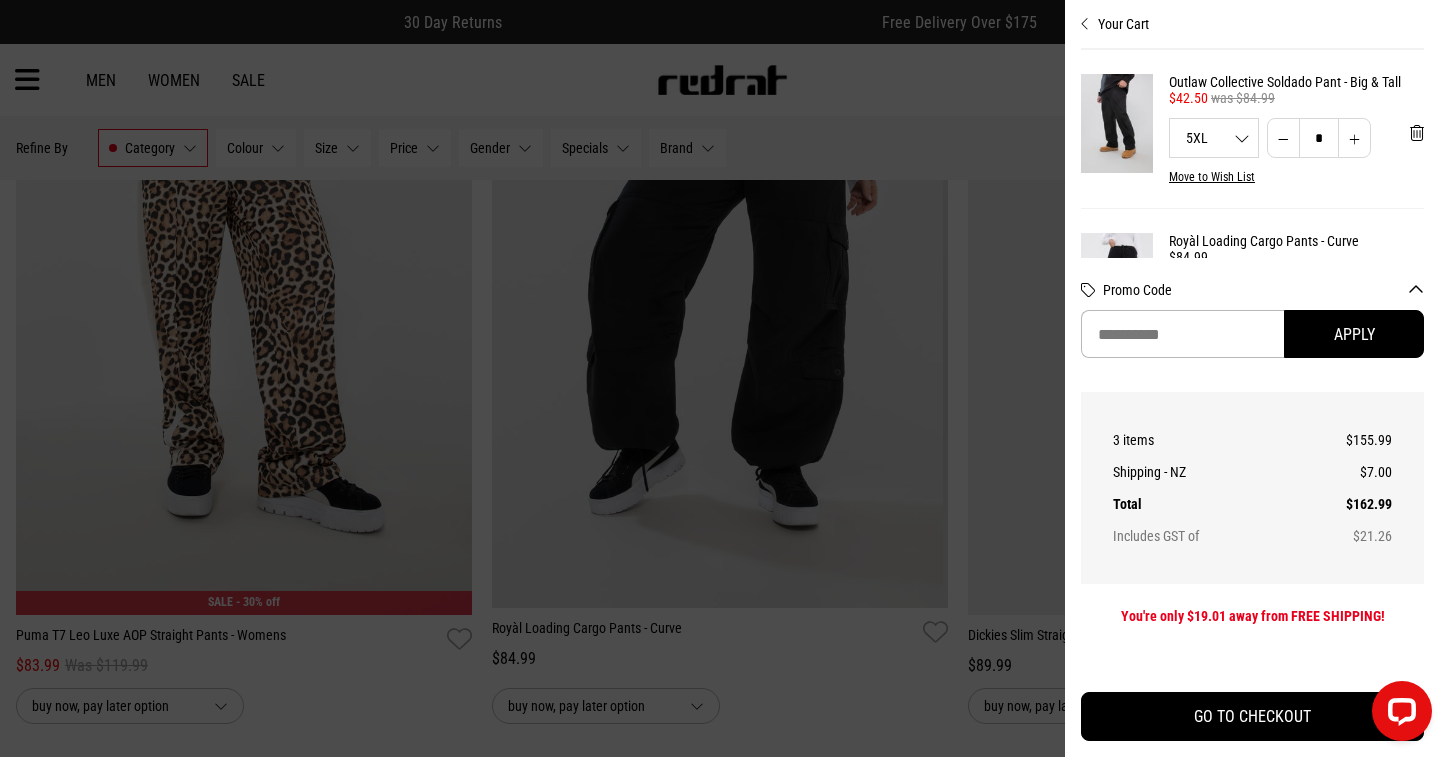 click on "Your Cart" at bounding box center (1252, 16) 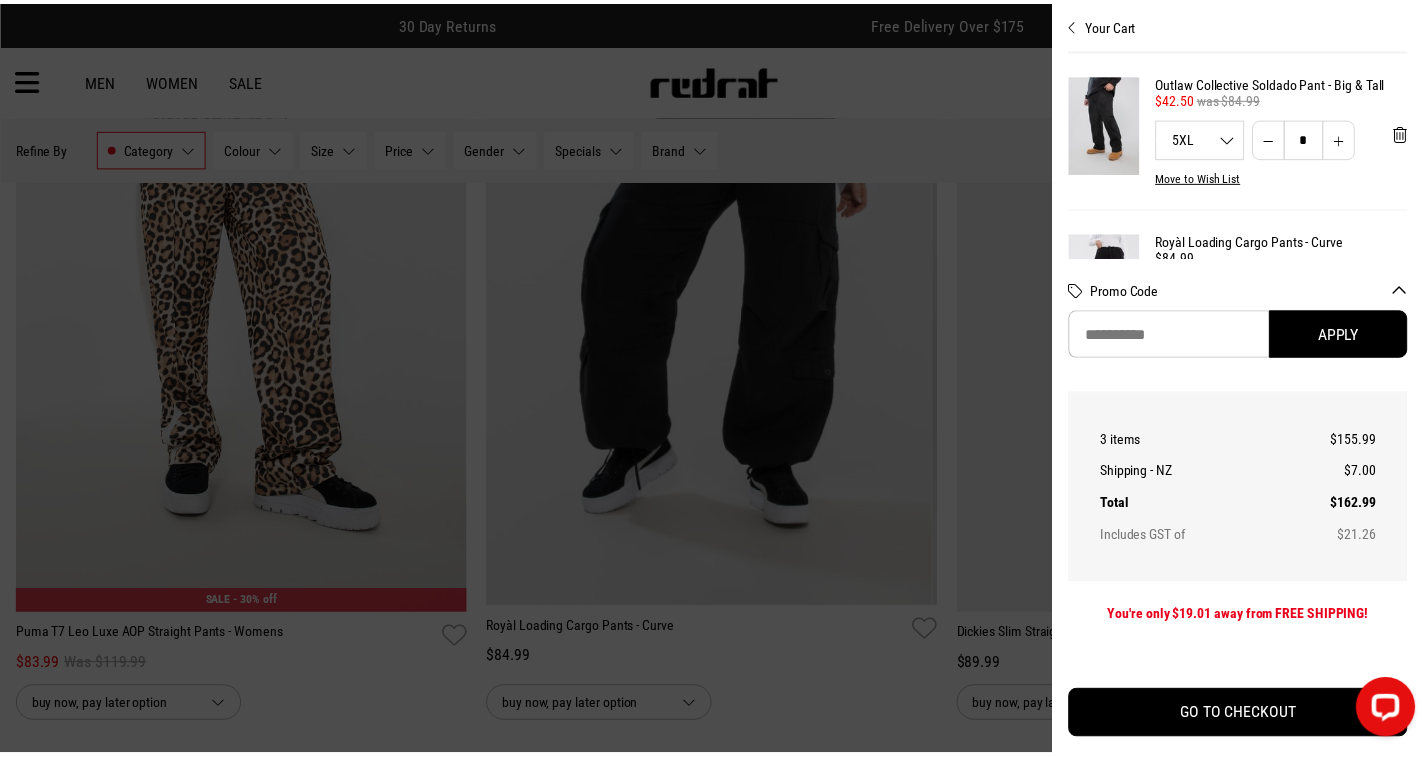scroll, scrollTop: 16000, scrollLeft: 0, axis: vertical 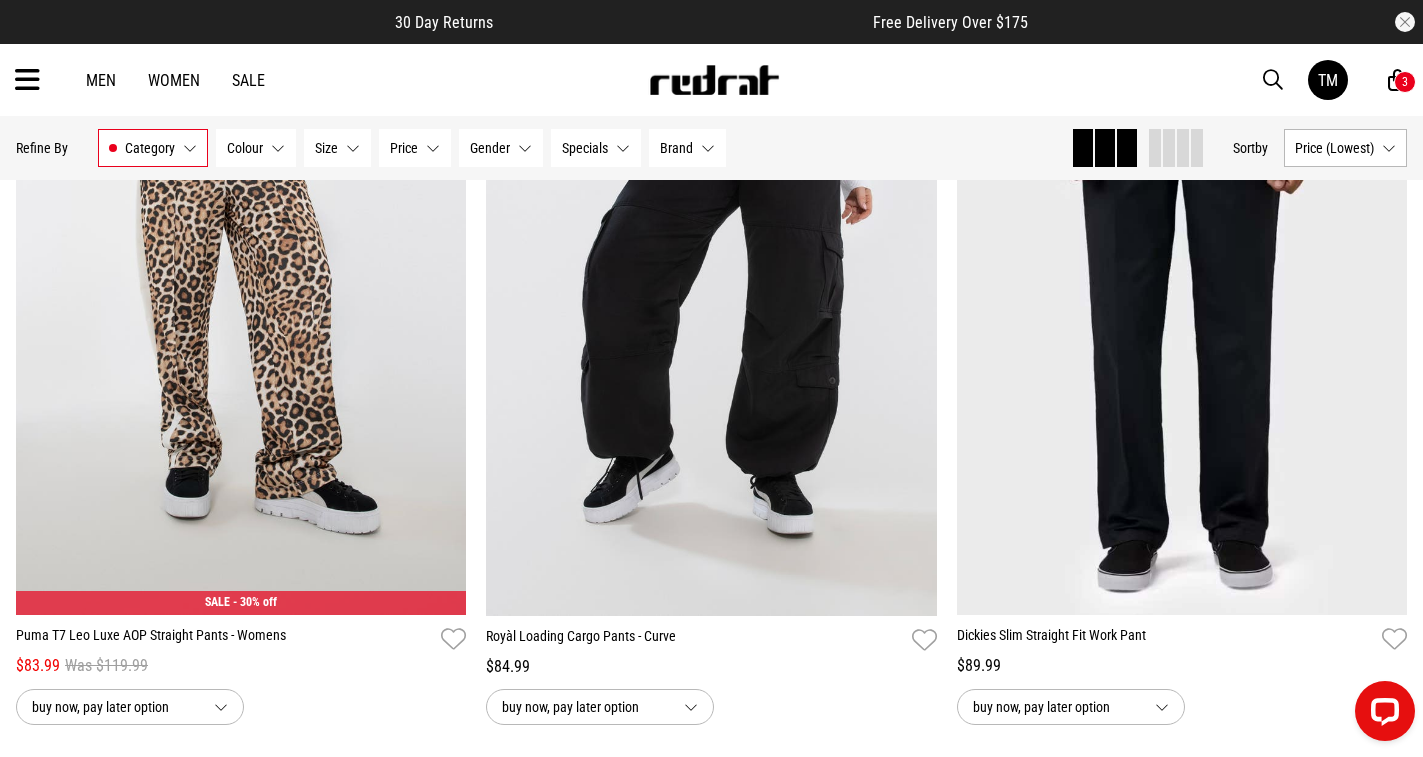 click at bounding box center [27, 80] 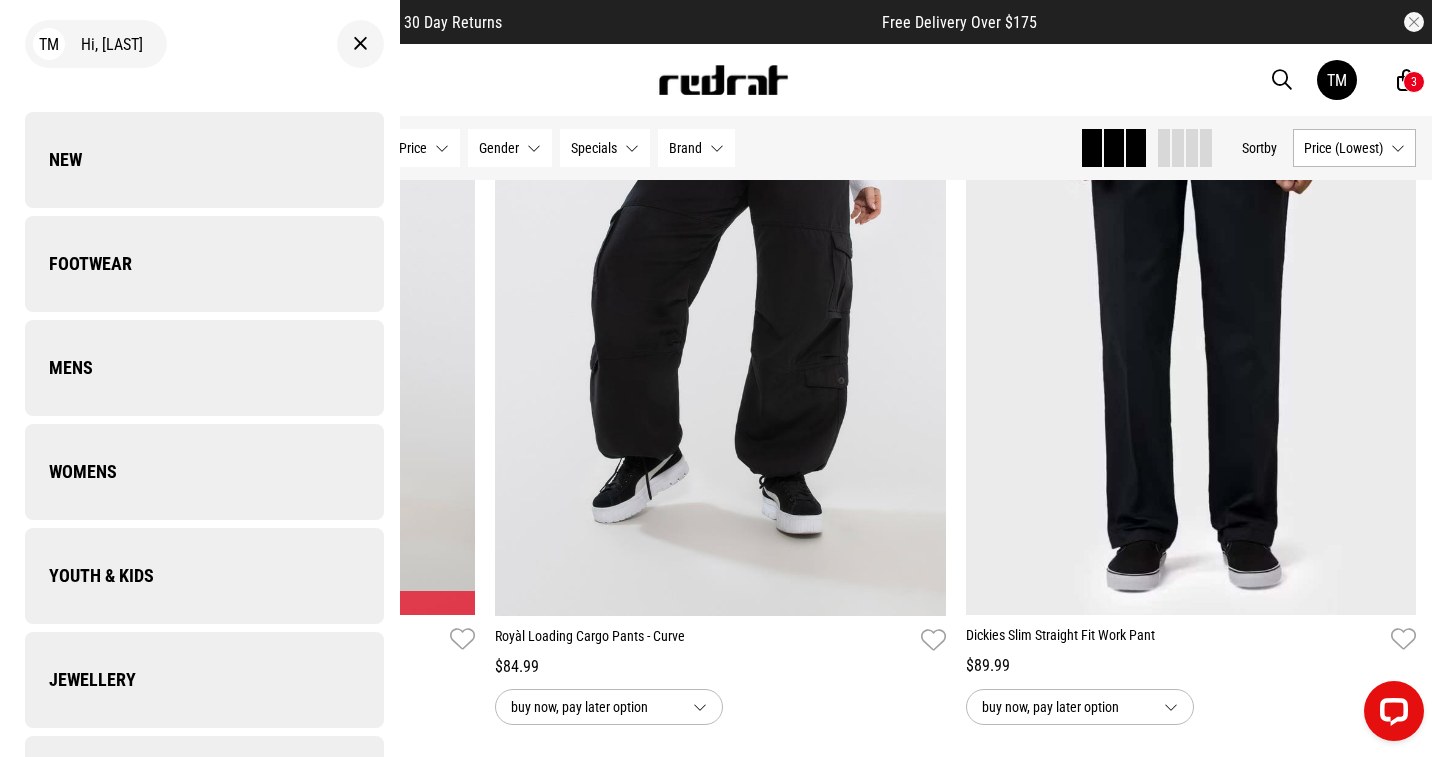 scroll, scrollTop: 16148, scrollLeft: 0, axis: vertical 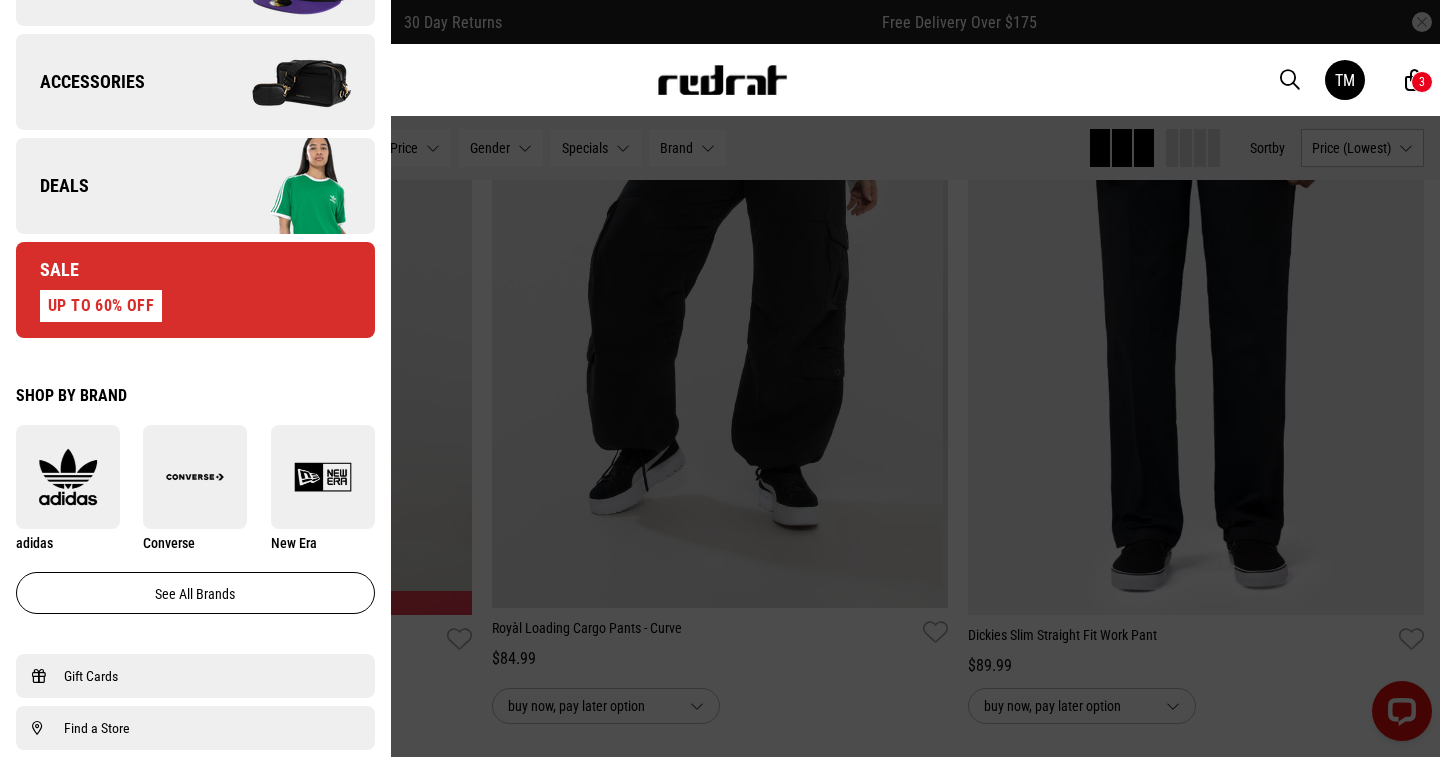 click on "Men   Women   Sale   TM
Hi, Thelma
New       Back         Footwear       Back
Footwear											       Mens       Back
Mens											       Womens       Back
Womens											       Youth & Kids       Back
Youth & Kids											       Jewellery       Back
Jewellery											       Headwear       Back
Headwear											       Accessories       Back
Accessories											       Deals       Back         Sale   UP TO 60% OFF
Shop by Brand
adidas
Converse
New Era
See all brands     Gift Cards   Find a Store   Delivery   Returns & Exchanges   FAQ   Contact Us
Payment Options Only at Red Rat
Let's keep in touch
Back
TM         3" at bounding box center [720, 80] 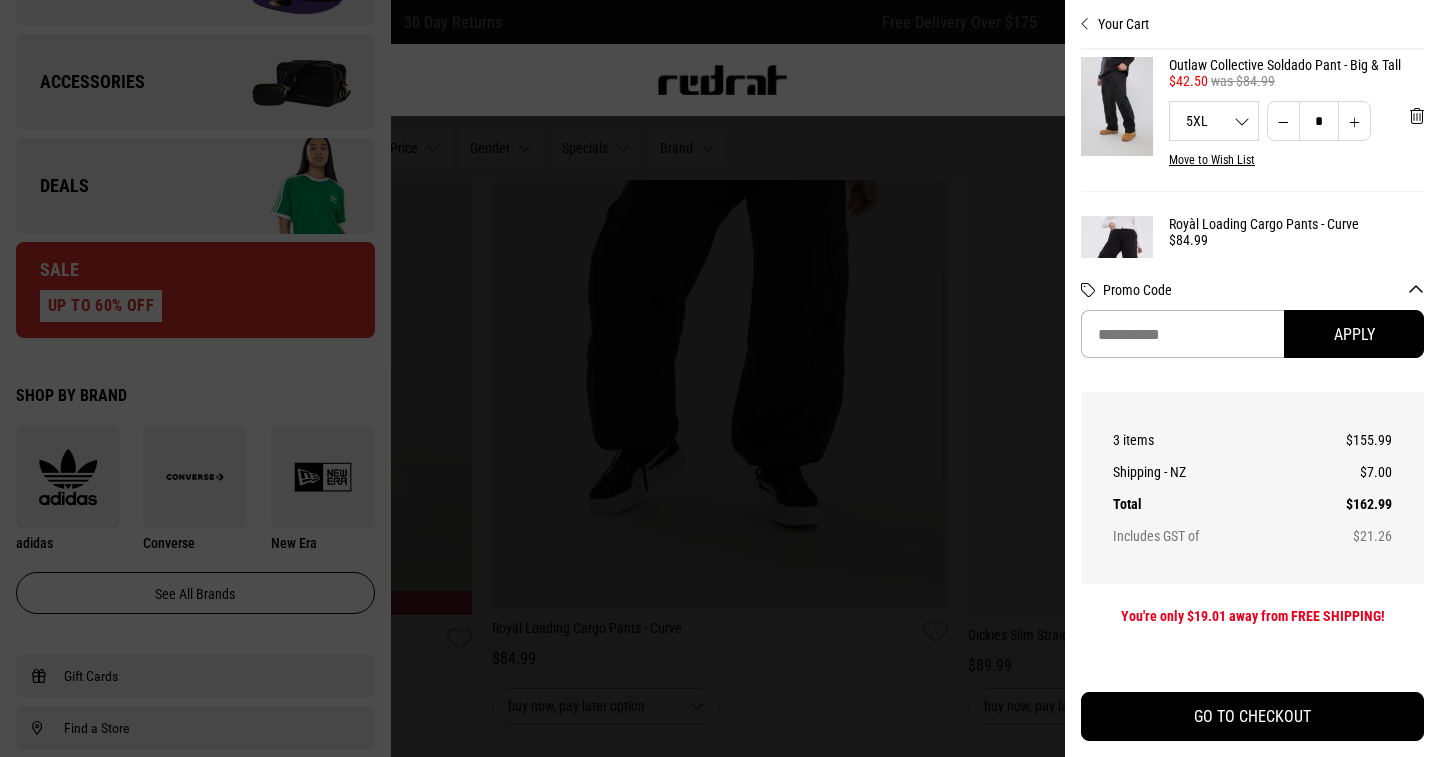 scroll, scrollTop: 0, scrollLeft: 0, axis: both 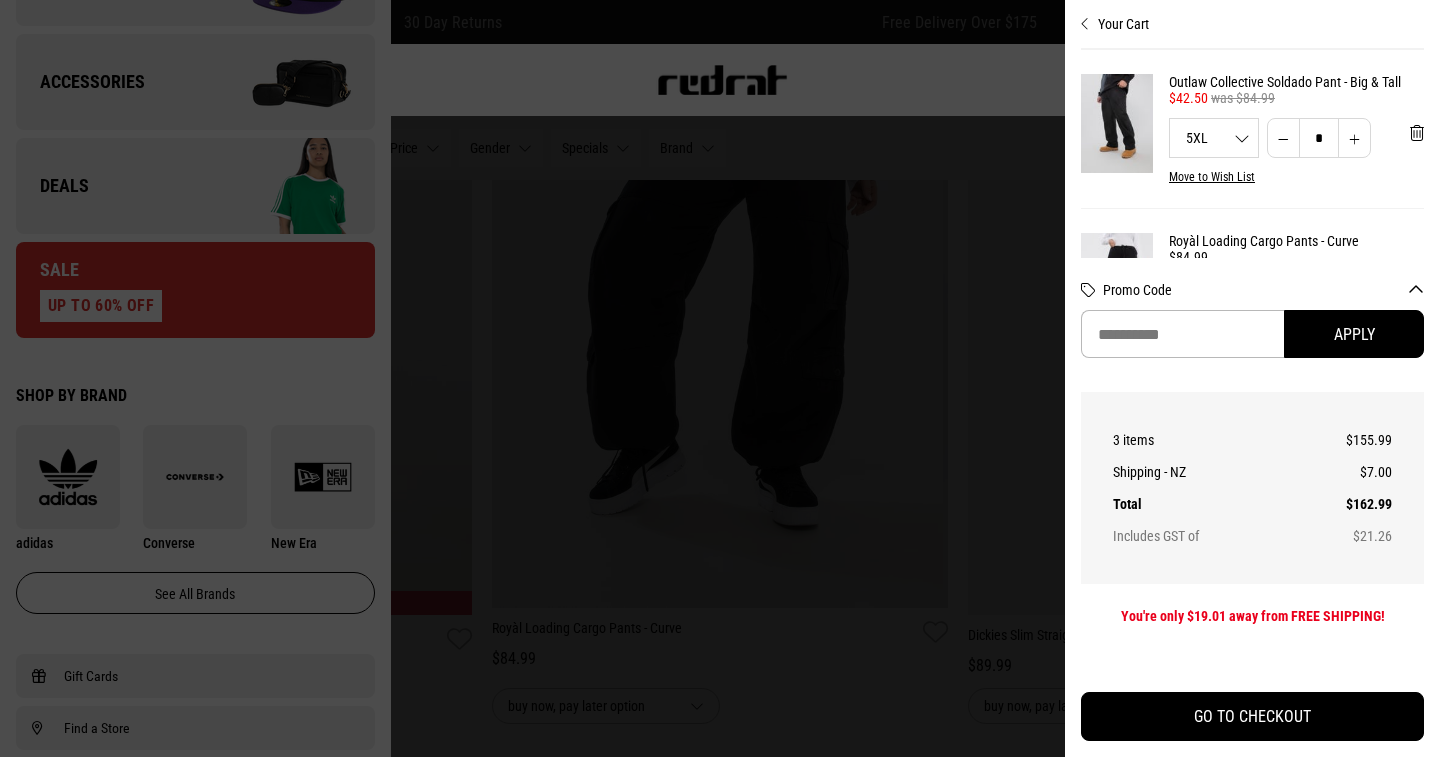 click on "Your Cart" at bounding box center (1252, 16) 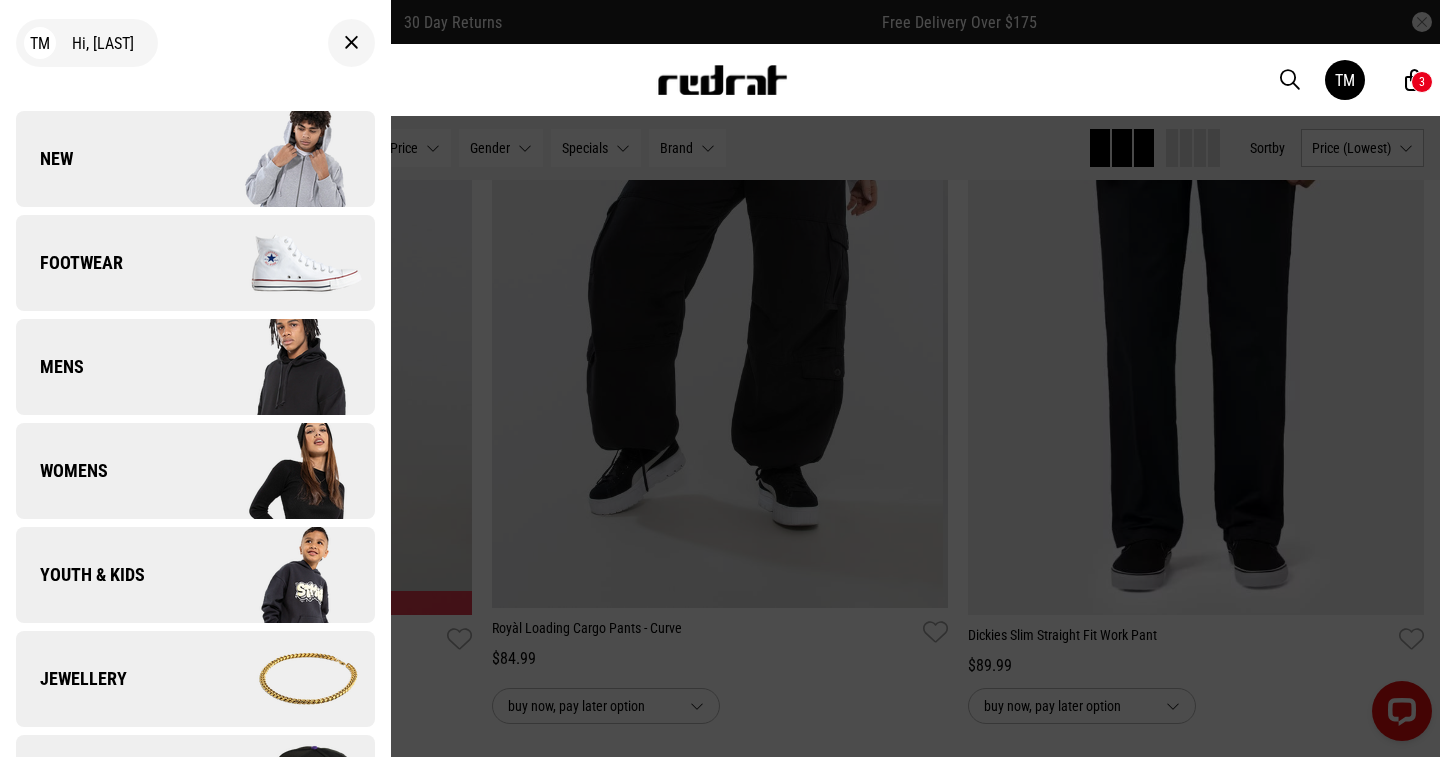 scroll, scrollTop: 0, scrollLeft: 0, axis: both 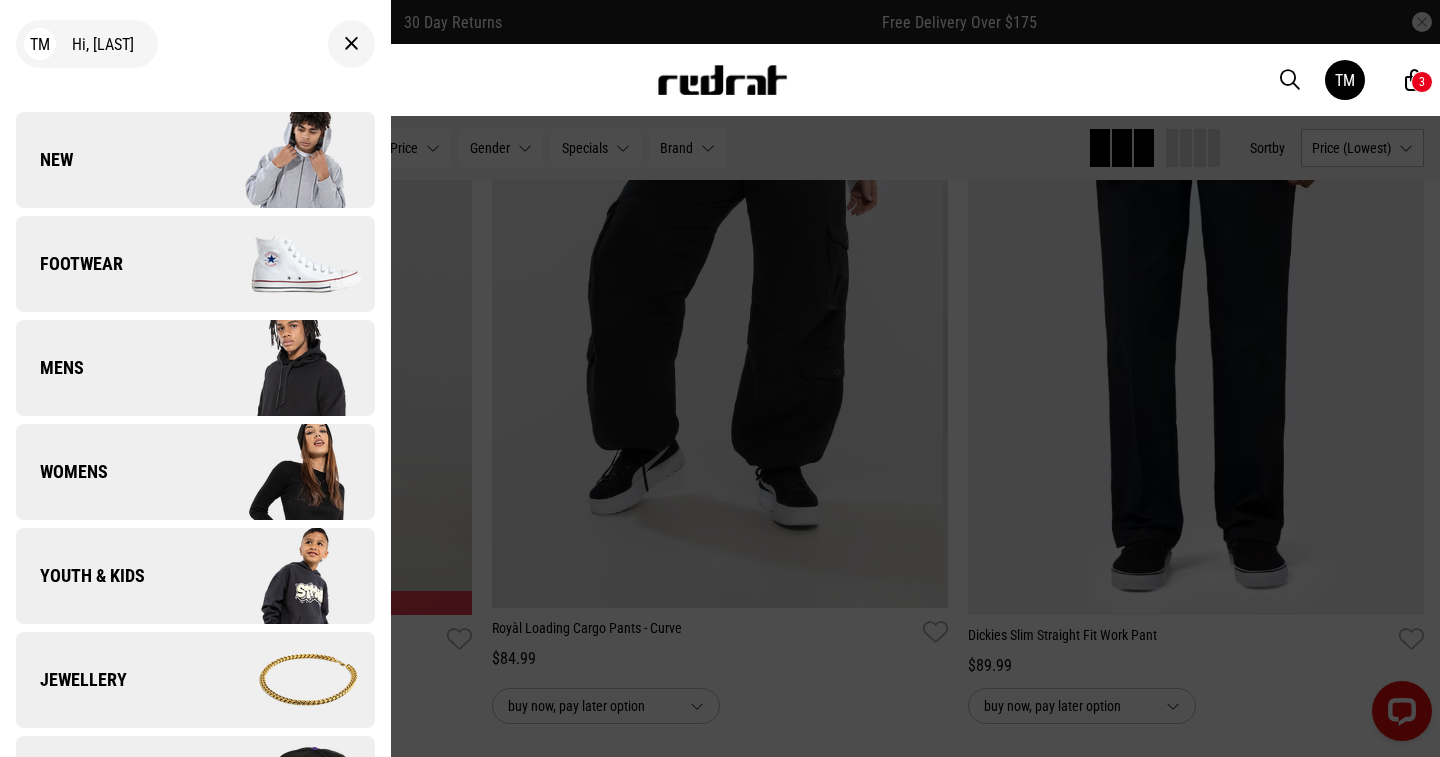 click at bounding box center [351, 44] 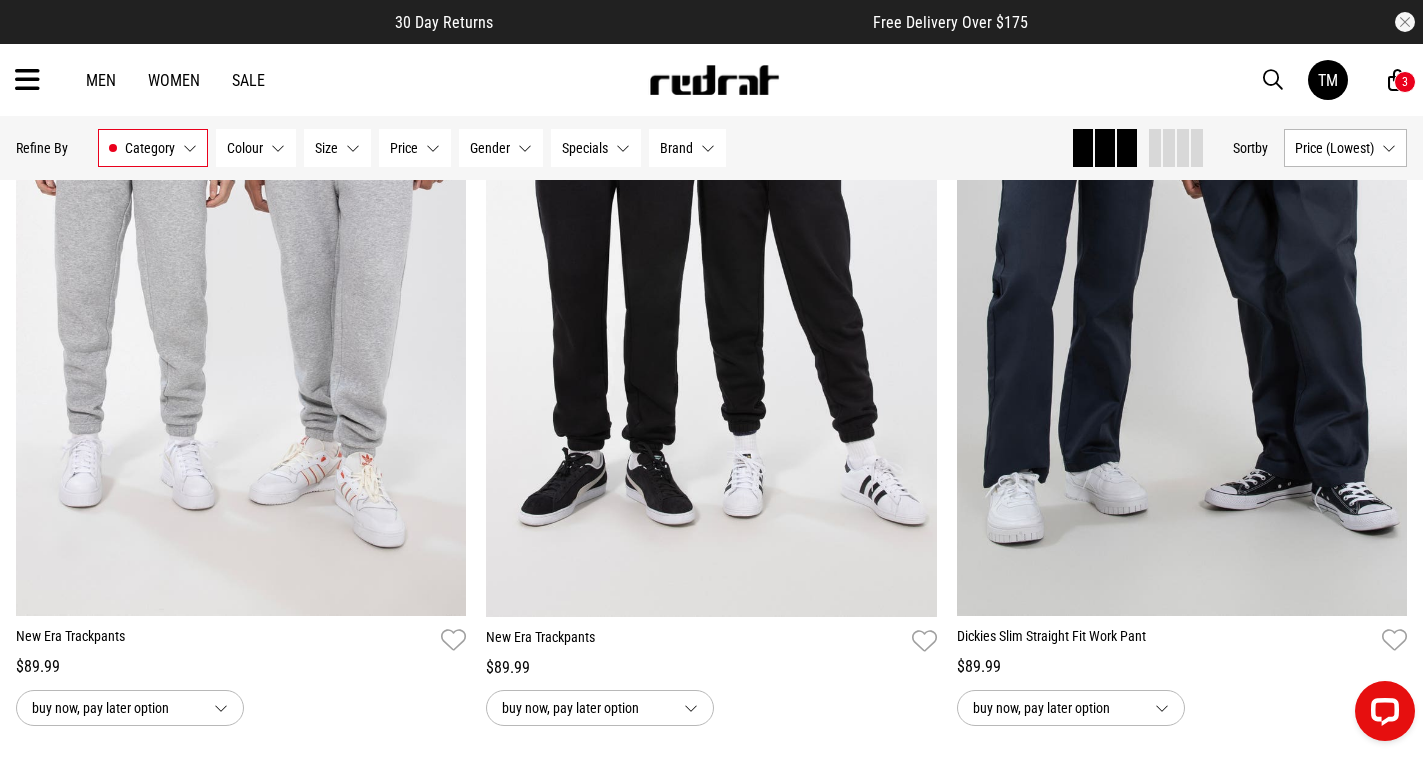 scroll, scrollTop: 18374, scrollLeft: 0, axis: vertical 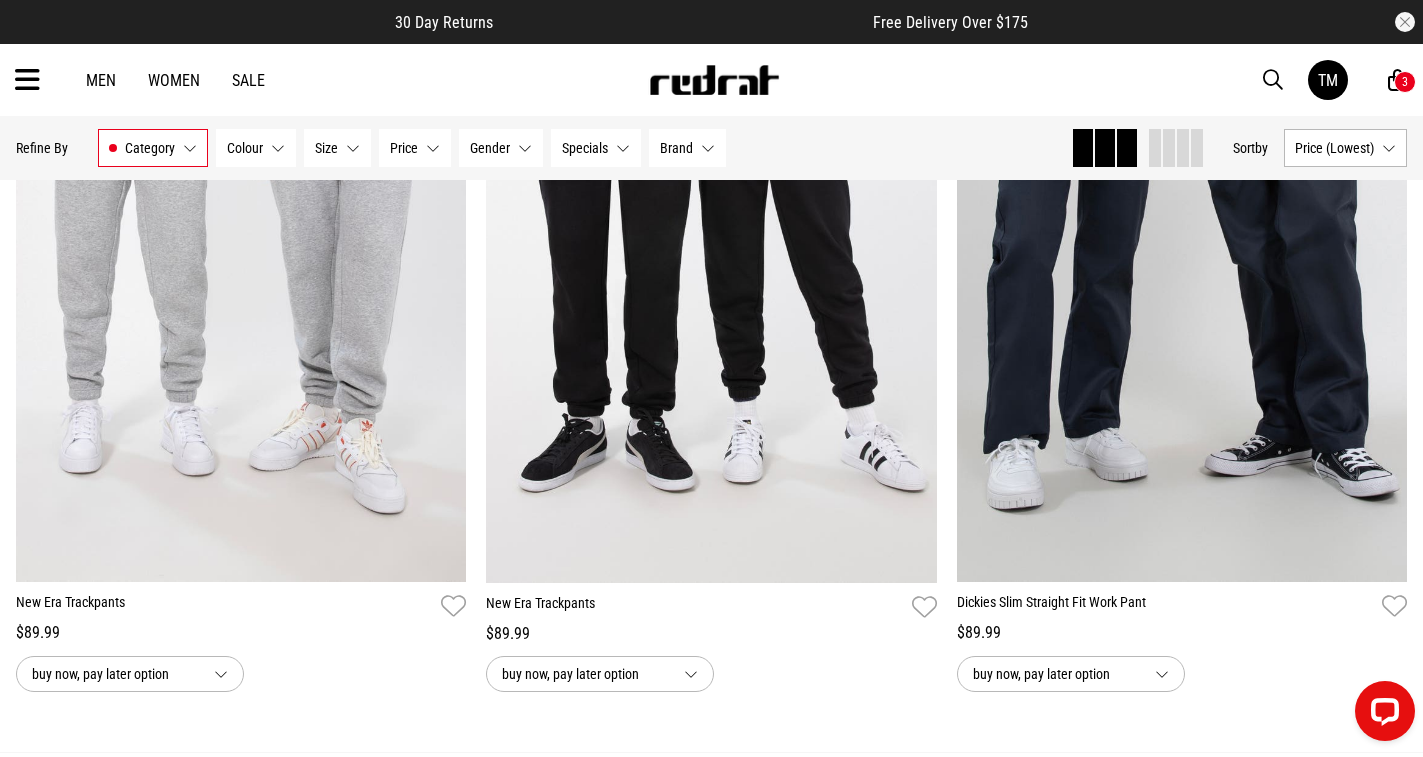 click on "Specials  None selected" at bounding box center (596, 148) 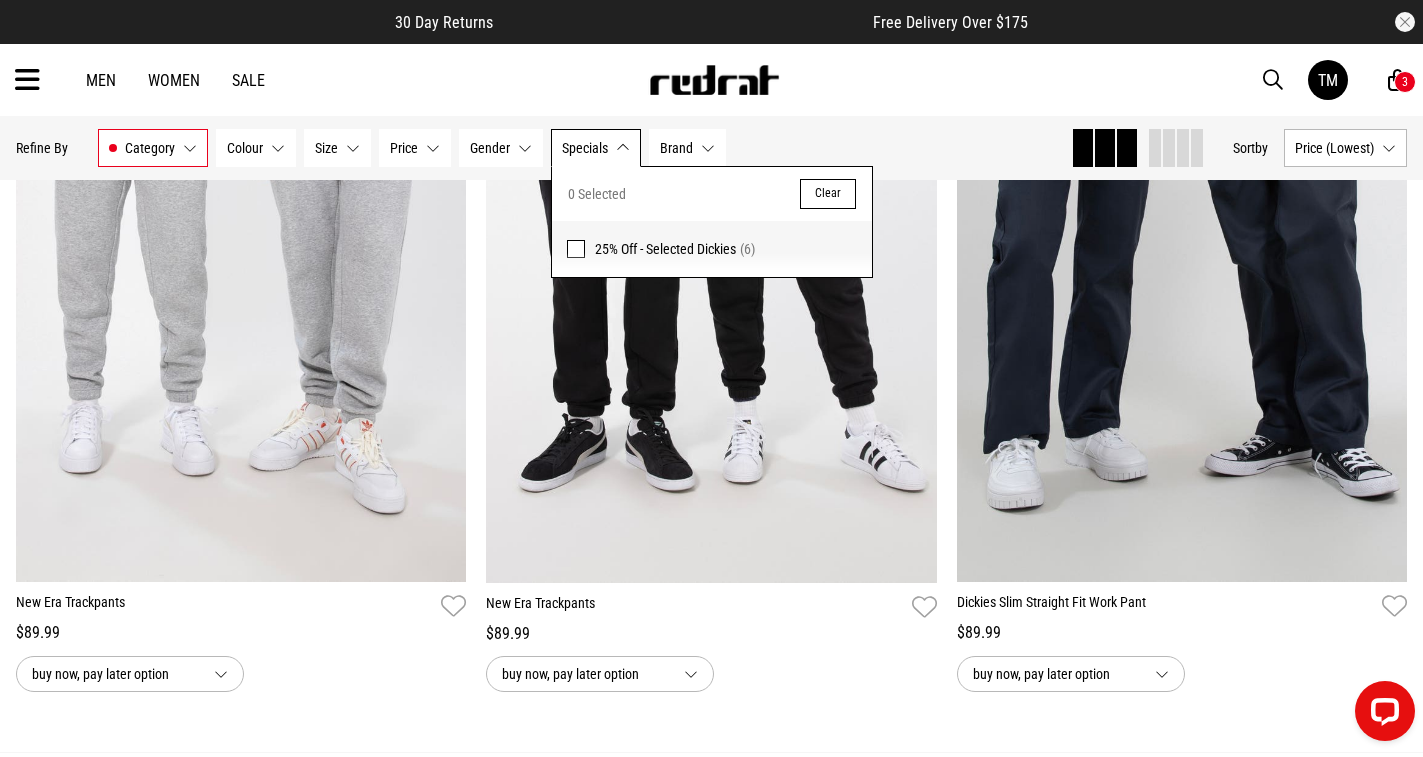click on "Specials  None selected" at bounding box center (596, 148) 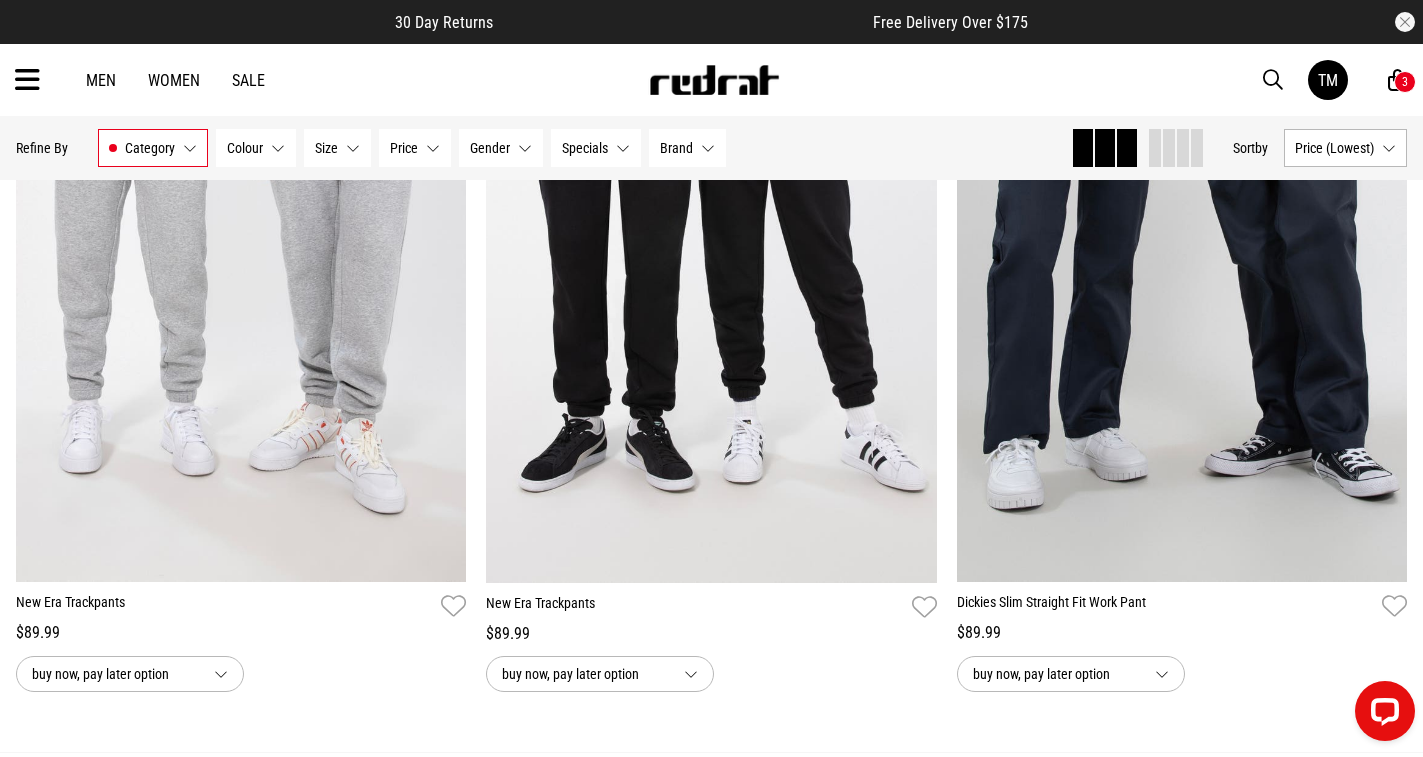click on "Sale" at bounding box center (248, 80) 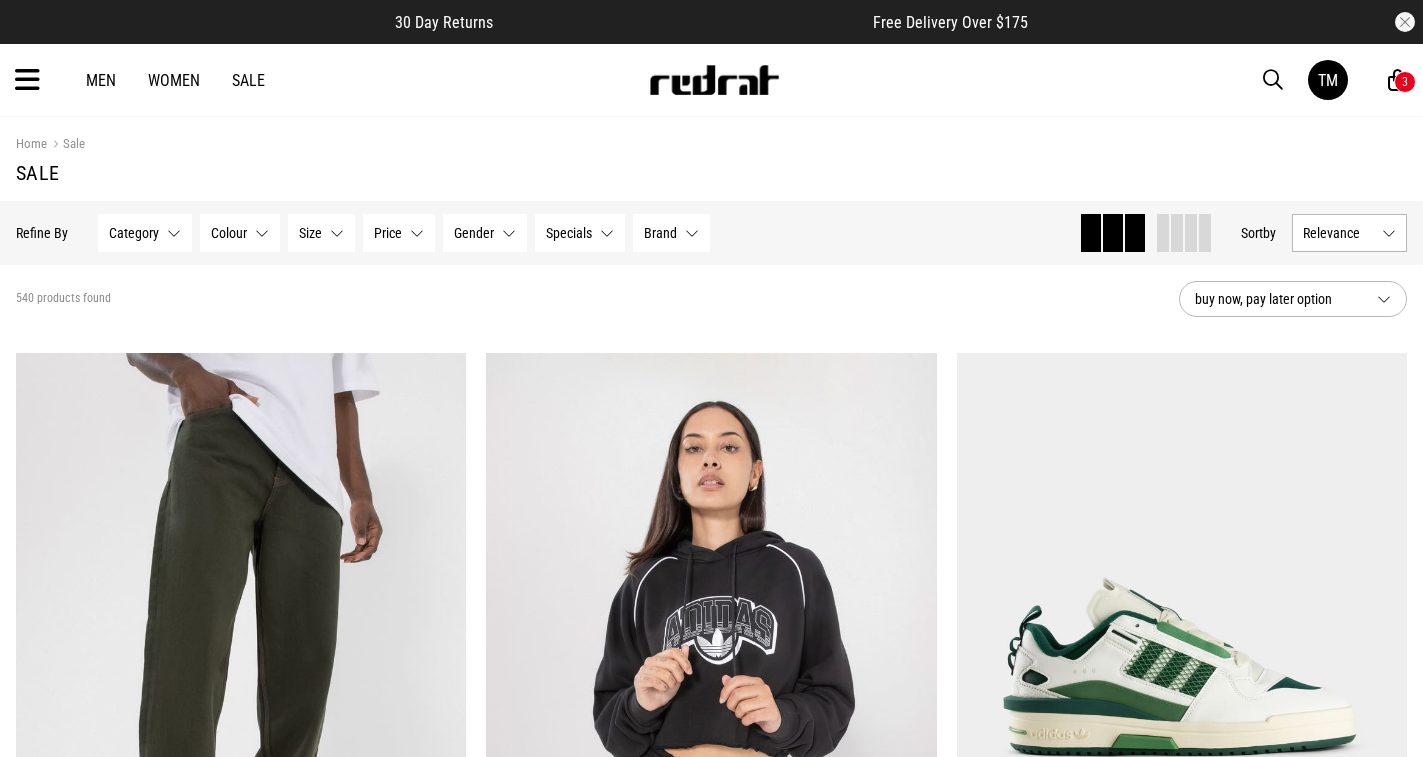 scroll, scrollTop: 0, scrollLeft: 0, axis: both 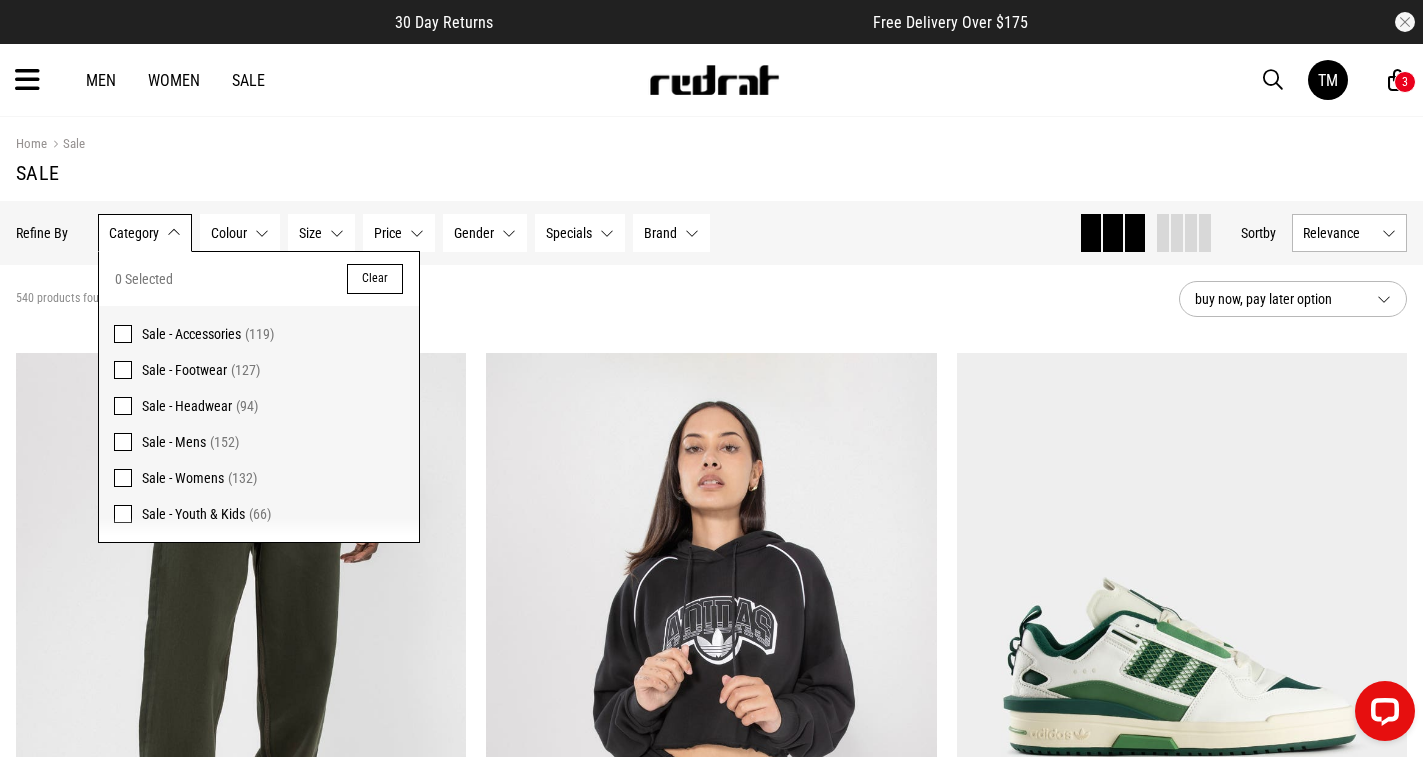 click on "Size  None selected" at bounding box center (321, 233) 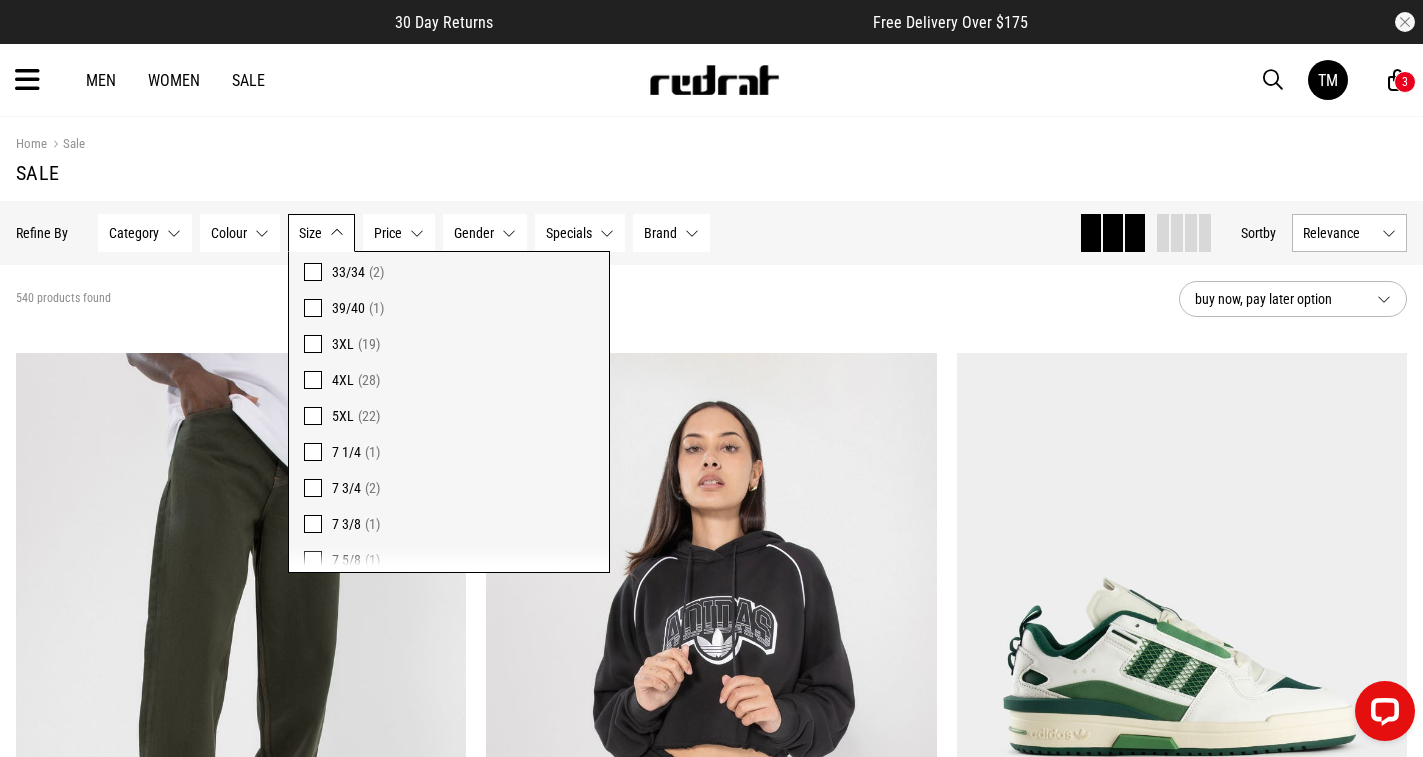 scroll, scrollTop: 1200, scrollLeft: 0, axis: vertical 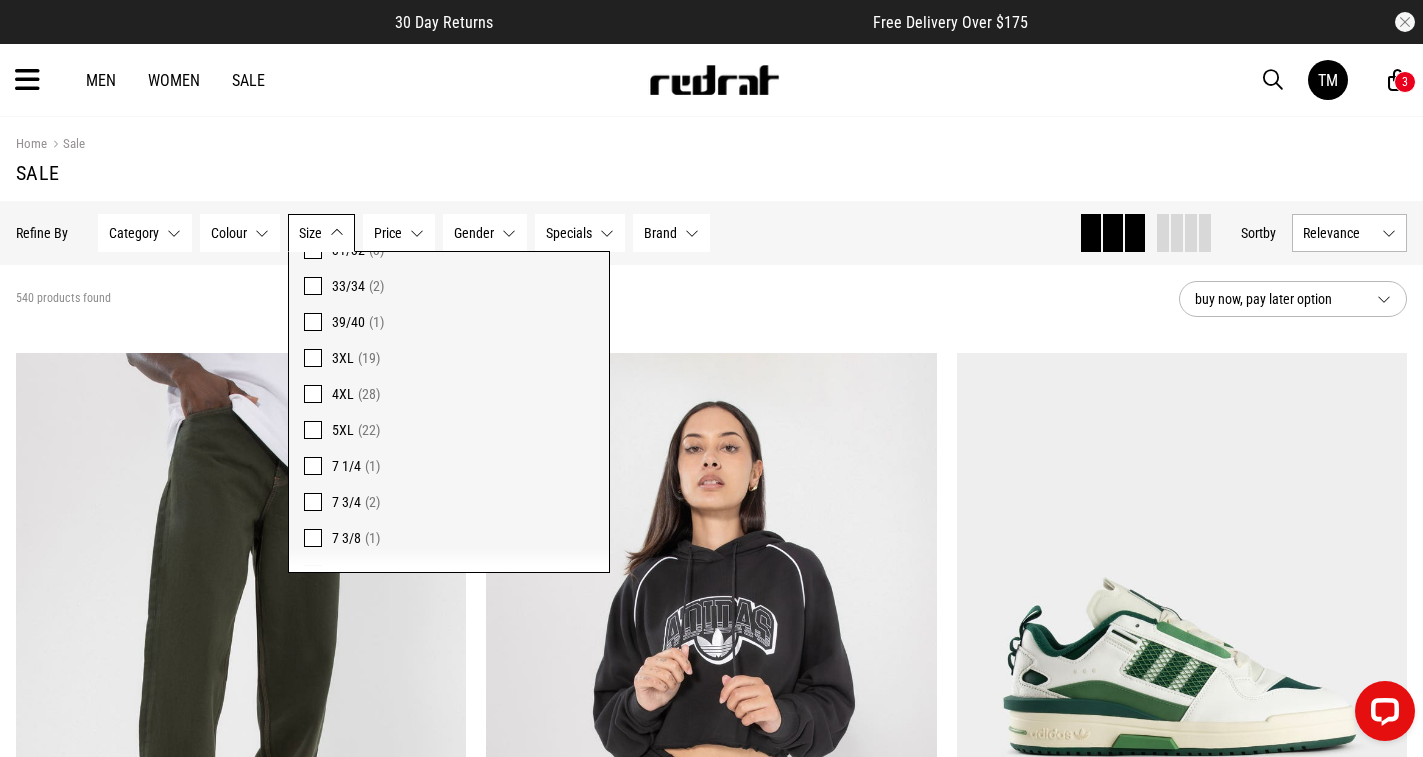 click at bounding box center [313, 430] 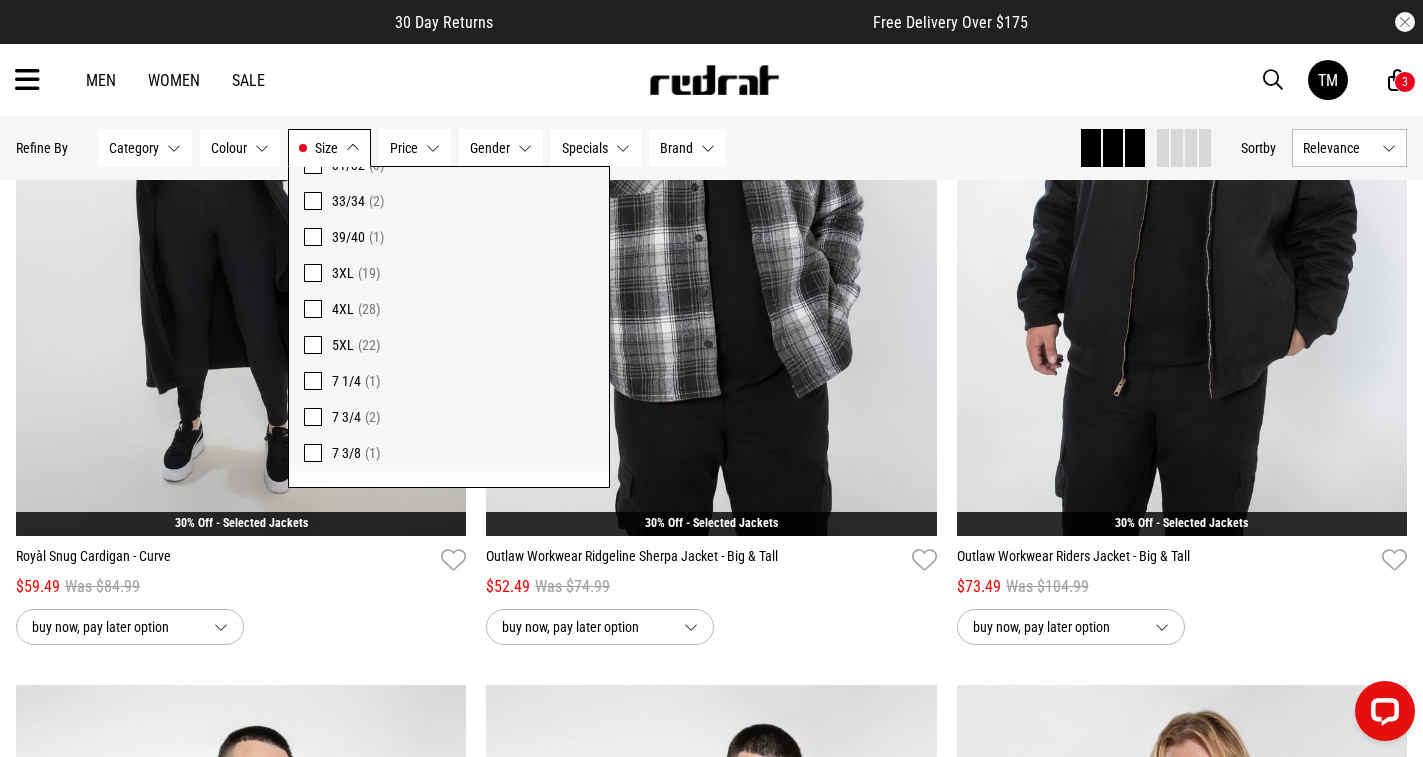 scroll, scrollTop: 1275, scrollLeft: 0, axis: vertical 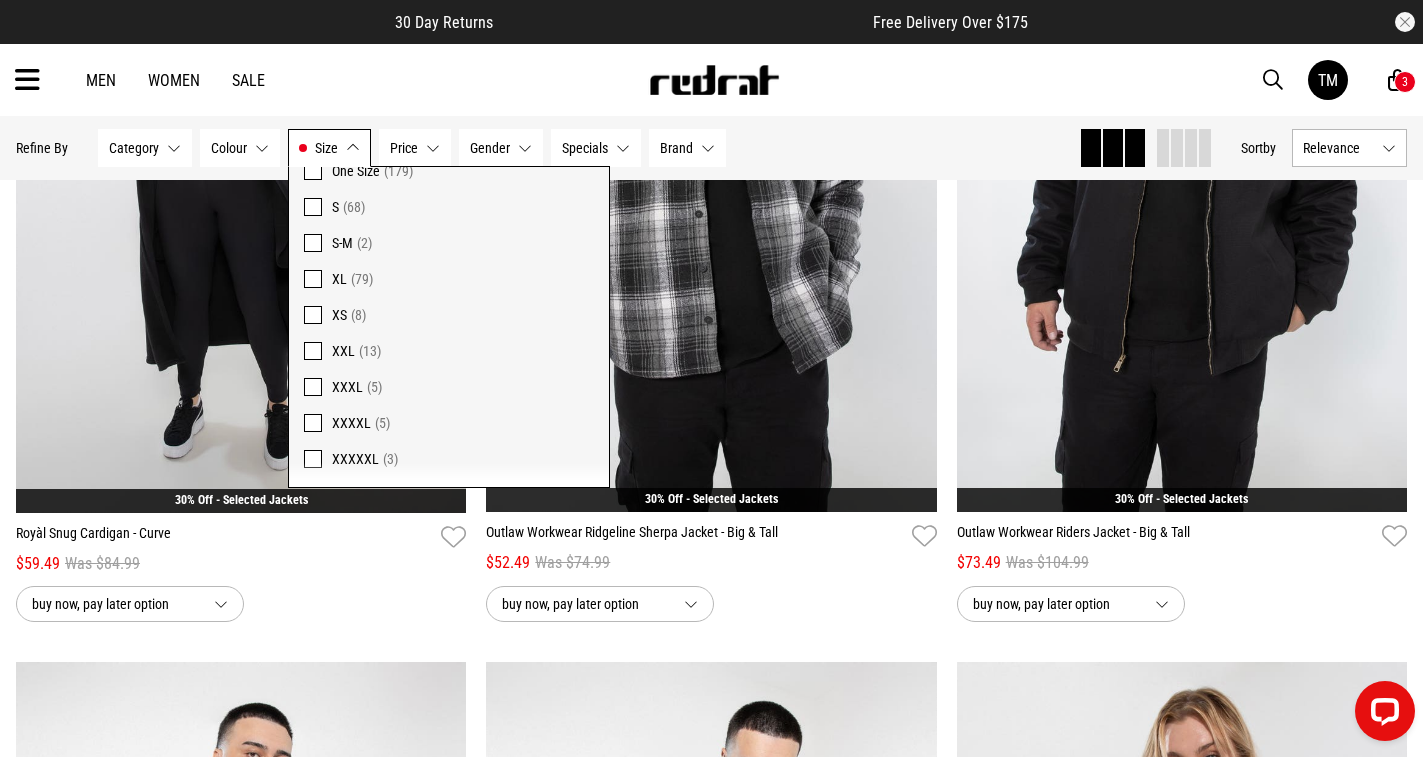click at bounding box center (313, 459) 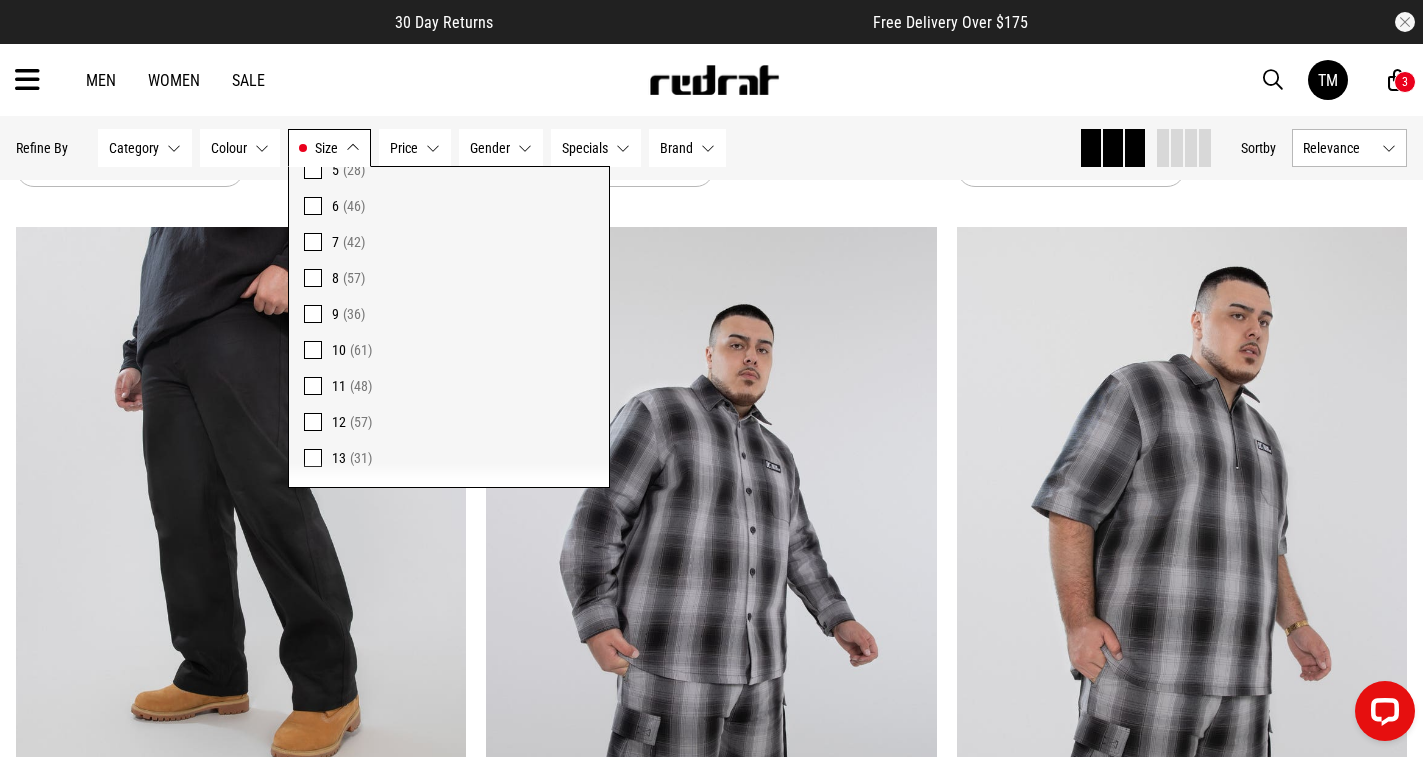 scroll, scrollTop: 214, scrollLeft: 0, axis: vertical 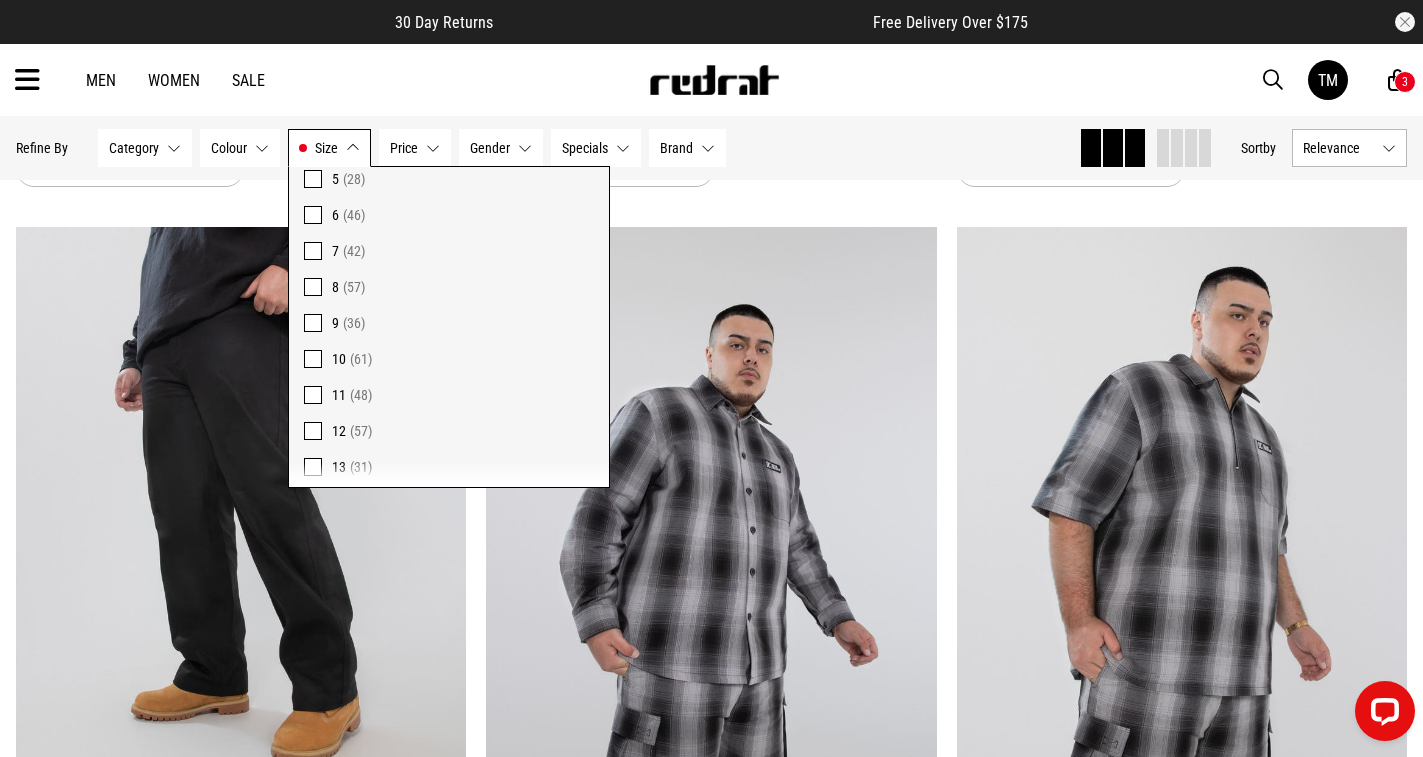 click on "Size  5XL, XXXXXL" at bounding box center [329, 148] 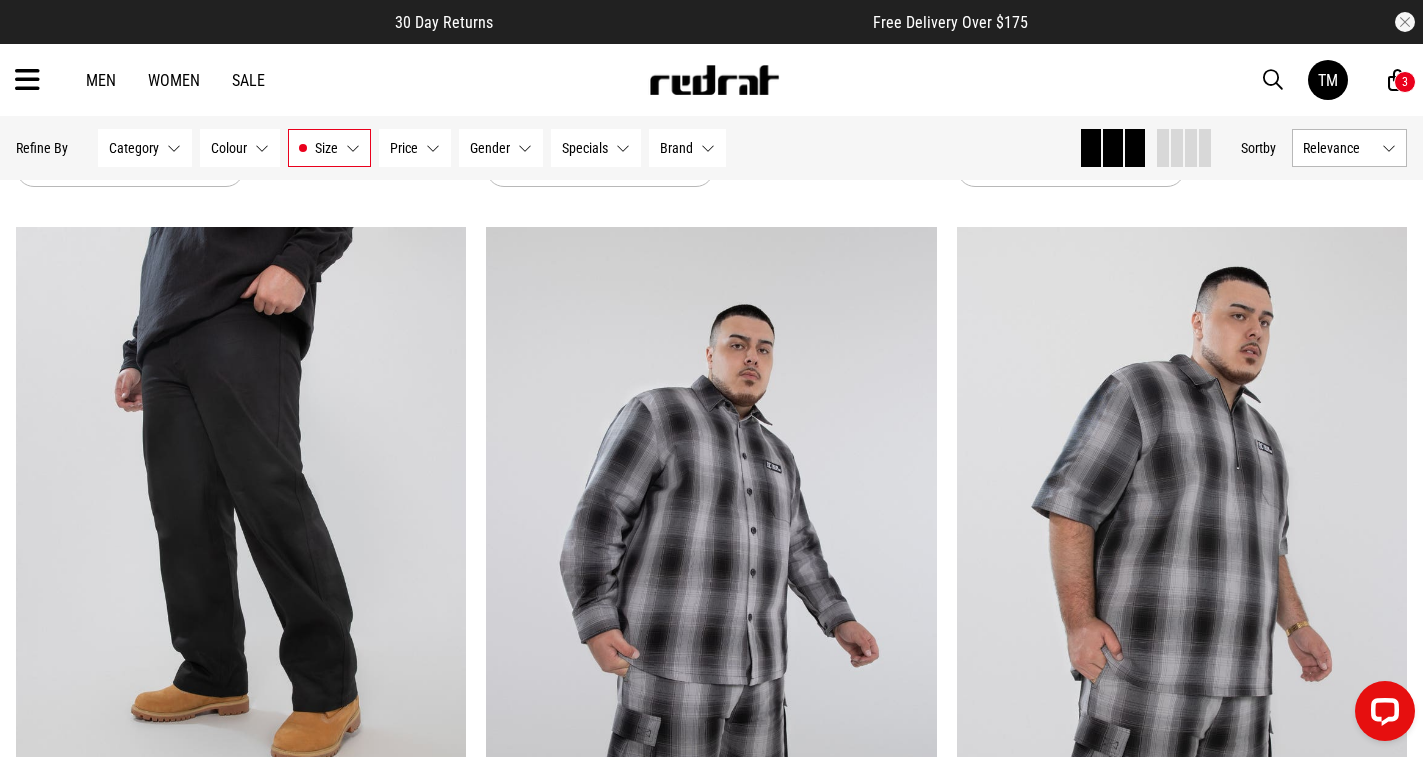 click on "Relevance" at bounding box center [1349, 148] 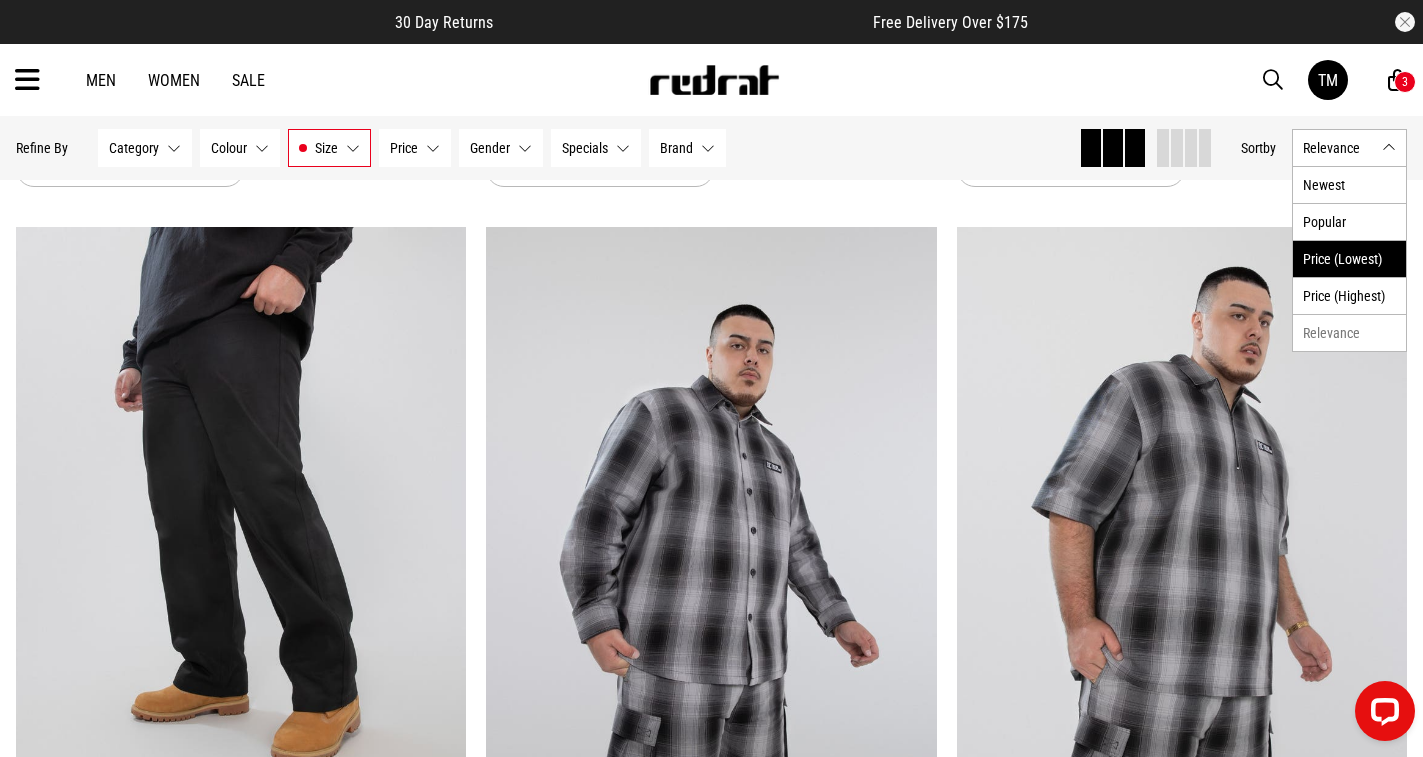click on "Price (Lowest)" at bounding box center (1349, 258) 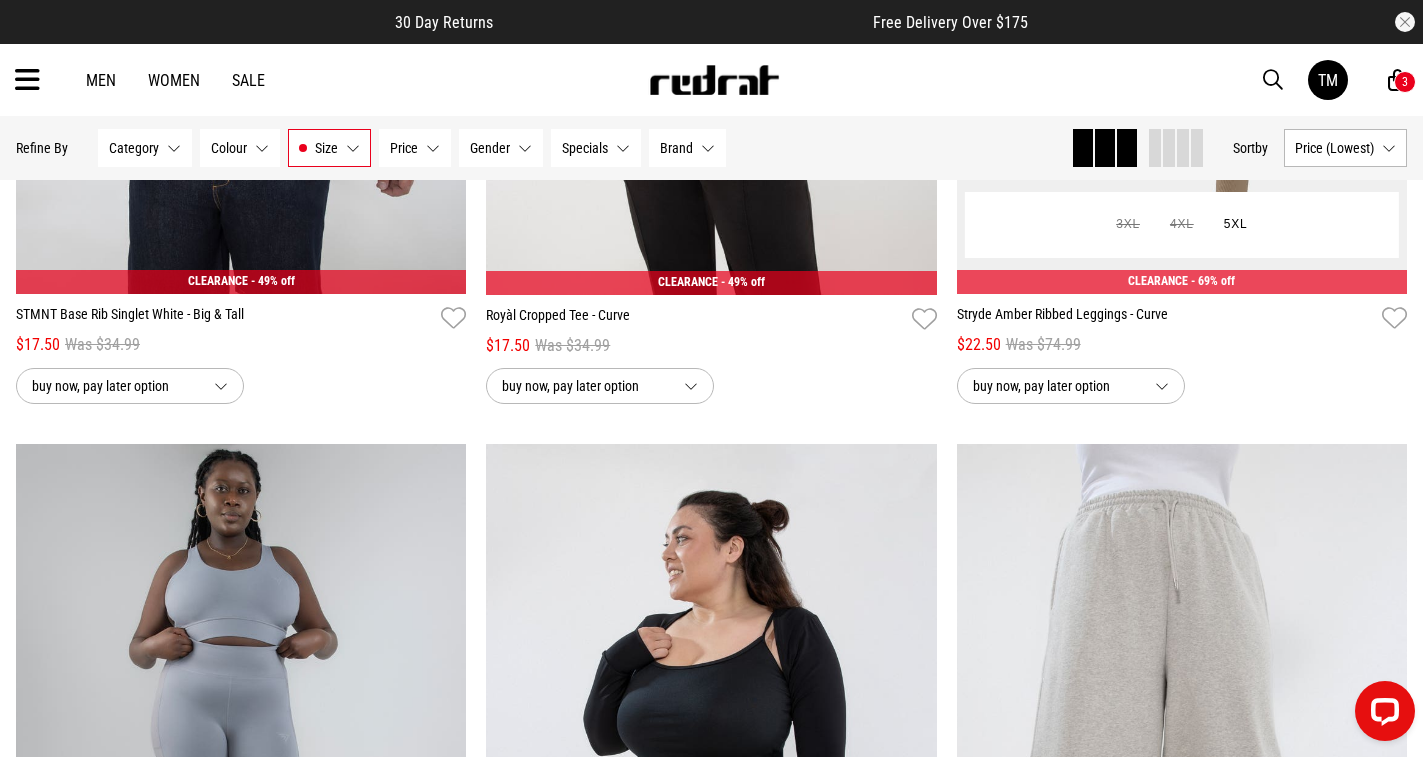 scroll, scrollTop: 569, scrollLeft: 0, axis: vertical 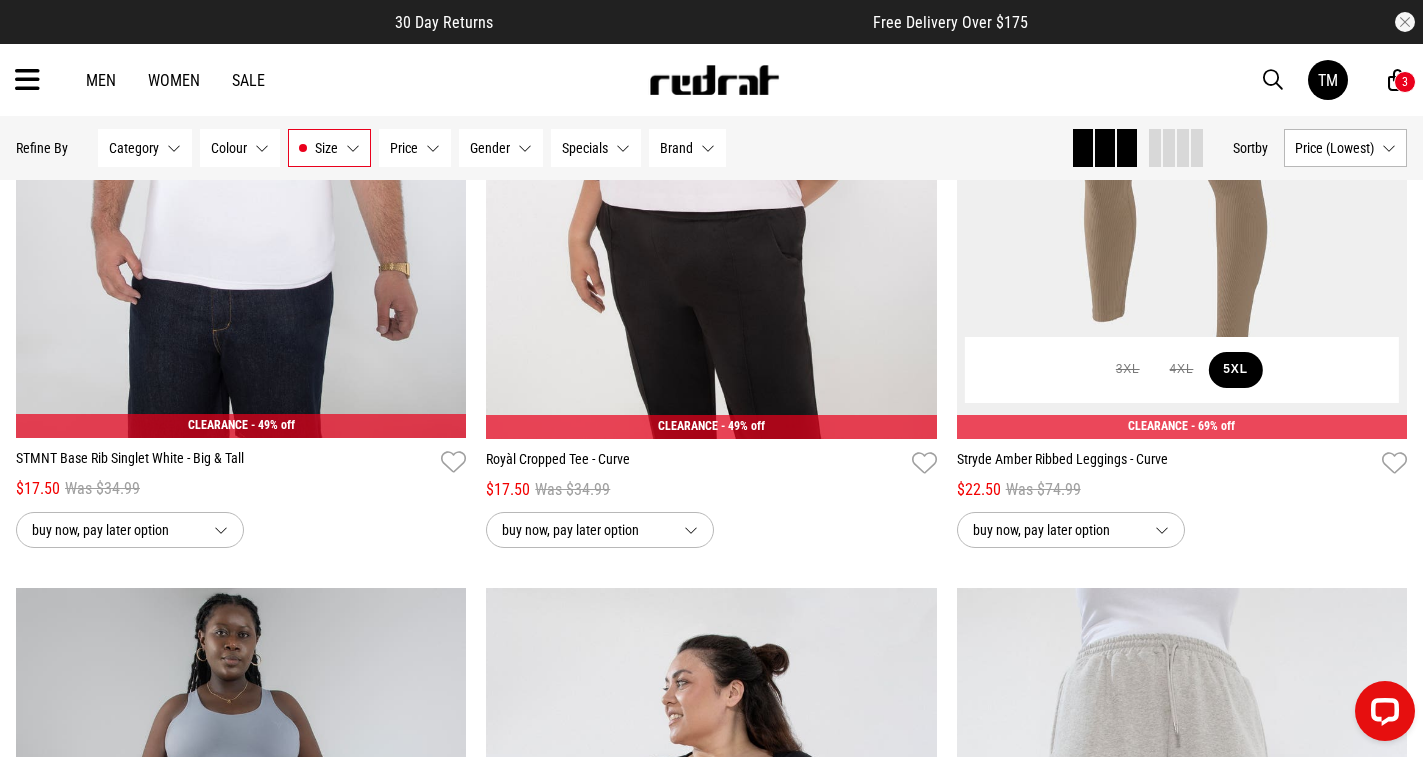 click on "5XL" at bounding box center [1235, 370] 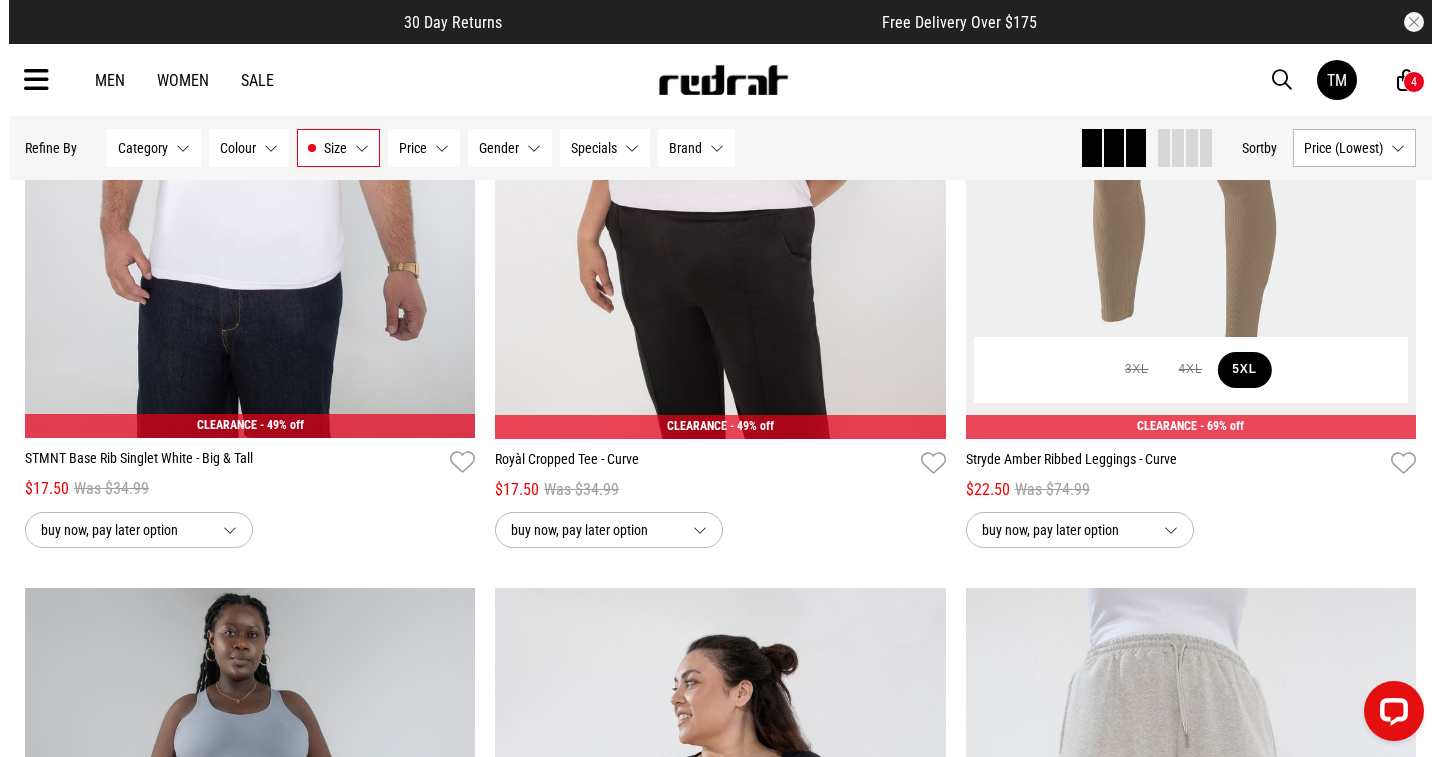 scroll, scrollTop: 577, scrollLeft: 0, axis: vertical 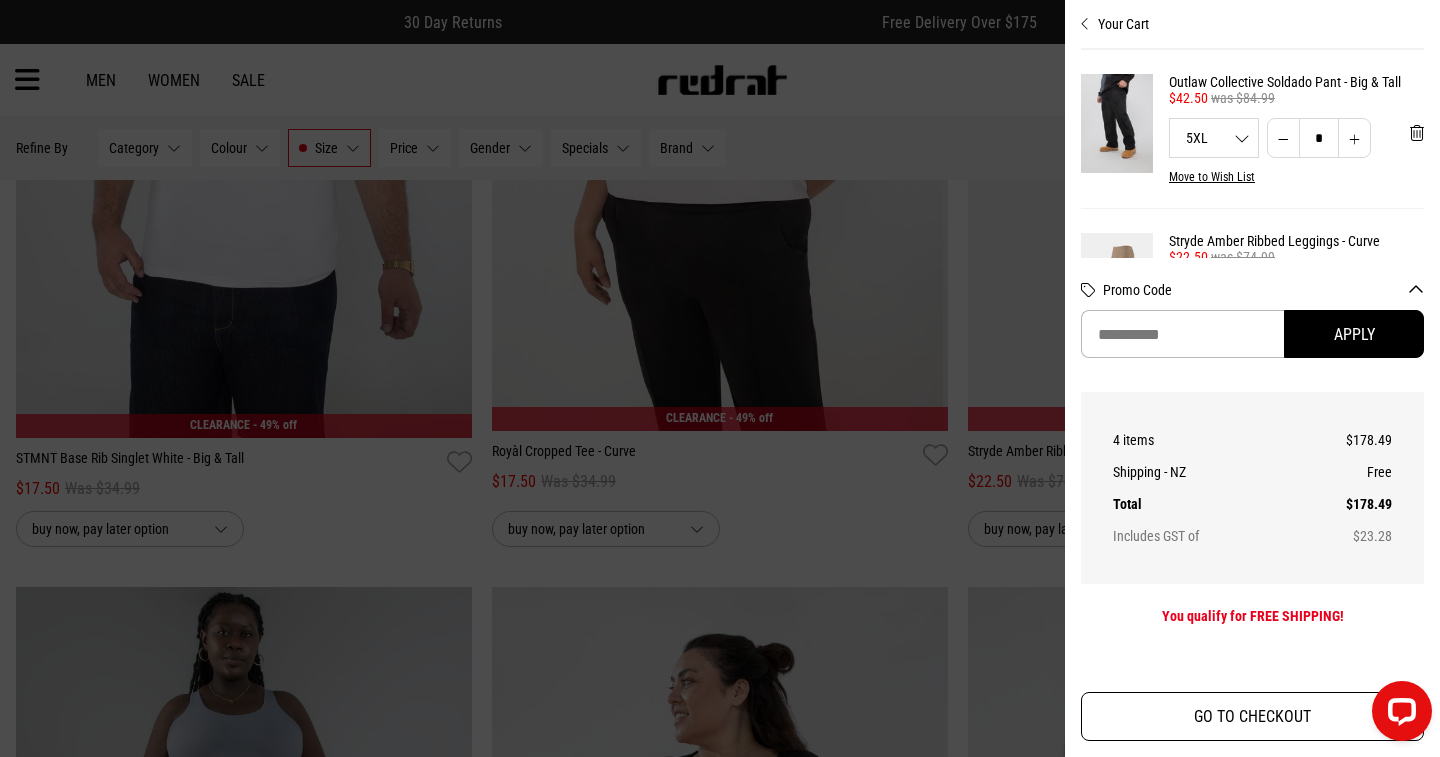 click on "GO TO CHECKOUT" at bounding box center (1252, 716) 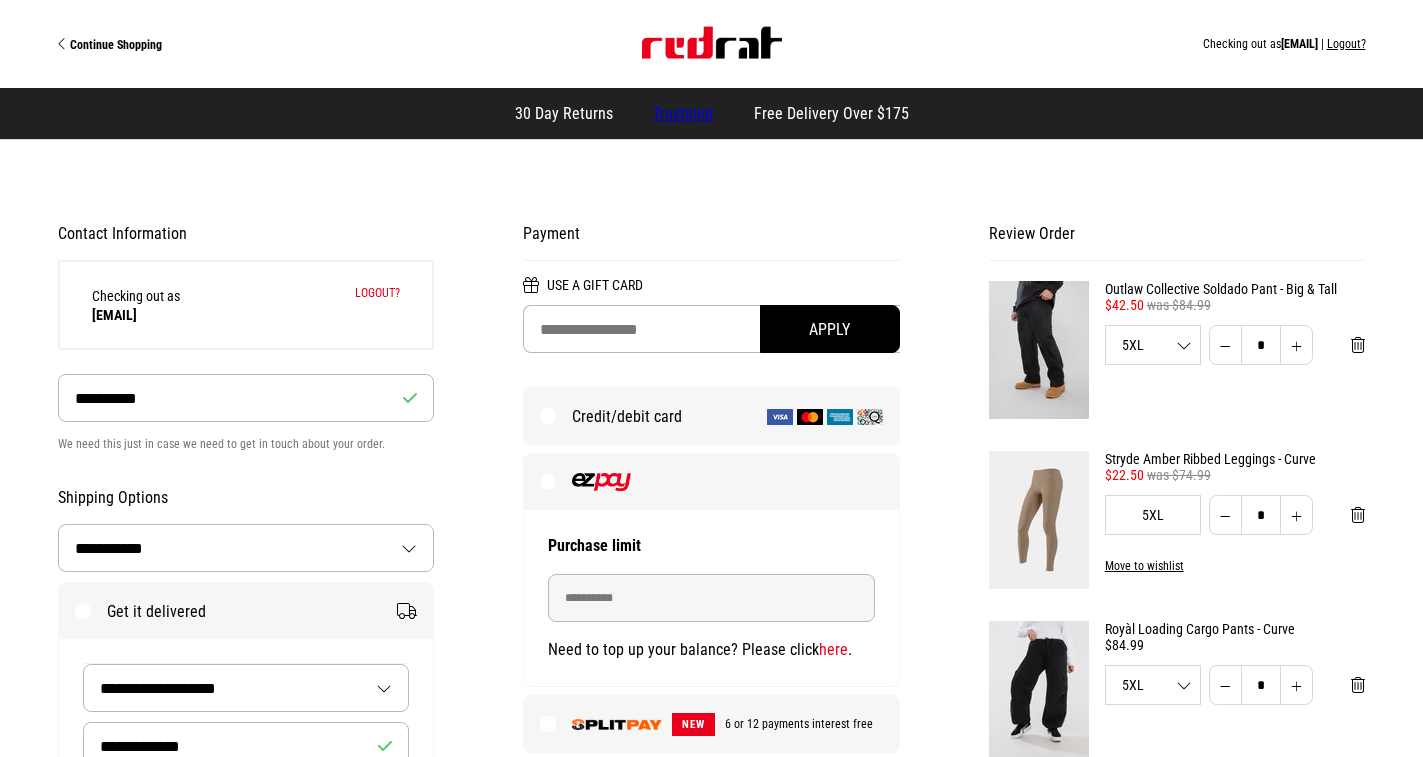 select on "**********" 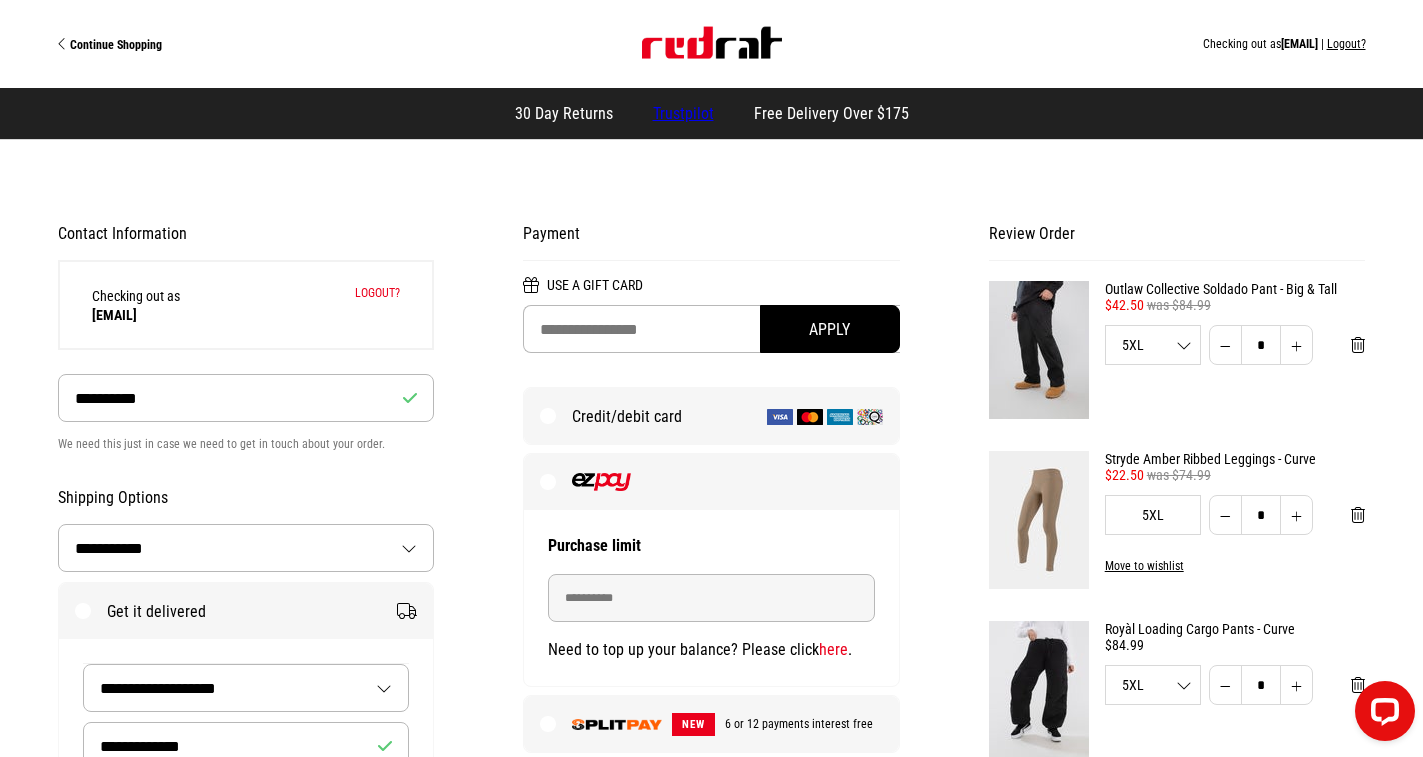 scroll, scrollTop: 0, scrollLeft: 0, axis: both 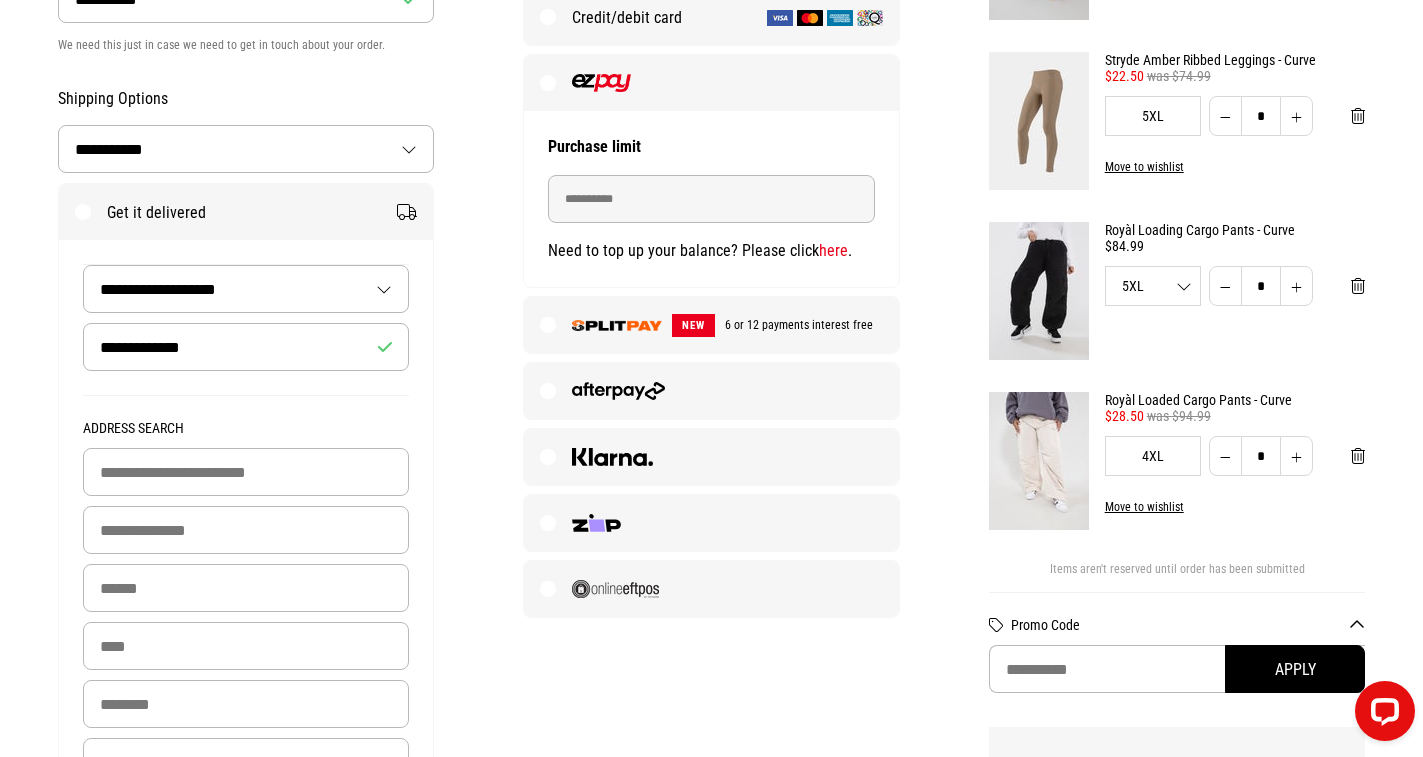 click on "**********" at bounding box center (246, 289) 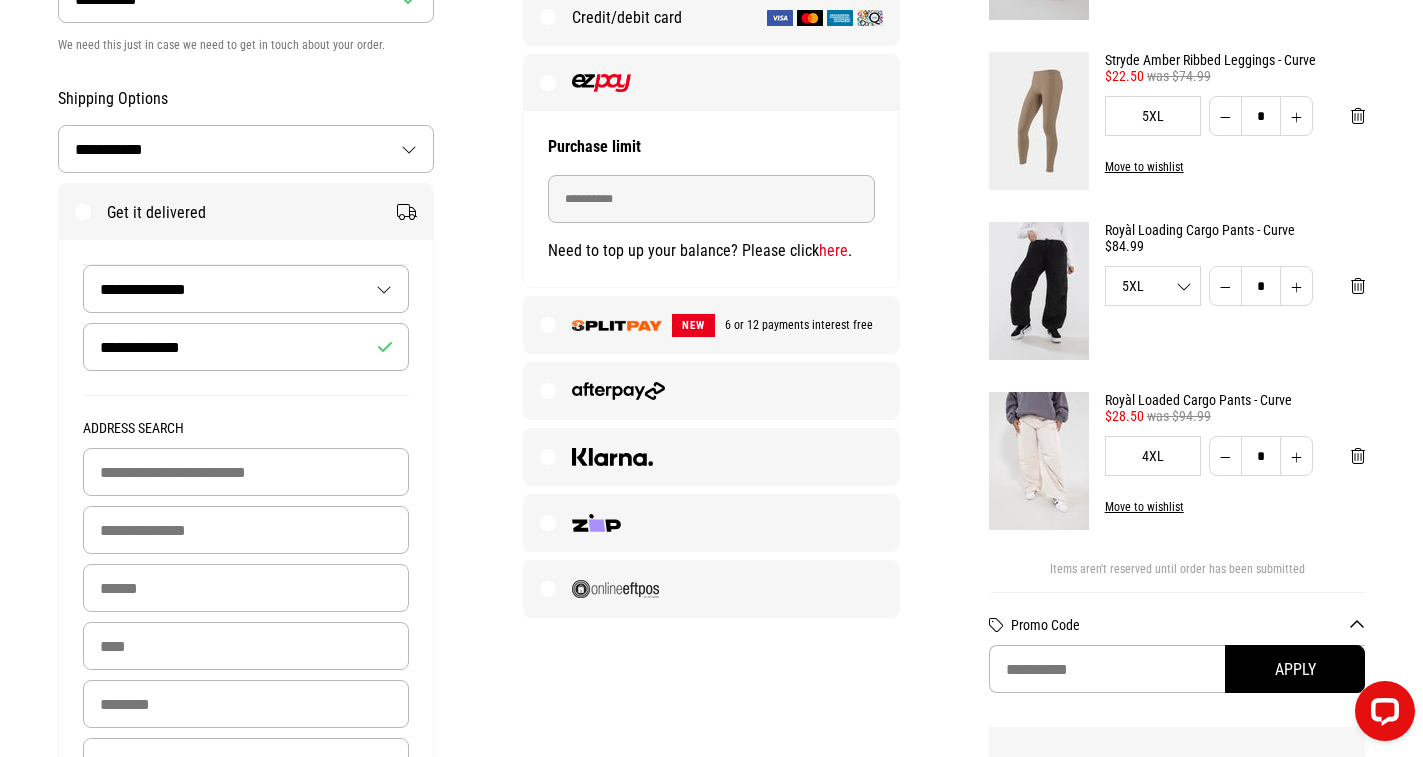 click on "**********" at bounding box center (246, 289) 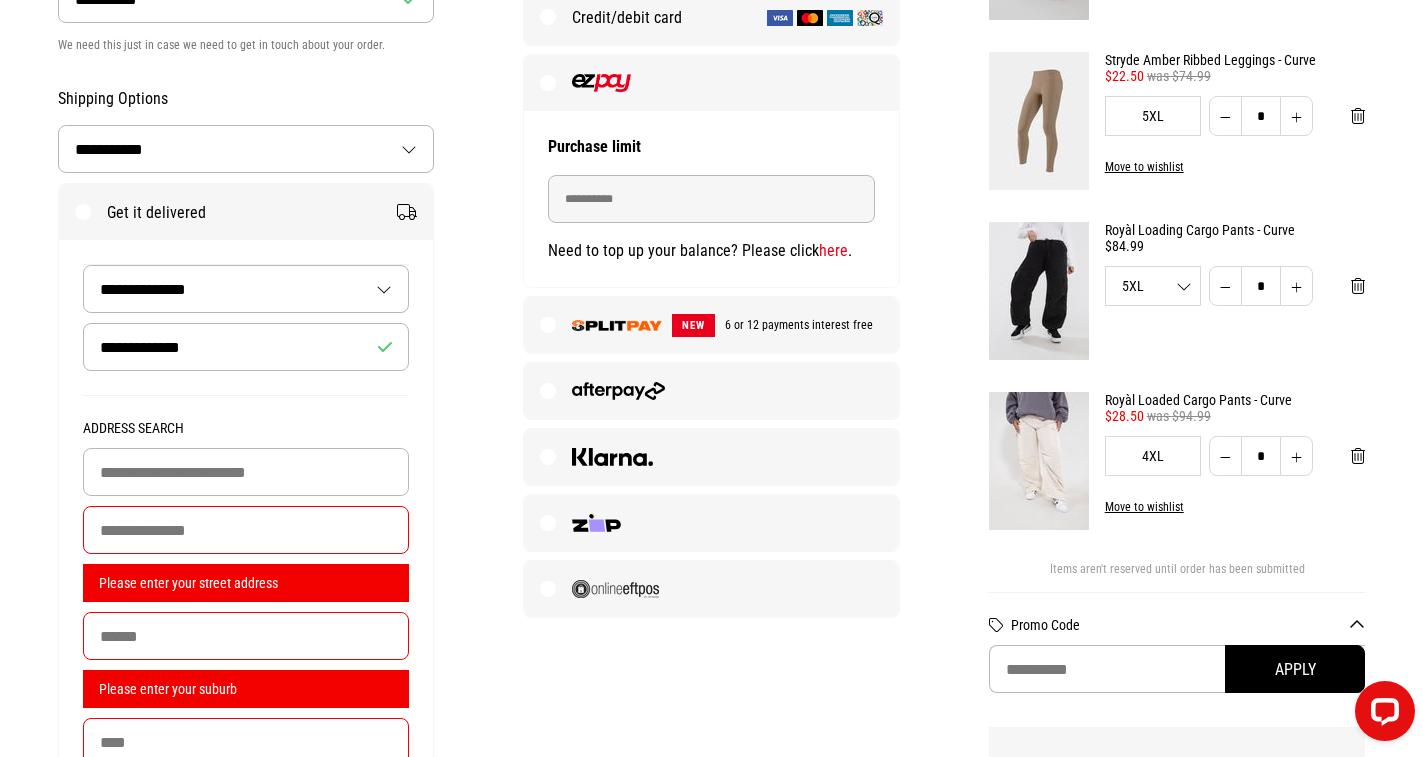 click on "**********" at bounding box center (246, 289) 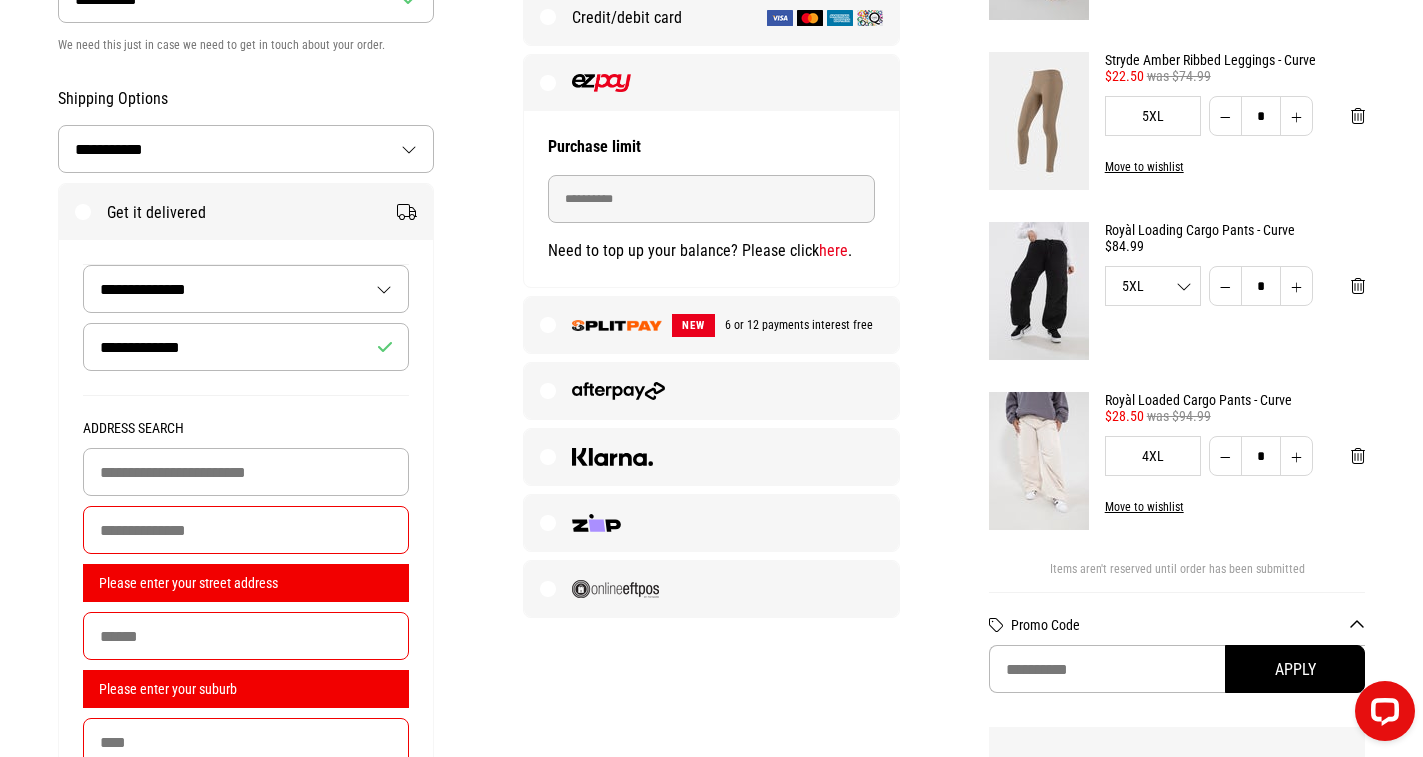 select on "******" 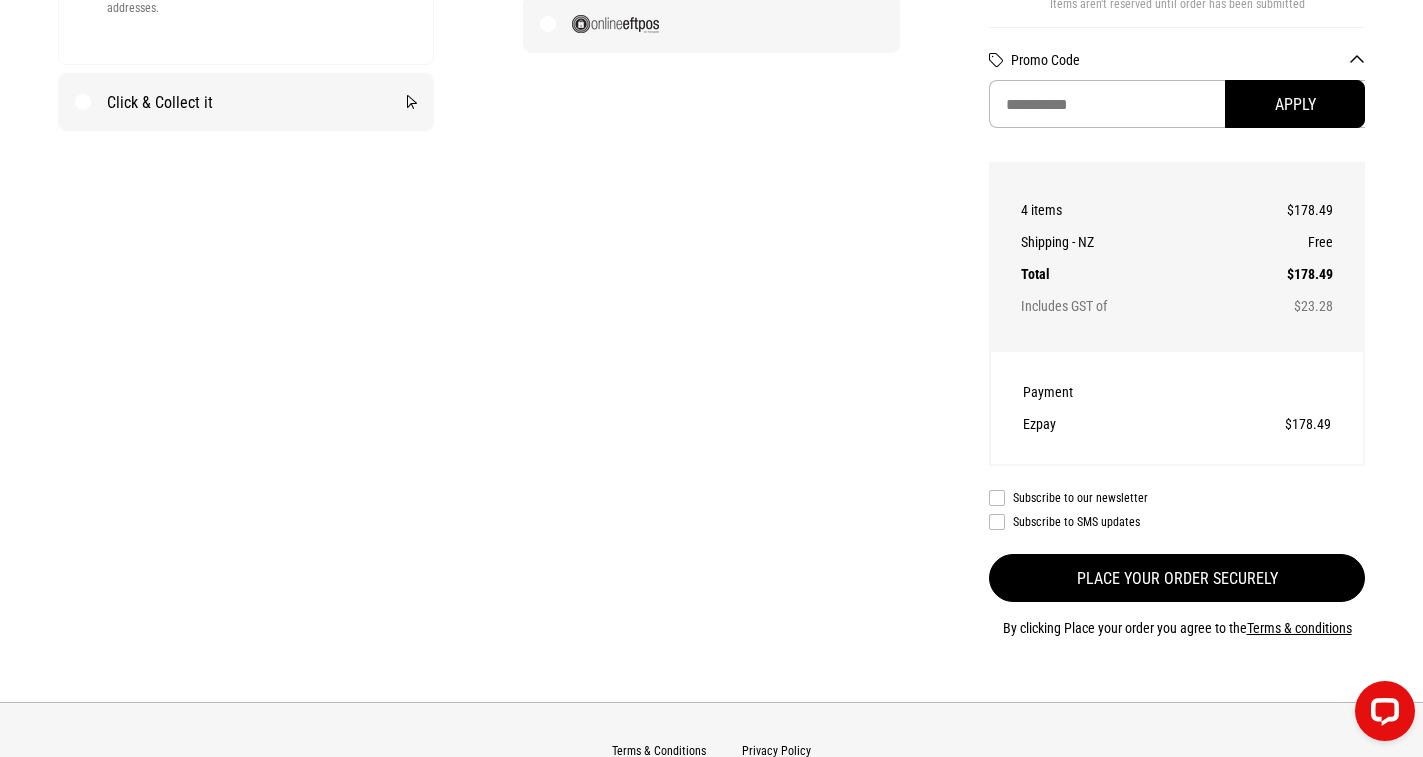 scroll, scrollTop: 1000, scrollLeft: 0, axis: vertical 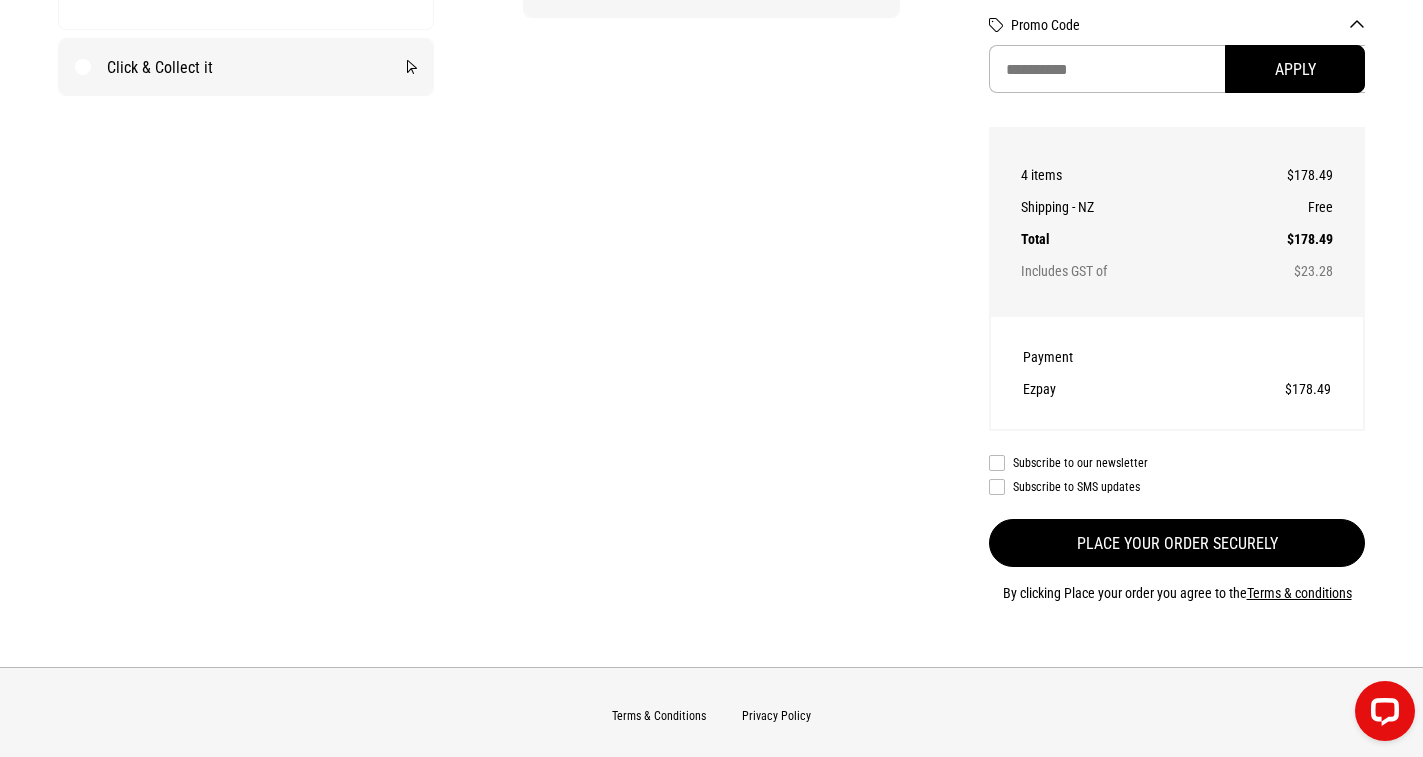 click on "Place your order securely" at bounding box center [1177, 543] 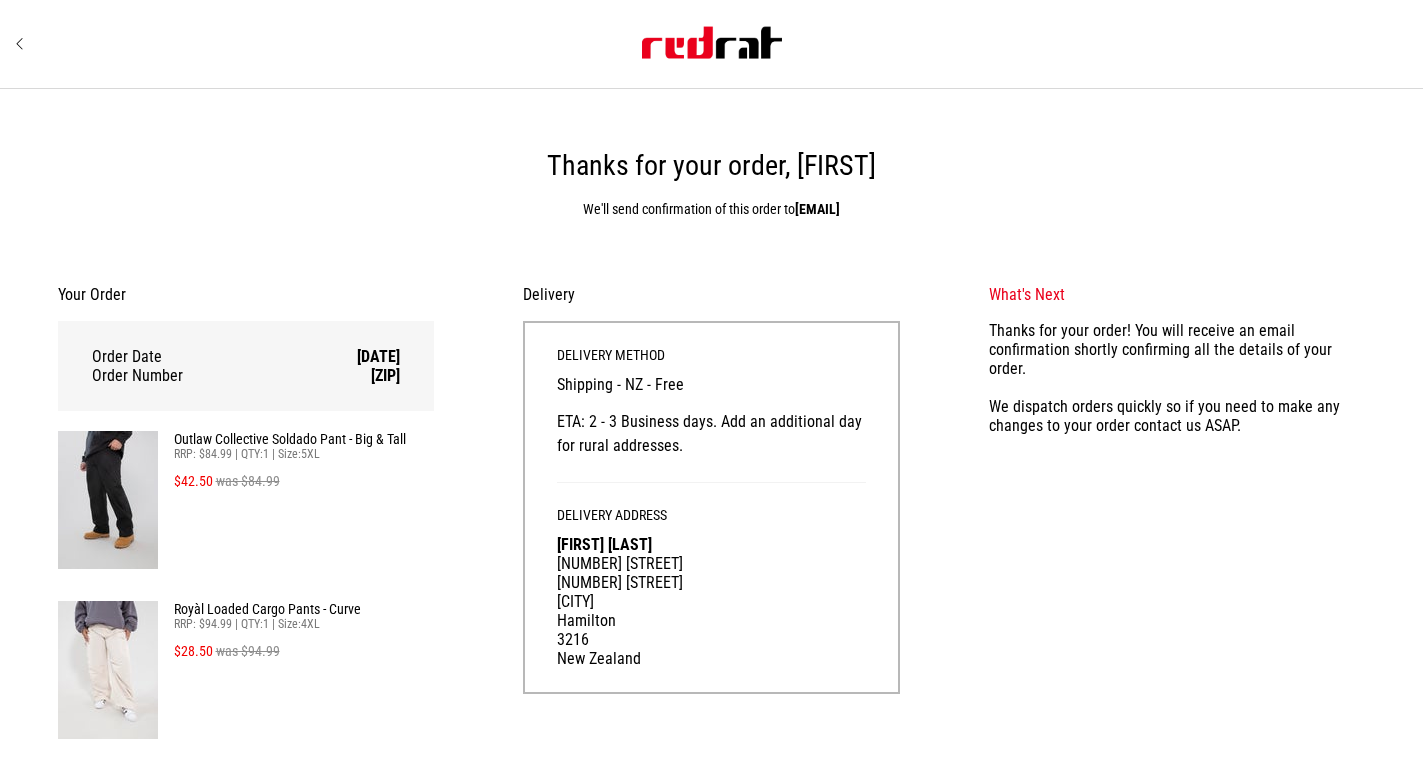 scroll, scrollTop: 0, scrollLeft: 0, axis: both 